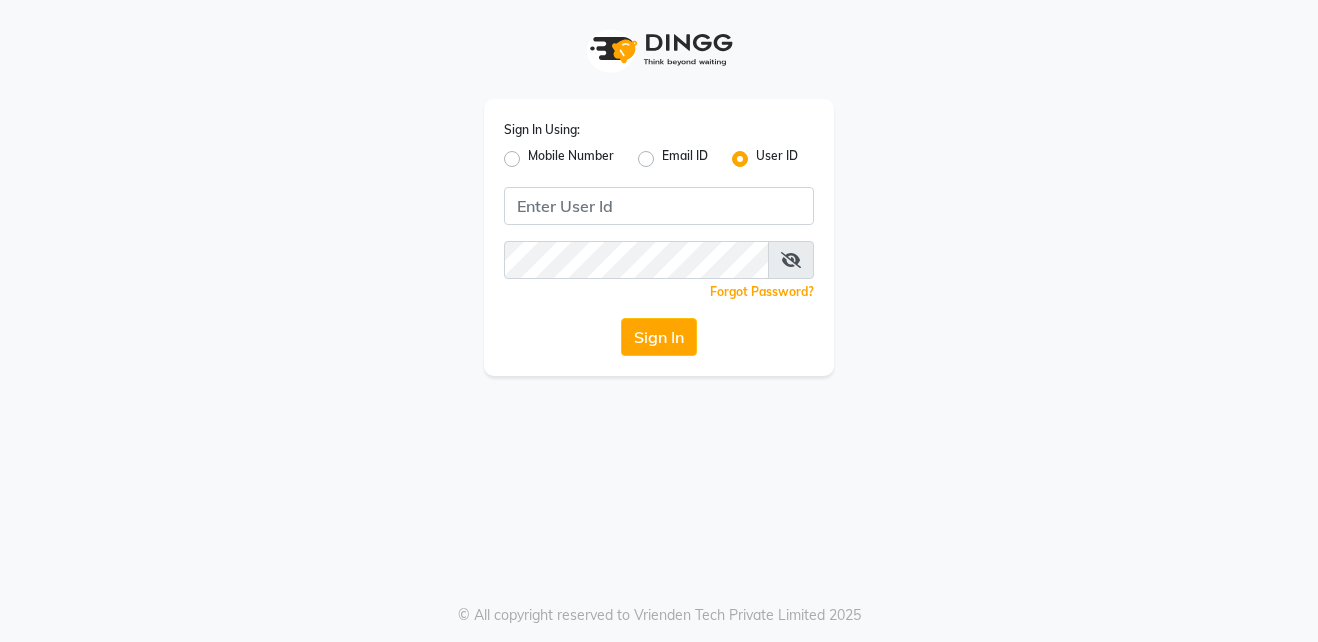 scroll, scrollTop: 0, scrollLeft: 0, axis: both 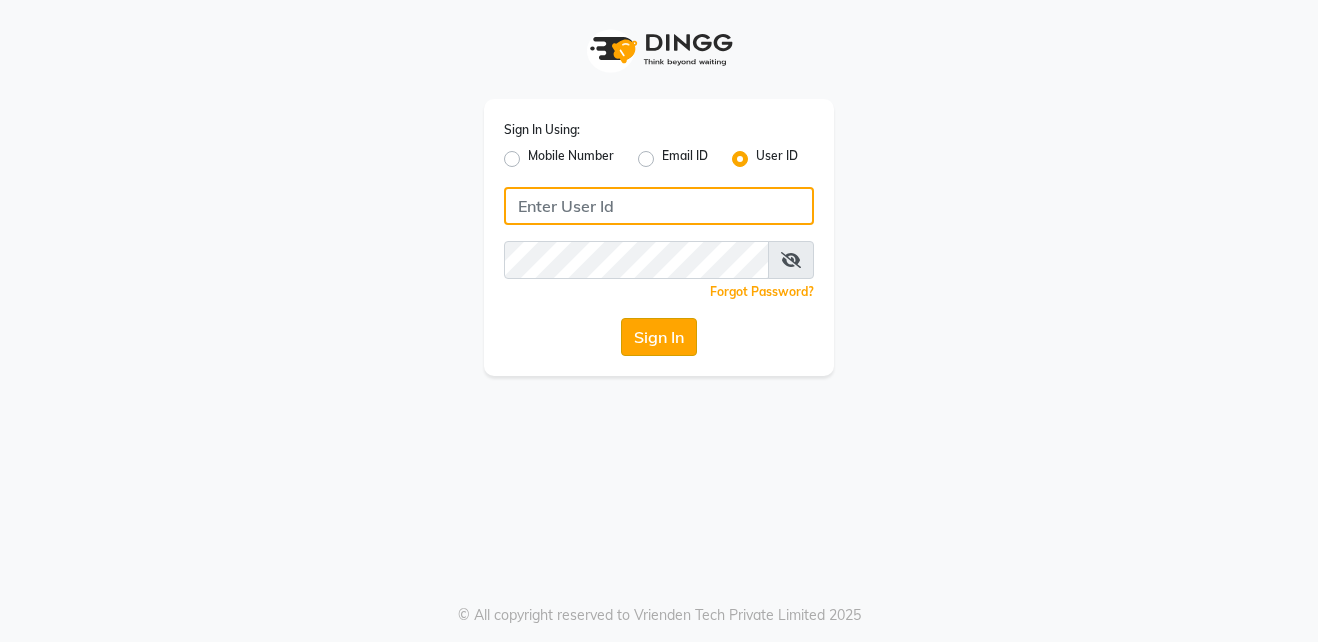 type on "shahid" 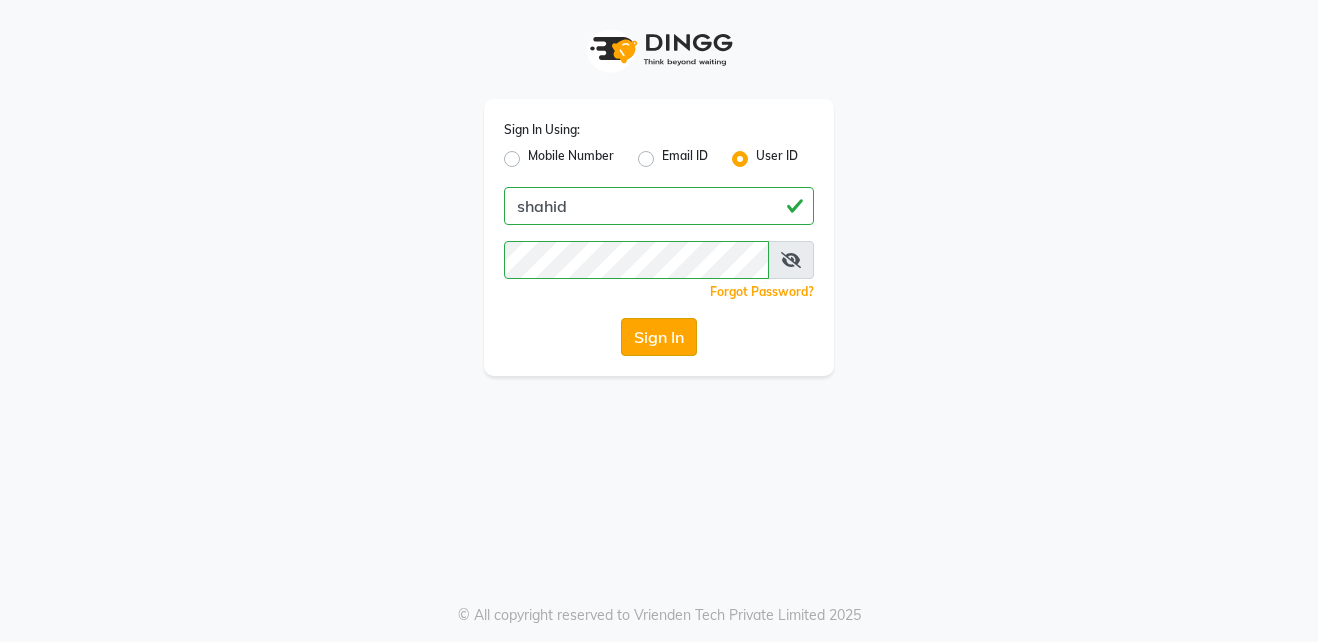 click on "Sign In" 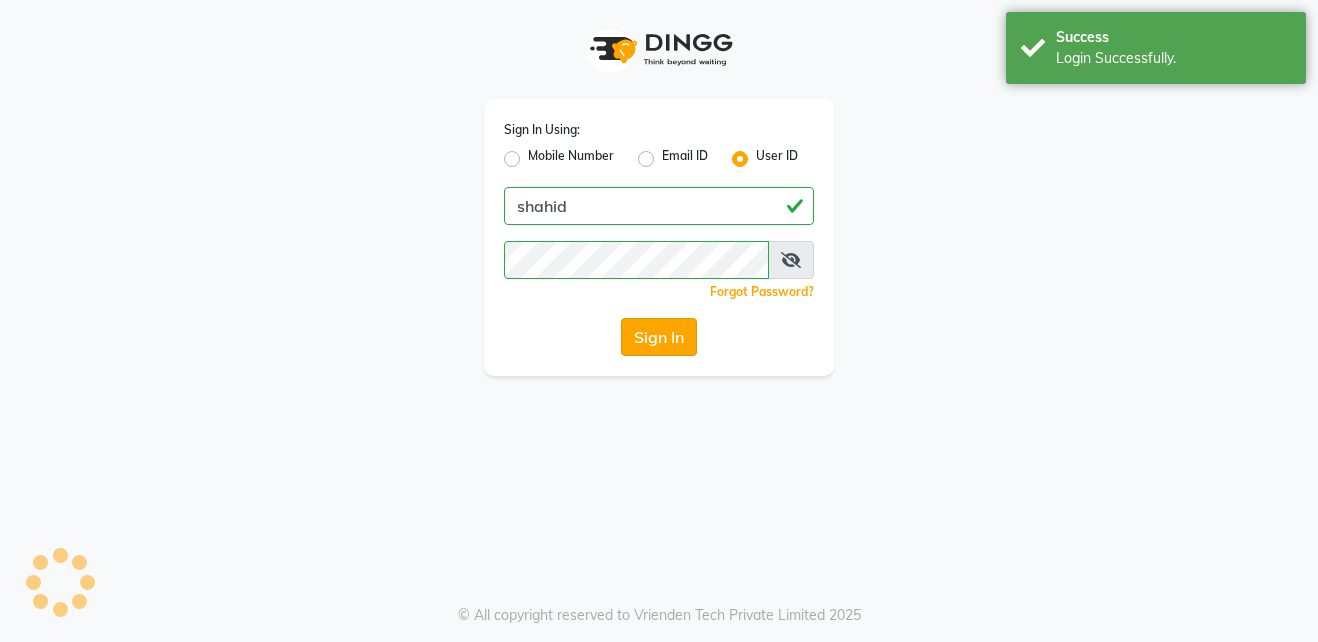 select on "service" 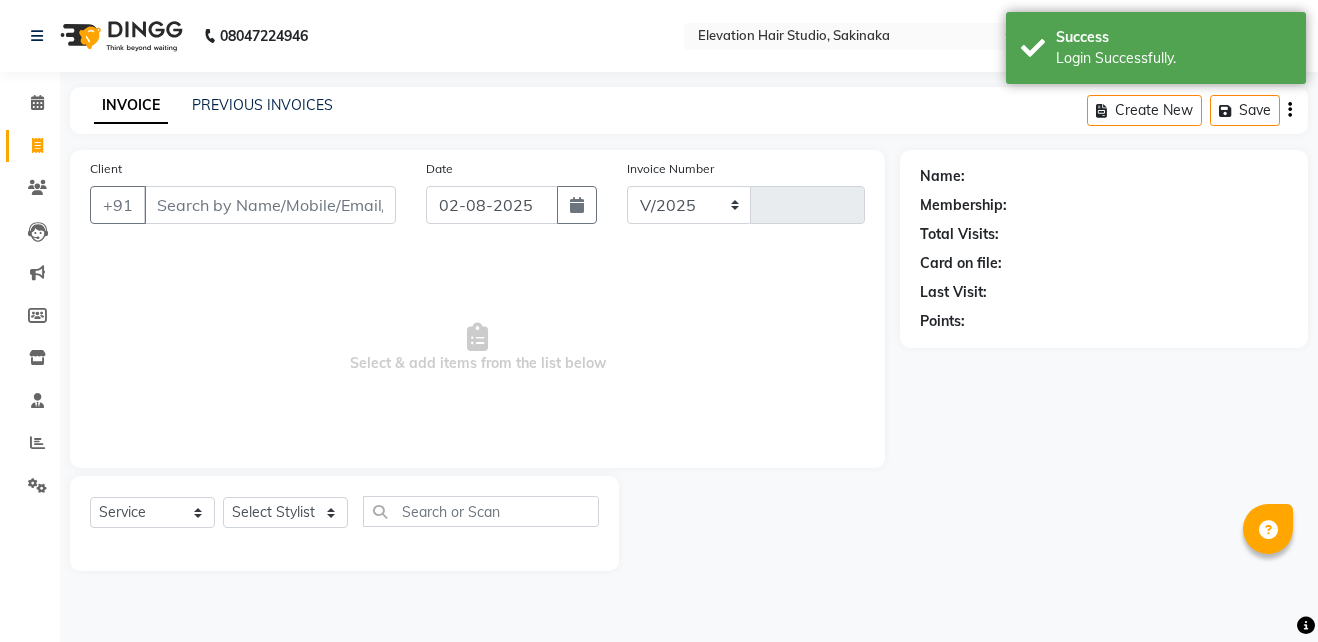 select on "en" 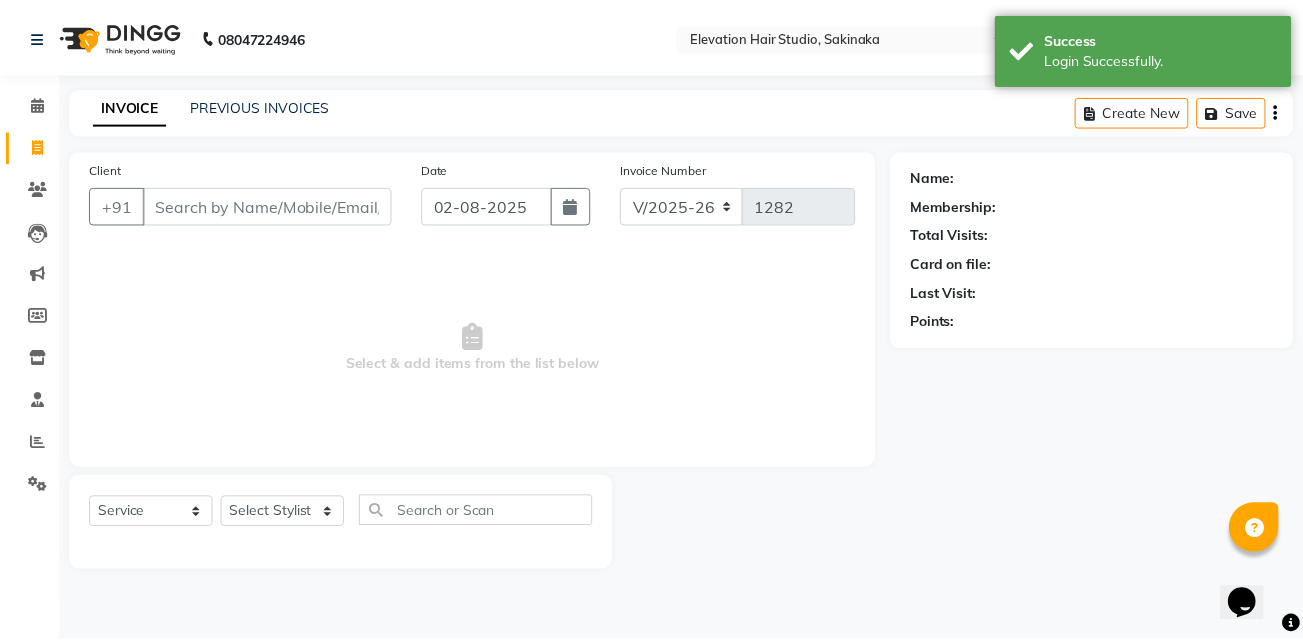 scroll, scrollTop: 0, scrollLeft: 0, axis: both 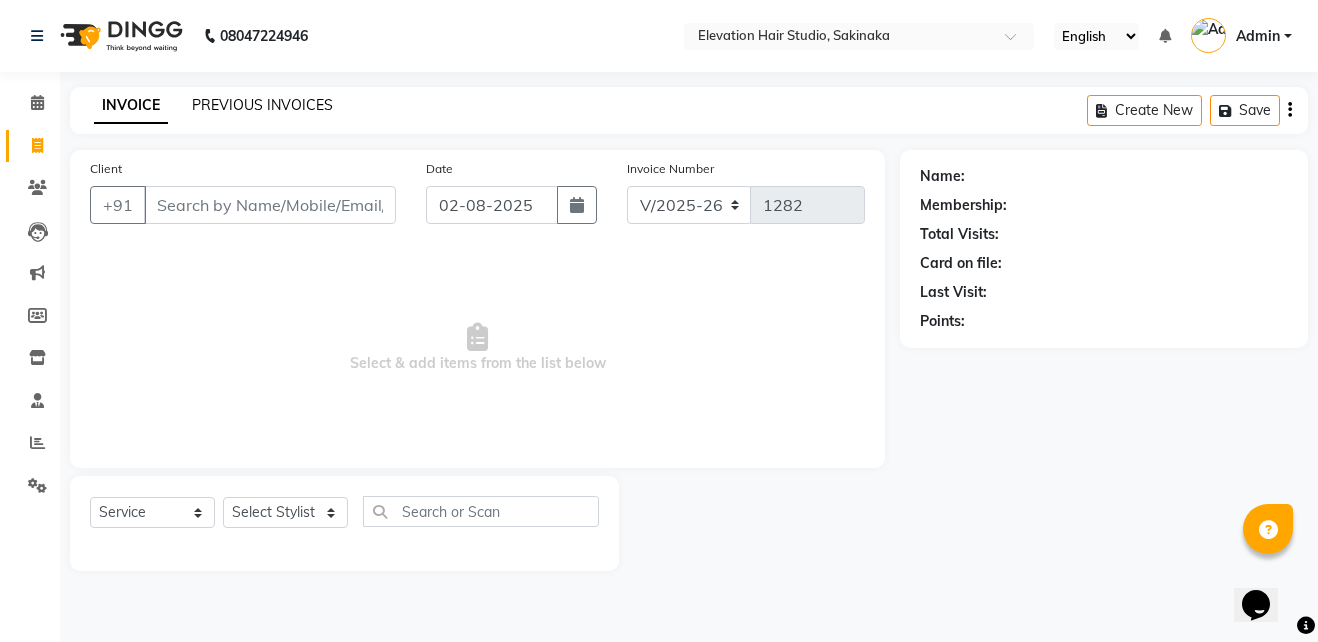 click on "PREVIOUS INVOICES" 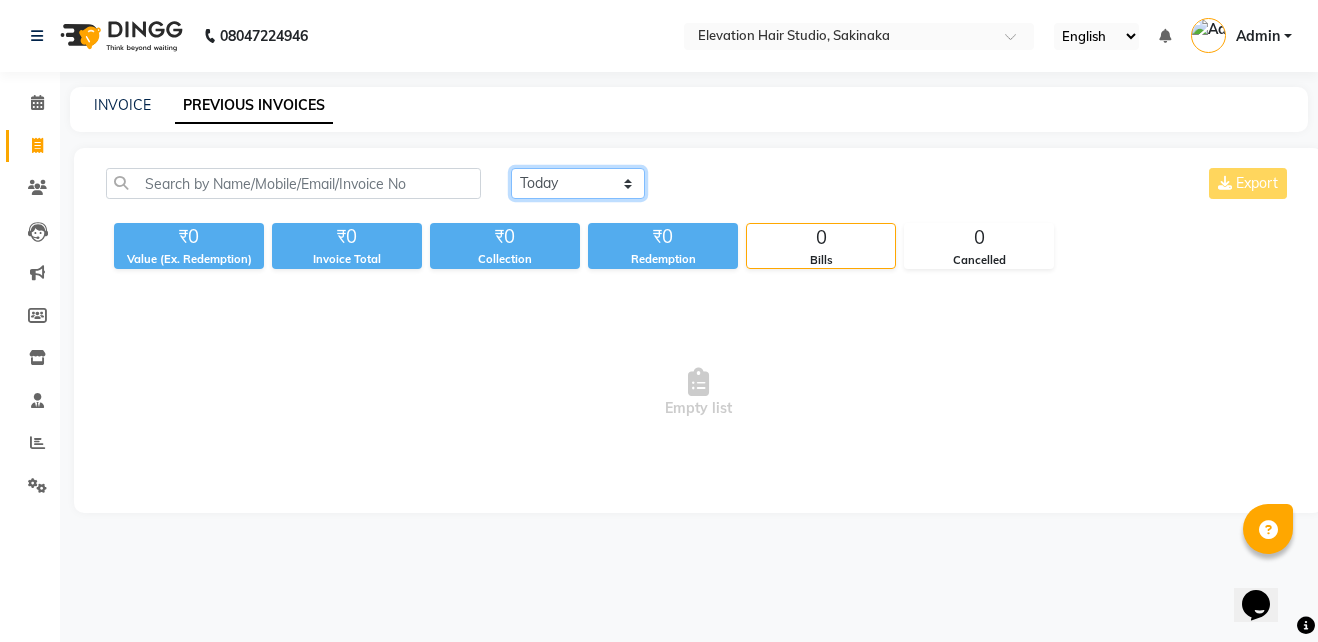 drag, startPoint x: 561, startPoint y: 175, endPoint x: 579, endPoint y: 242, distance: 69.375786 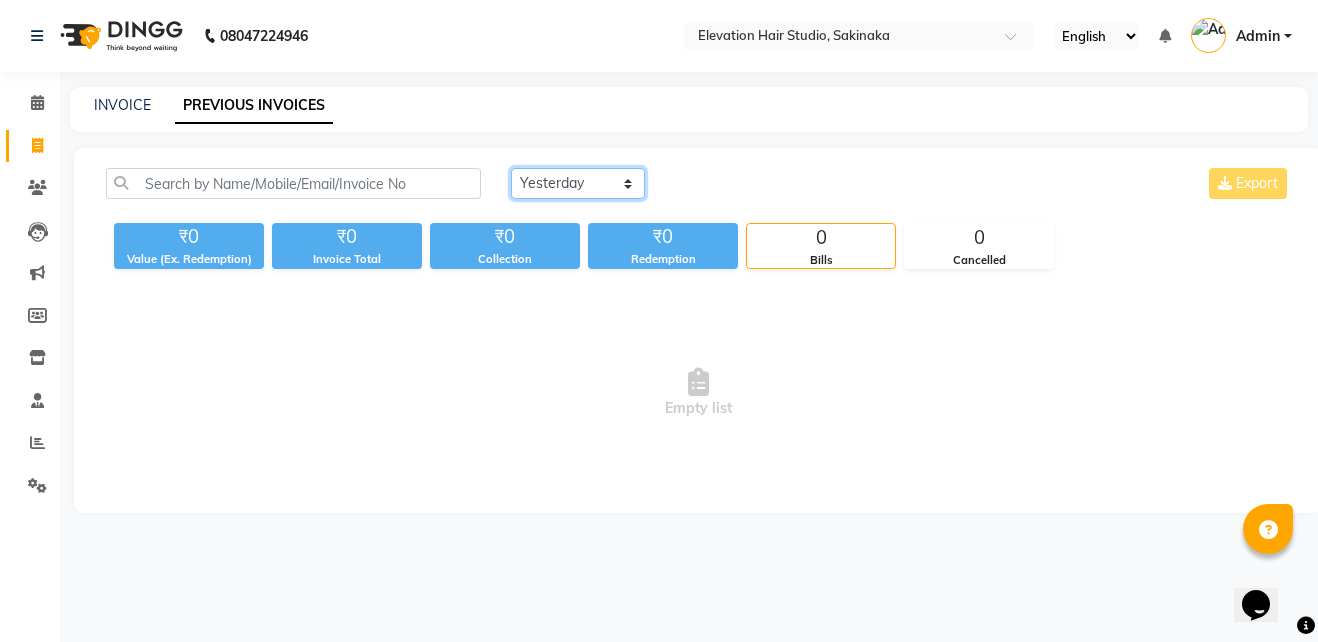 click on "Today Yesterday Custom Range" 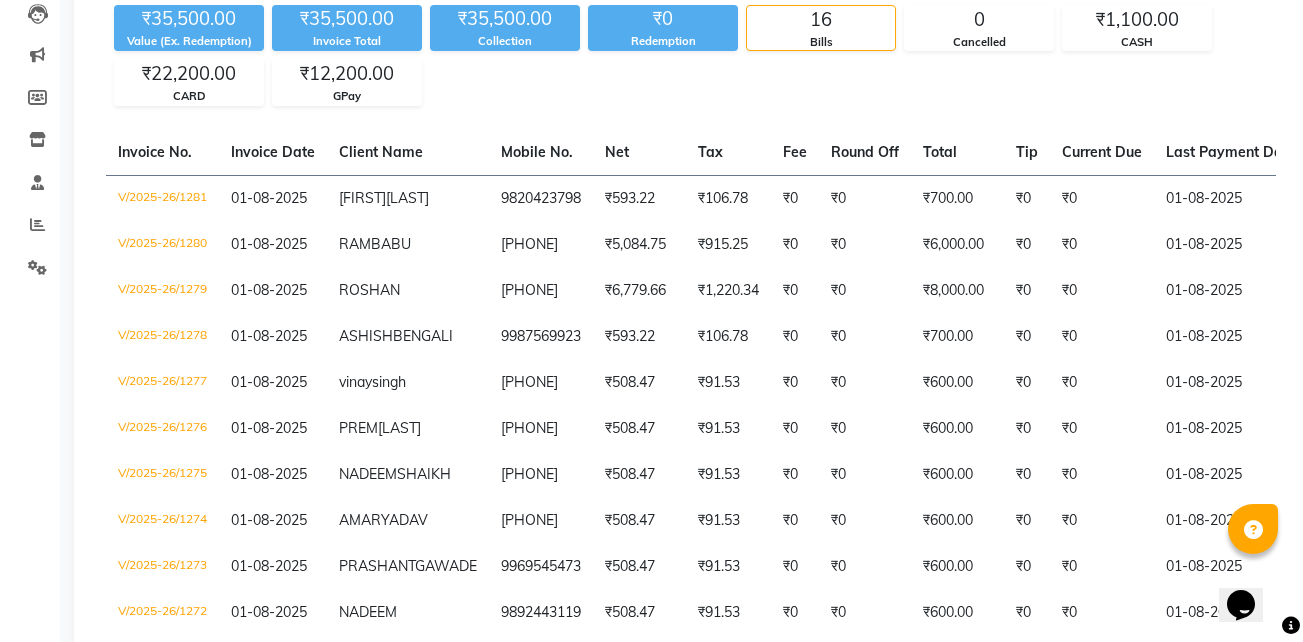 scroll, scrollTop: 217, scrollLeft: 0, axis: vertical 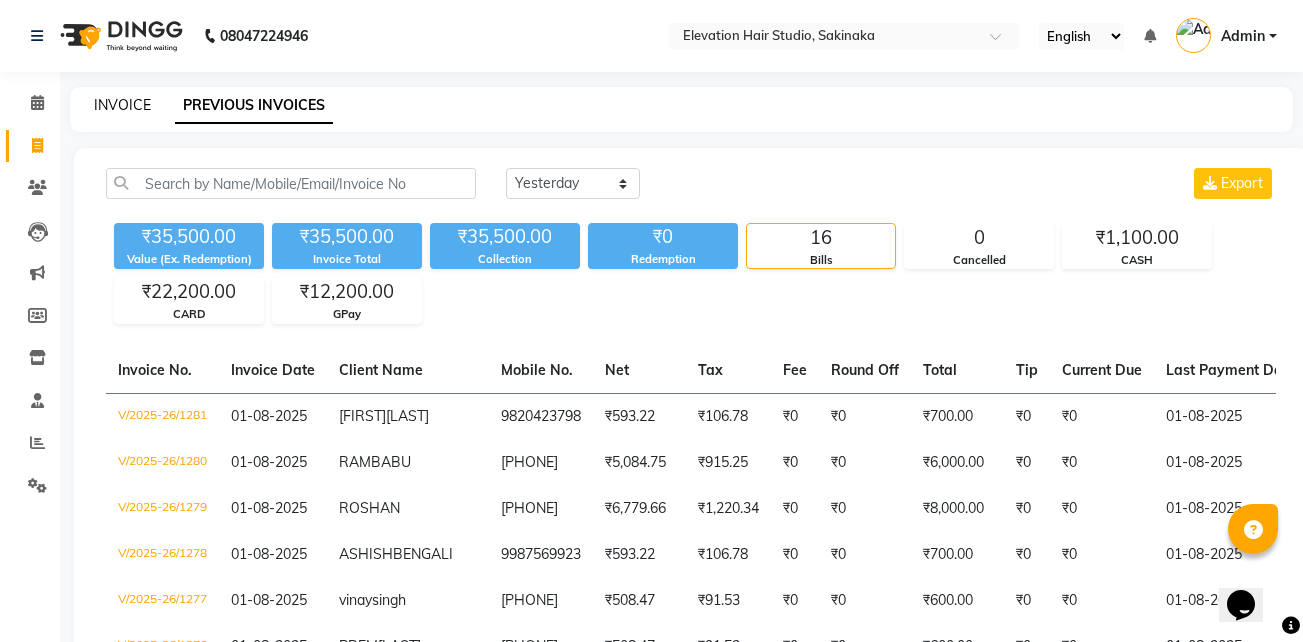 click on "INVOICE" 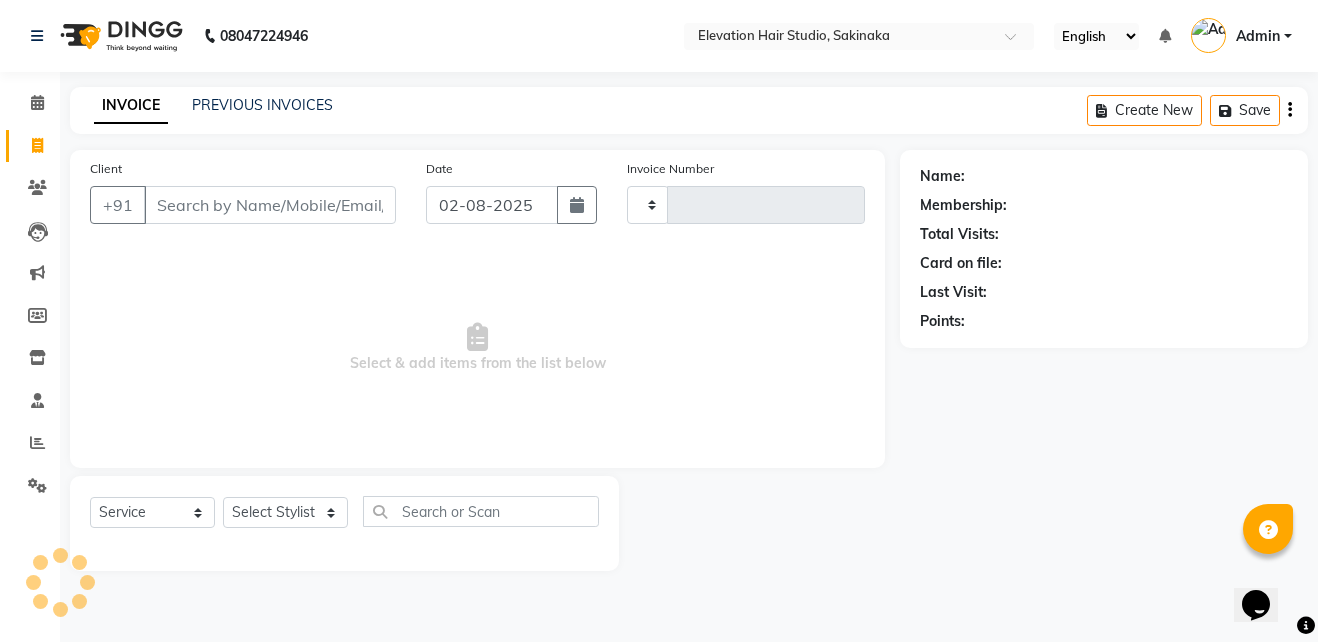 type on "1282" 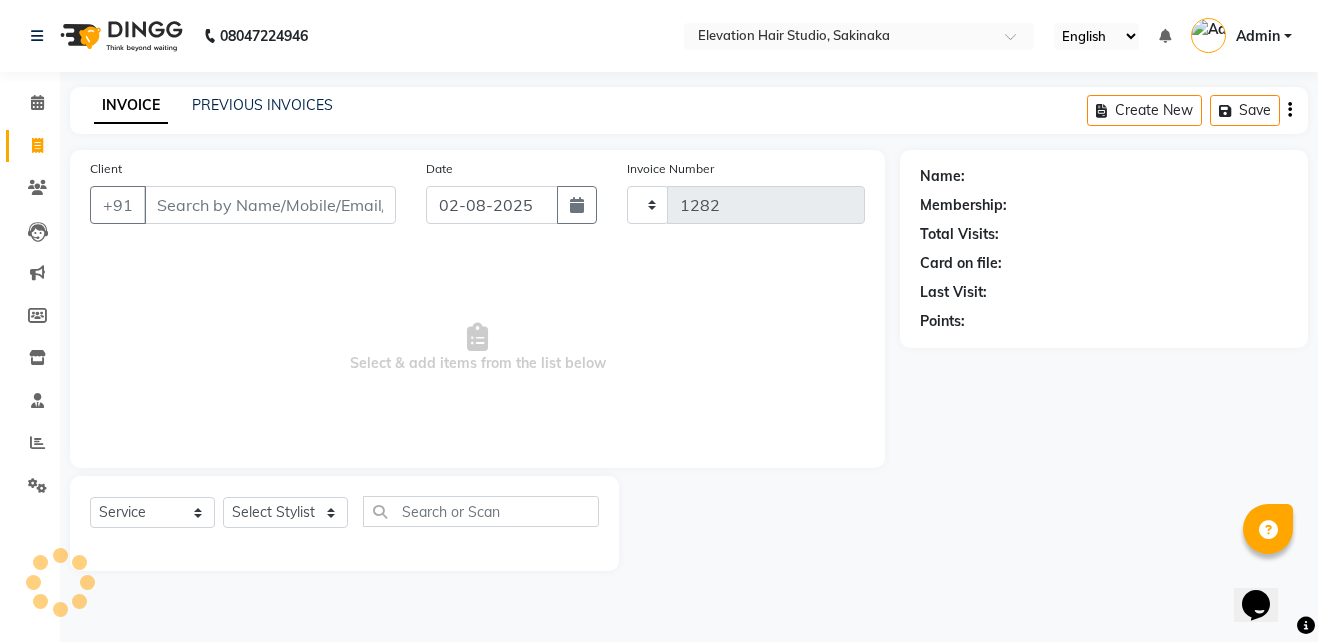 select on "4949" 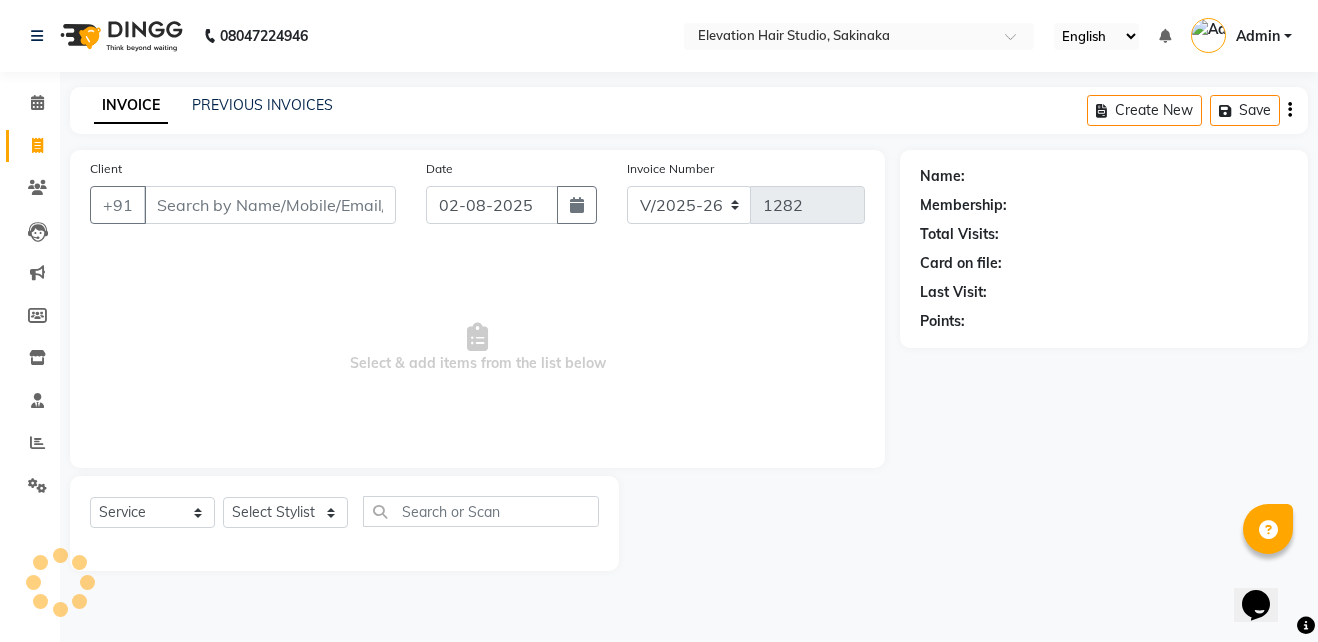 click on "Client" at bounding box center [270, 205] 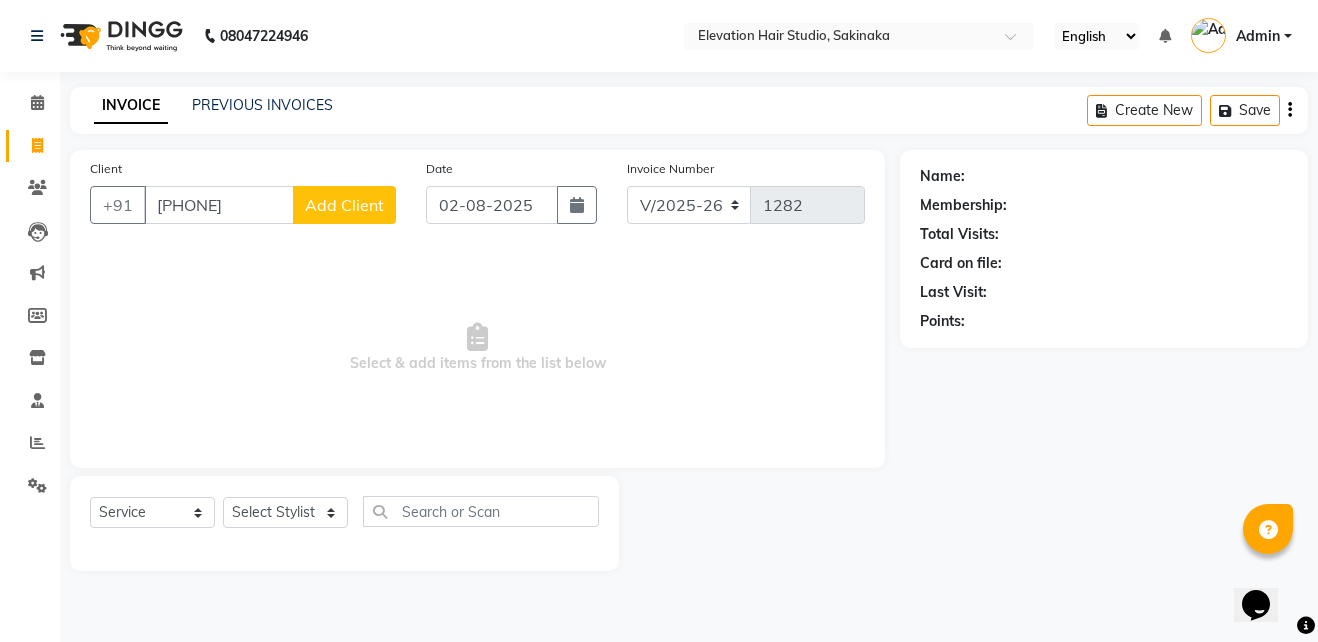 type on "9004667218" 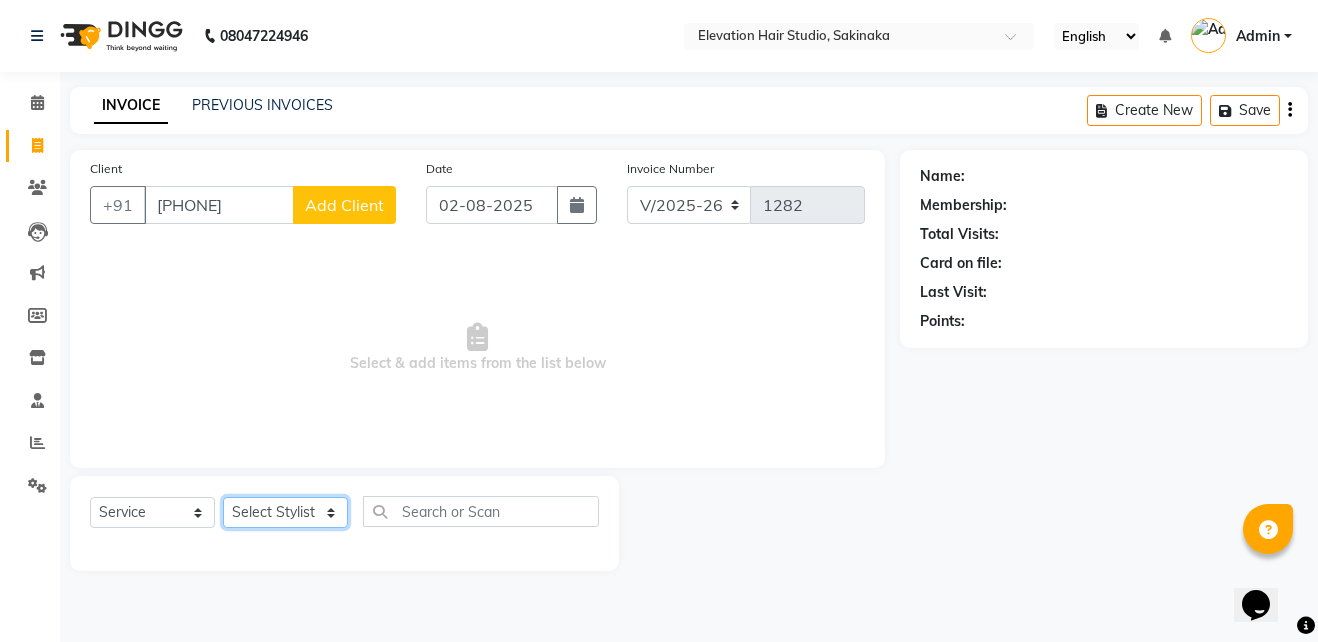 click on "Select Stylist Admin (EHS Thane) [FIRST] [FIRST] [FIRST] [FIRST] [FIRST] [FIRST] [FIRST] [FIRST] [FIRST] [FIRST]" 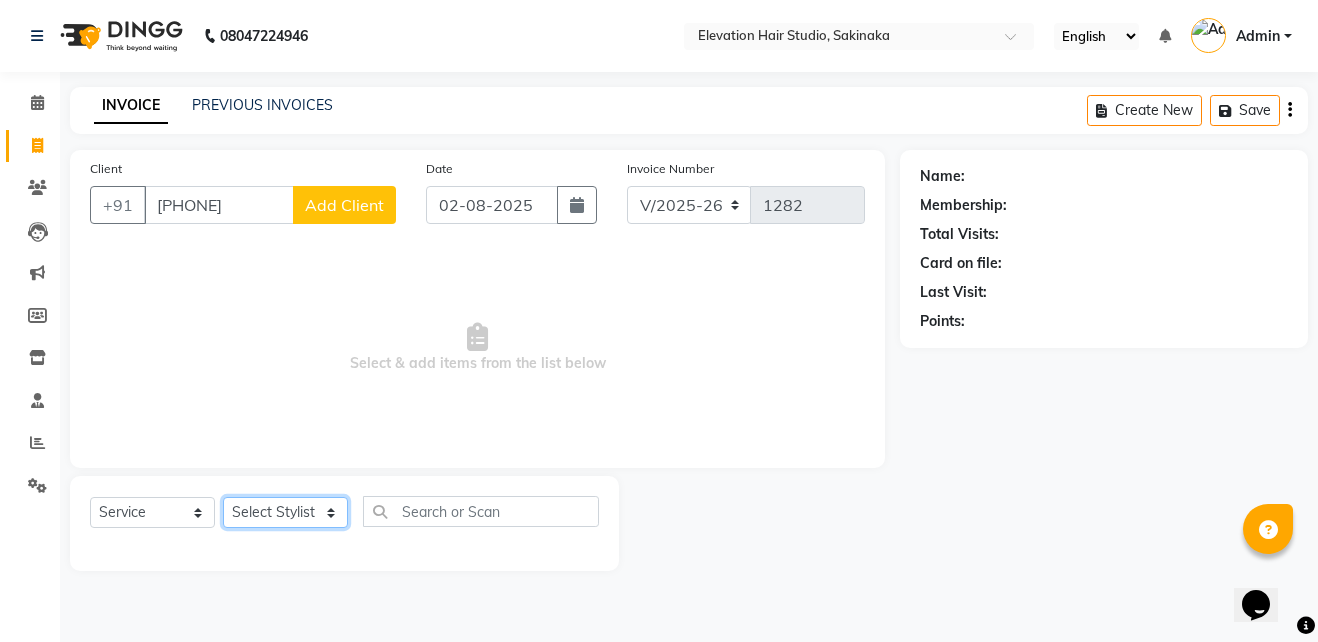 select on "50821" 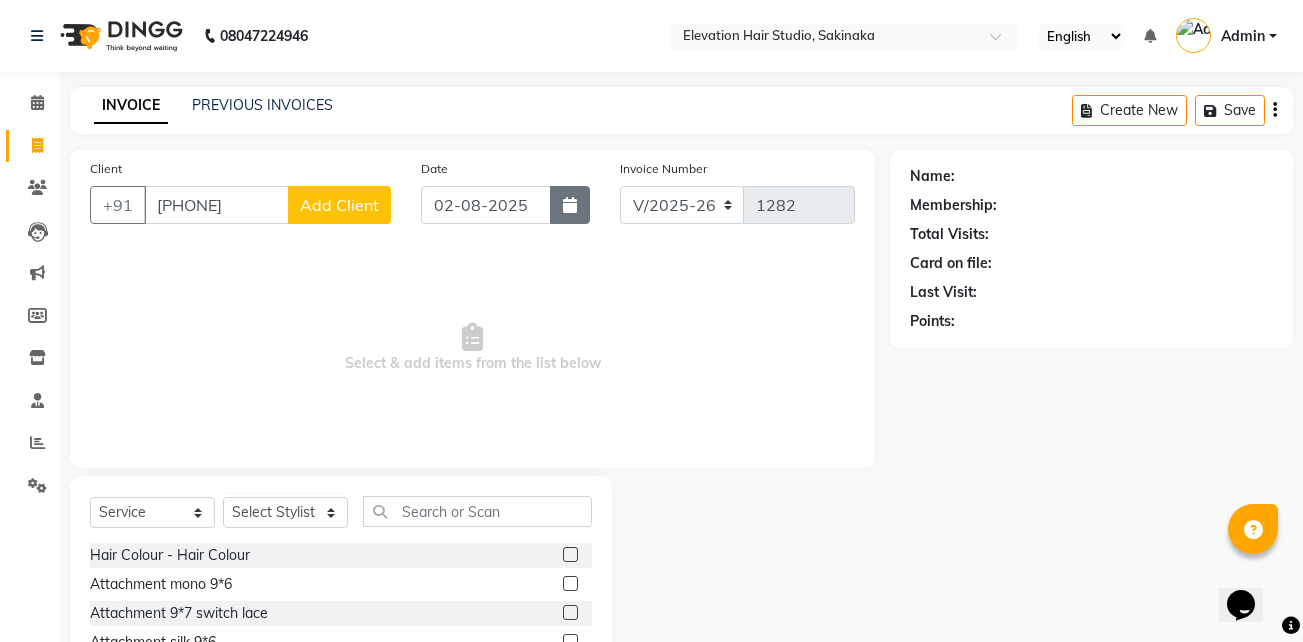 click 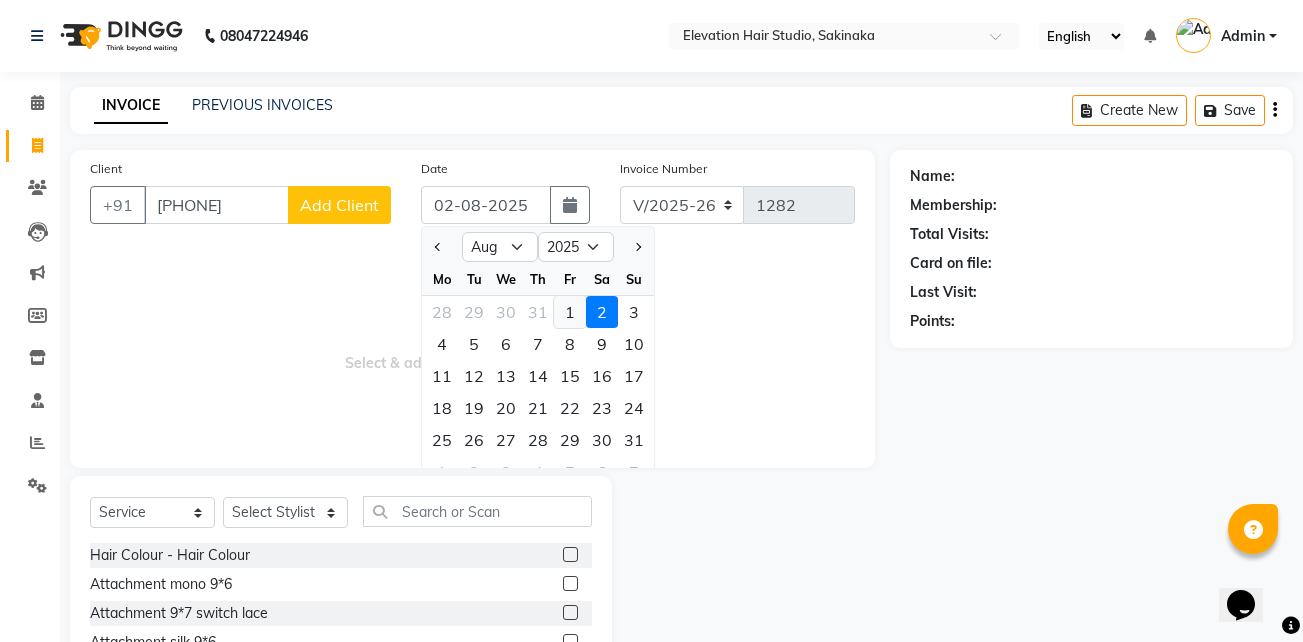 click on "1" 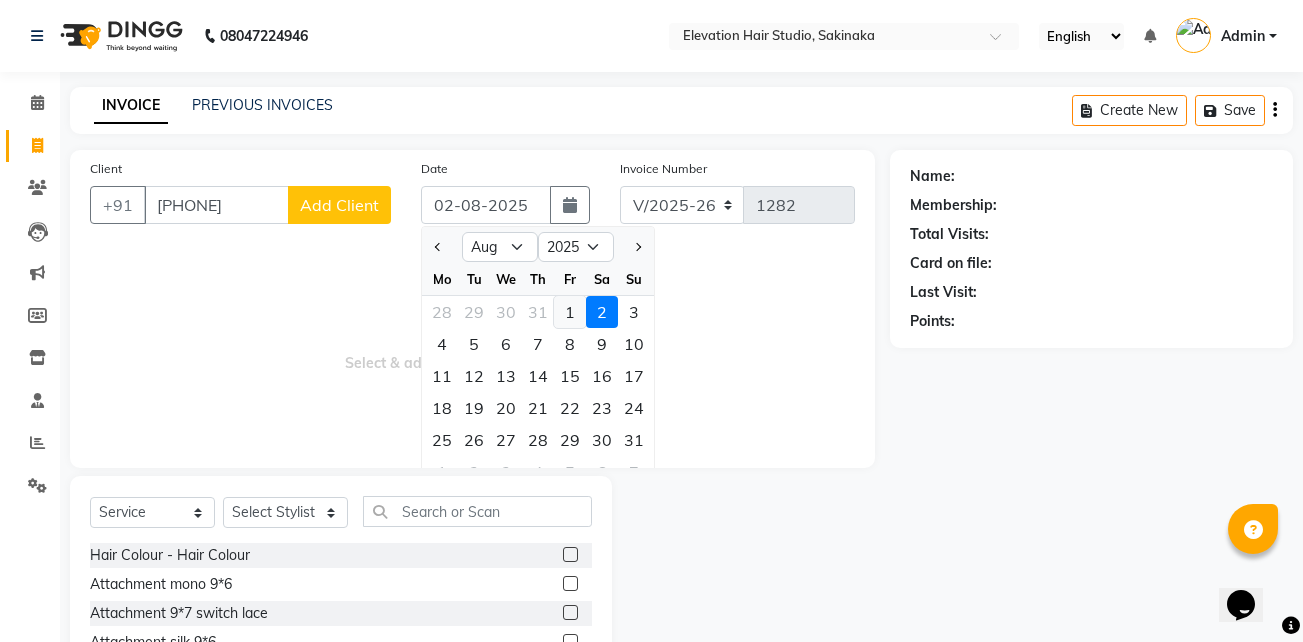 type on "01-08-2025" 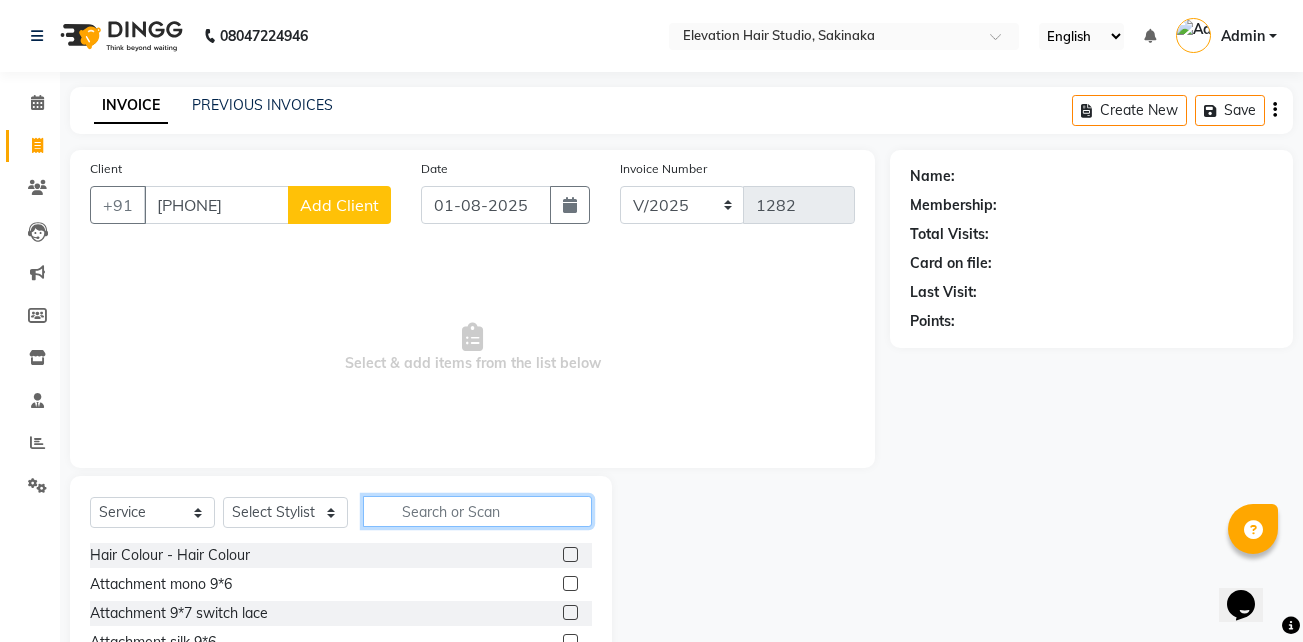click 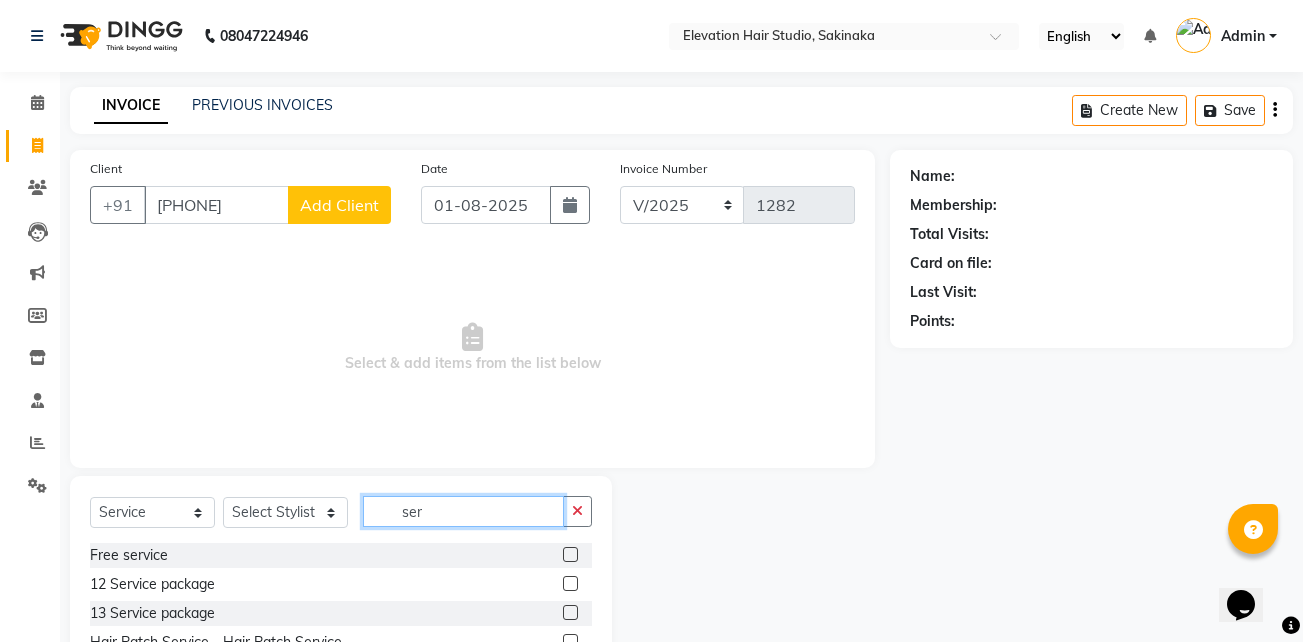 scroll, scrollTop: 104, scrollLeft: 0, axis: vertical 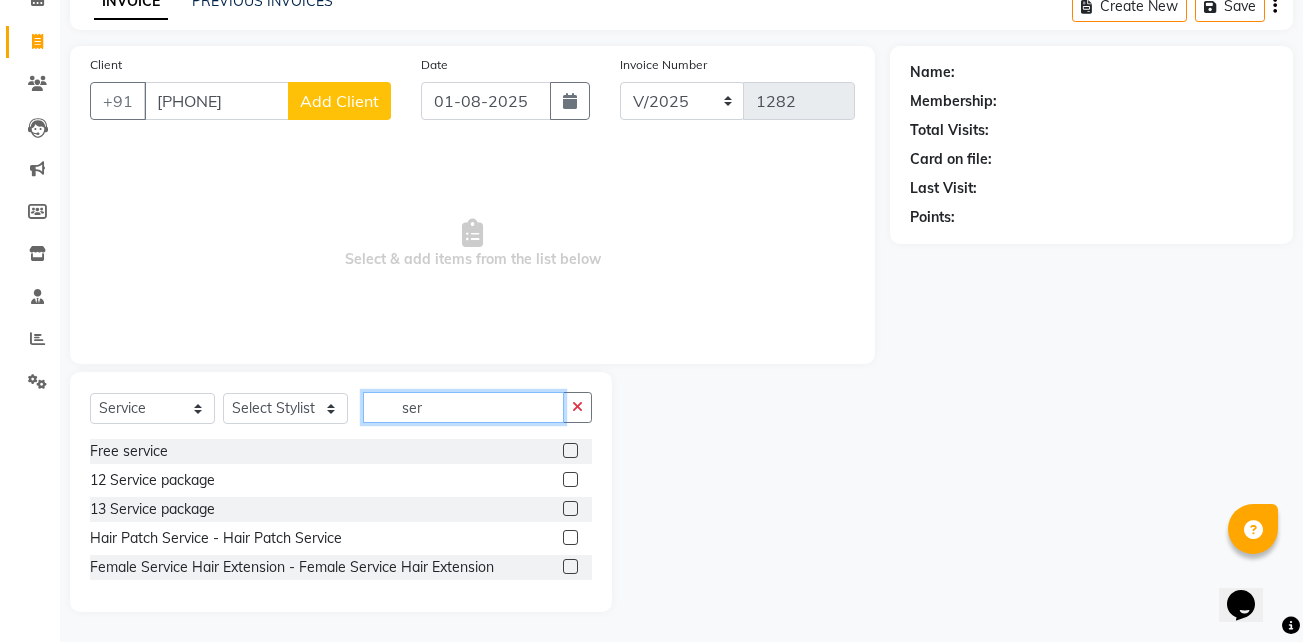 type on "ser" 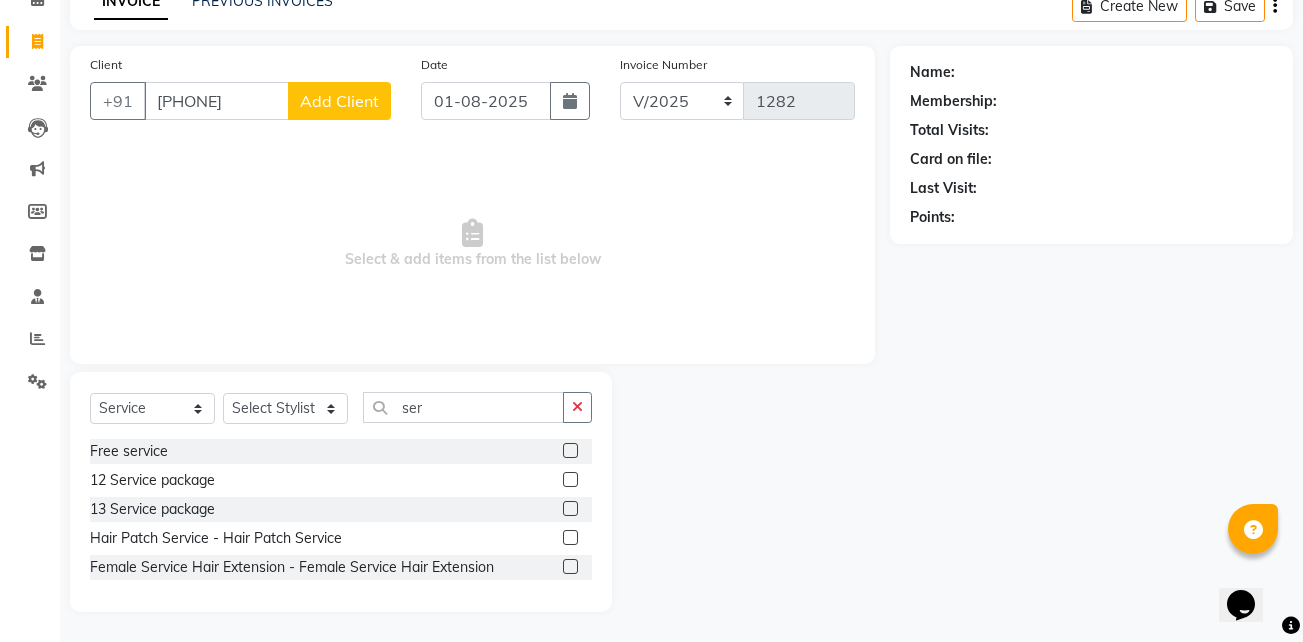 click 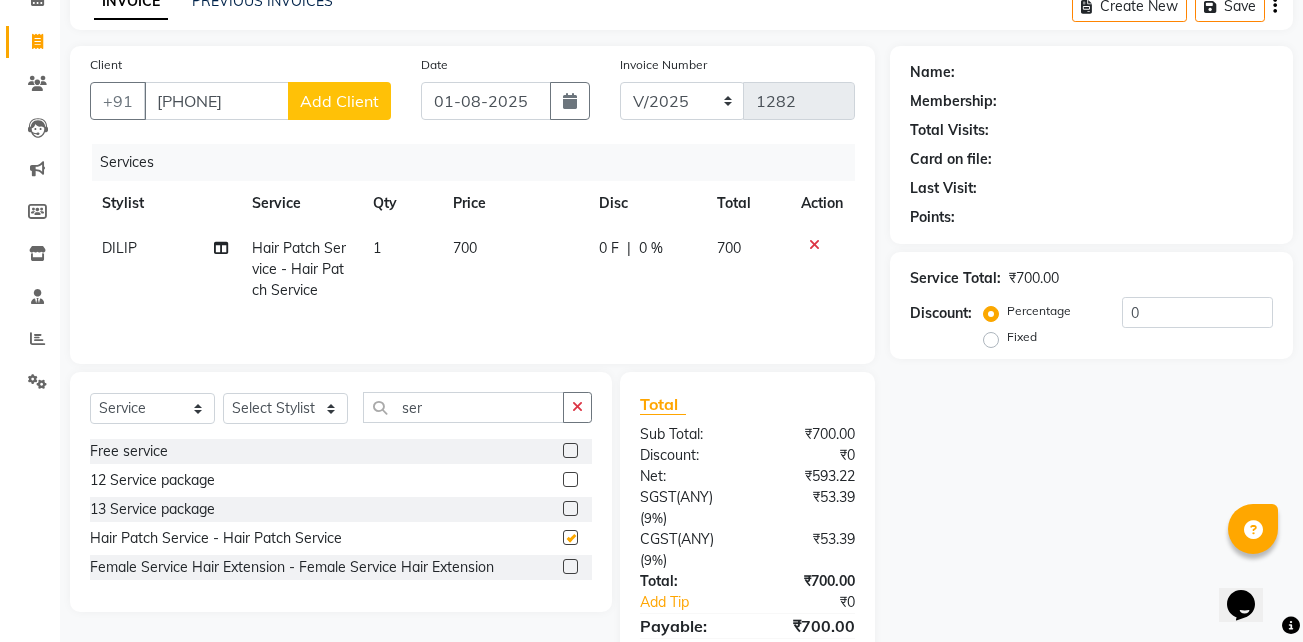 checkbox on "false" 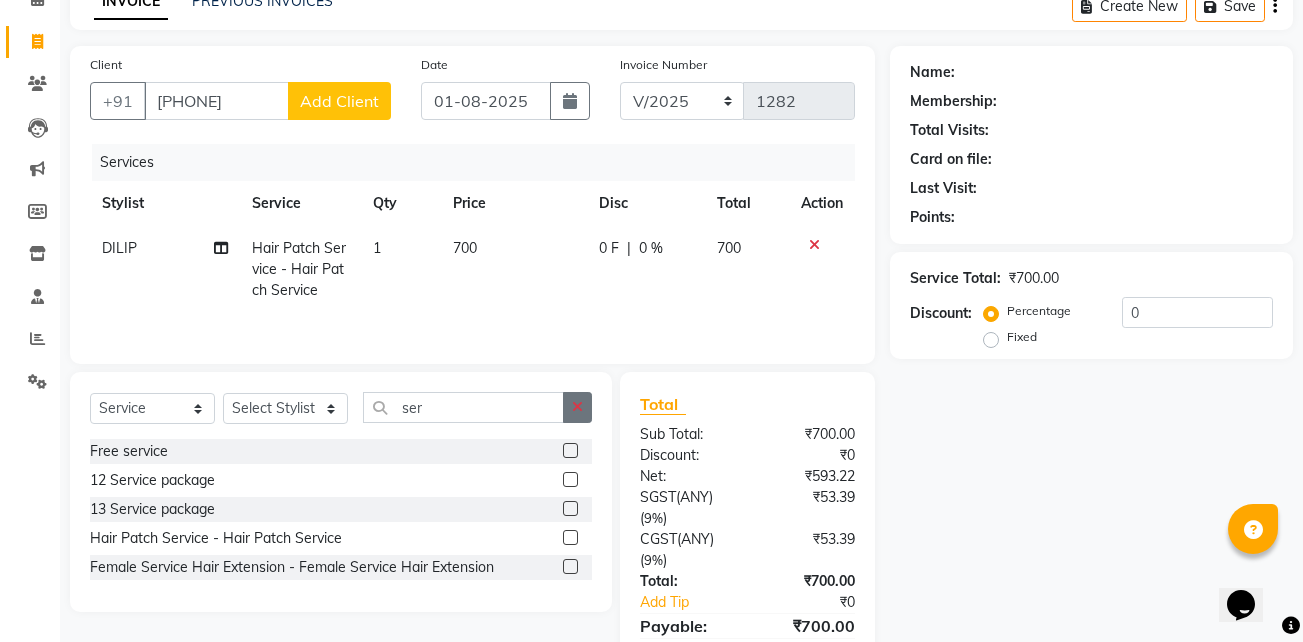 click 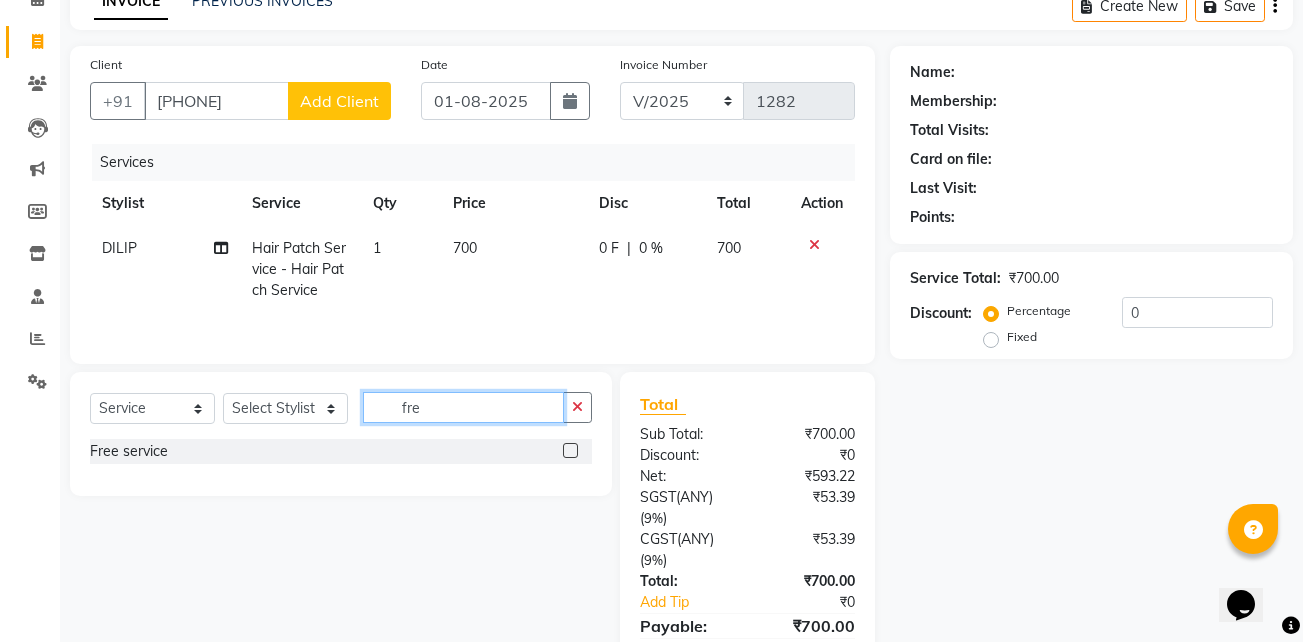 type on "fre" 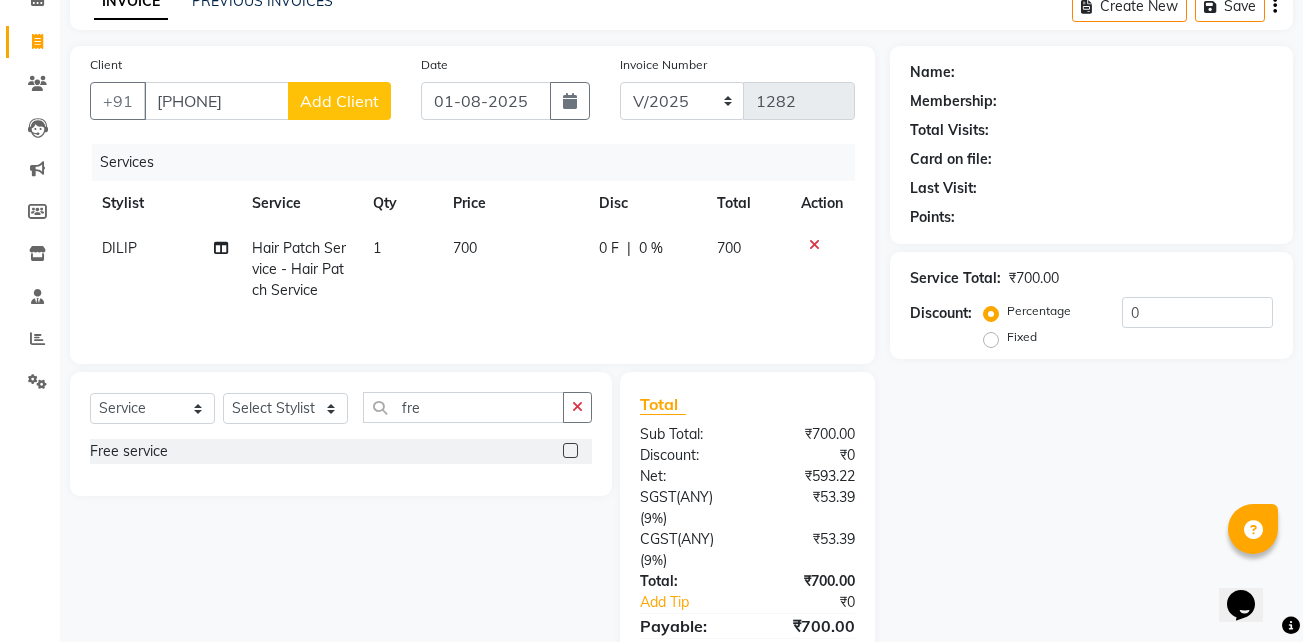 click 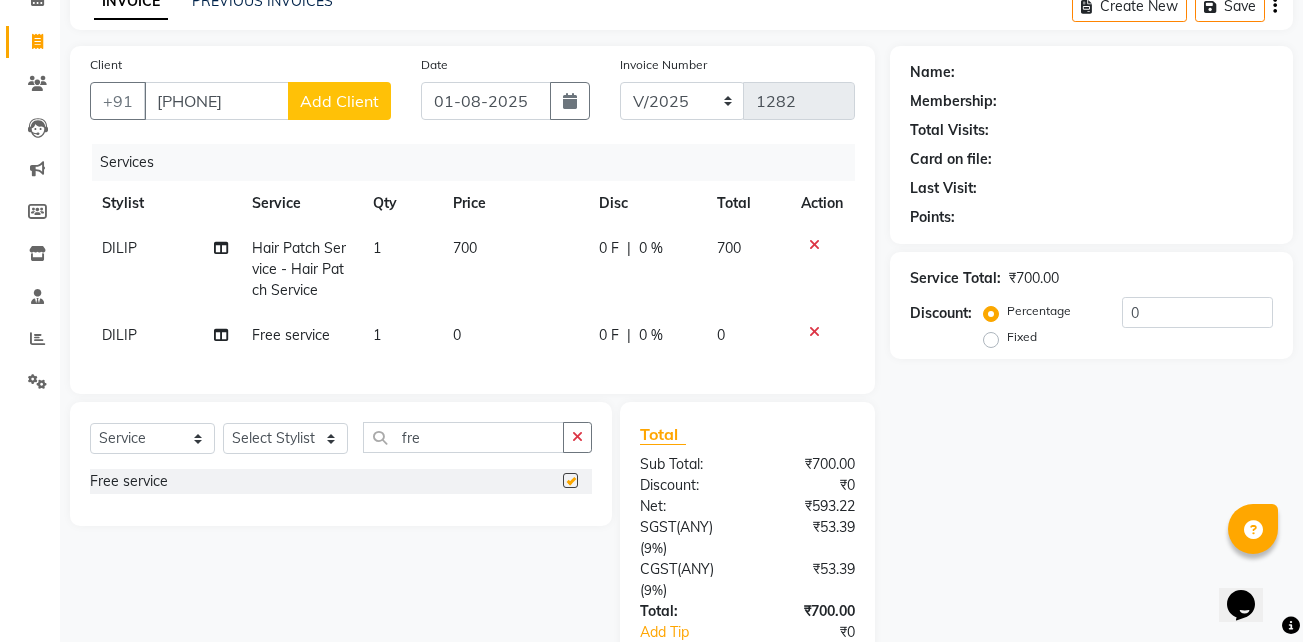 checkbox on "false" 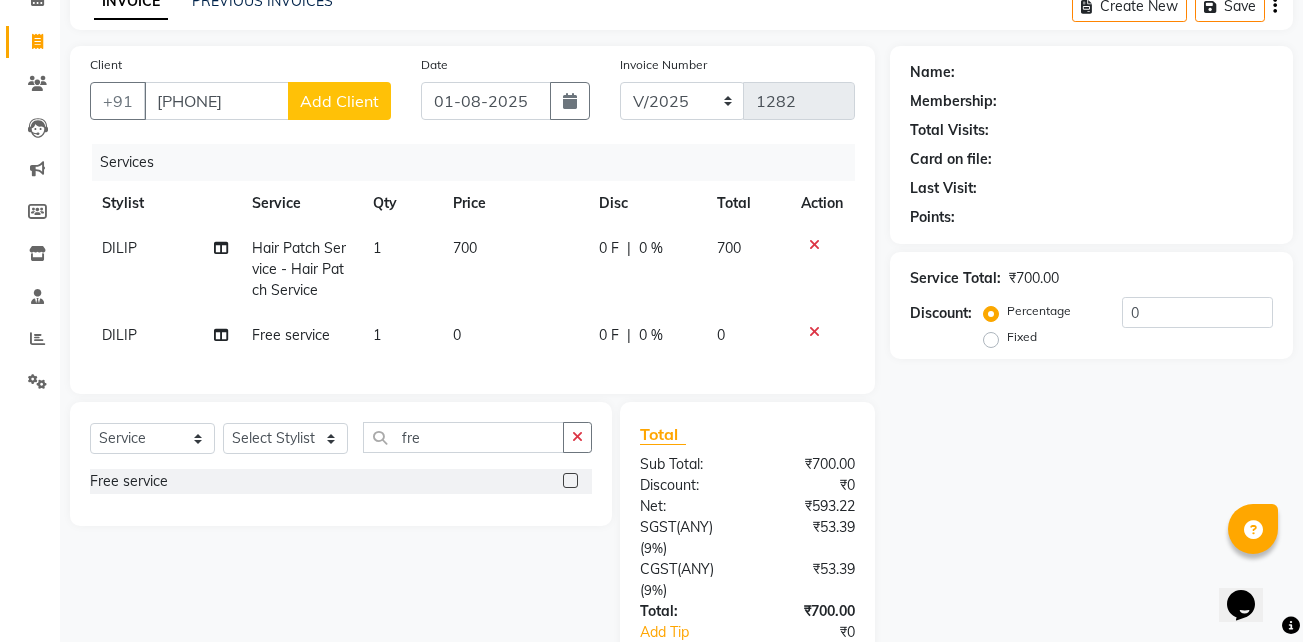 click 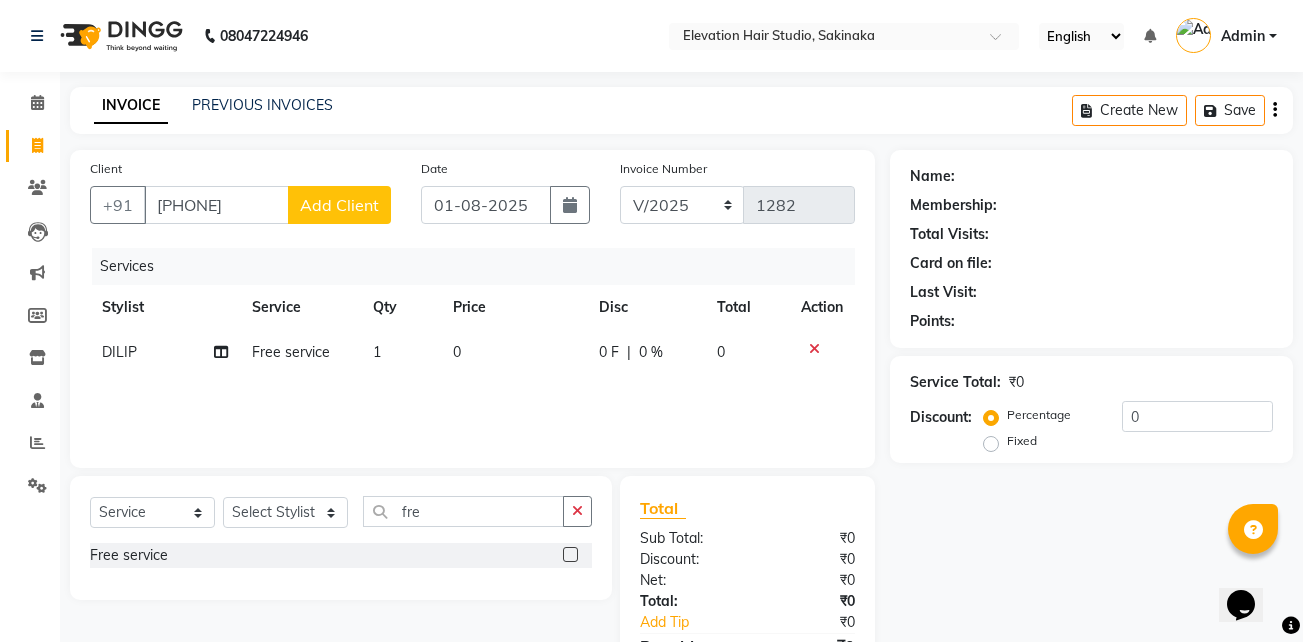 scroll, scrollTop: 116, scrollLeft: 0, axis: vertical 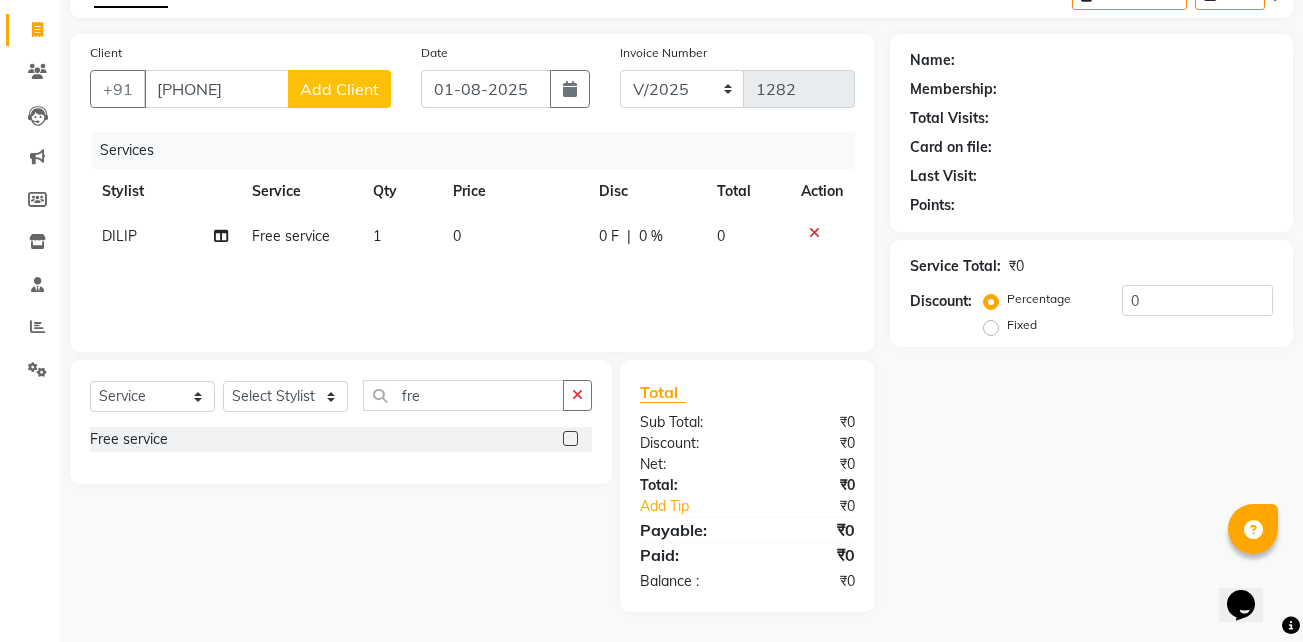 click on "Name: Membership: Total Visits: Card on file: Last Visit:  Points:  Service Total:  ₹0  Discount:  Percentage   Fixed  0" 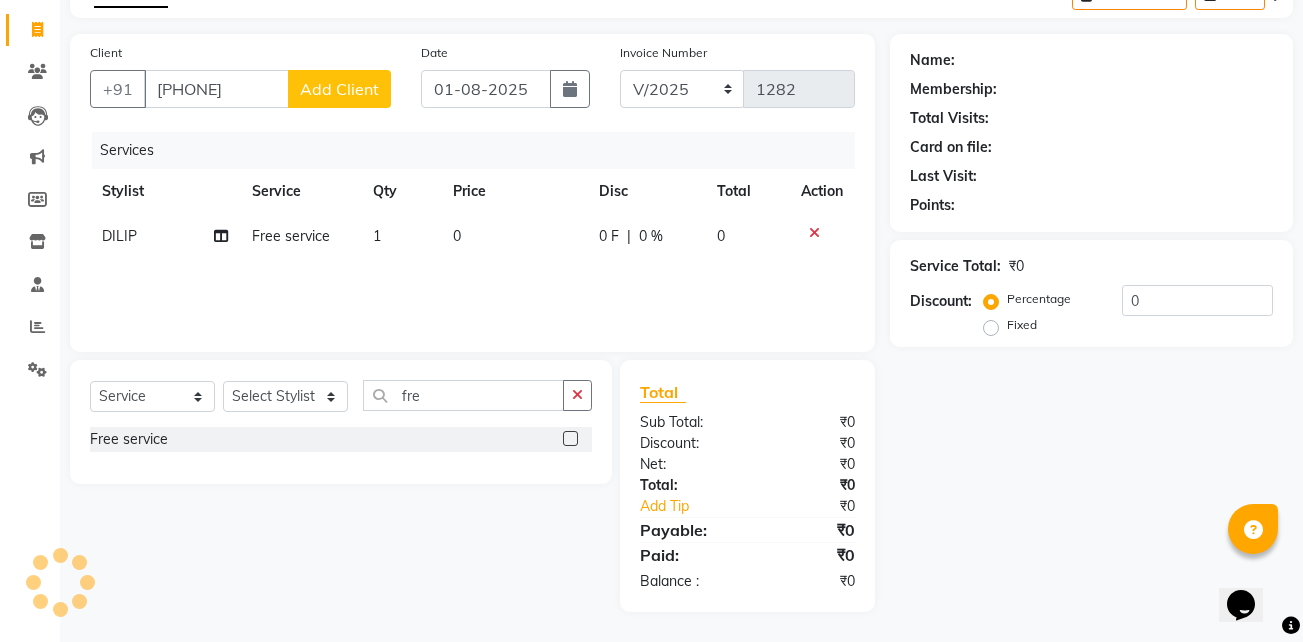 scroll, scrollTop: 0, scrollLeft: 0, axis: both 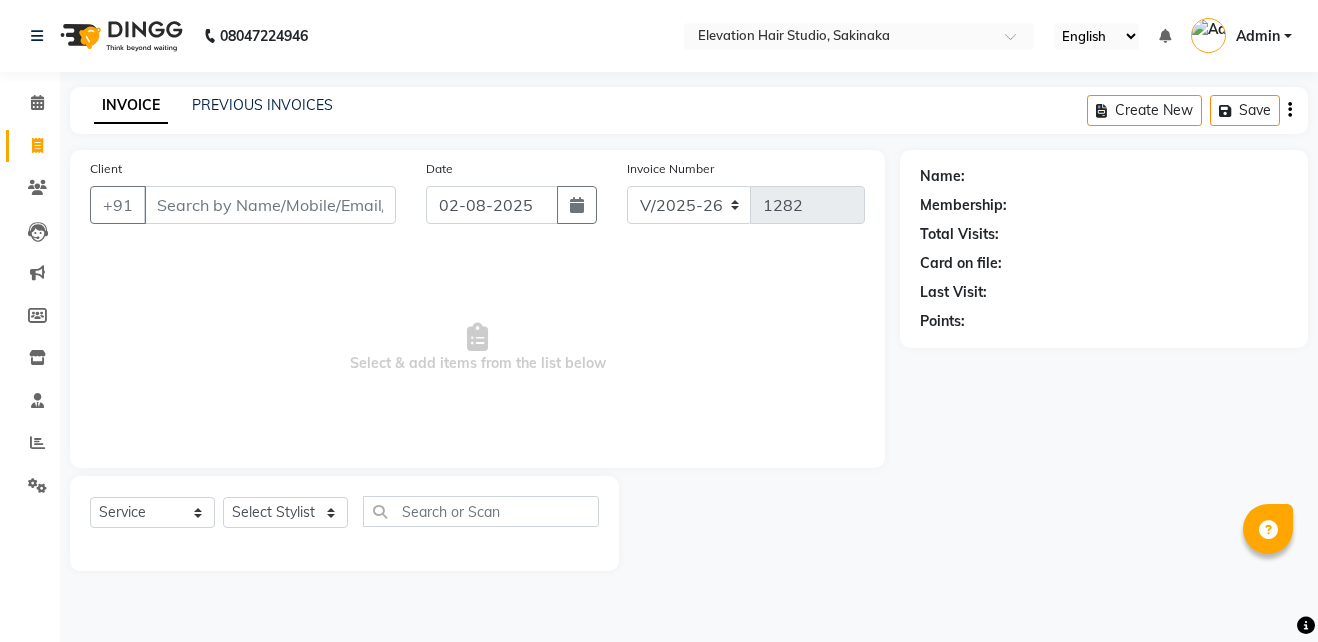 select on "4949" 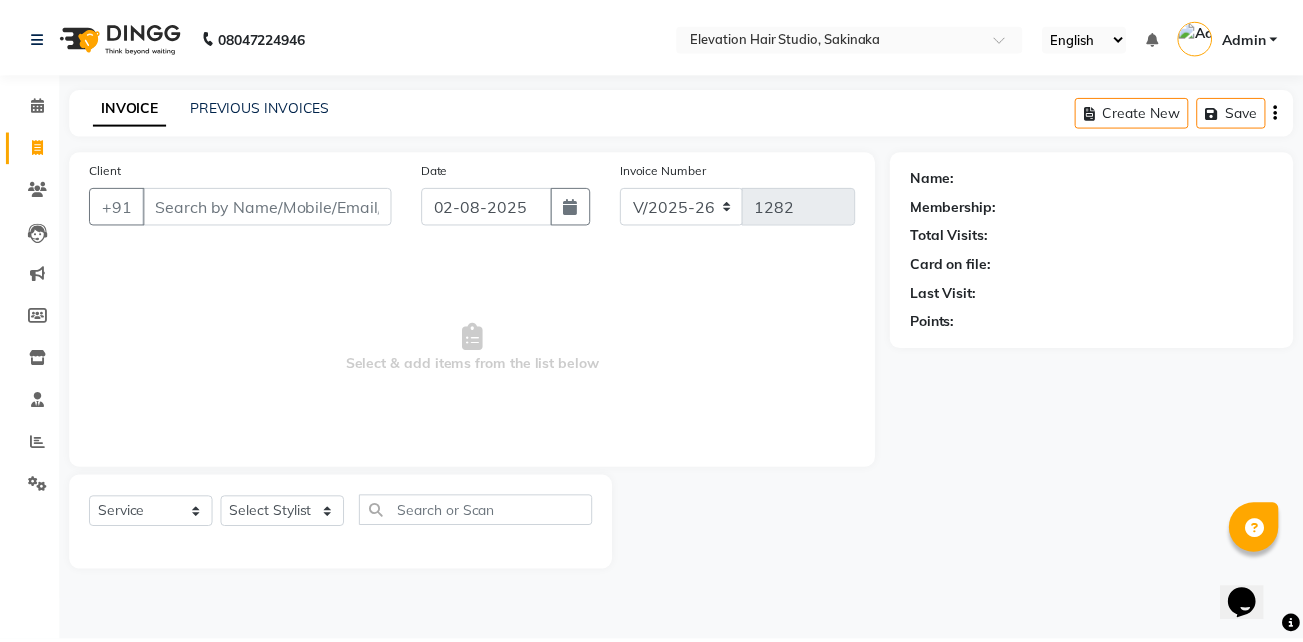 scroll, scrollTop: 0, scrollLeft: 0, axis: both 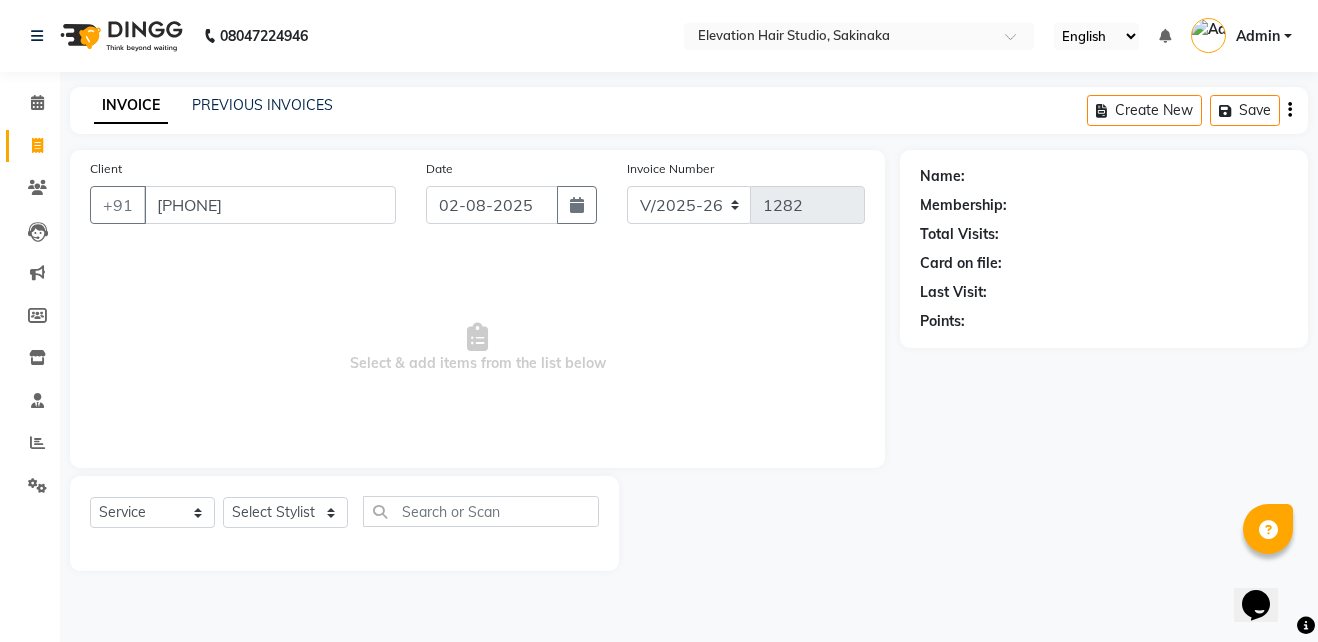type on "[PHONE]" 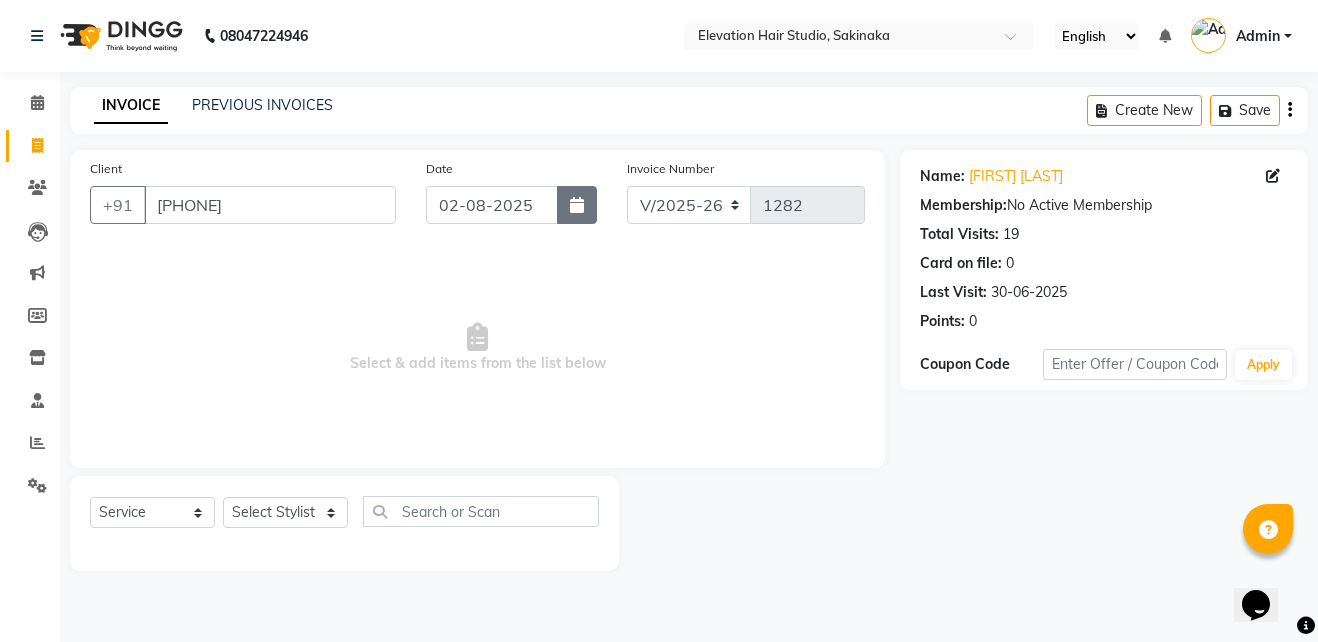 click 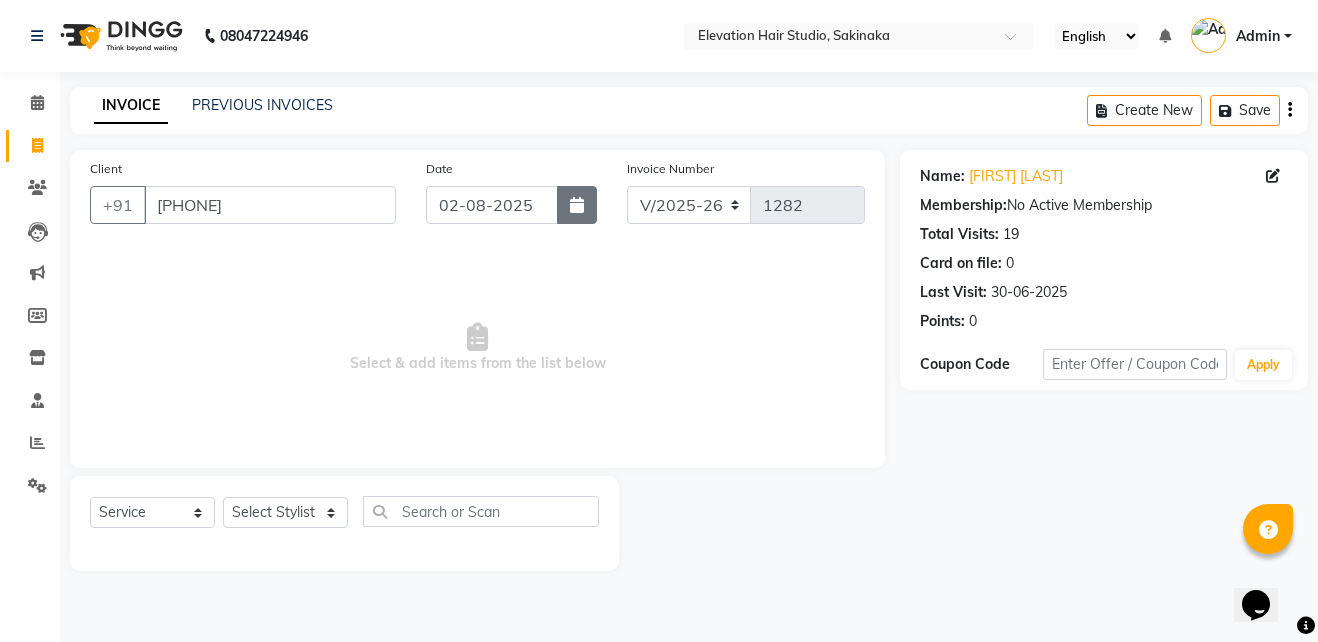 select on "8" 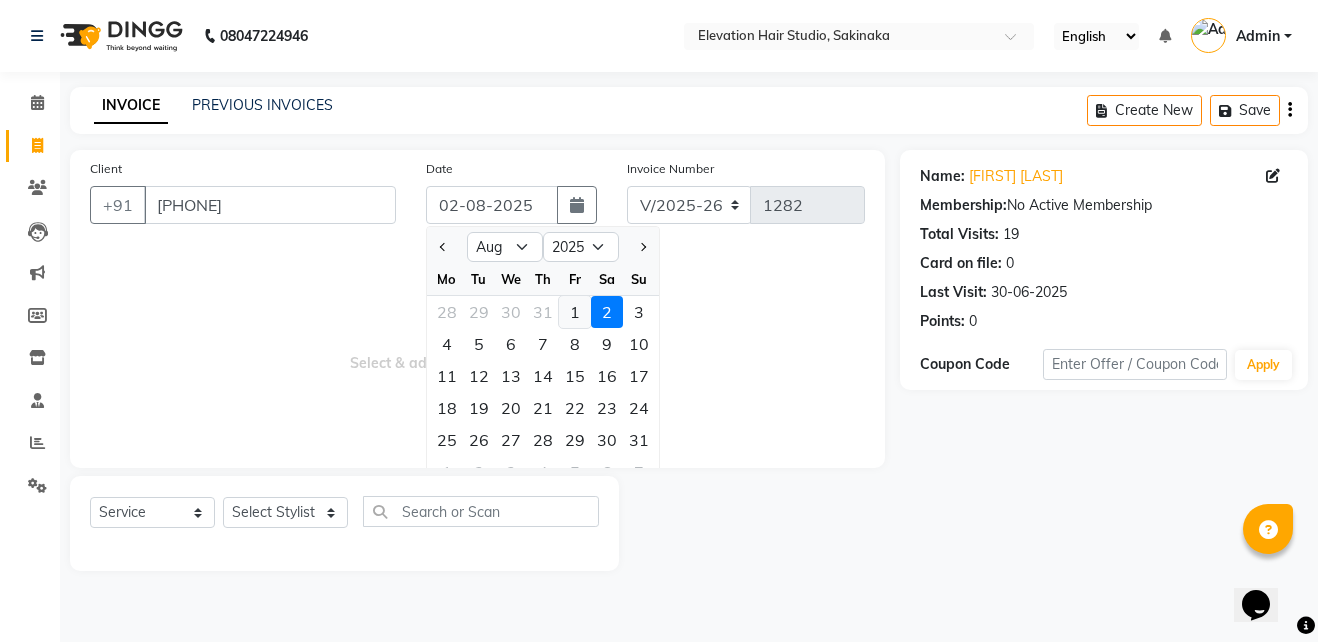 click on "1" 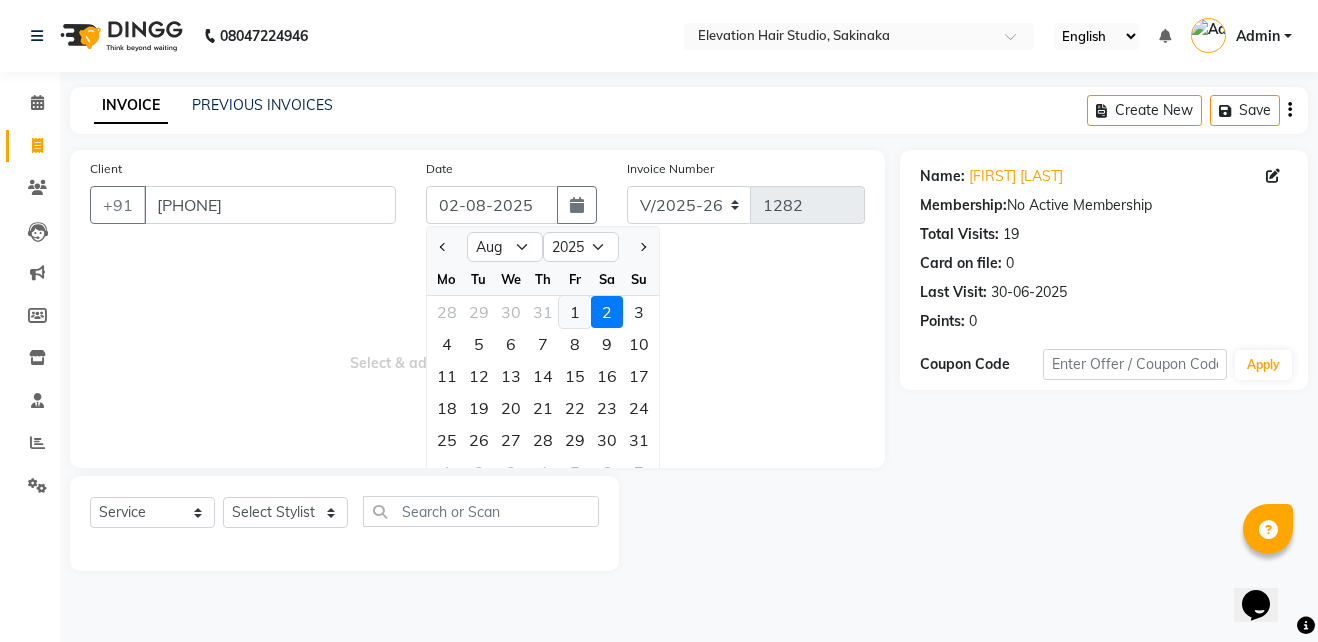 type on "01-08-2025" 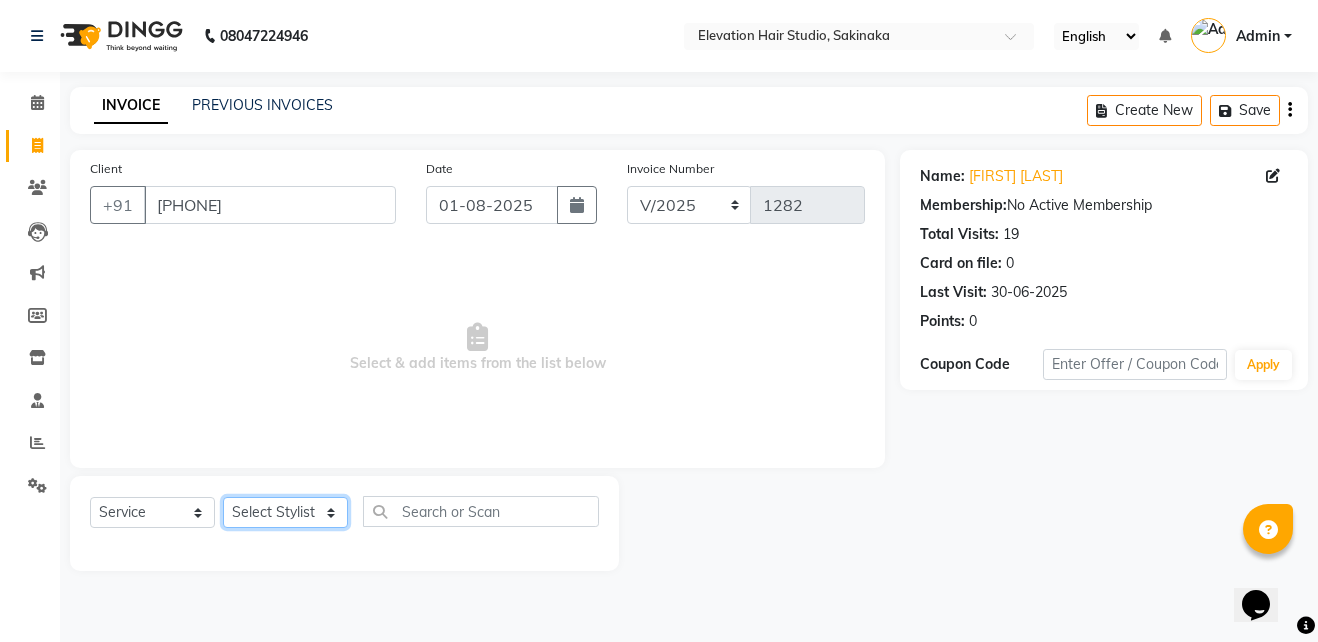 click on "Select Stylist Admin (EHS [CITY]) ANEES DILIP KAPIL PRIYA RUPESH SAHIL Sarfaraz SHAHEENA SHAIKH ZEESHAN" 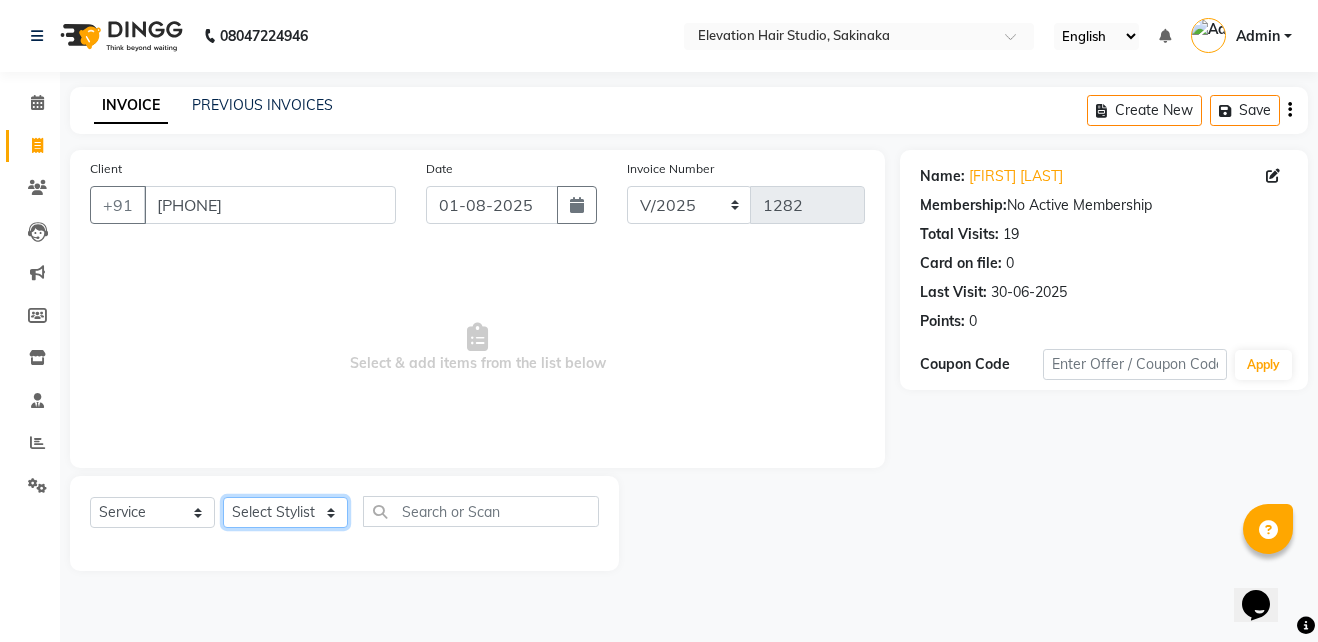 select on "50821" 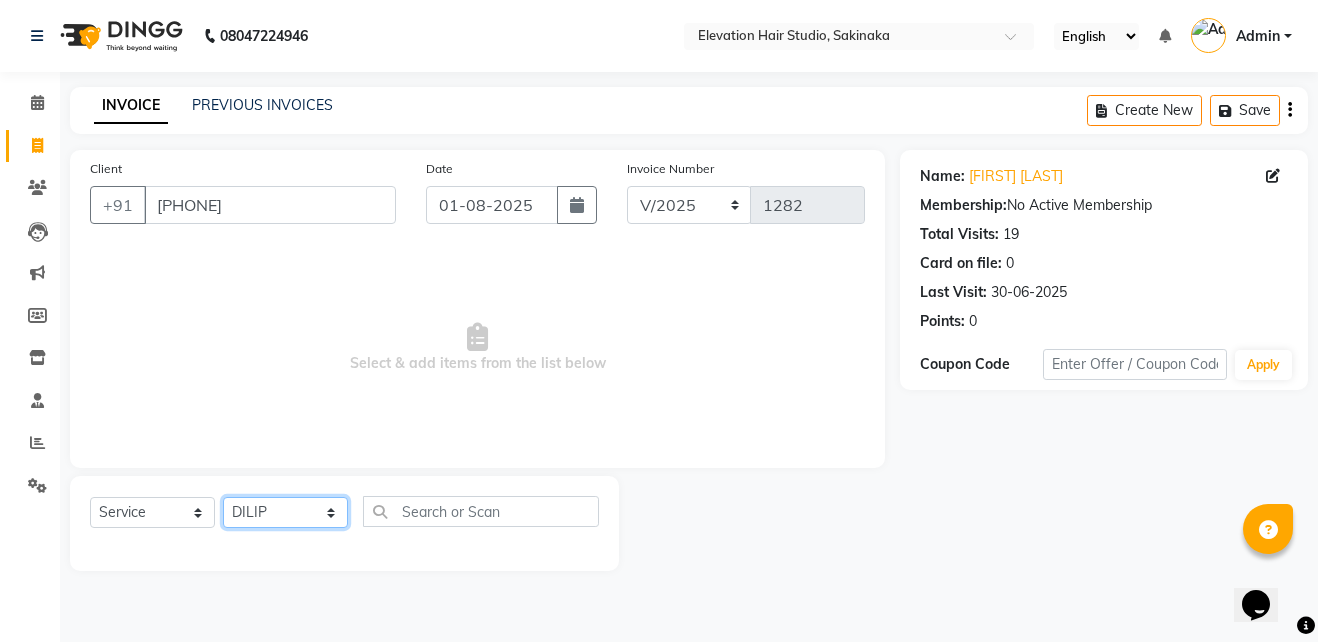 click on "Select Stylist Admin (EHS [CITY]) ANEES DILIP KAPIL PRIYA RUPESH SAHIL Sarfaraz SHAHEENA SHAIKH ZEESHAN" 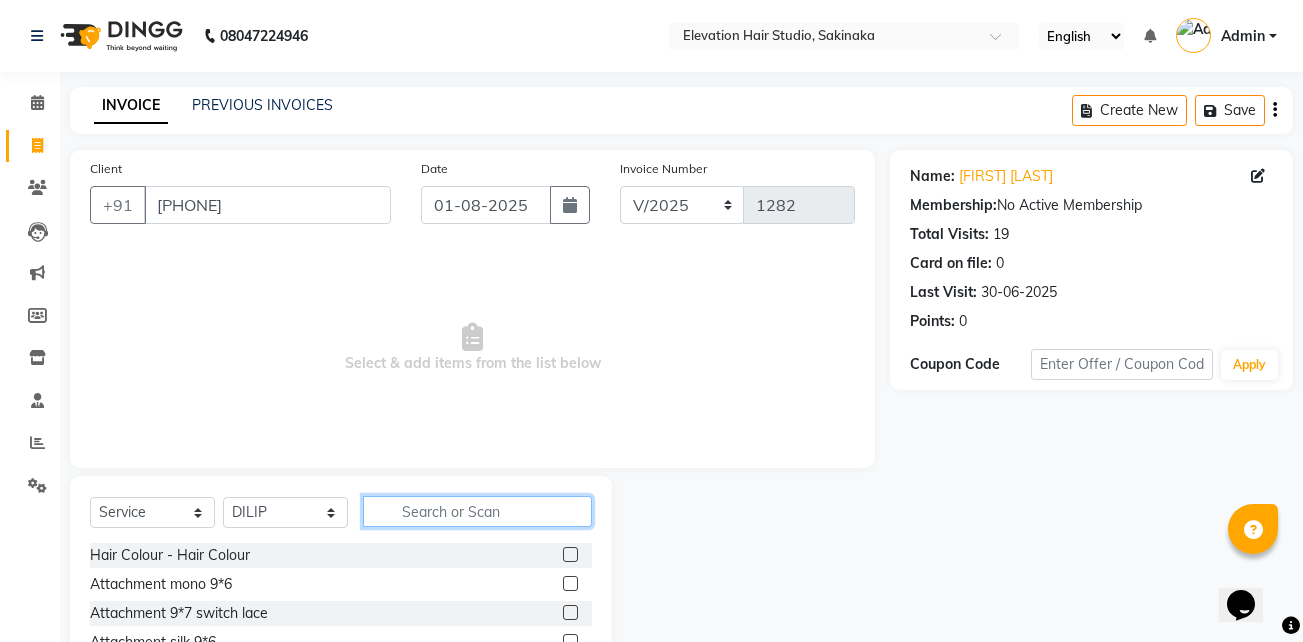 click 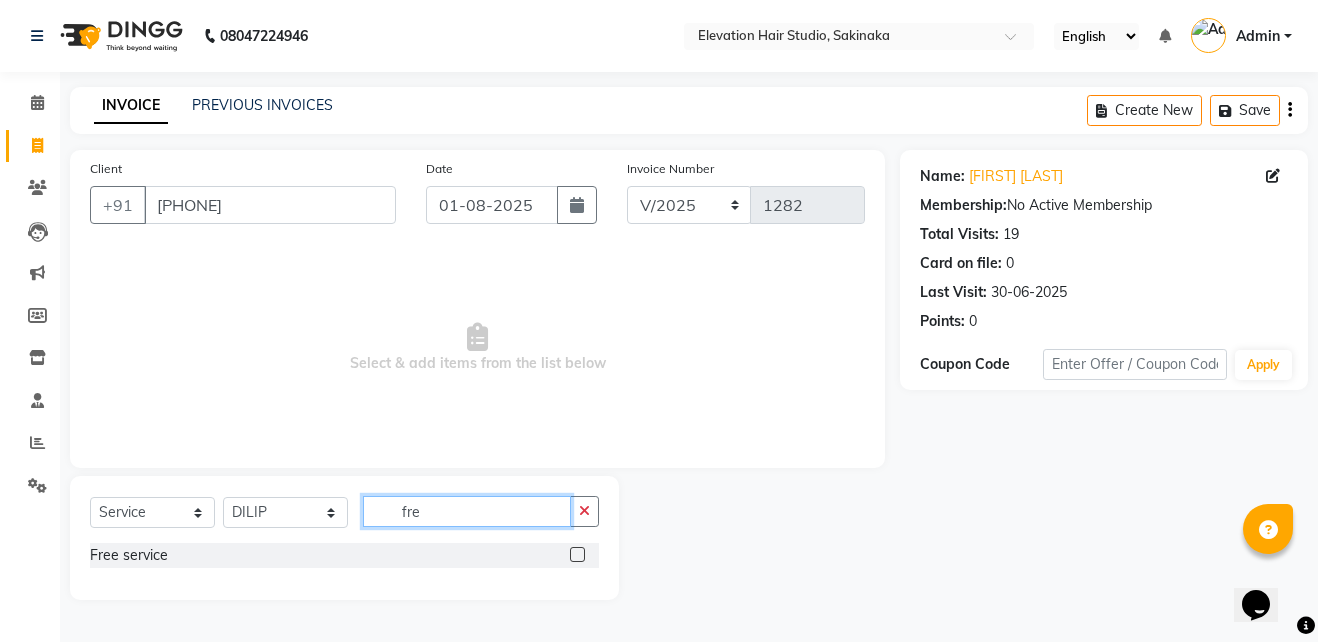 type on "fre" 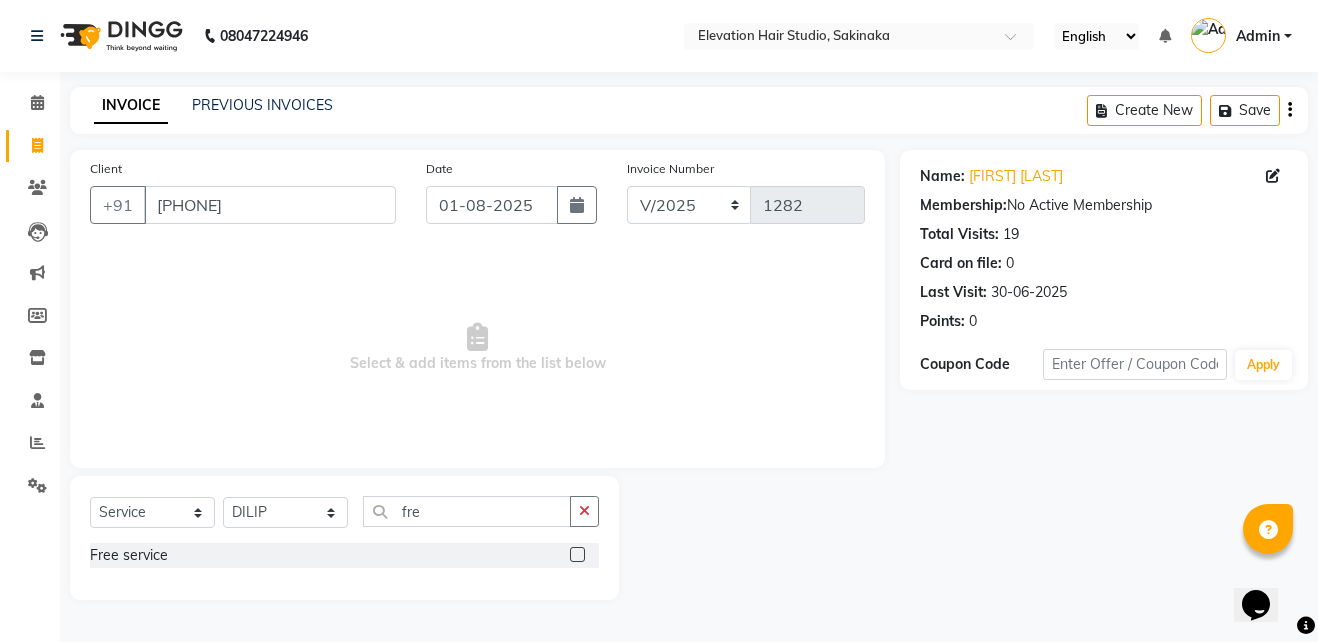 click 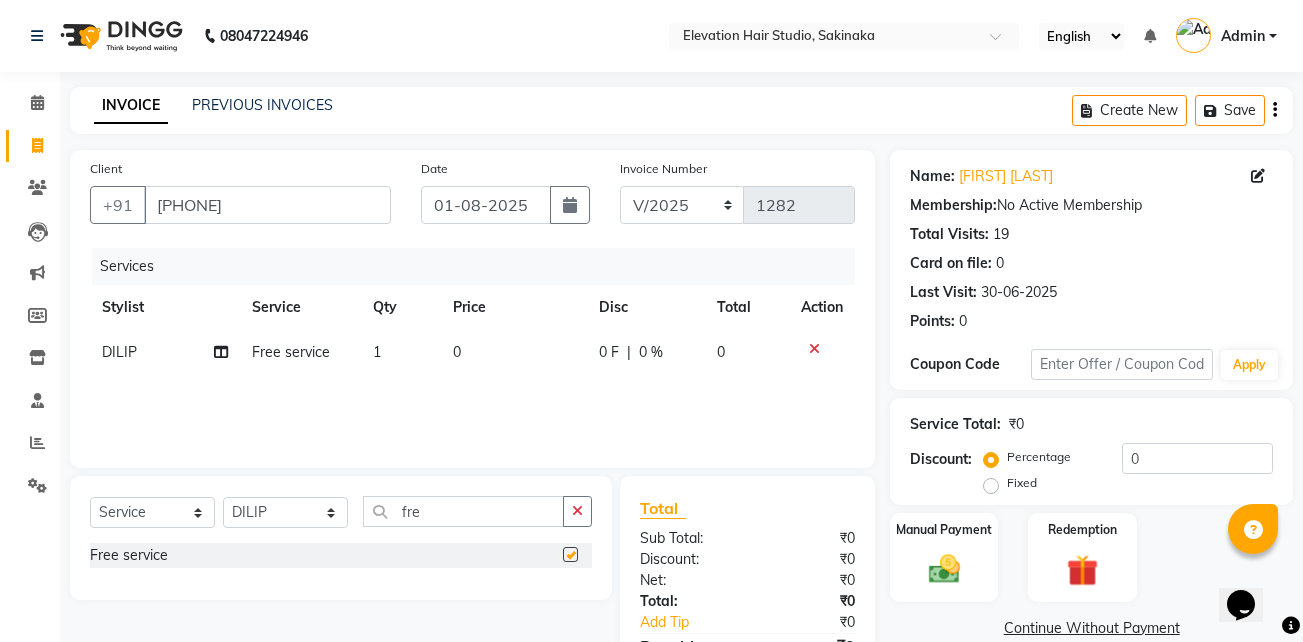 checkbox on "false" 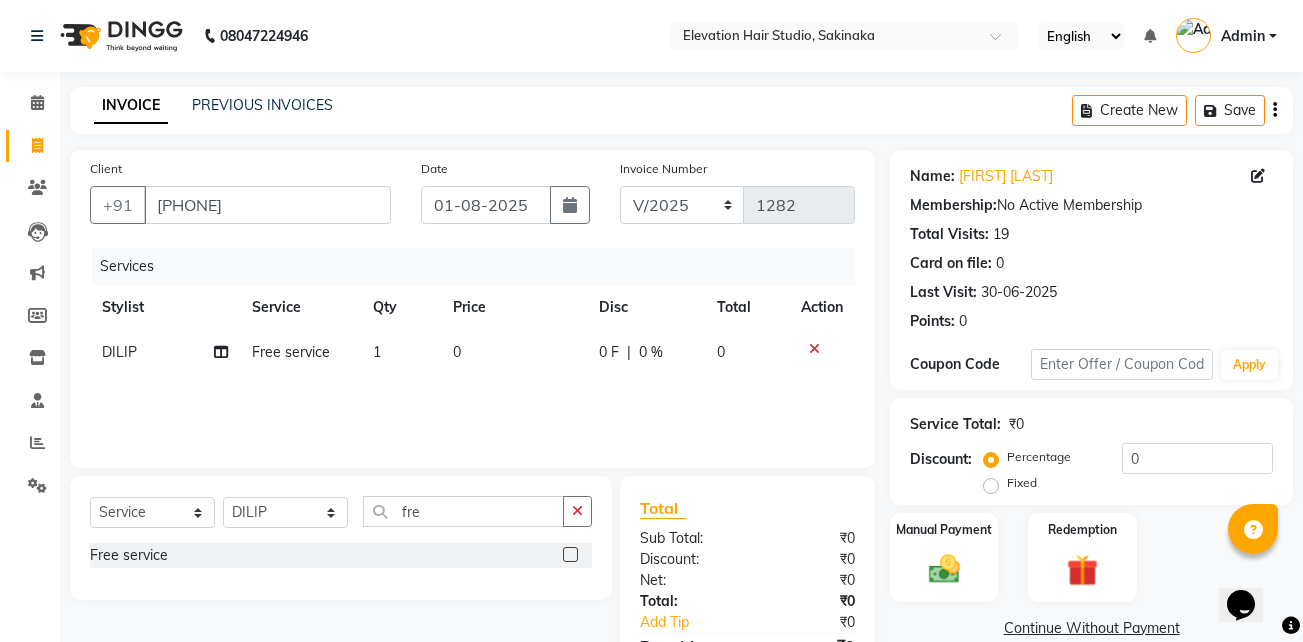 click on "Continue Without Payment" 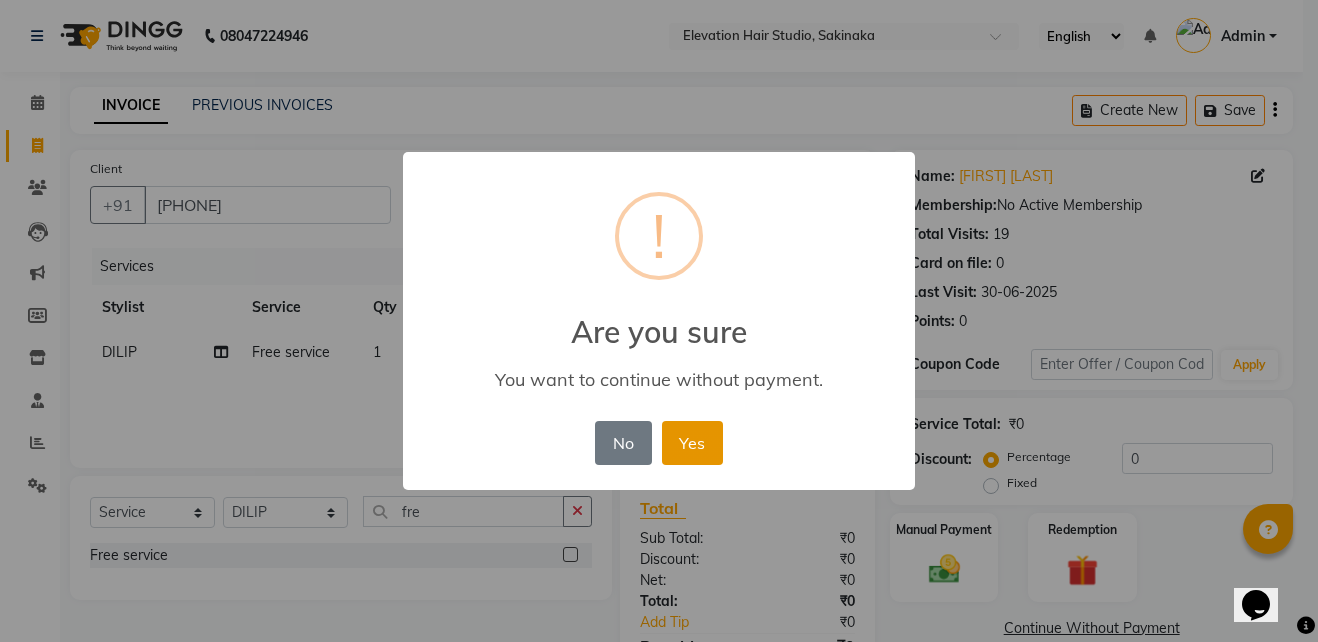 click on "Yes" at bounding box center [692, 443] 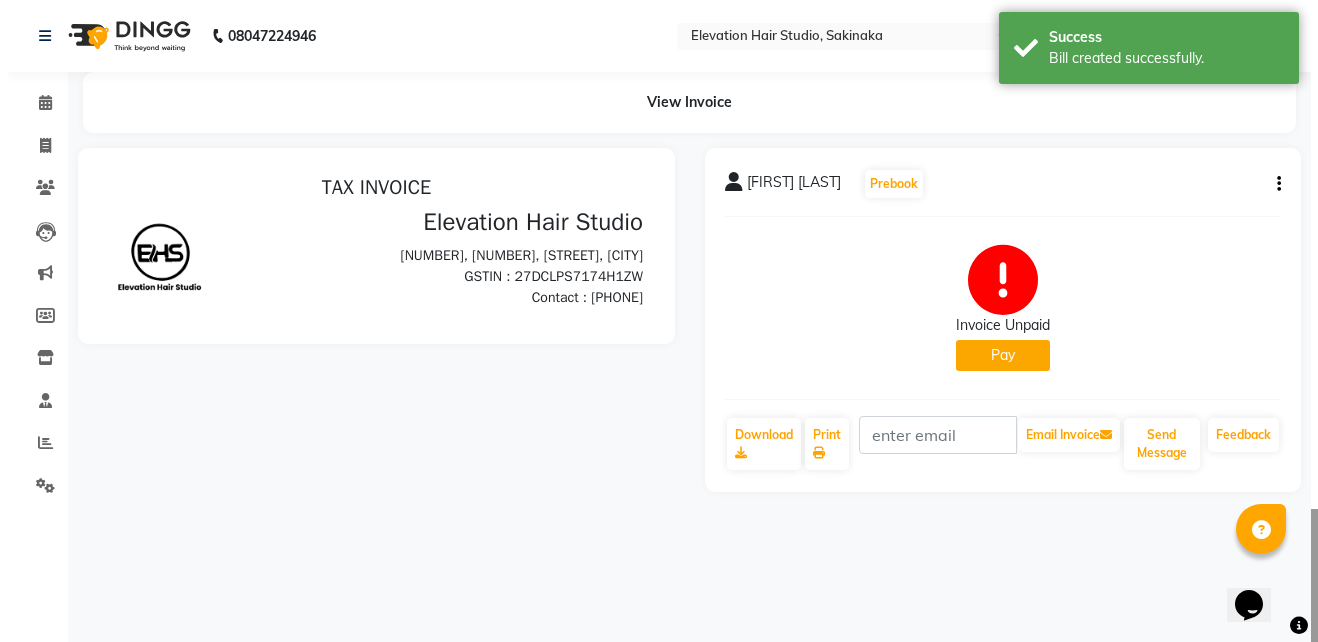 scroll, scrollTop: 0, scrollLeft: 0, axis: both 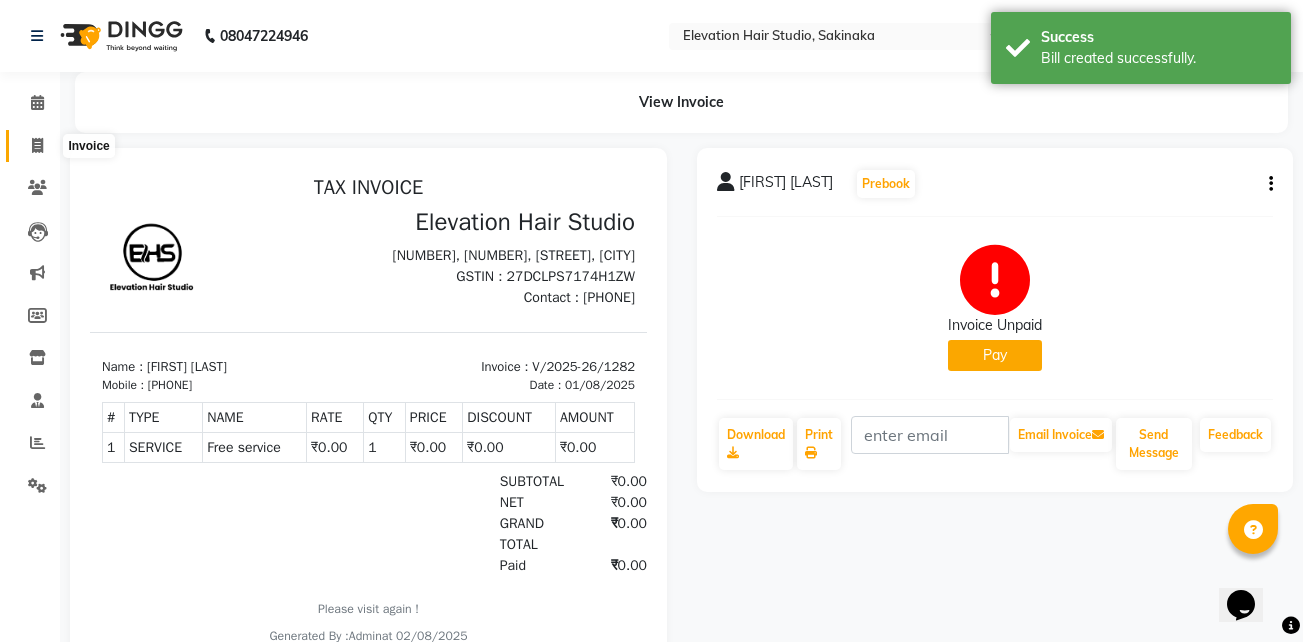 click 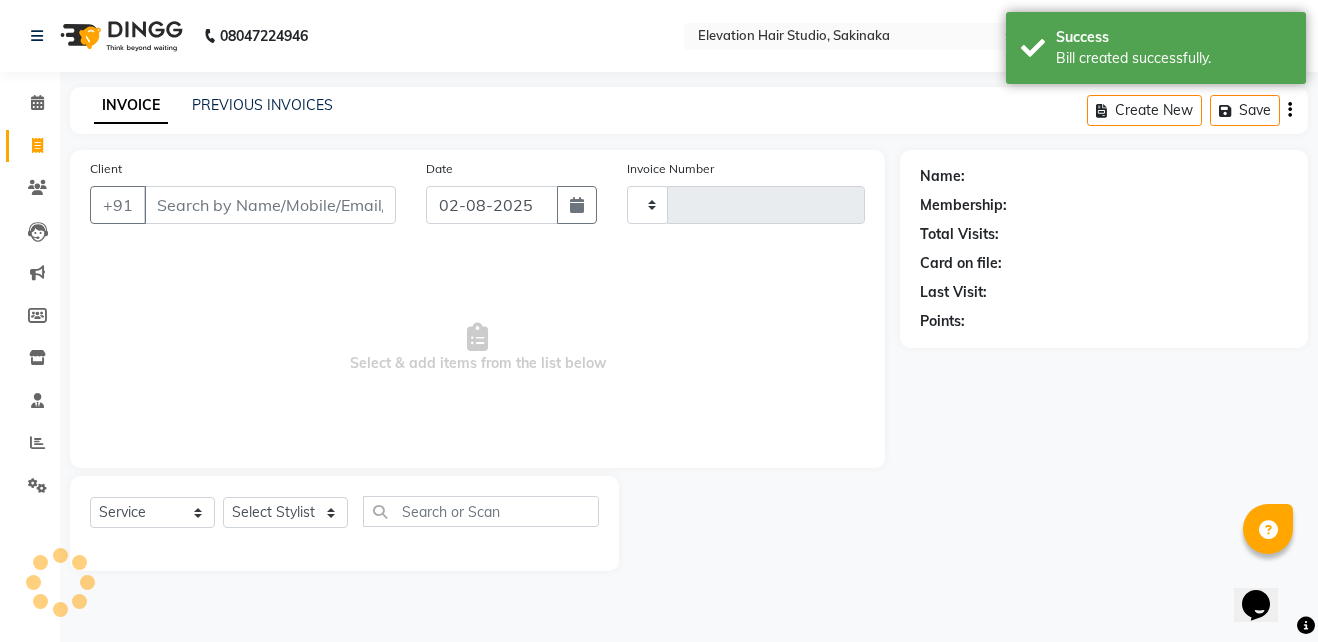 type on "1283" 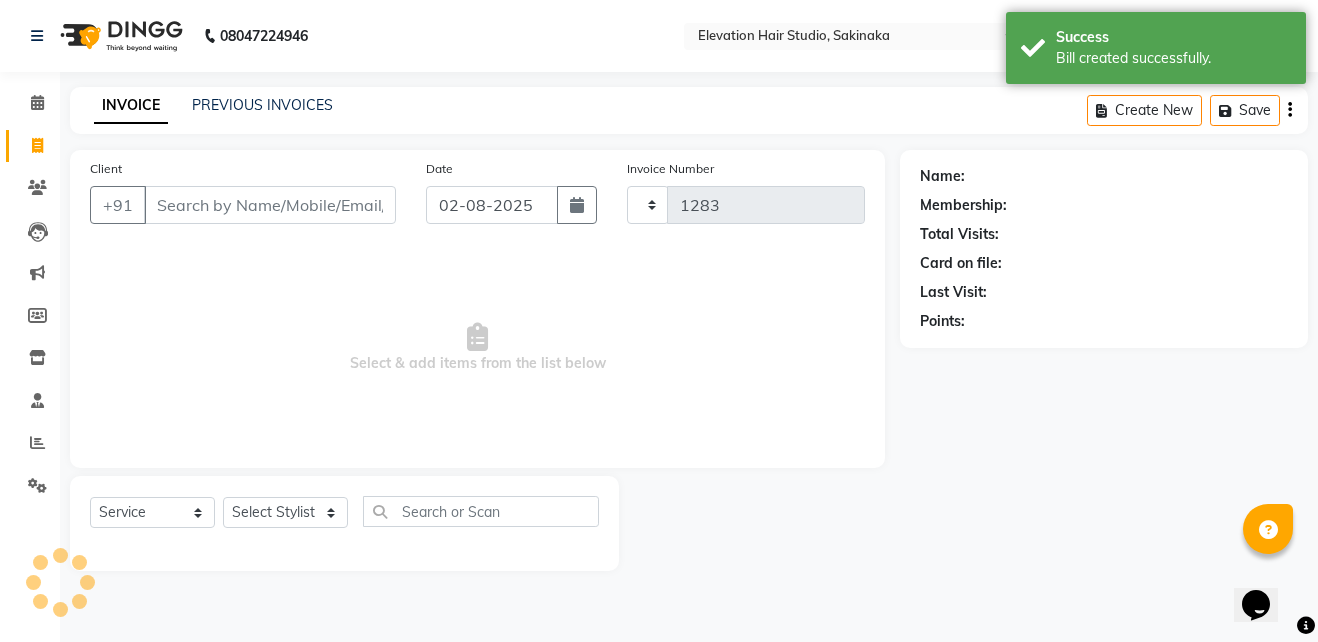 select on "4949" 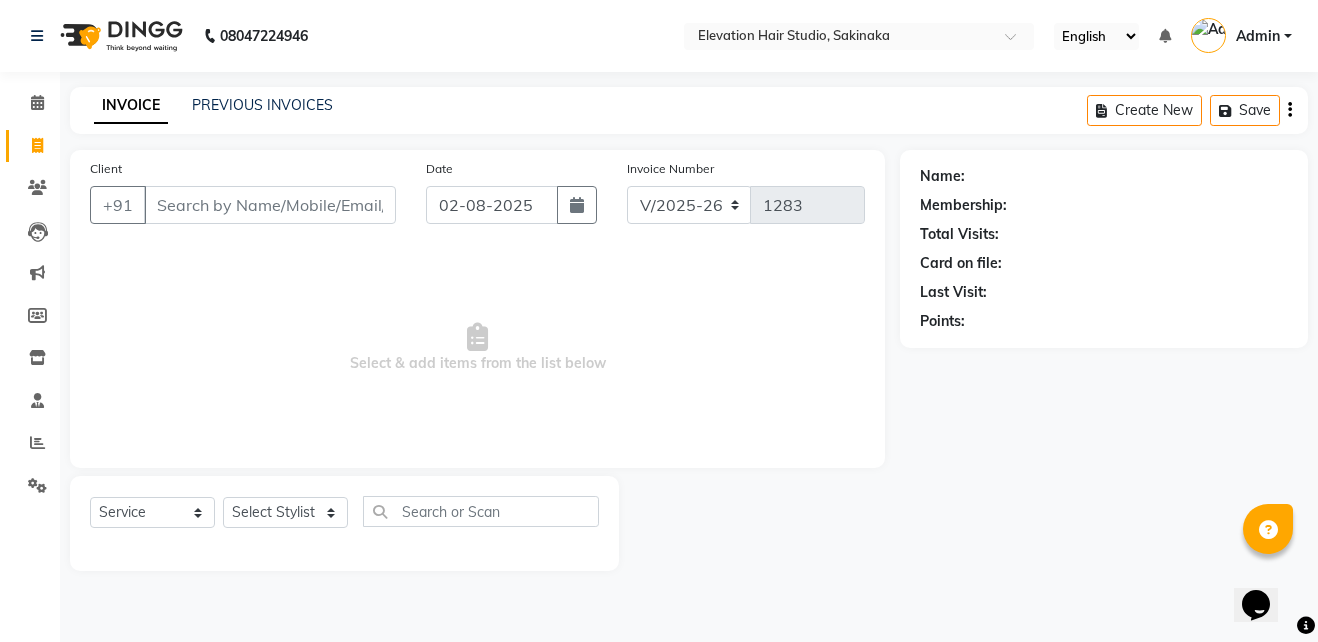 click on "Client" at bounding box center (270, 205) 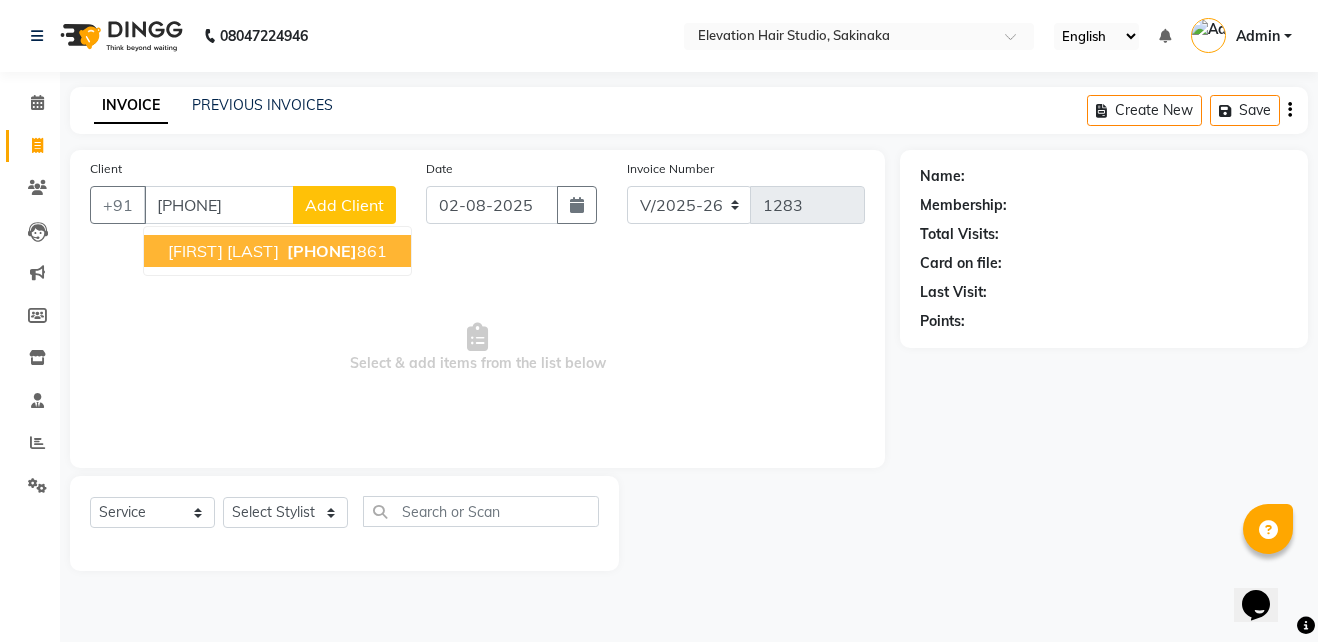 type on "9892550" 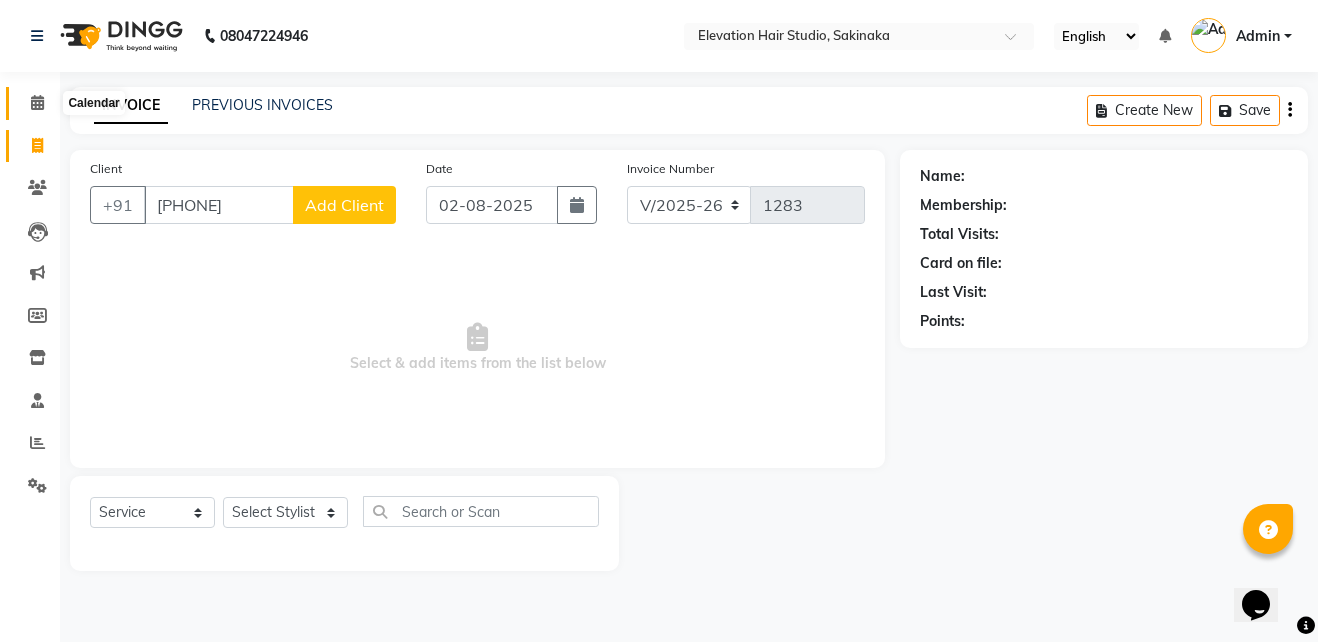 click 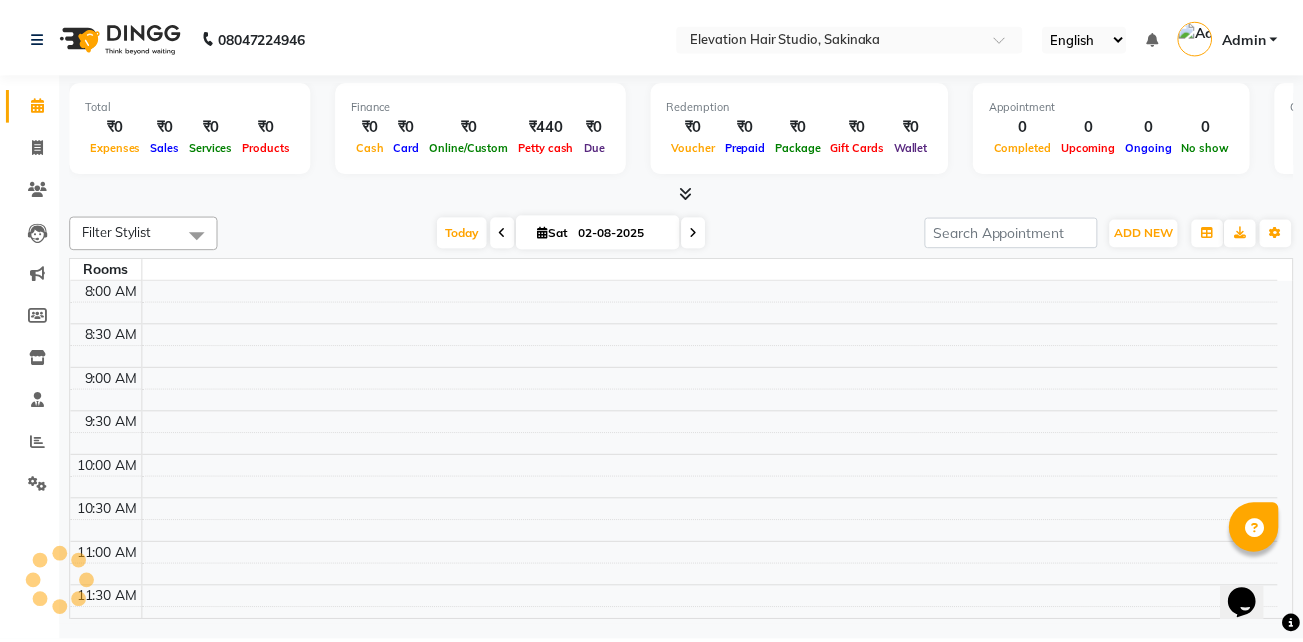 scroll, scrollTop: 0, scrollLeft: 0, axis: both 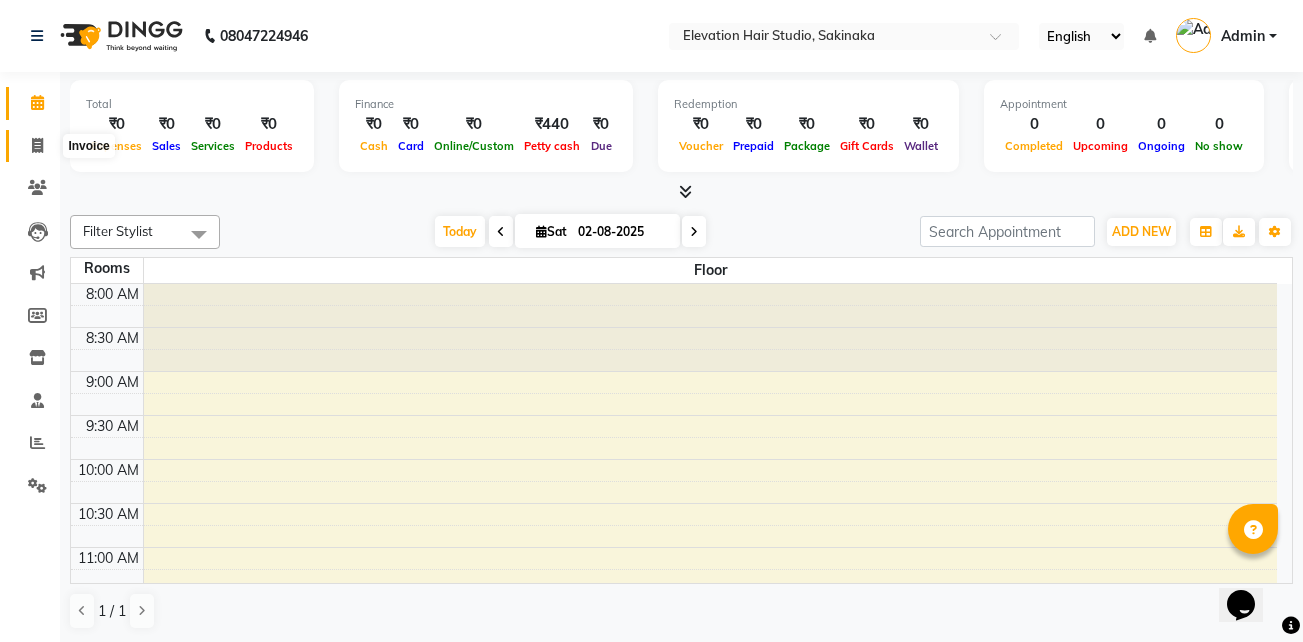 click 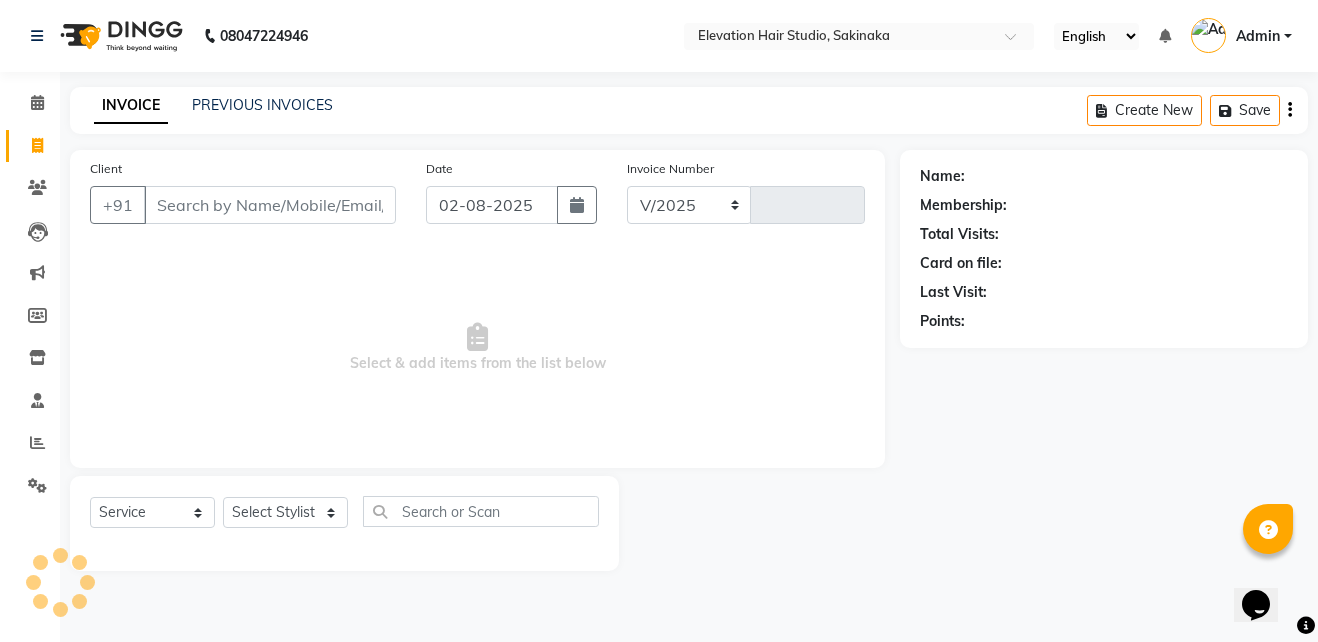 select on "4949" 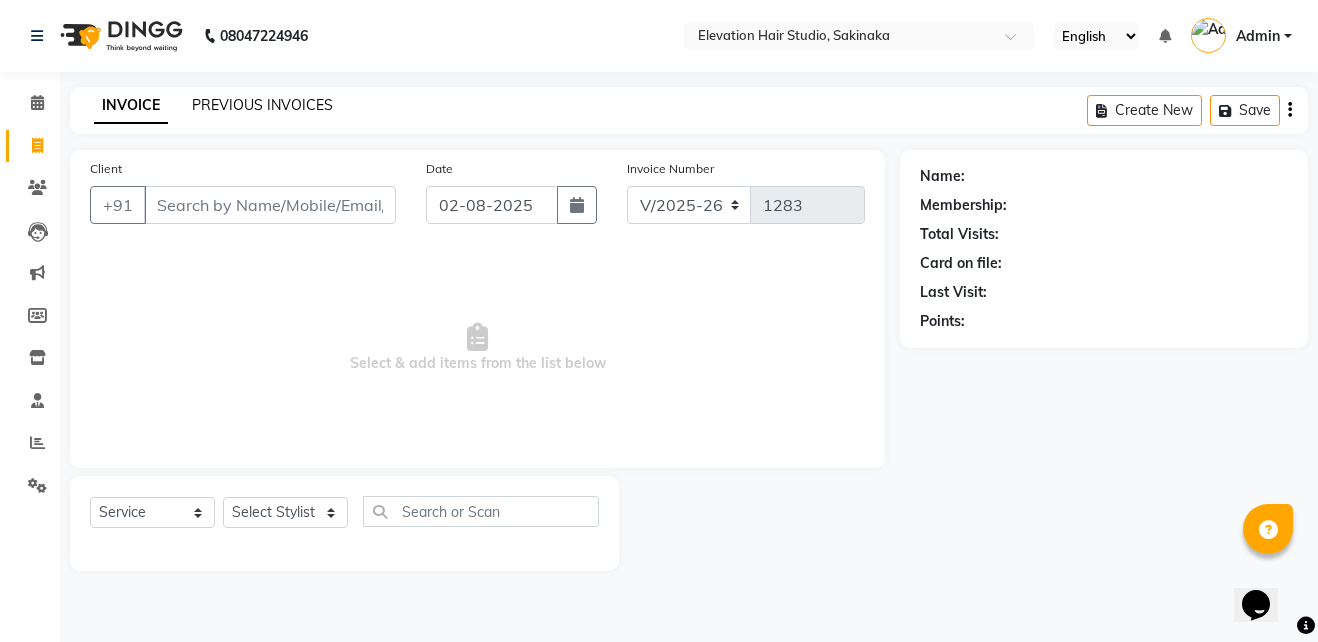 click on "PREVIOUS INVOICES" 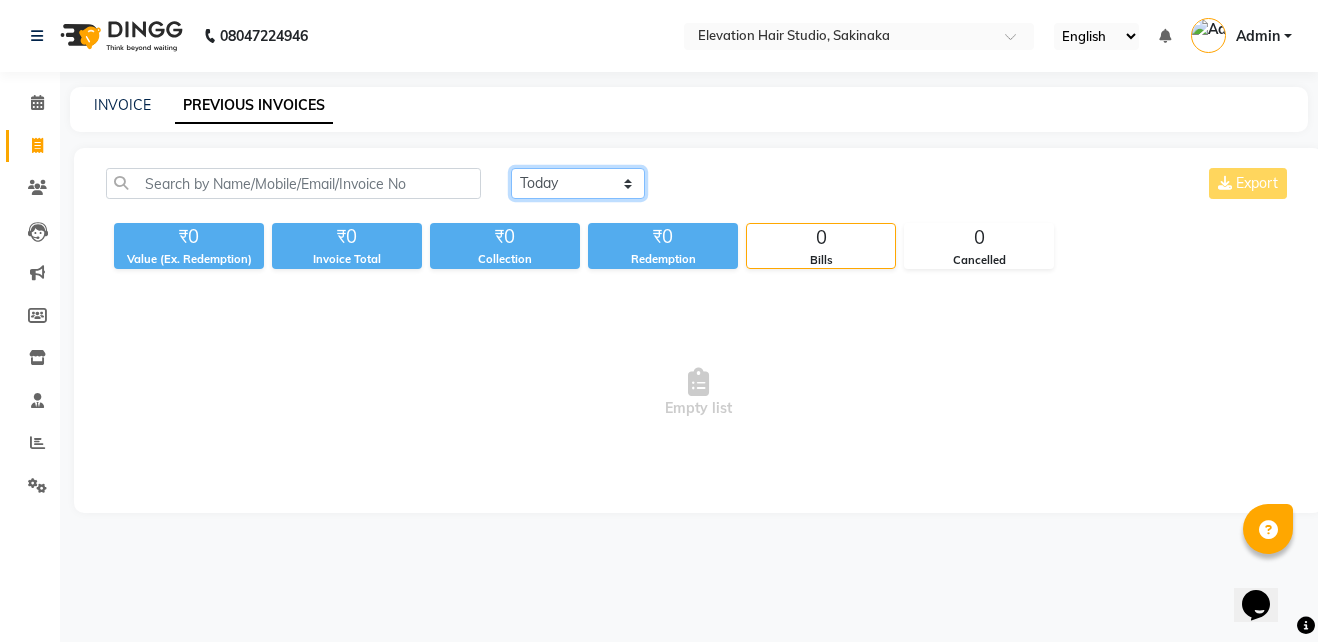 drag, startPoint x: 568, startPoint y: 180, endPoint x: 563, endPoint y: 233, distance: 53.235325 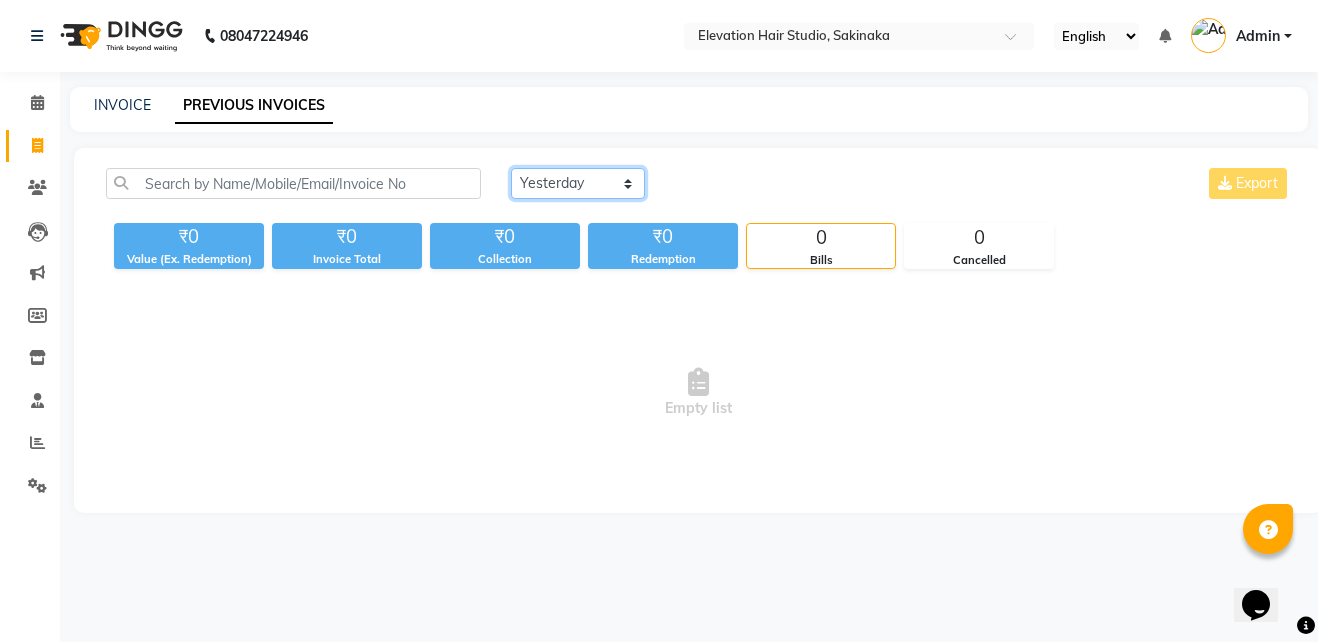 click on "Today Yesterday Custom Range" 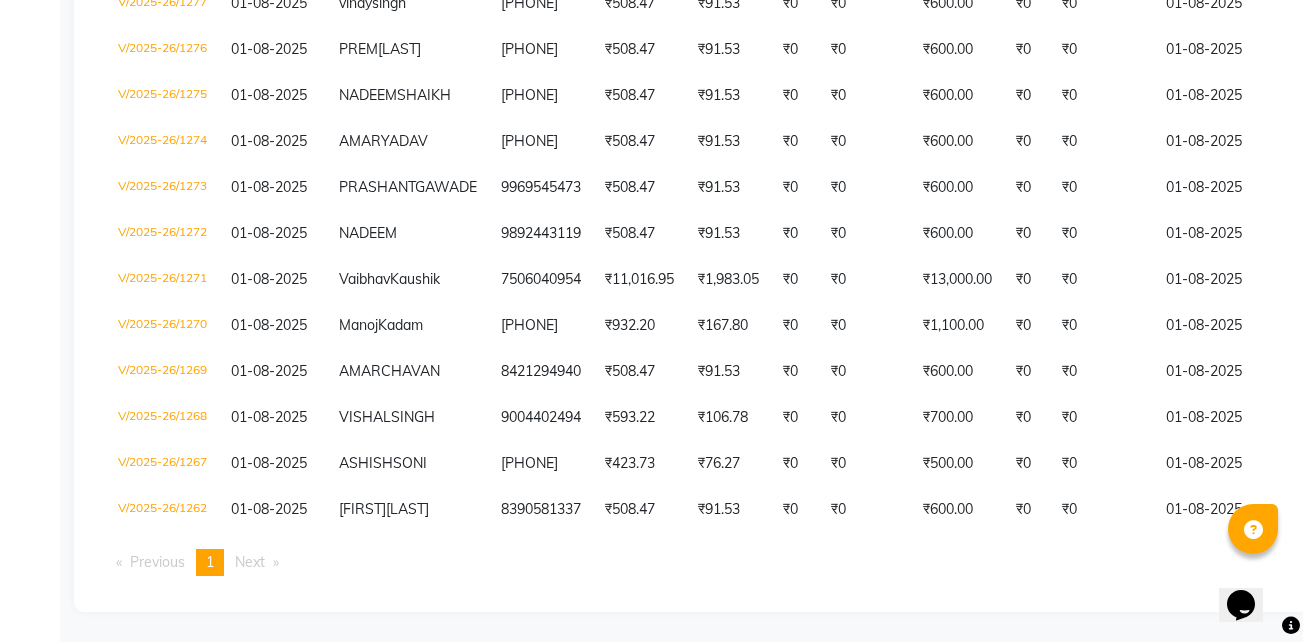 scroll, scrollTop: 858, scrollLeft: 0, axis: vertical 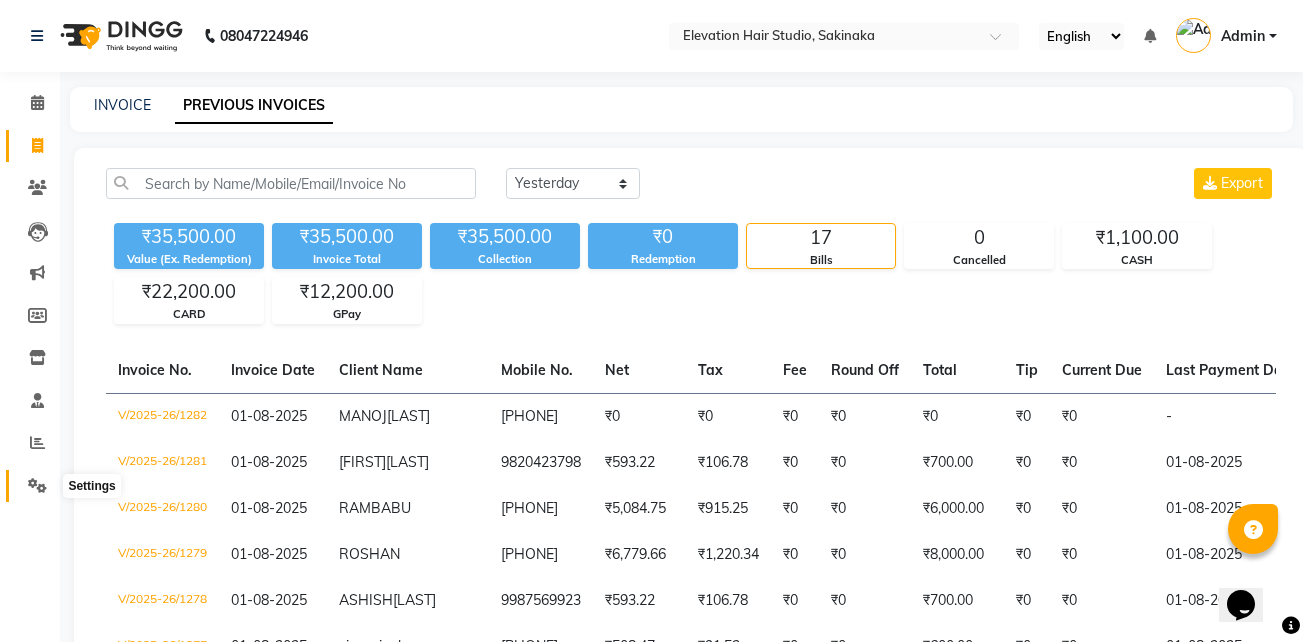 click 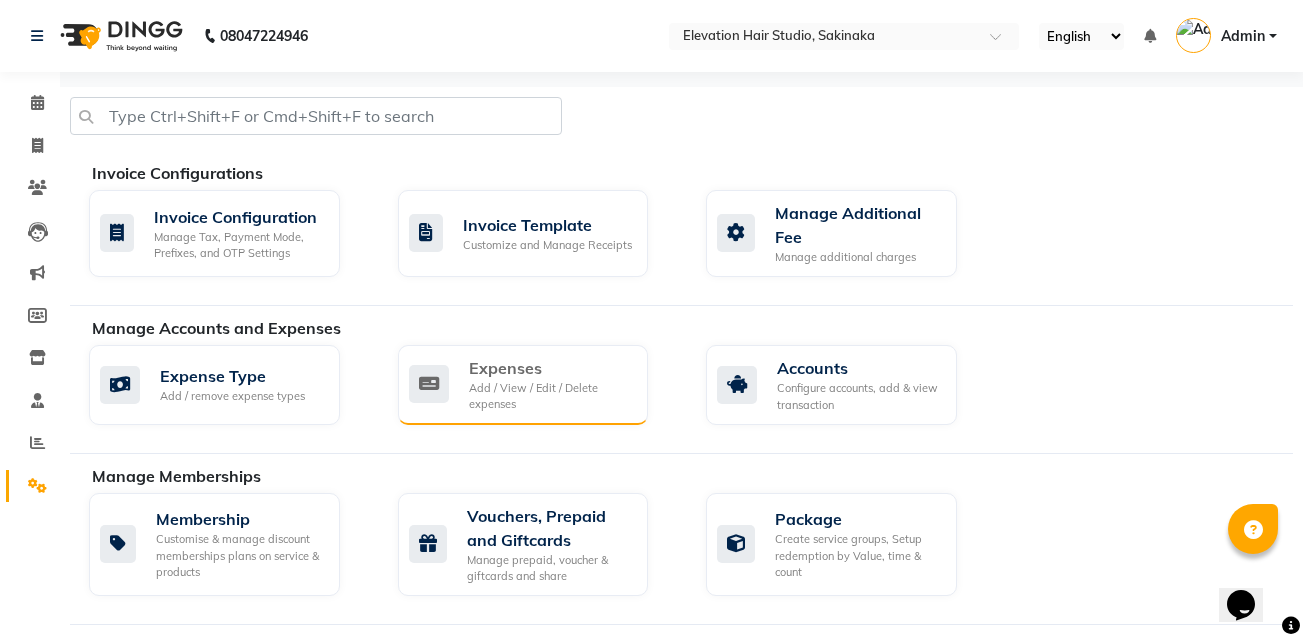 click on "Add / View / Edit / Delete expenses" 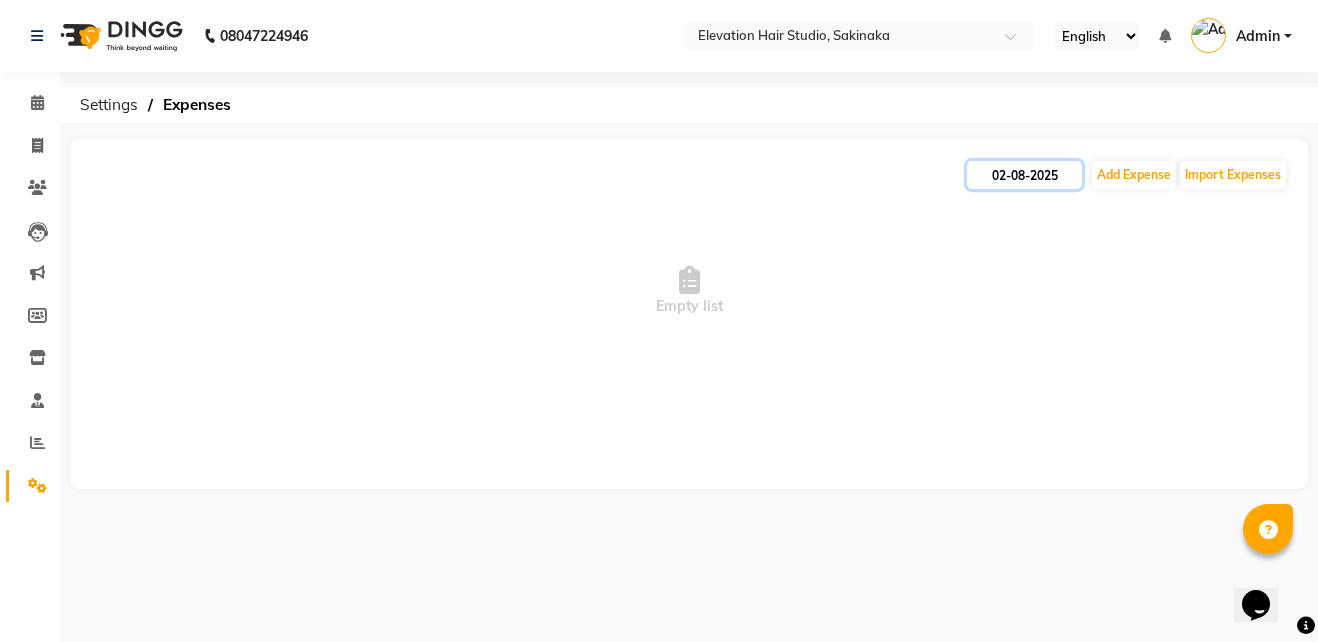 click on "02-08-2025" 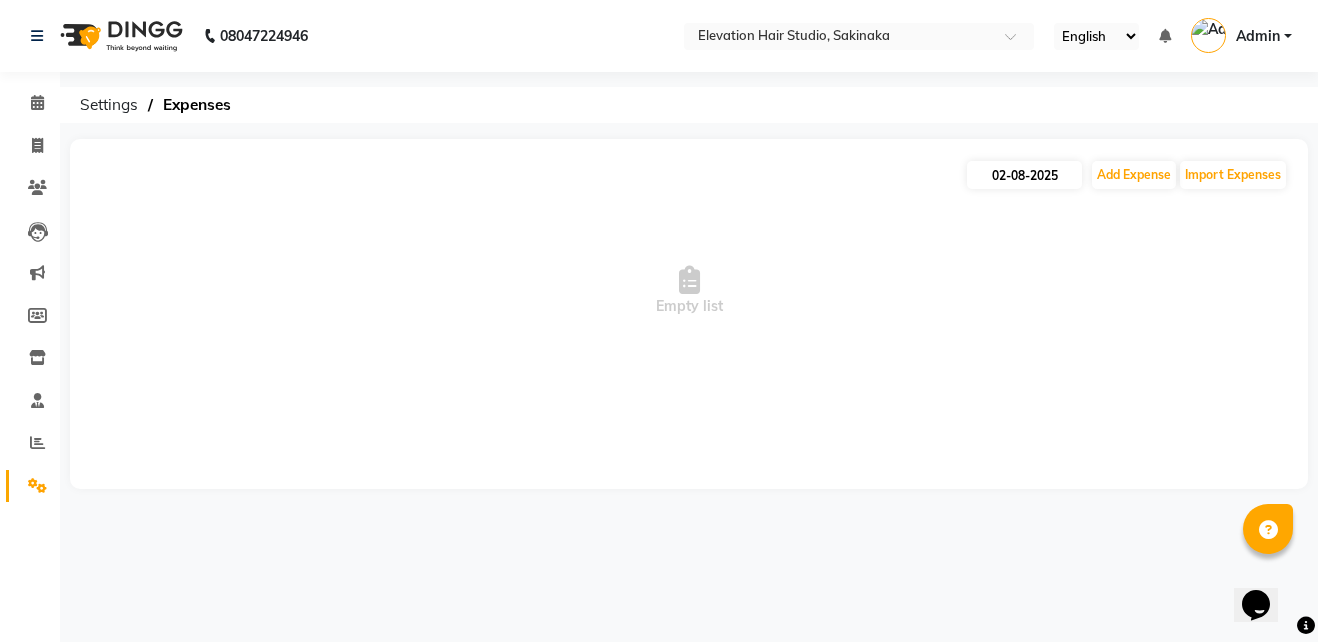 select on "8" 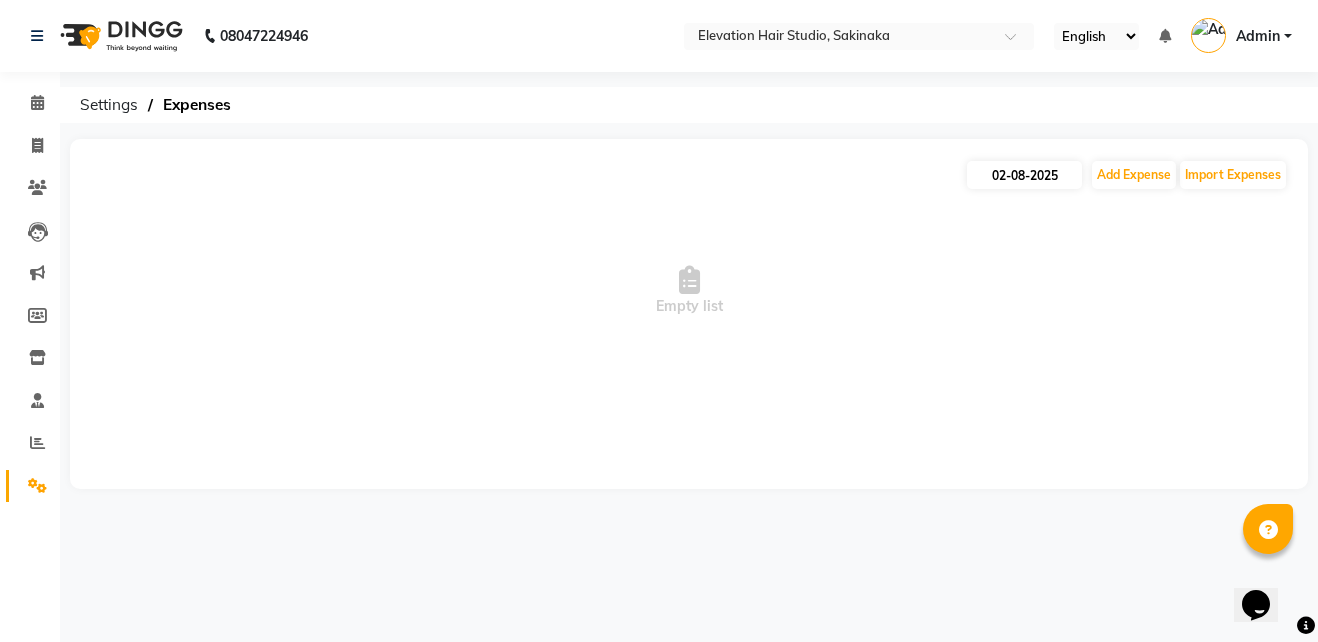 select on "2025" 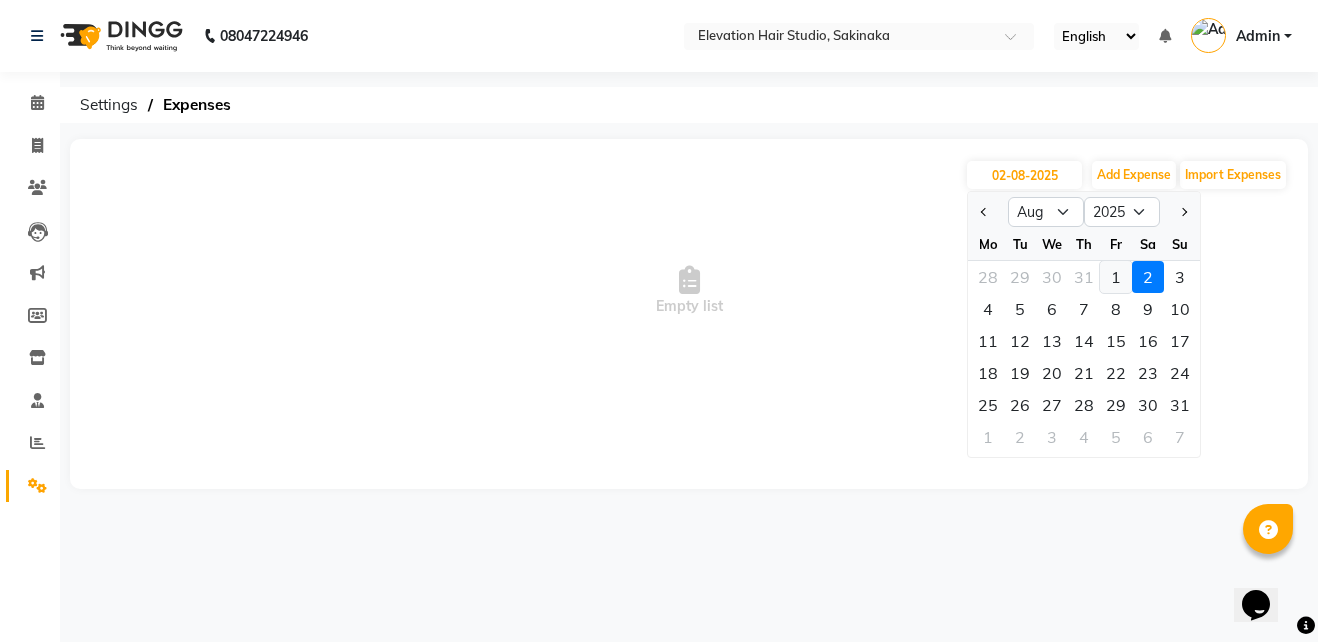 click on "1" 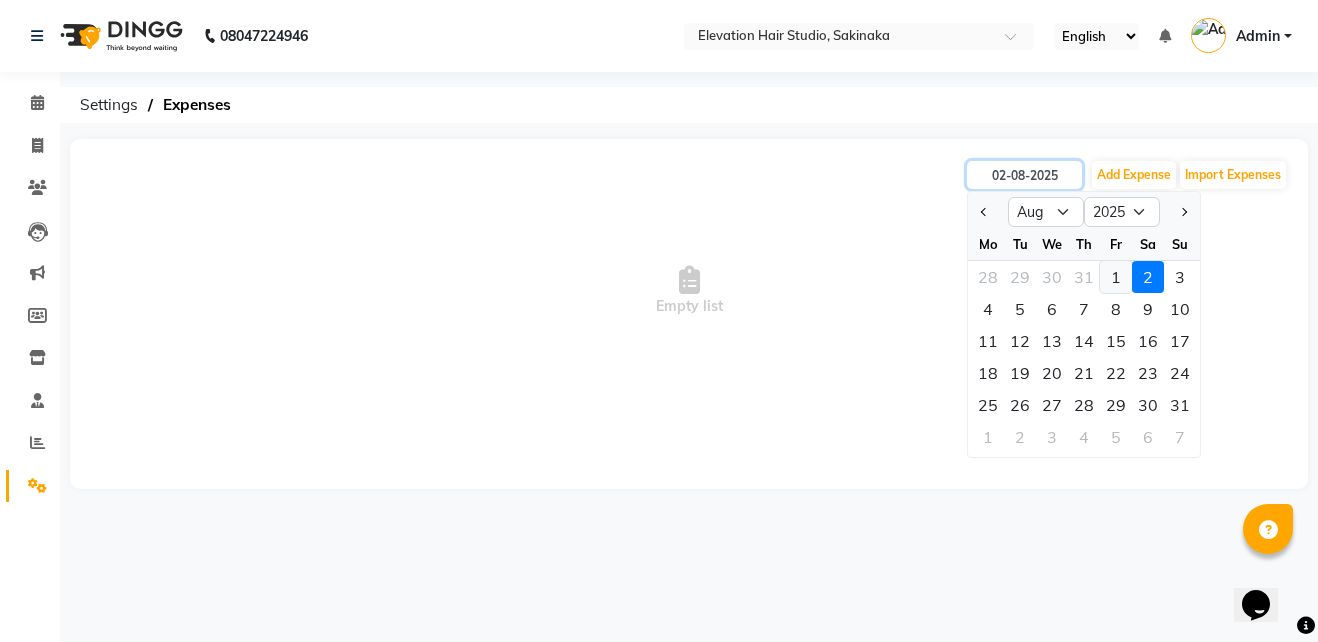type on "01-08-2025" 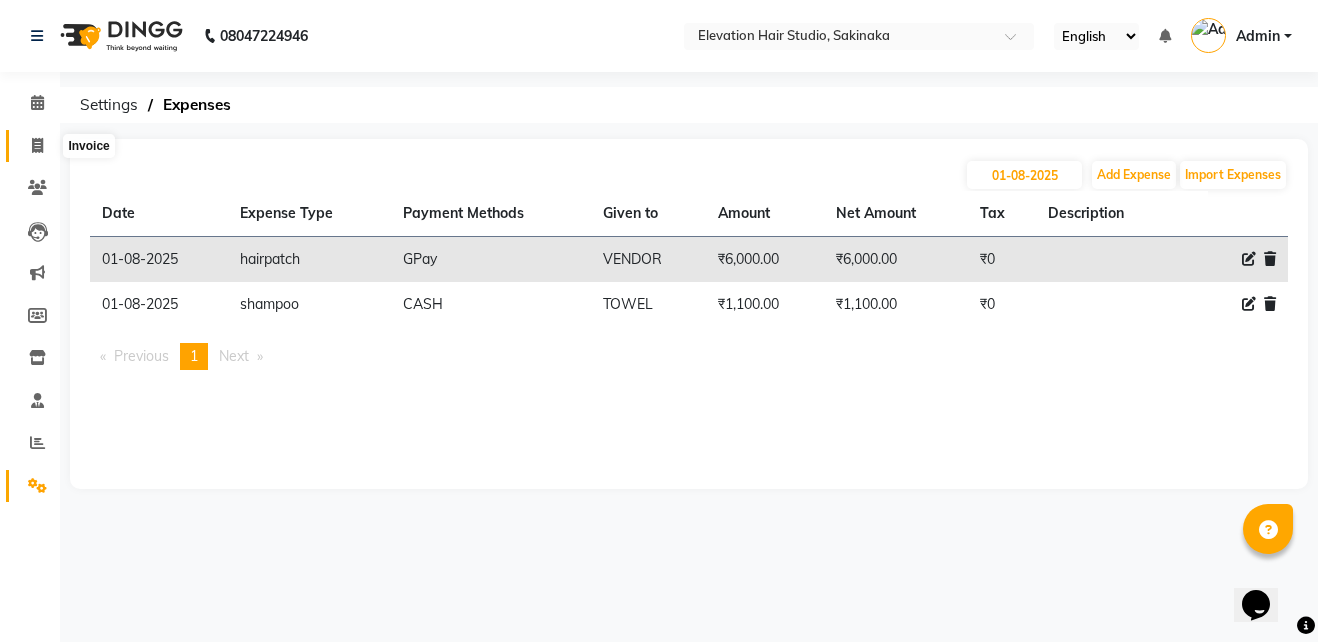 click 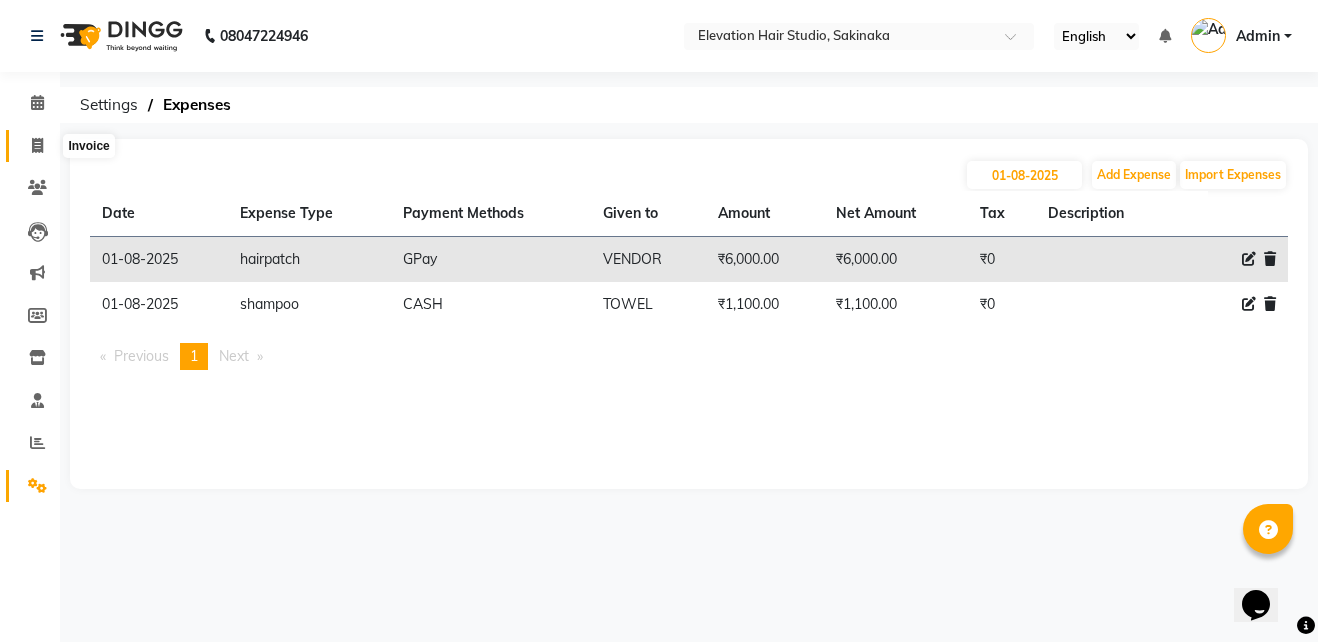 select on "service" 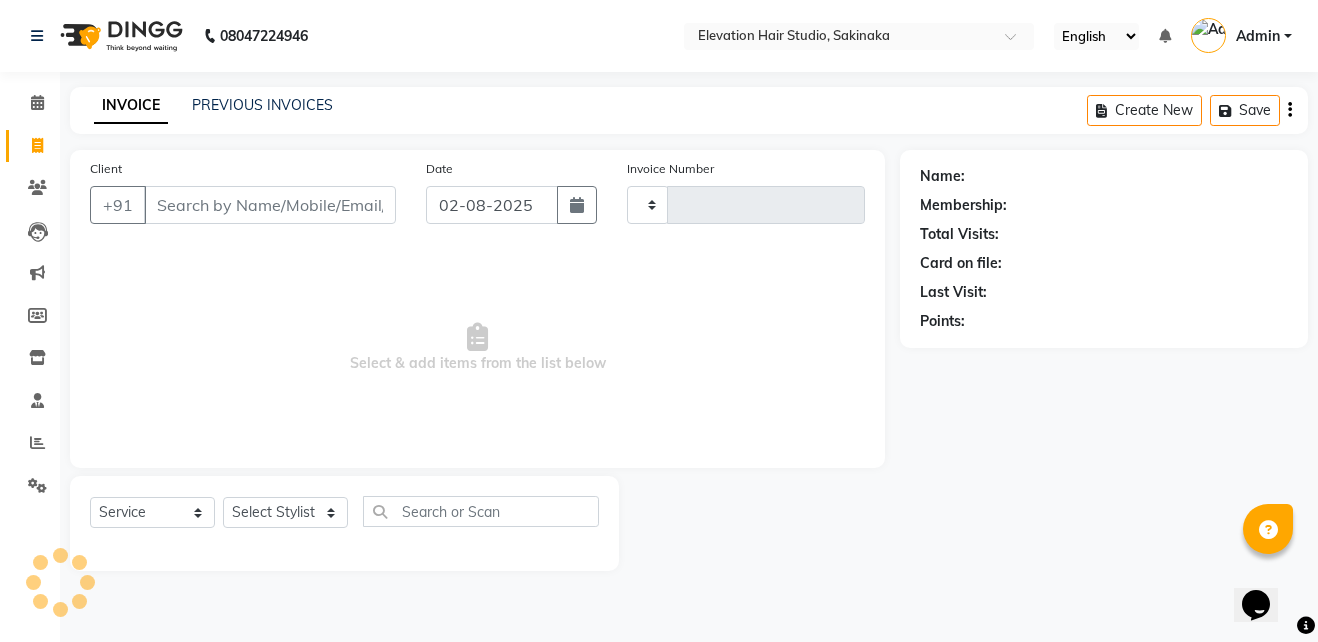 type on "1283" 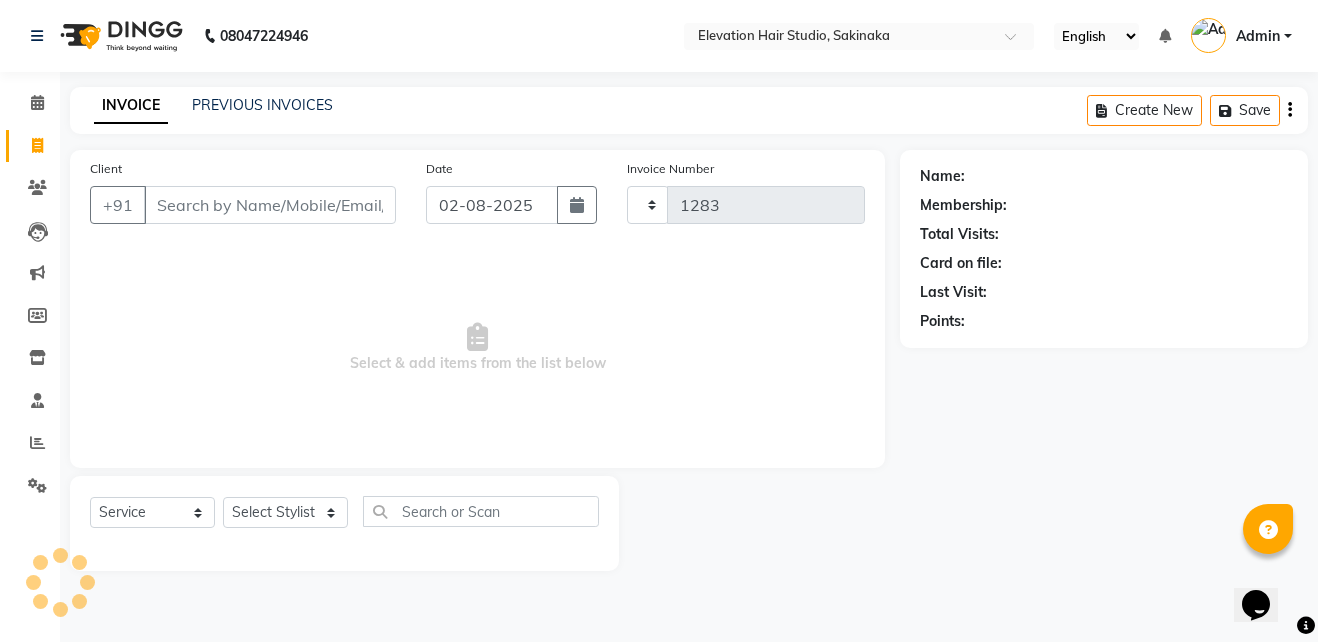 select on "4949" 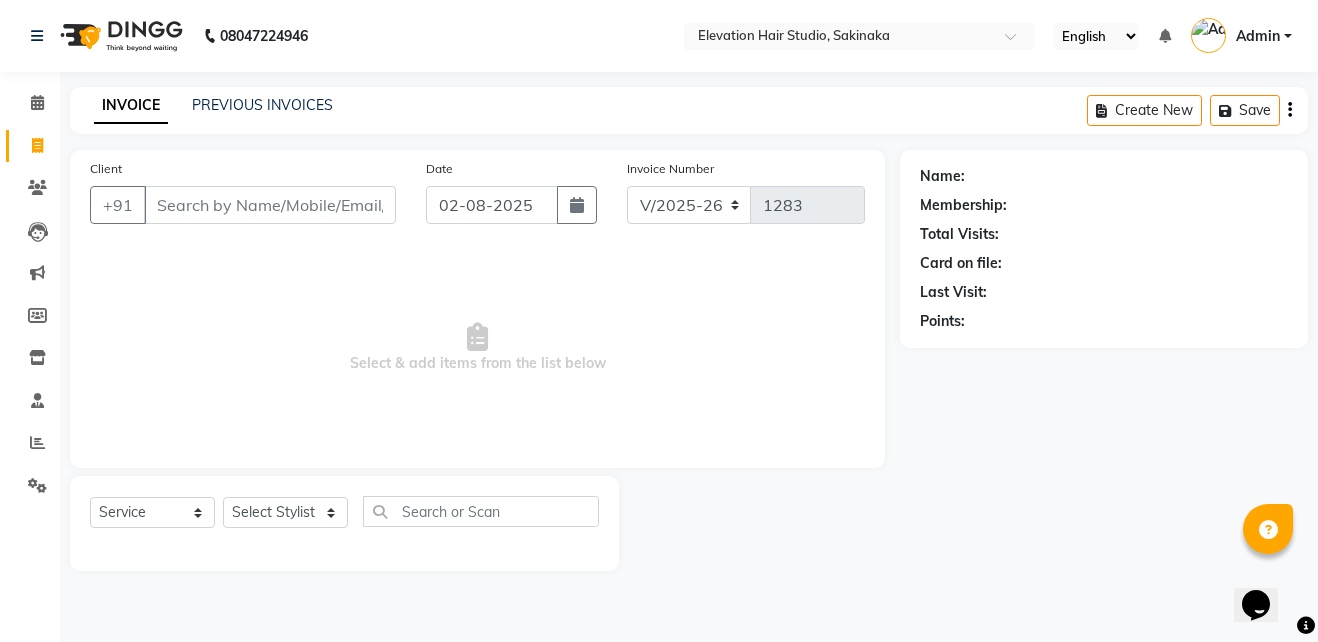 click on "Client +91 Date 02-08-2025 Invoice Number V/2025 V/2025-26 1283  Select & add items from the list below" 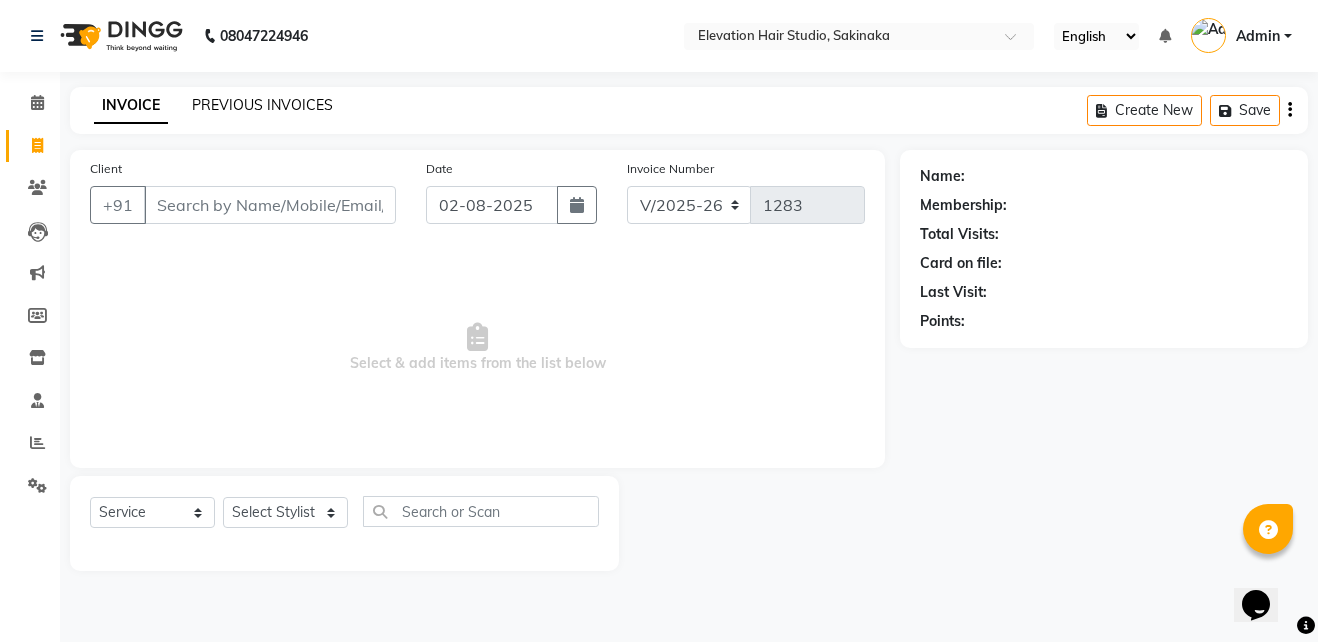 click on "PREVIOUS INVOICES" 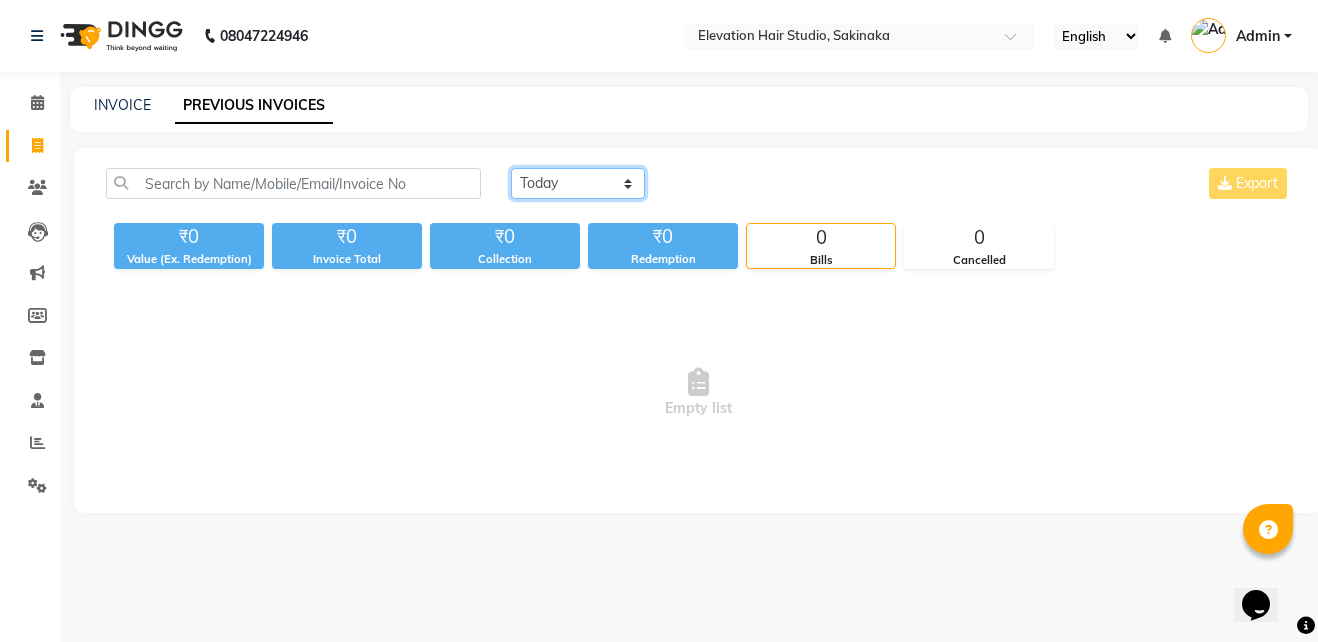 drag, startPoint x: 556, startPoint y: 191, endPoint x: 537, endPoint y: 237, distance: 49.76947 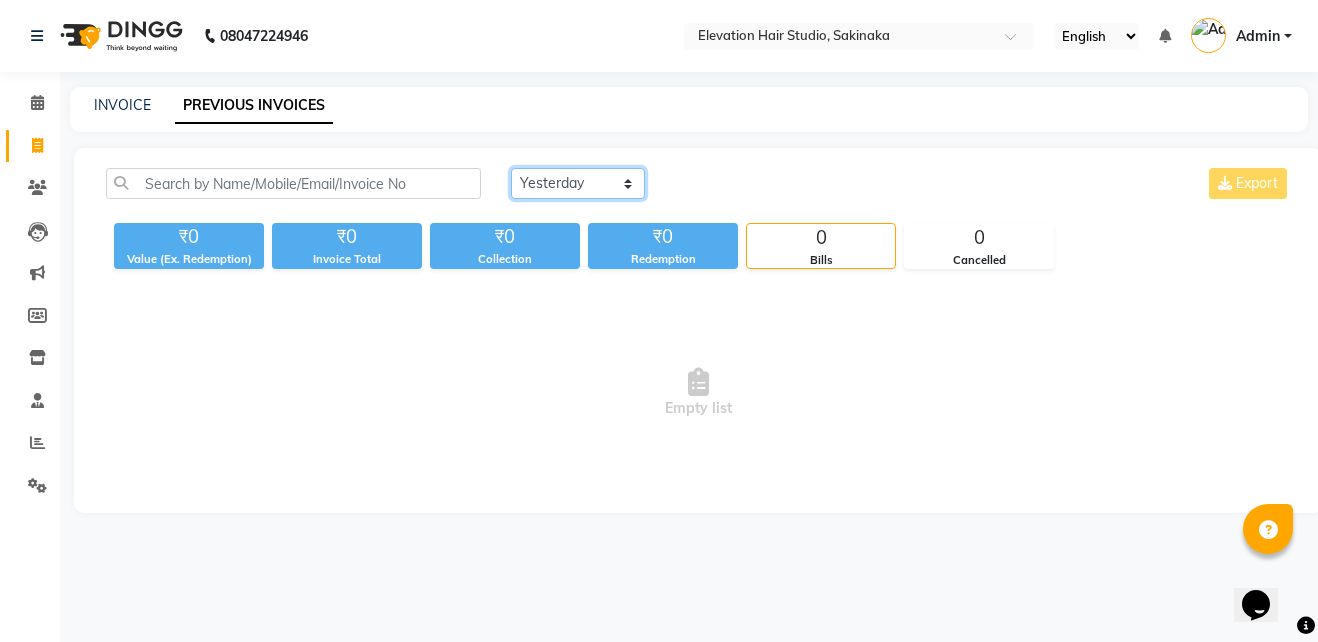 click on "Today Yesterday Custom Range" 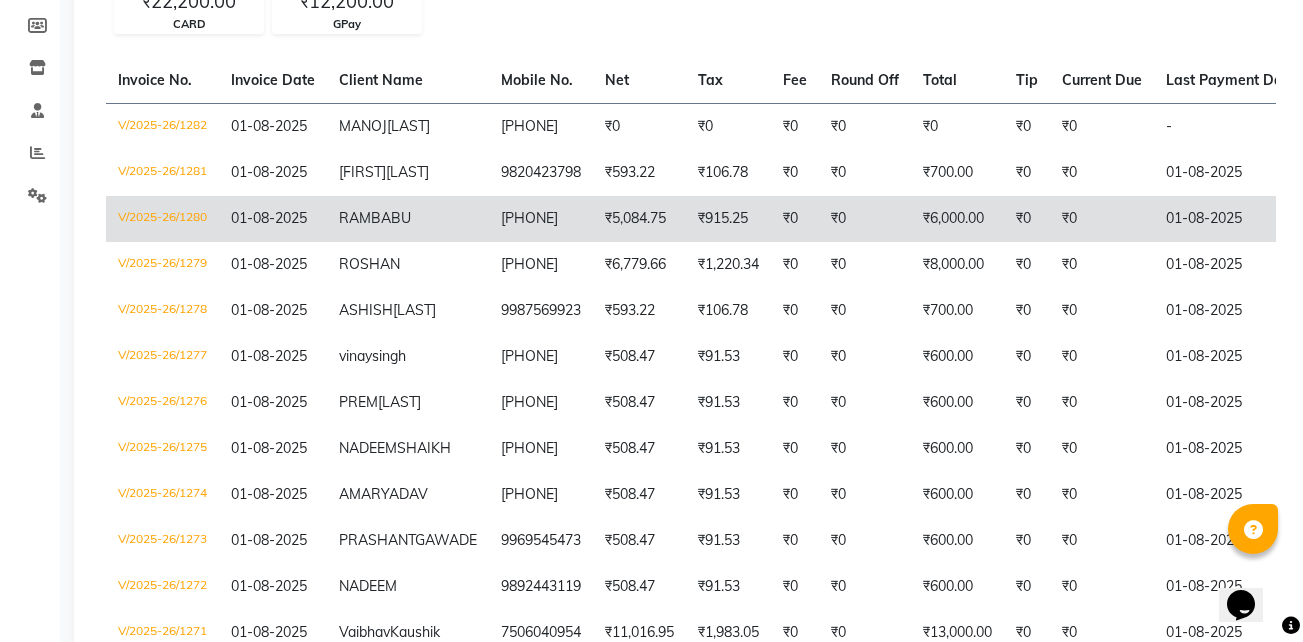 scroll, scrollTop: 293, scrollLeft: 0, axis: vertical 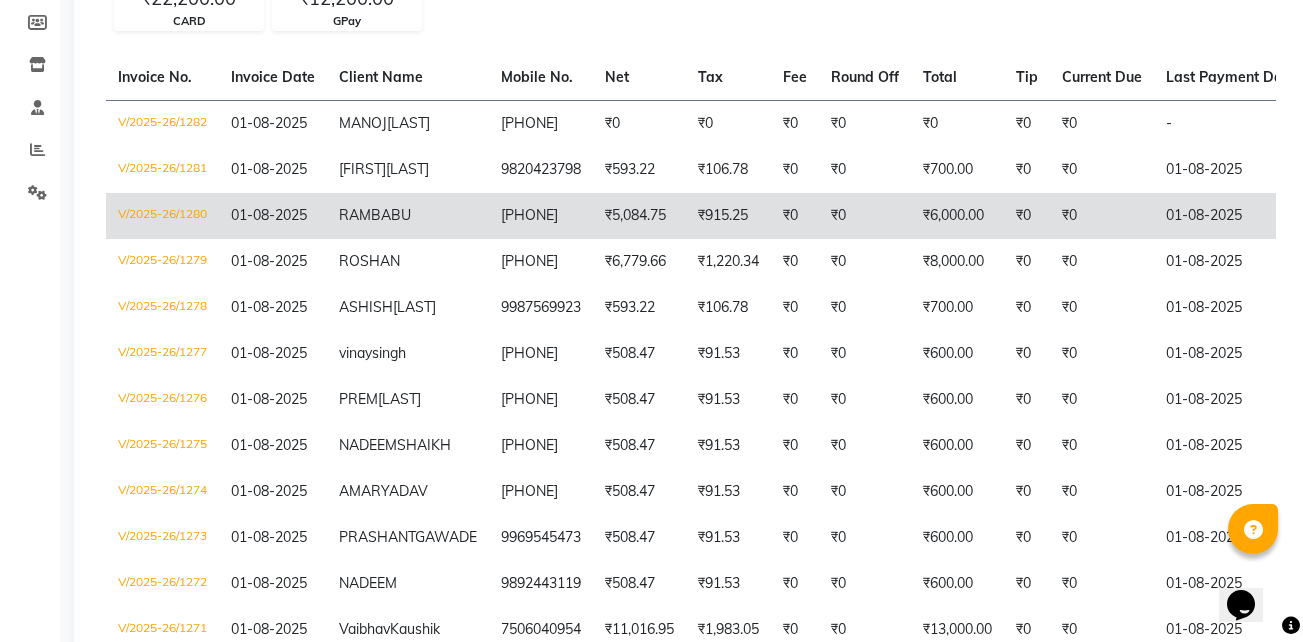 click on "RAM  BABU" 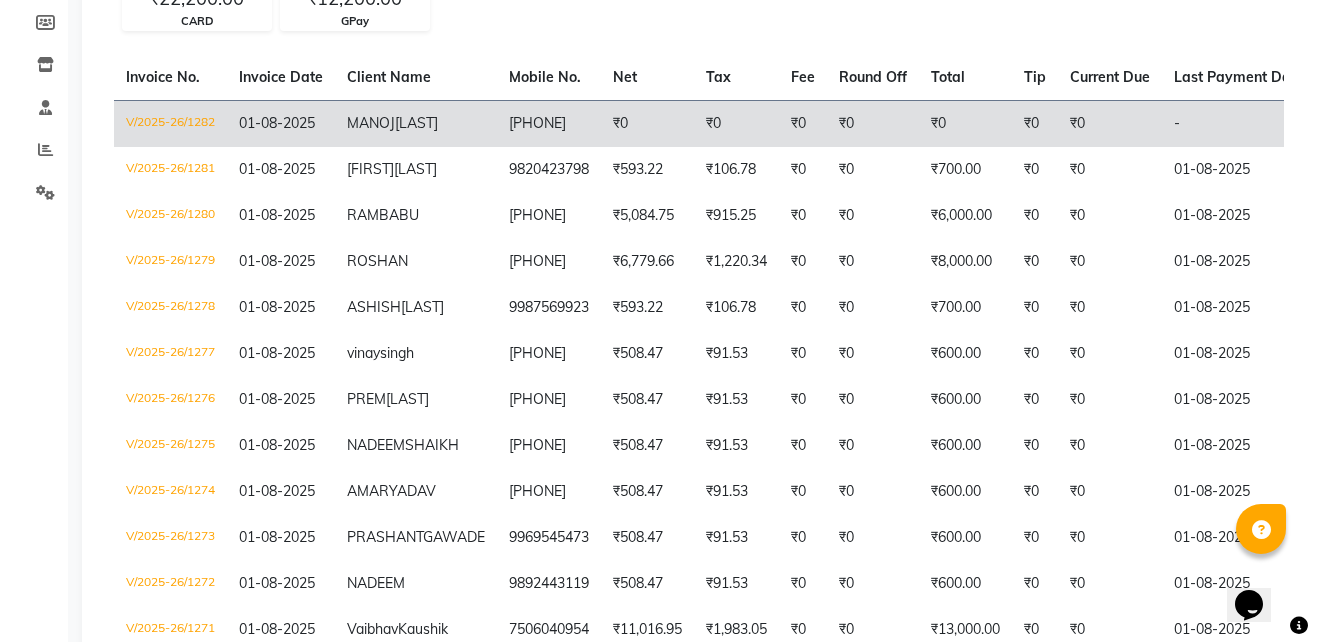 scroll, scrollTop: 0, scrollLeft: 0, axis: both 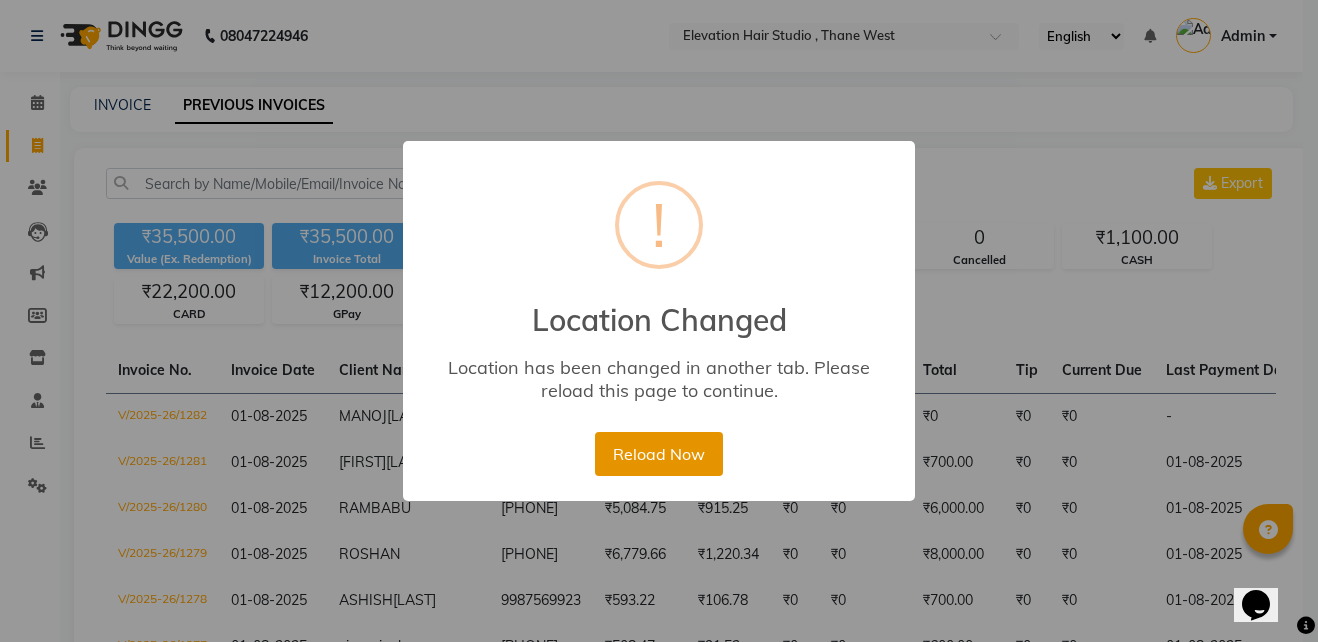 click on "Reload Now" at bounding box center (658, 454) 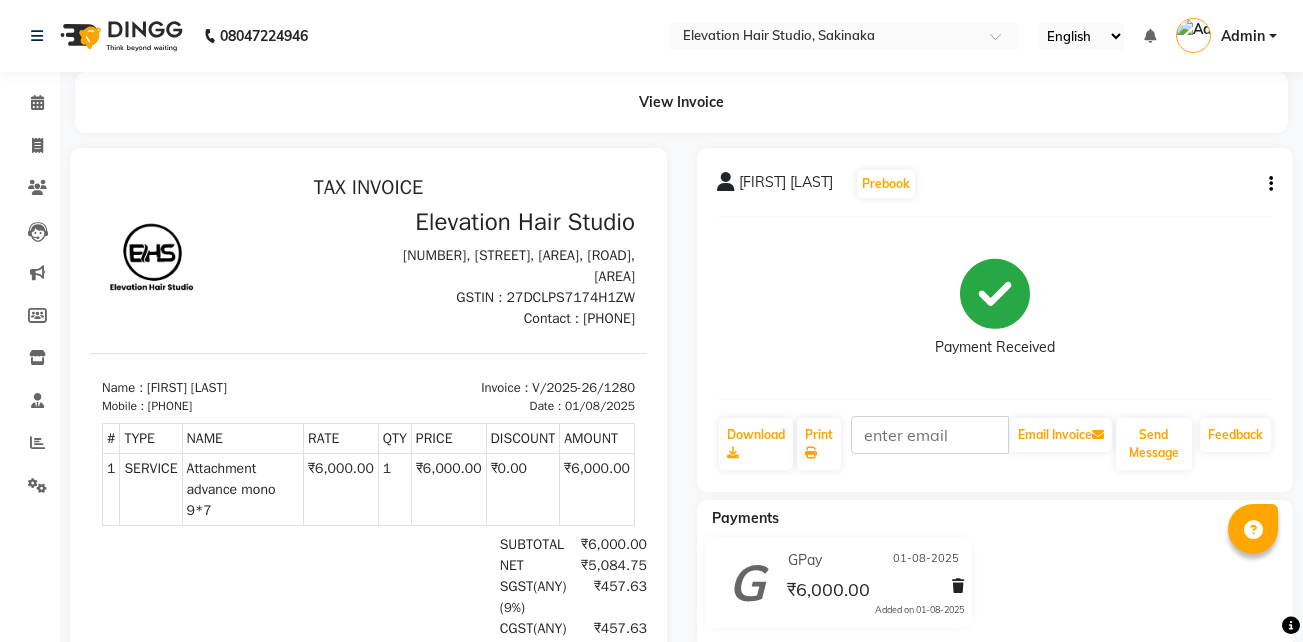 scroll, scrollTop: 0, scrollLeft: 0, axis: both 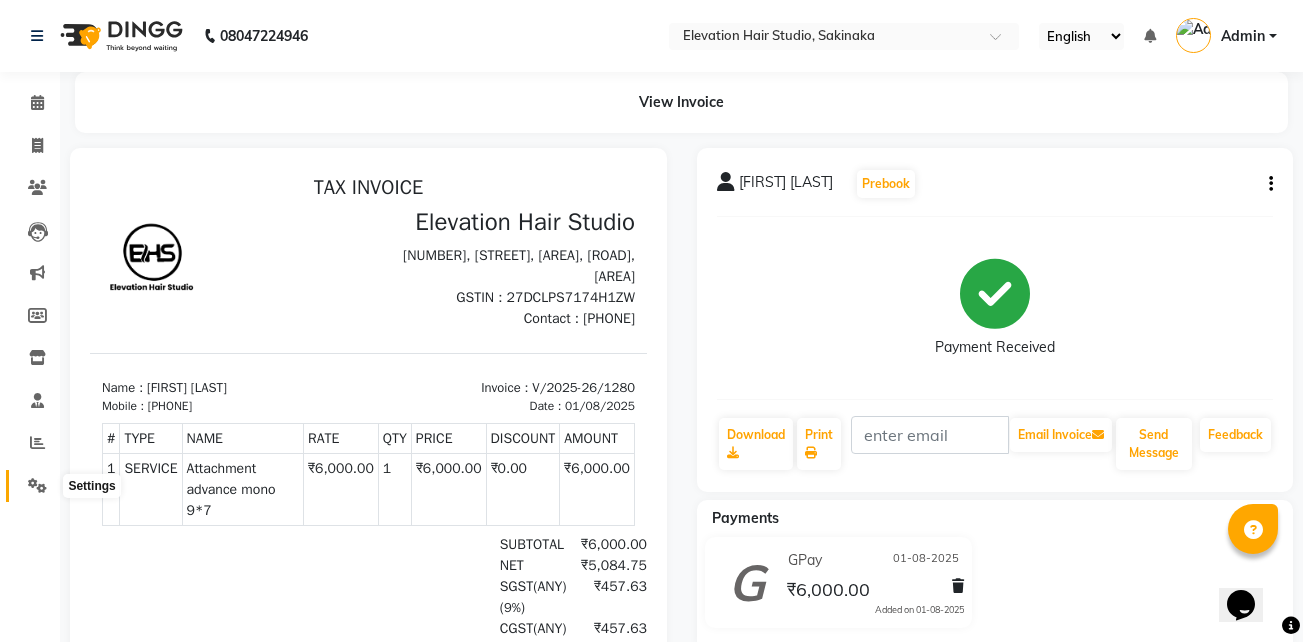 click 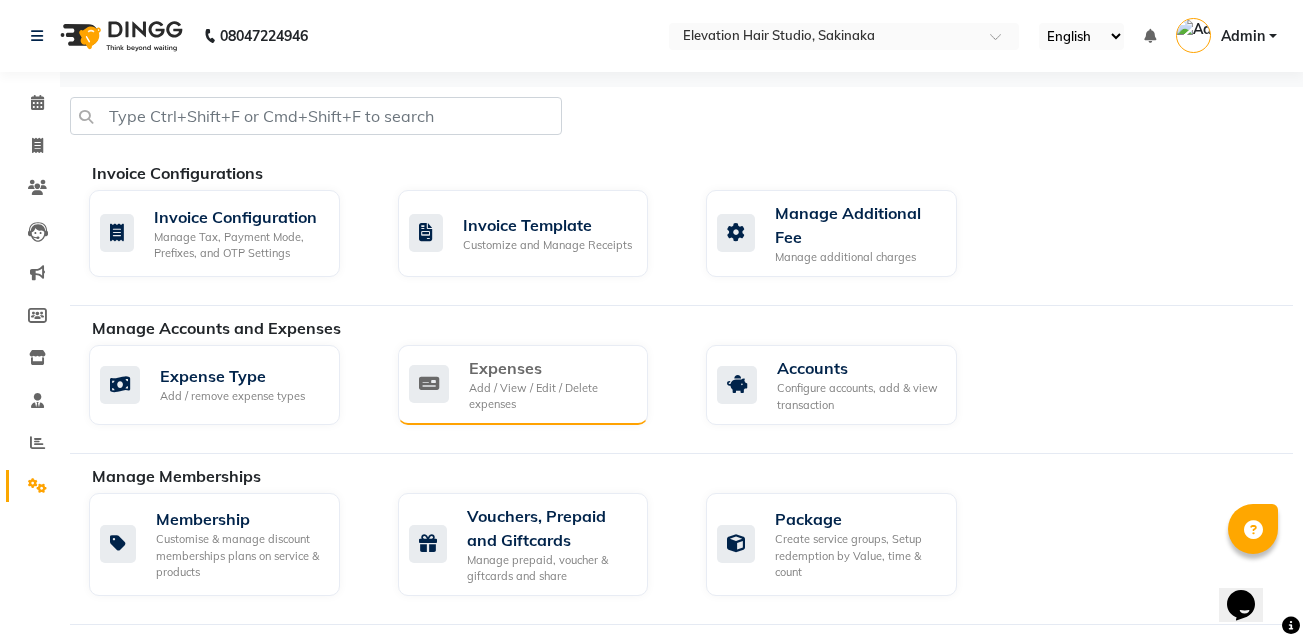 click on "Add / View / Edit / Delete expenses" 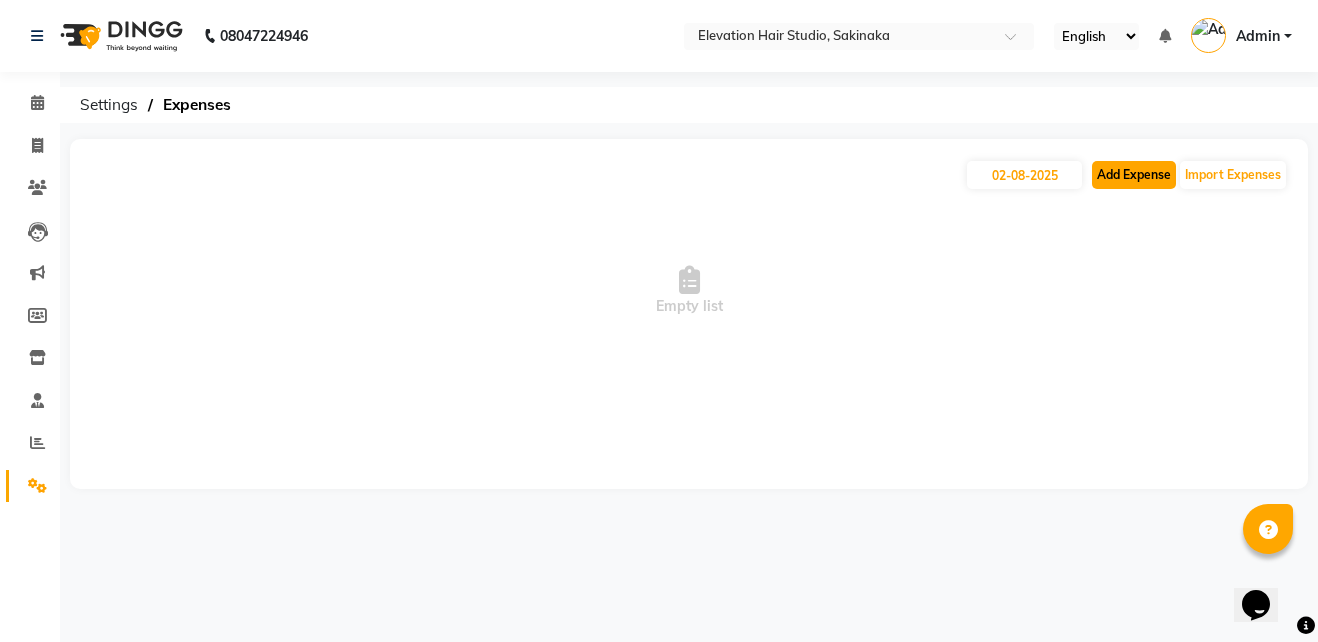 click on "Add Expense" 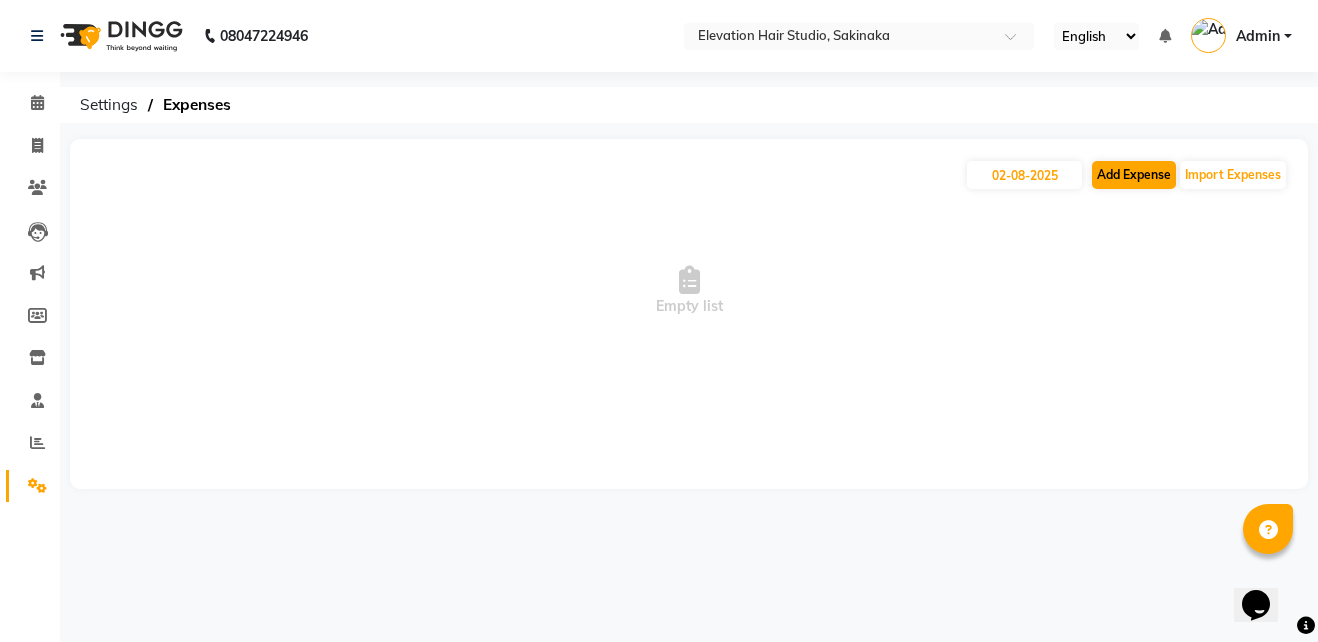 select on "1" 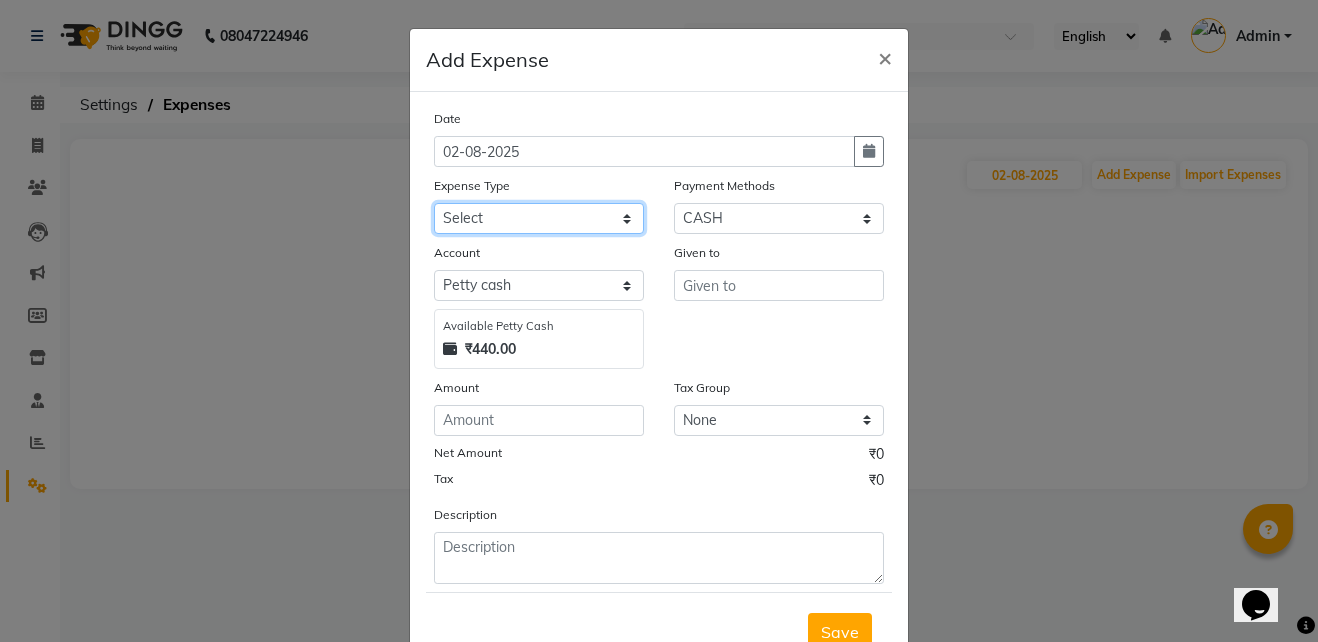 click on "Select AC Adrak Advance Salary agarbatti anees Appron asmoul advance salary Bank charges Car maintenance  CARPENTER Cash Deposited to bank Cash Handed over to Owner cellphone Client Snacks Clinical charges coffee conditioner courier diliptip dustbinplatebottle Equipment extrastuff fridge Fuel glue Govt fee greaser hairpatch hardware Incentive Insurance International purchase israil key lead light bill Loan Repayment Maintenance Marketing medicine milk Miscellaneous MRA ola Other paddlebrush PAINTER Pantry plumber Product product recharge rehman Rent Salary salary salary sandwich shampoo Staff Snacks sugar TAPE Tax Tea & Refreshment tissue towel trolly Utilities velocity VIDEO water web side WEFAST wireboard xerox" 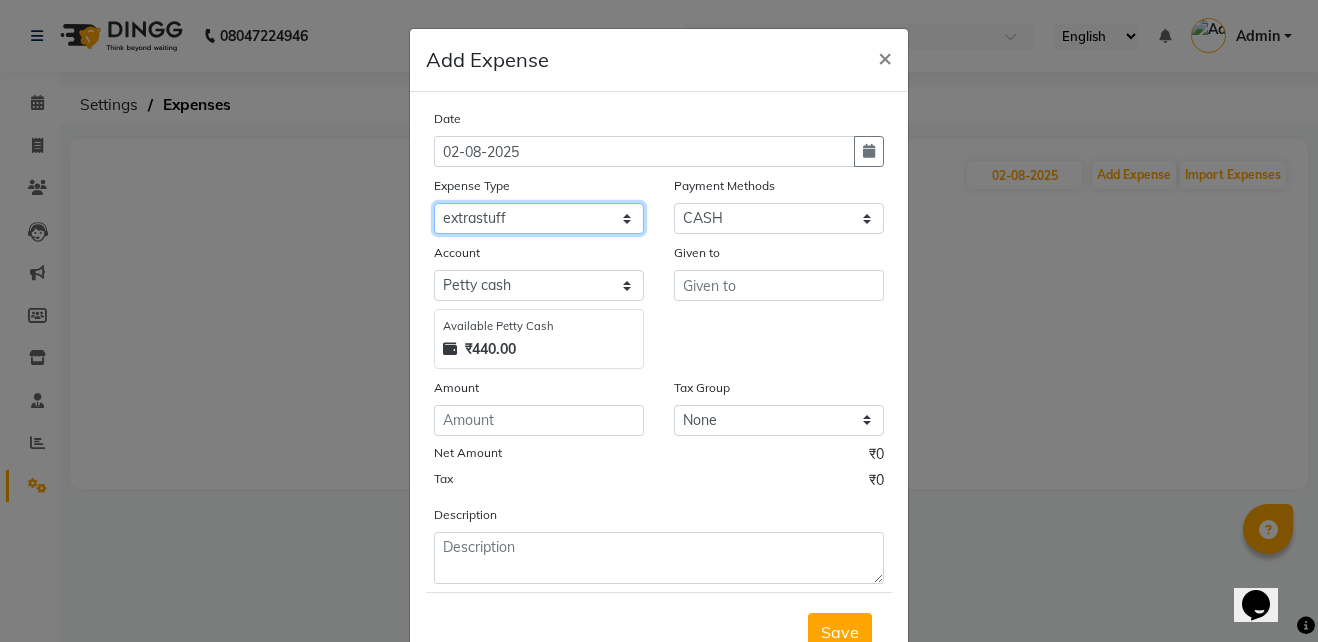 click on "Select AC Adrak Advance Salary agarbatti anees Appron asmoul advance salary Bank charges Car maintenance  CARPENTER Cash Deposited to bank Cash Handed over to Owner cellphone Client Snacks Clinical charges coffee conditioner courier diliptip dustbinplatebottle Equipment extrastuff fridge Fuel glue Govt fee greaser hairpatch hardware Incentive Insurance International purchase israil key lead light bill Loan Repayment Maintenance Marketing medicine milk Miscellaneous MRA ola Other paddlebrush PAINTER Pantry plumber Product product recharge rehman Rent Salary salary salary sandwich shampoo Staff Snacks sugar TAPE Tax Tea & Refreshment tissue towel trolly Utilities velocity VIDEO water web side WEFAST wireboard xerox" 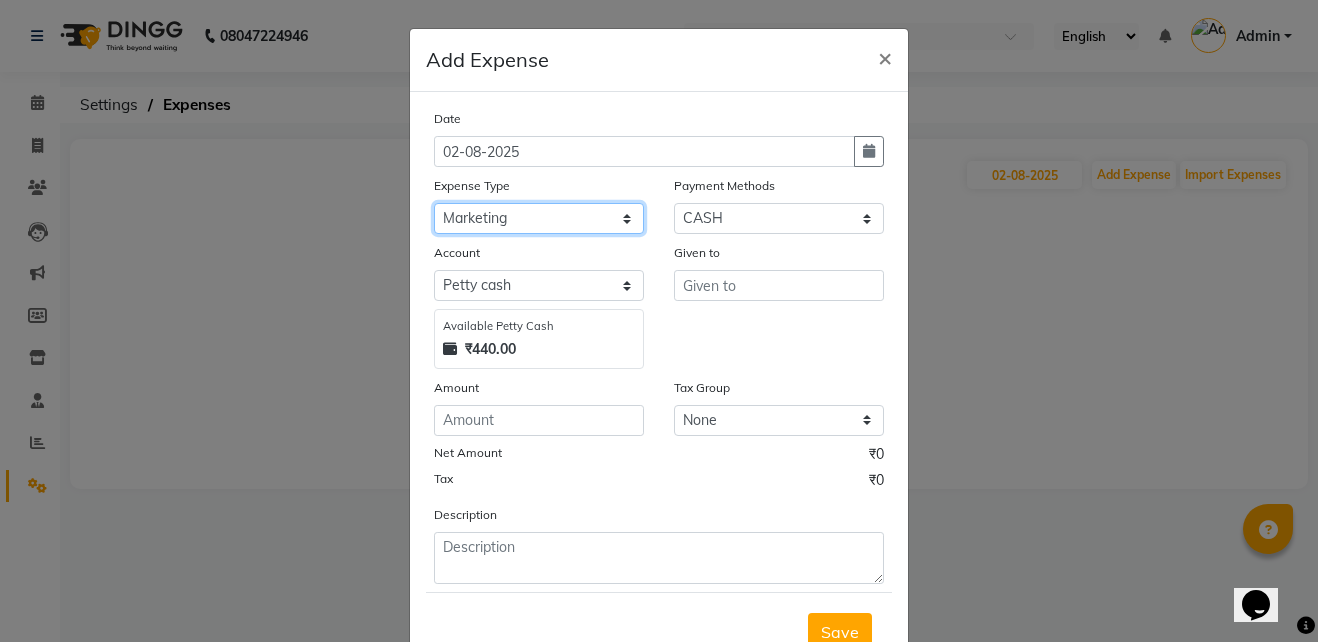 click on "Select AC Adrak Advance Salary agarbatti anees Appron asmoul advance salary Bank charges Car maintenance  CARPENTER Cash Deposited to bank Cash Handed over to Owner cellphone Client Snacks Clinical charges coffee conditioner courier diliptip dustbinplatebottle Equipment extrastuff fridge Fuel glue Govt fee greaser hairpatch hardware Incentive Insurance International purchase israil key lead light bill Loan Repayment Maintenance Marketing medicine milk Miscellaneous MRA ola Other paddlebrush PAINTER Pantry plumber Product product recharge rehman Rent Salary salary salary sandwich shampoo Staff Snacks sugar TAPE Tax Tea & Refreshment tissue towel trolly Utilities velocity VIDEO water web side WEFAST wireboard xerox" 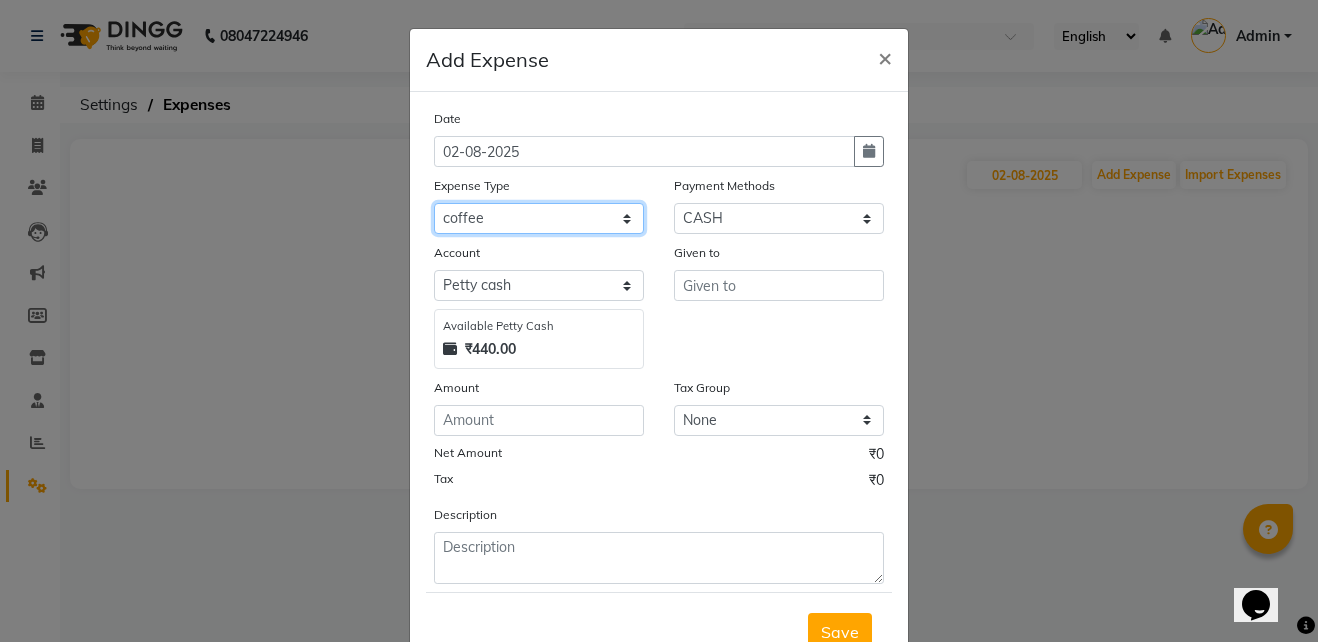 click on "Select AC Adrak Advance Salary agarbatti anees Appron asmoul advance salary Bank charges Car maintenance  CARPENTER Cash Deposited to bank Cash Handed over to Owner cellphone Client Snacks Clinical charges coffee conditioner courier diliptip dustbinplatebottle Equipment extrastuff fridge Fuel glue Govt fee greaser hairpatch hardware Incentive Insurance International purchase israil key lead light bill Loan Repayment Maintenance Marketing medicine milk Miscellaneous MRA ola Other paddlebrush PAINTER Pantry plumber Product product recharge rehman Rent Salary salary salary sandwich shampoo Staff Snacks sugar TAPE Tax Tea & Refreshment tissue towel trolly Utilities velocity VIDEO water web side WEFAST wireboard xerox" 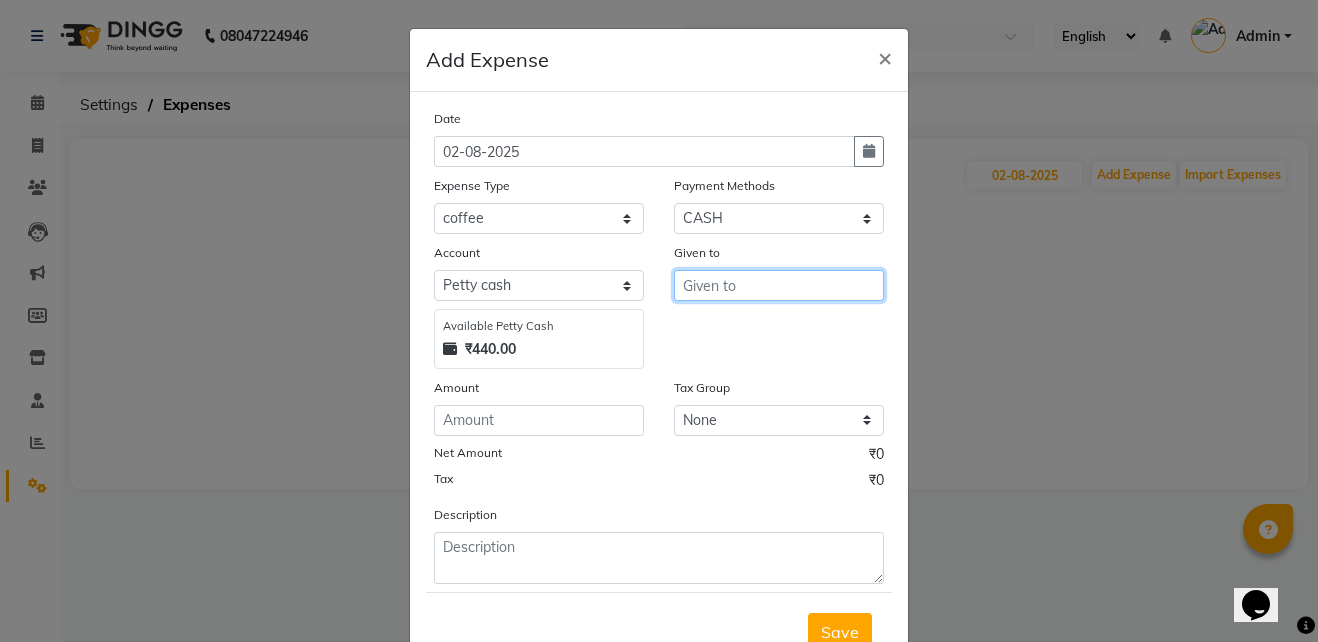 click at bounding box center [779, 285] 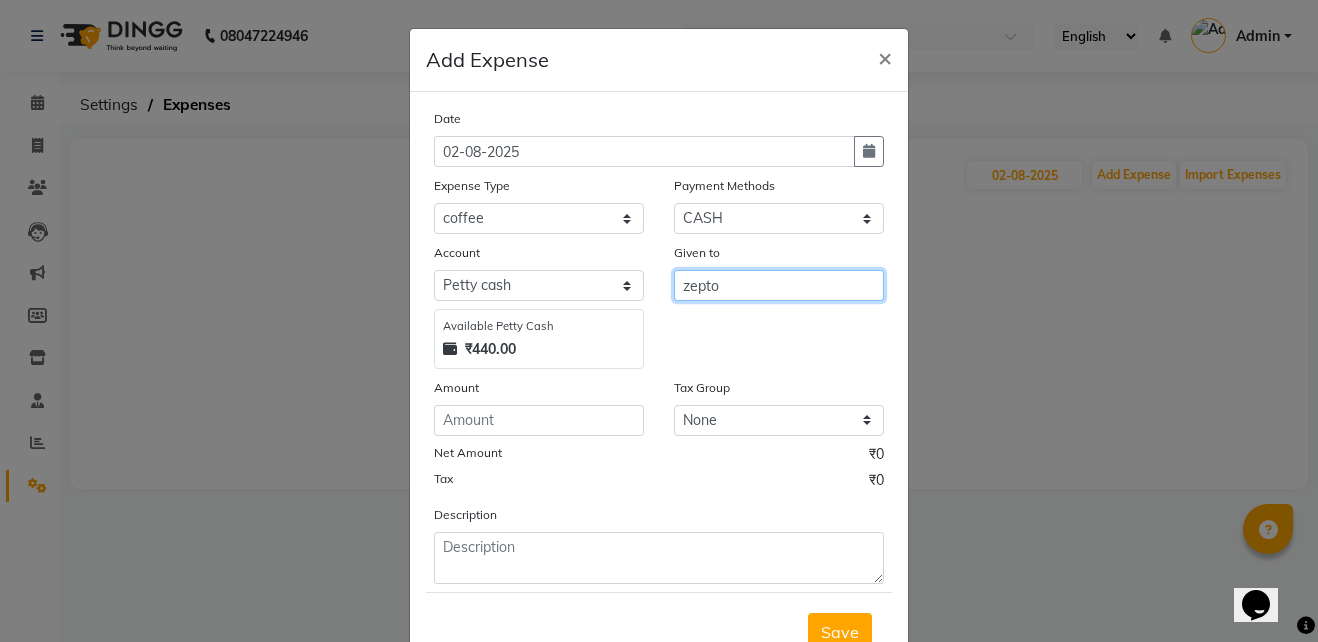type on "zepto" 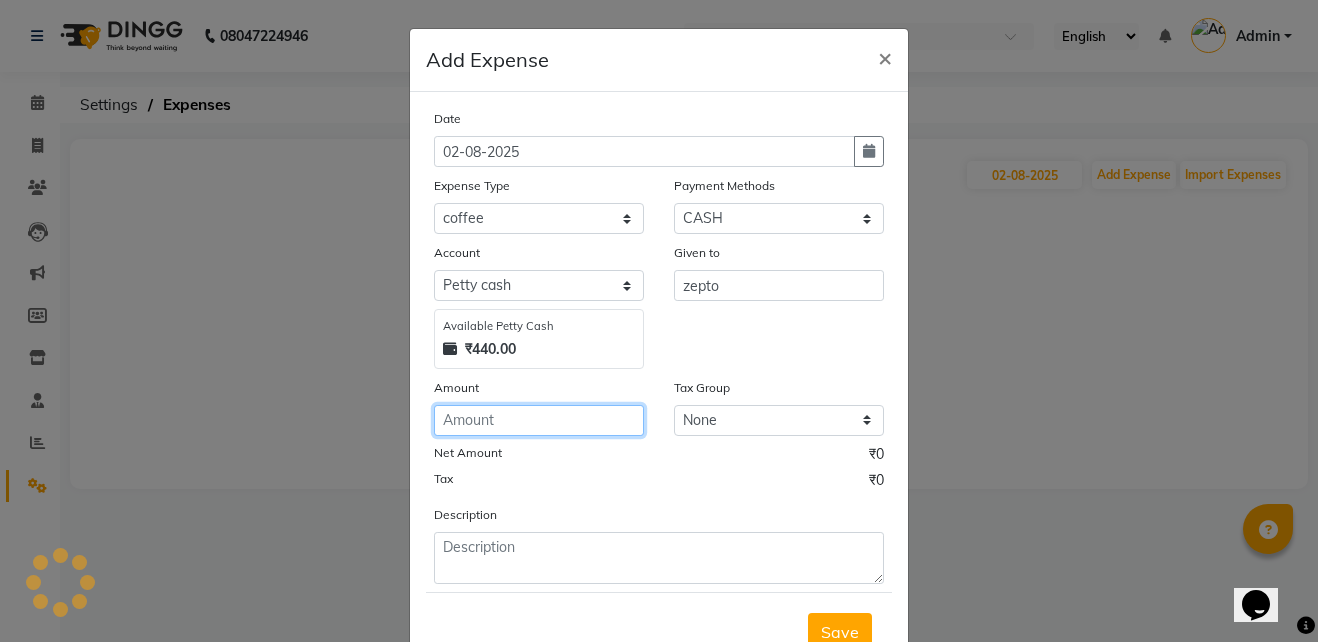 click 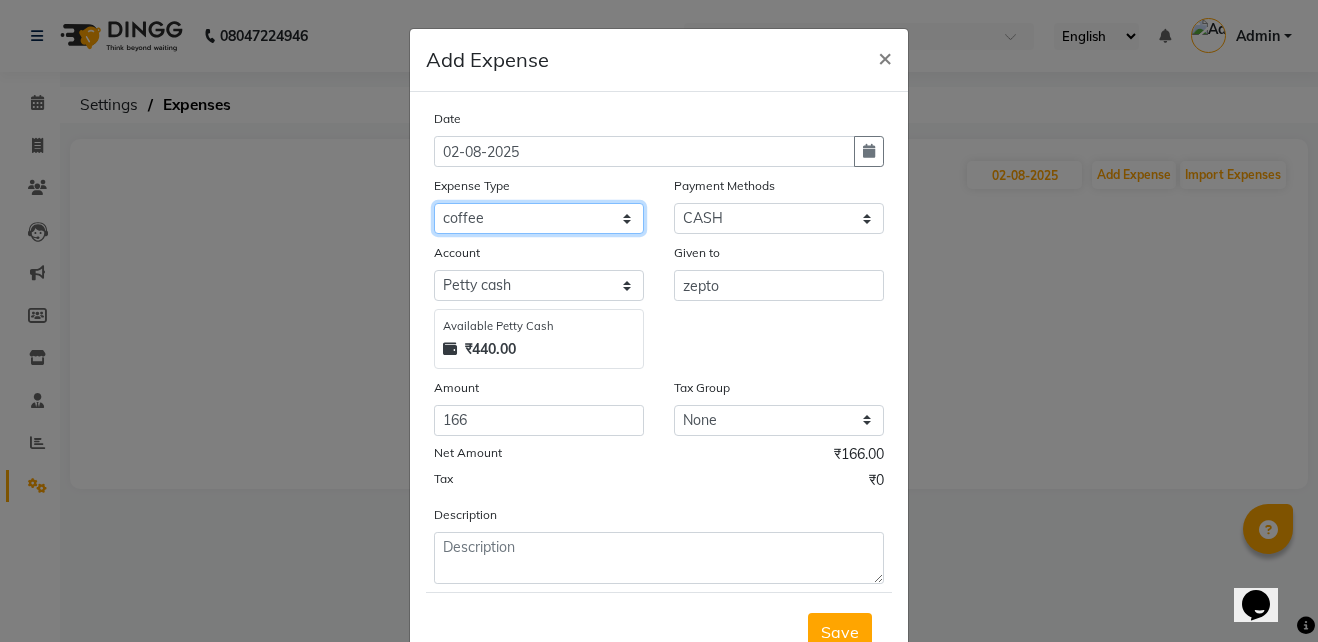 click on "Select AC Adrak Advance Salary agarbatti anees Appron asmoul advance salary Bank charges Car maintenance  CARPENTER Cash Deposited to bank Cash Handed over to Owner cellphone Client Snacks Clinical charges coffee conditioner courier diliptip dustbinplatebottle Equipment extrastuff fridge Fuel glue Govt fee greaser hairpatch hardware Incentive Insurance International purchase israil key lead light bill Loan Repayment Maintenance Marketing medicine milk Miscellaneous MRA ola Other paddlebrush PAINTER Pantry plumber Product product recharge rehman Rent Salary salary salary sandwich shampoo Staff Snacks sugar TAPE Tax Tea & Refreshment tissue towel trolly Utilities velocity VIDEO water web side WEFAST wireboard xerox" 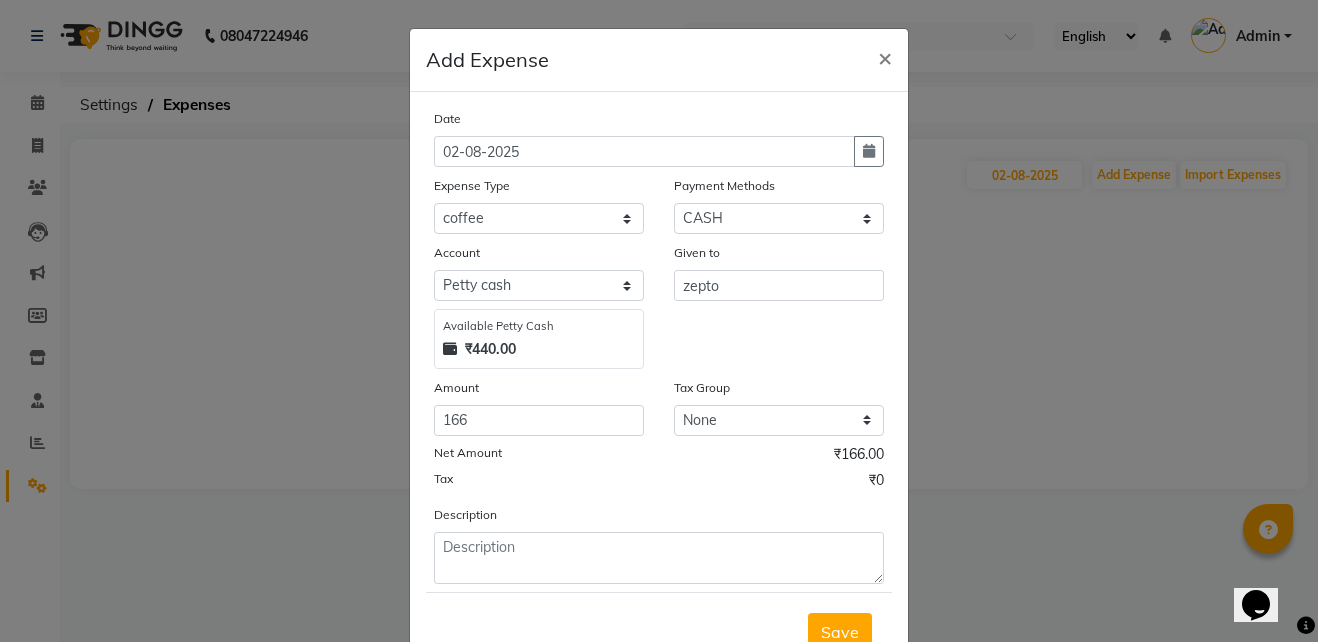click on "Description" 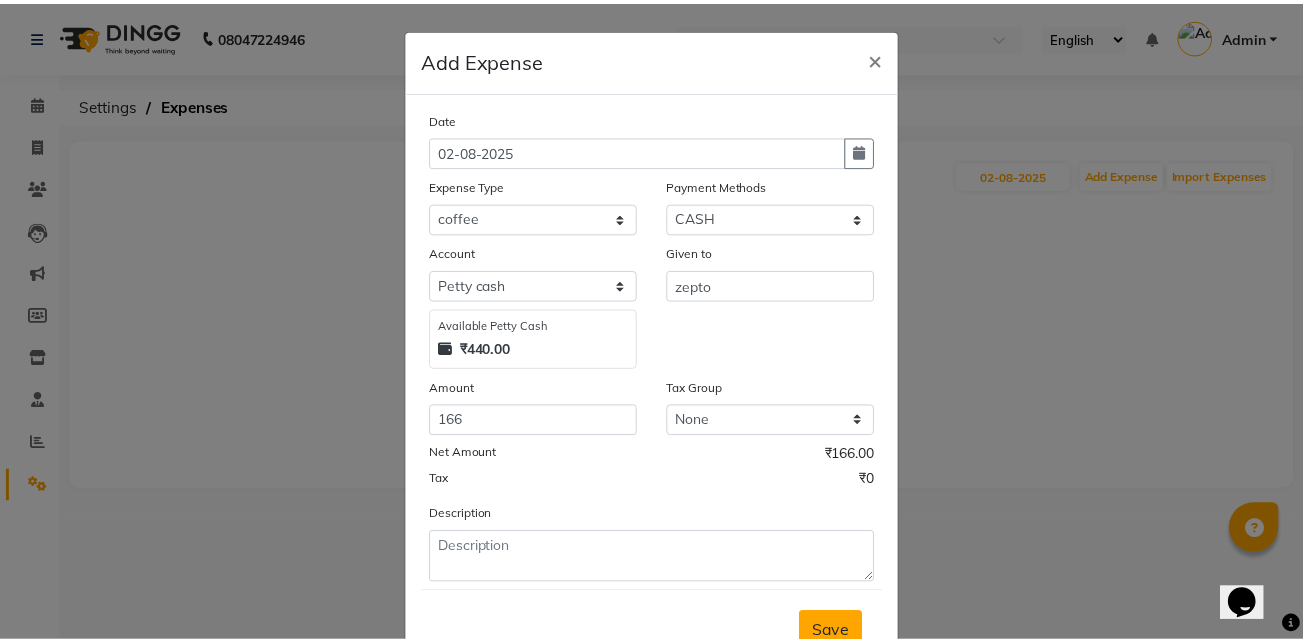 scroll, scrollTop: 74, scrollLeft: 0, axis: vertical 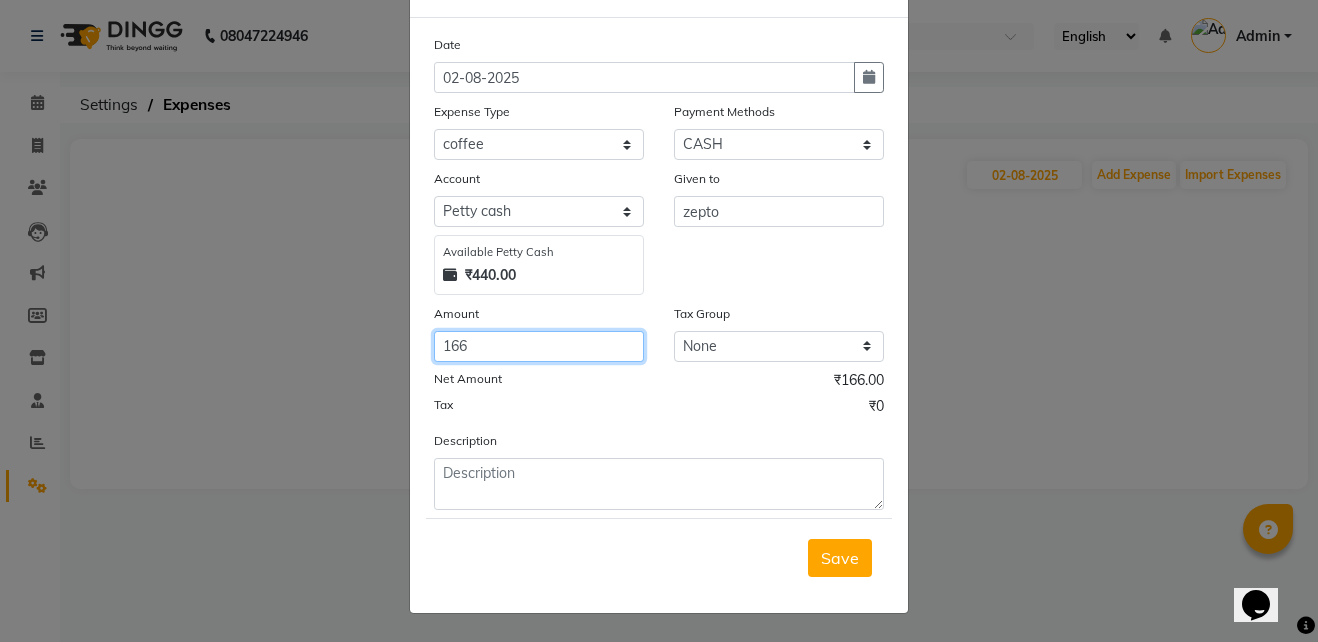 click on "166" 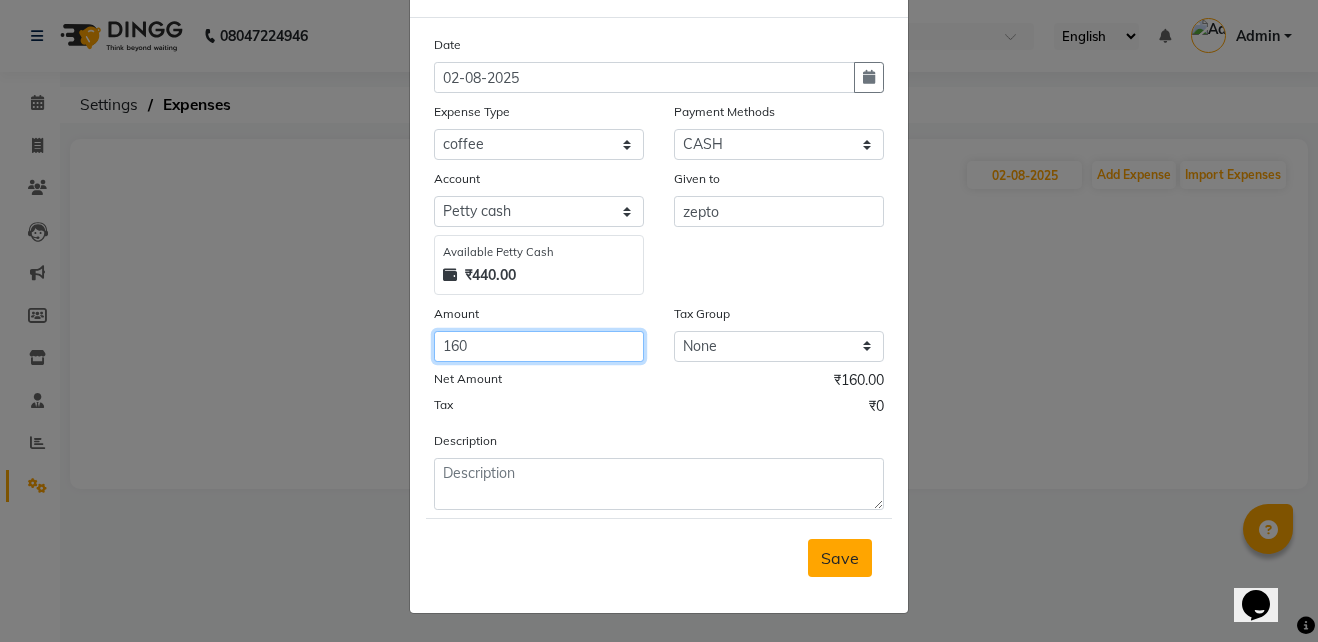 type on "160" 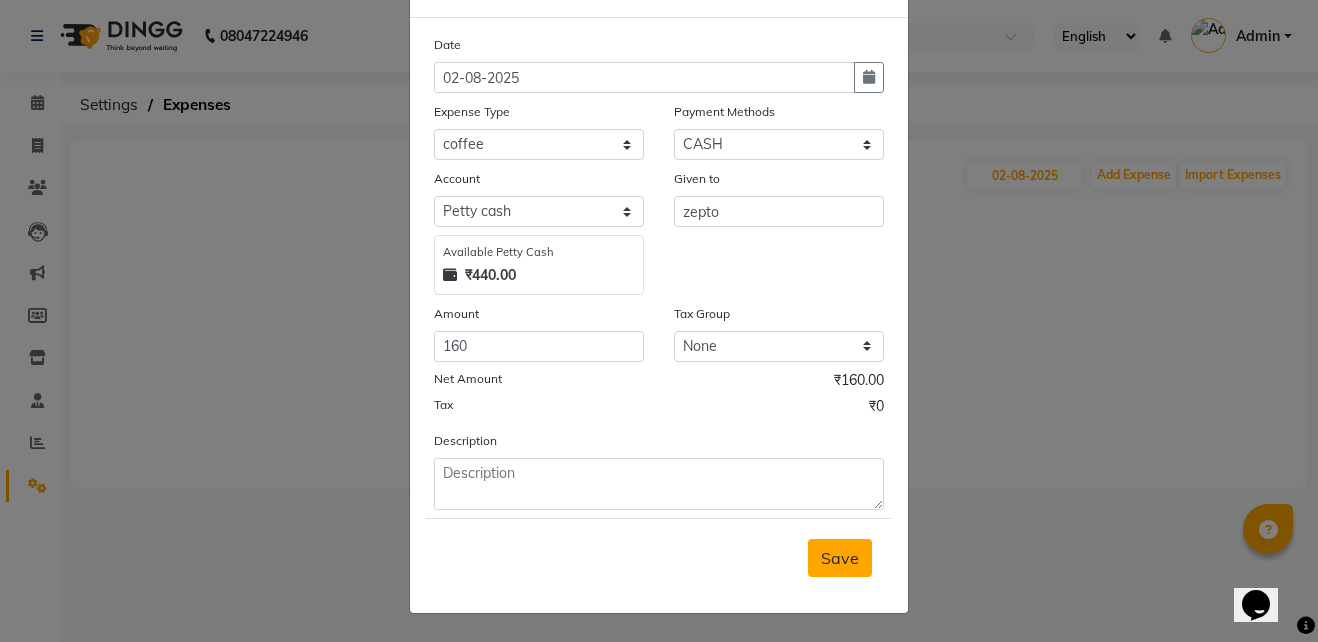 click on "Save" at bounding box center [840, 558] 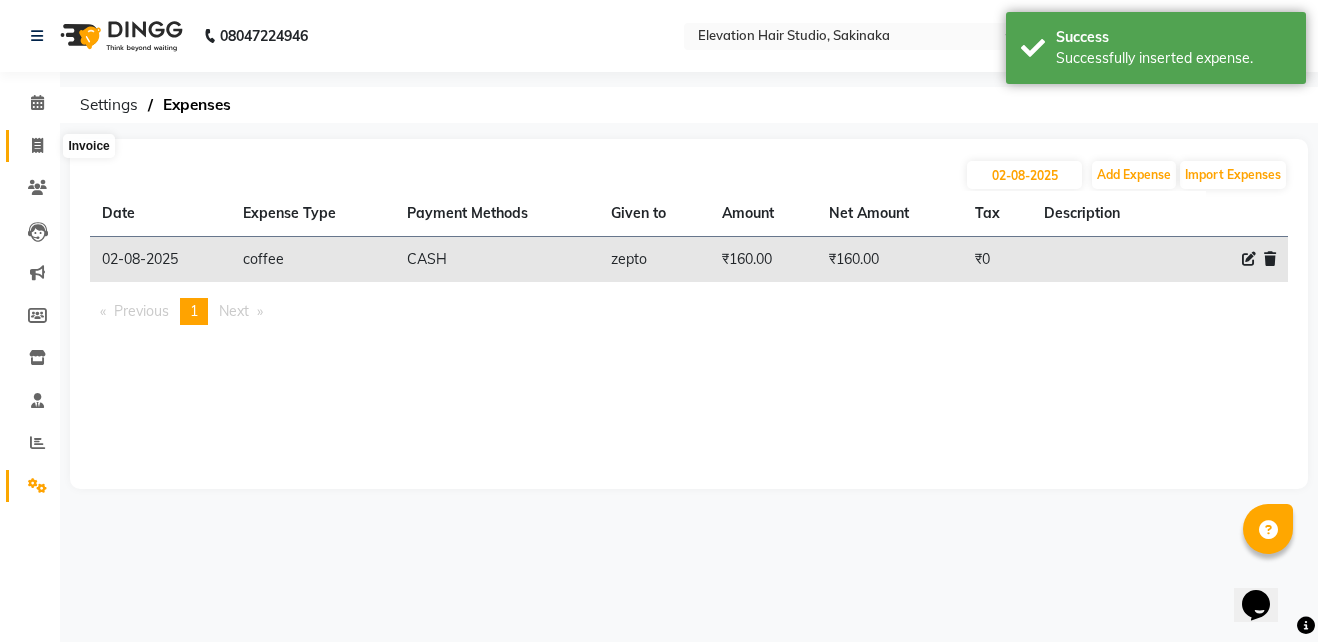 click 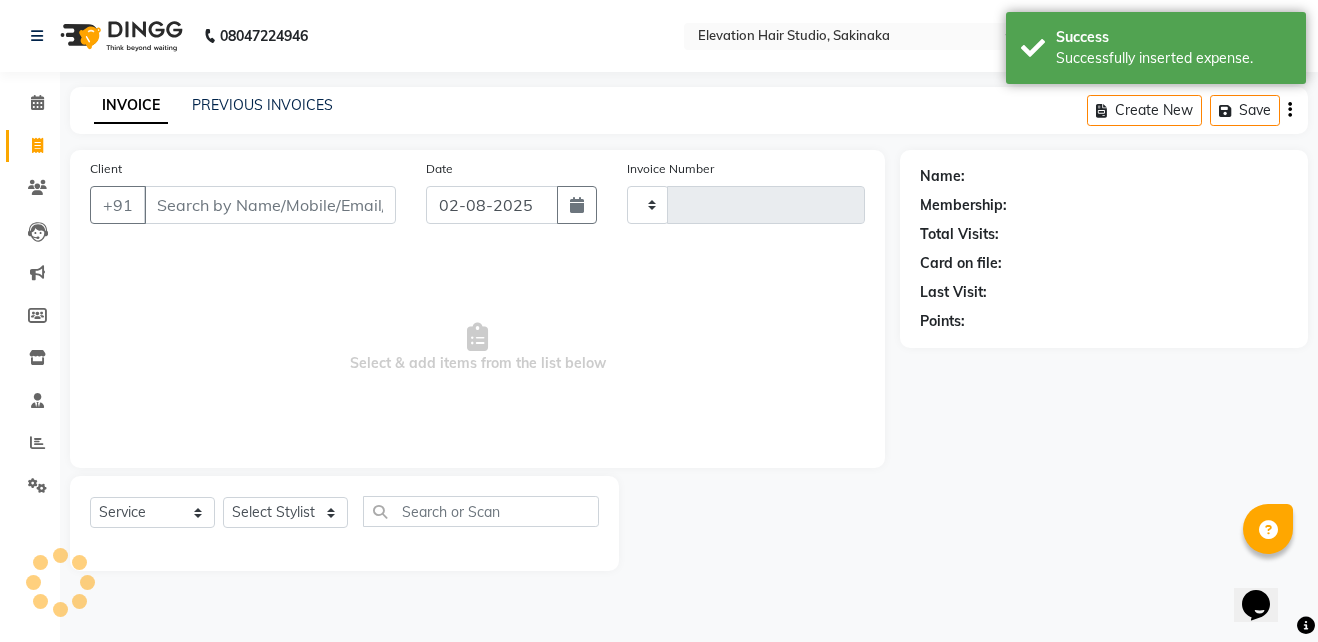 type on "1283" 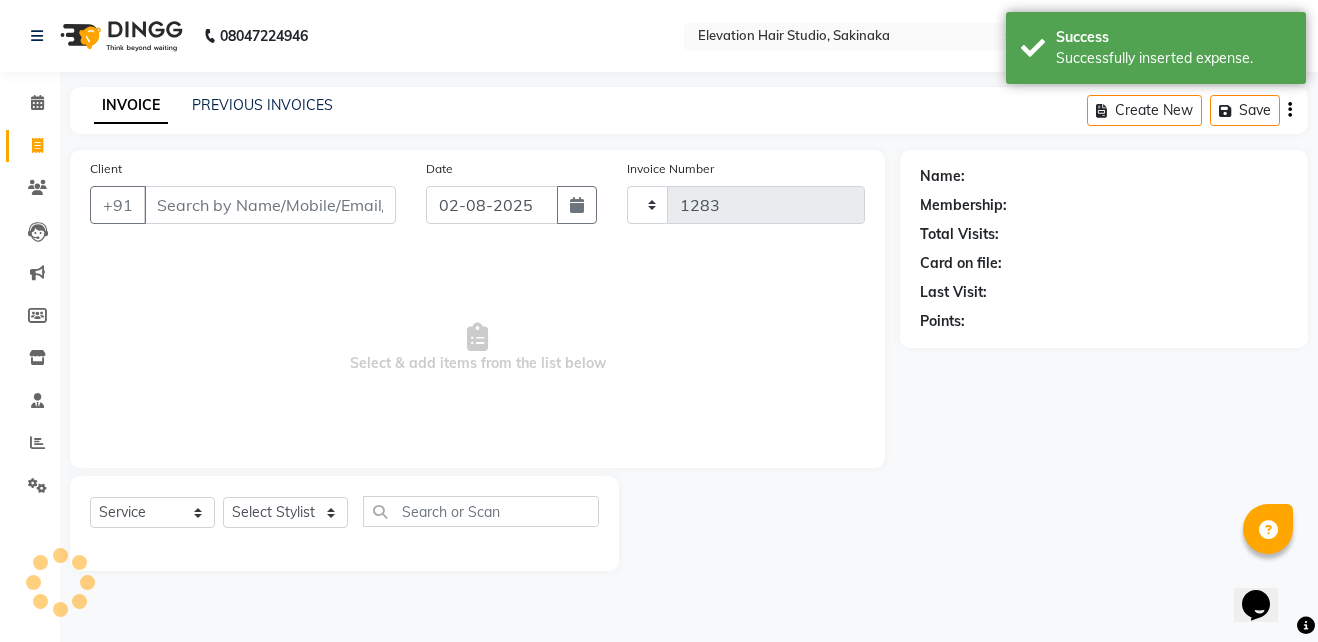 select on "4949" 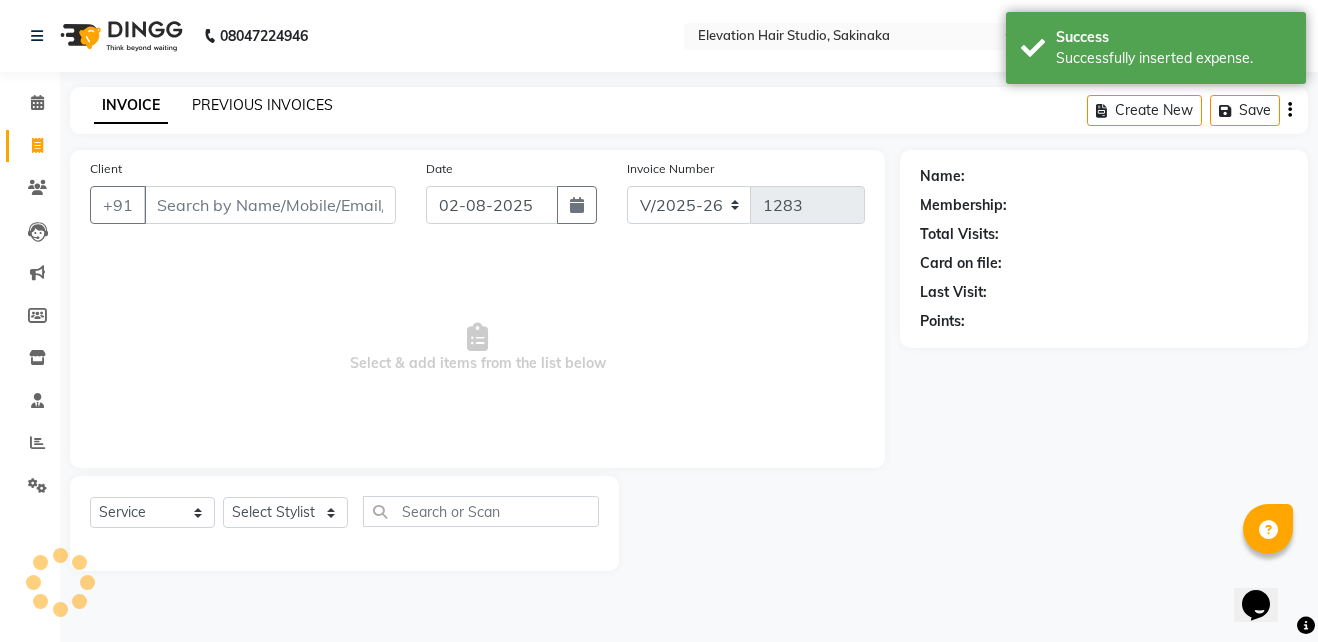 click on "PREVIOUS INVOICES" 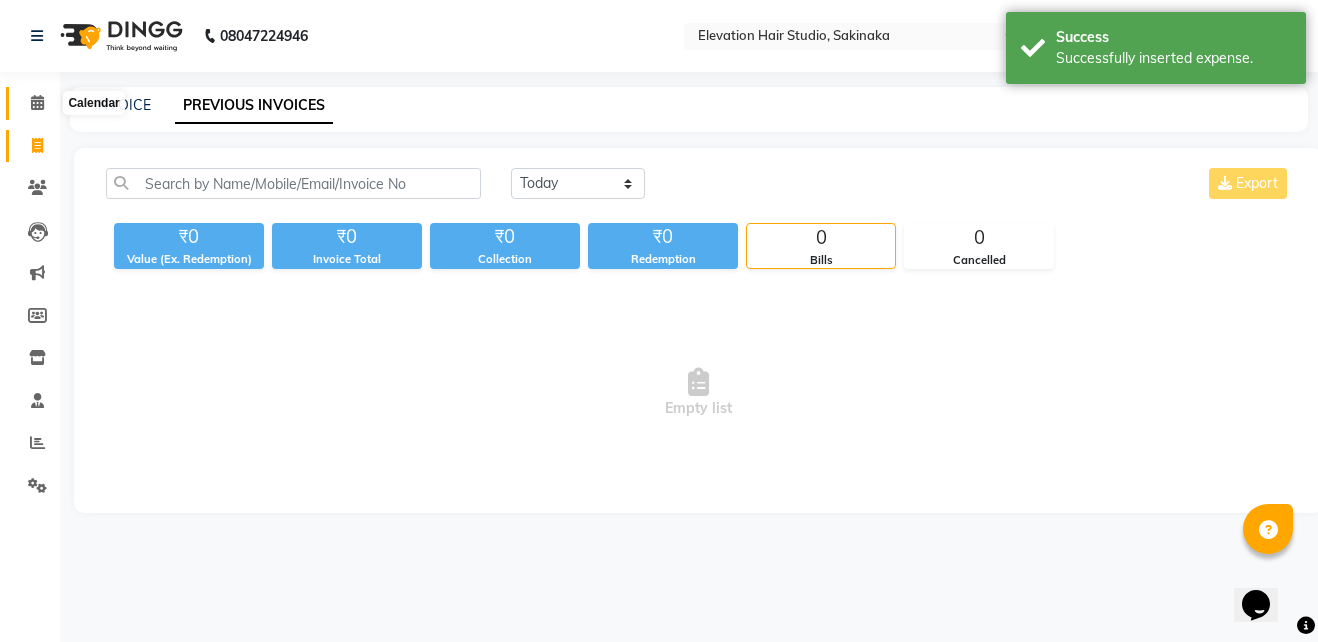 click 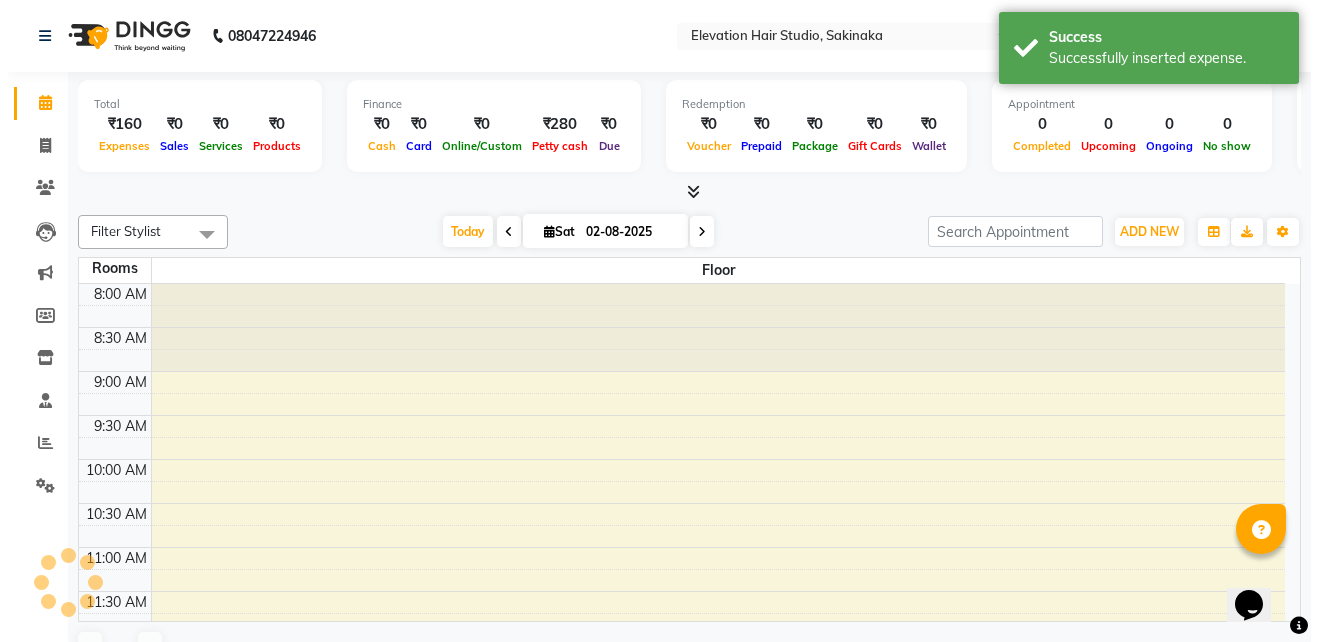scroll, scrollTop: 0, scrollLeft: 0, axis: both 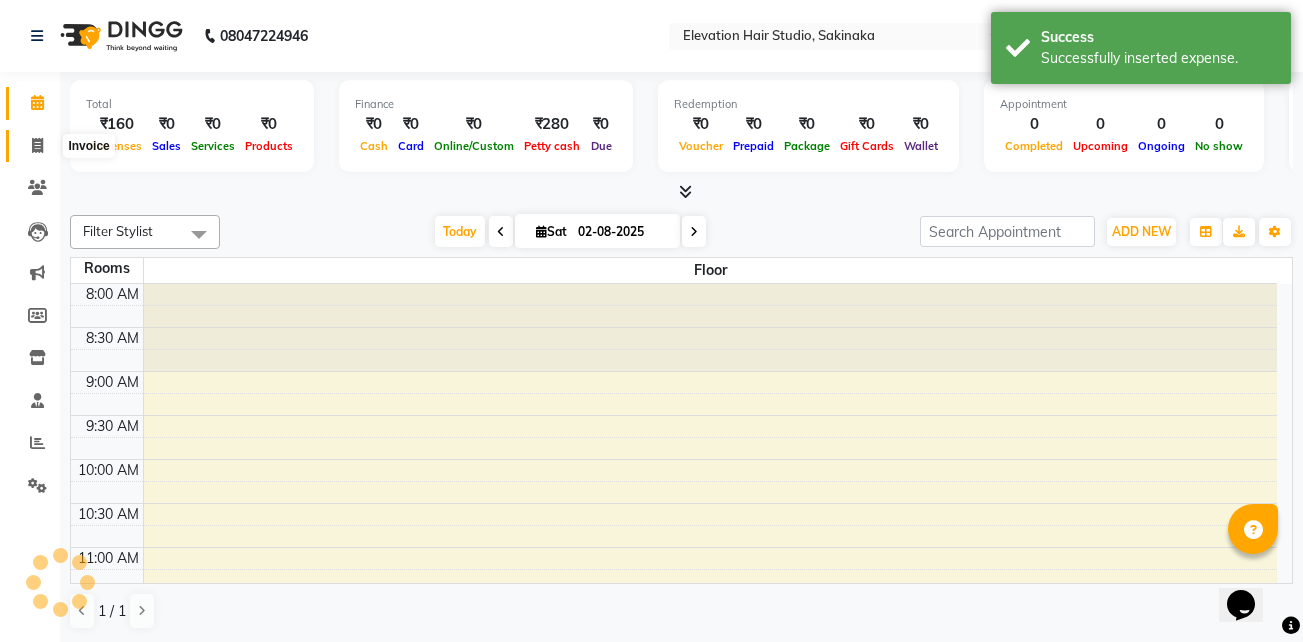 click 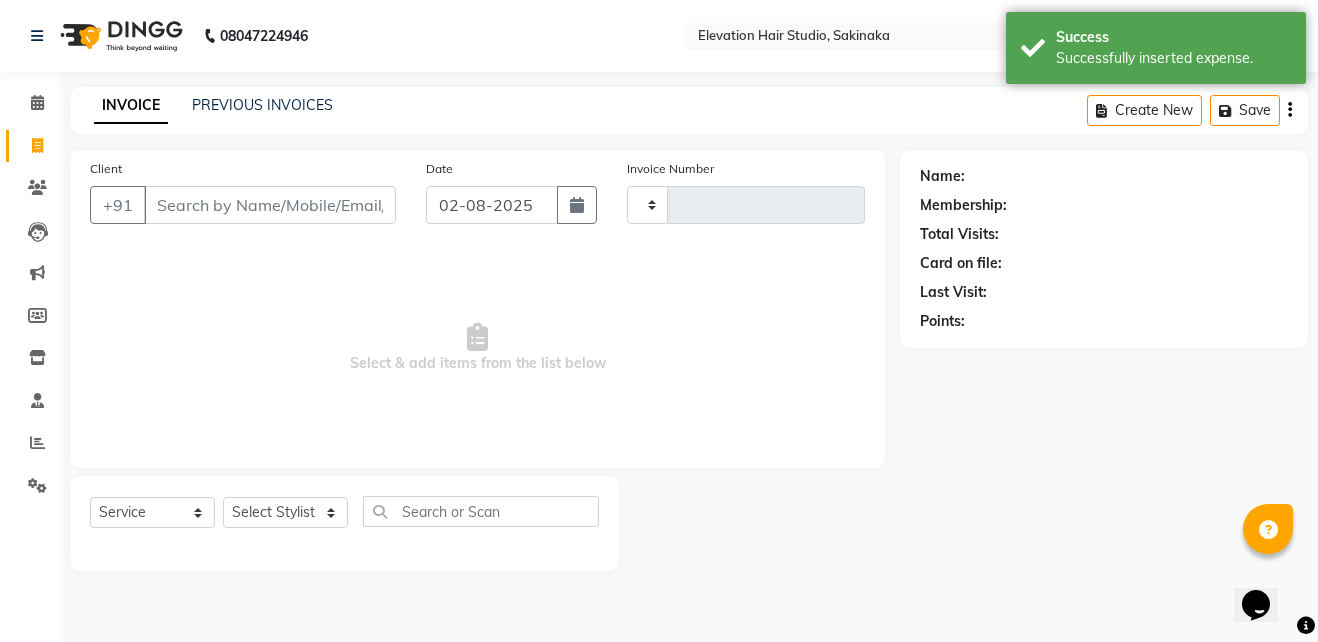 type on "1283" 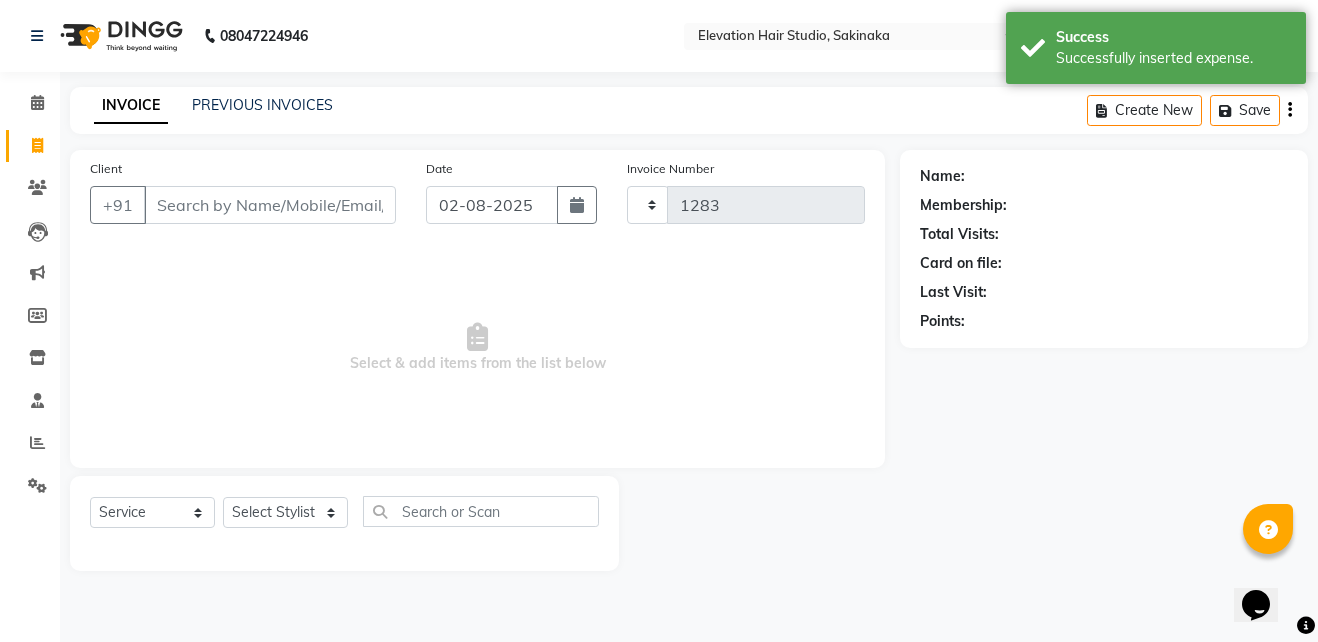 select on "4949" 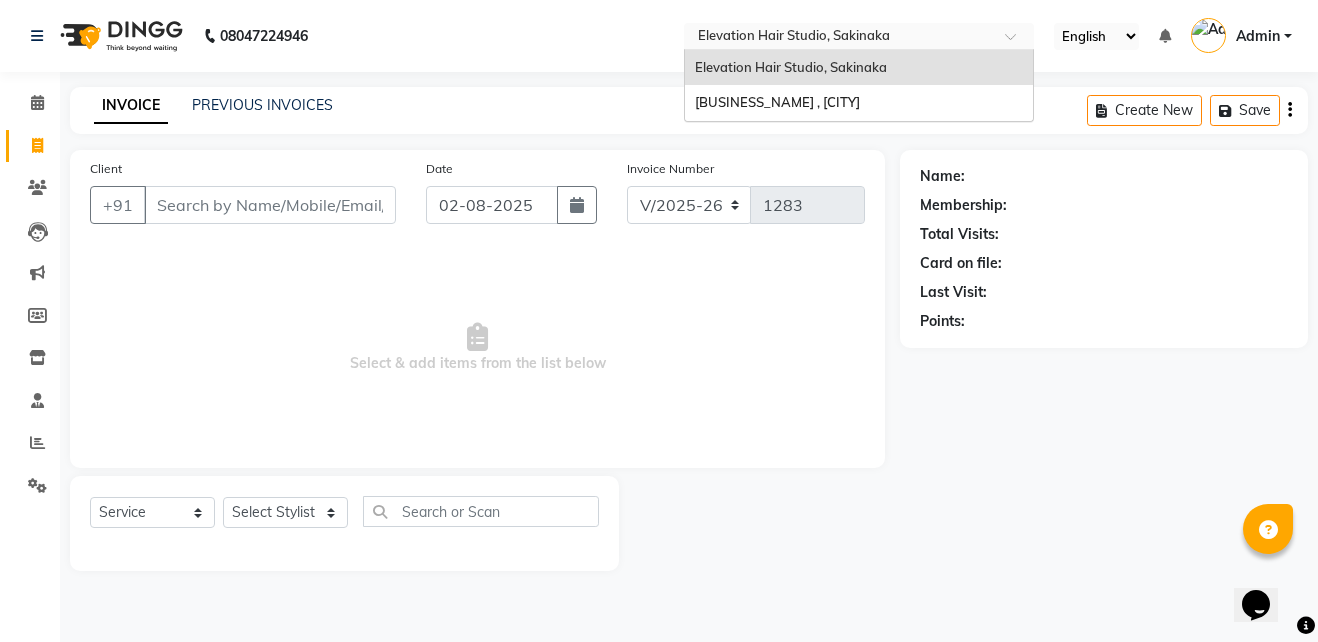 click at bounding box center (839, 38) 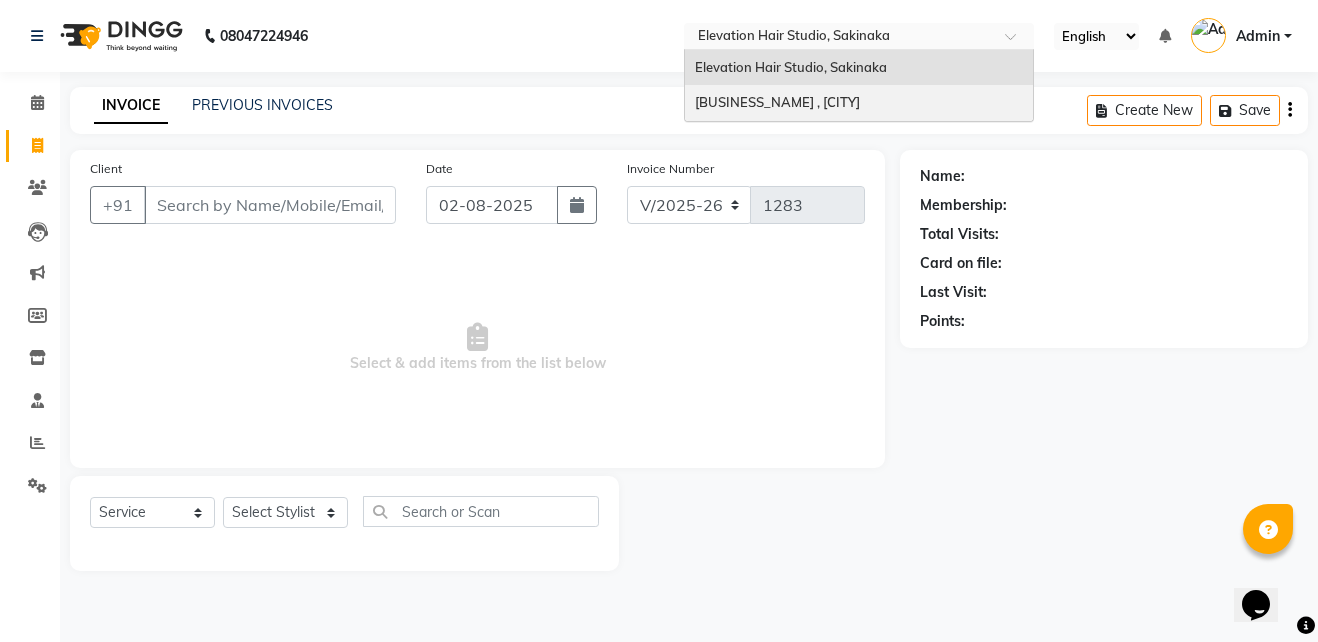 click on "Elevation Hair Studio , Thane West" at bounding box center (777, 102) 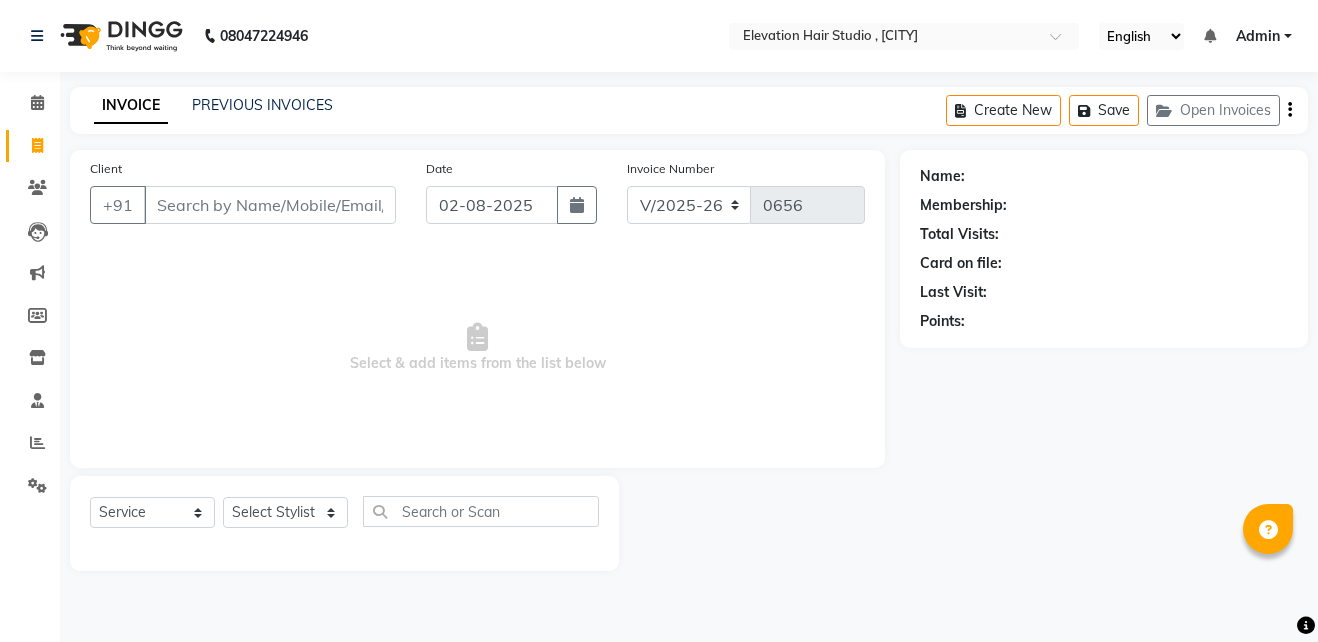 select on "6886" 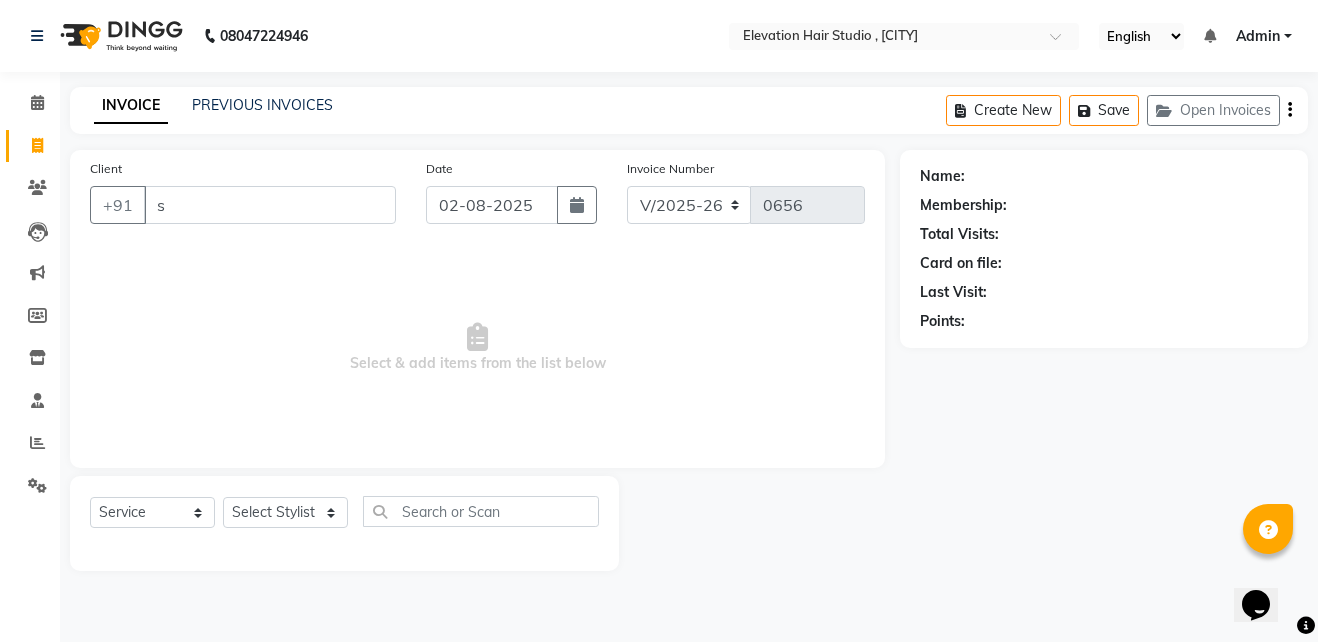 scroll, scrollTop: 0, scrollLeft: 0, axis: both 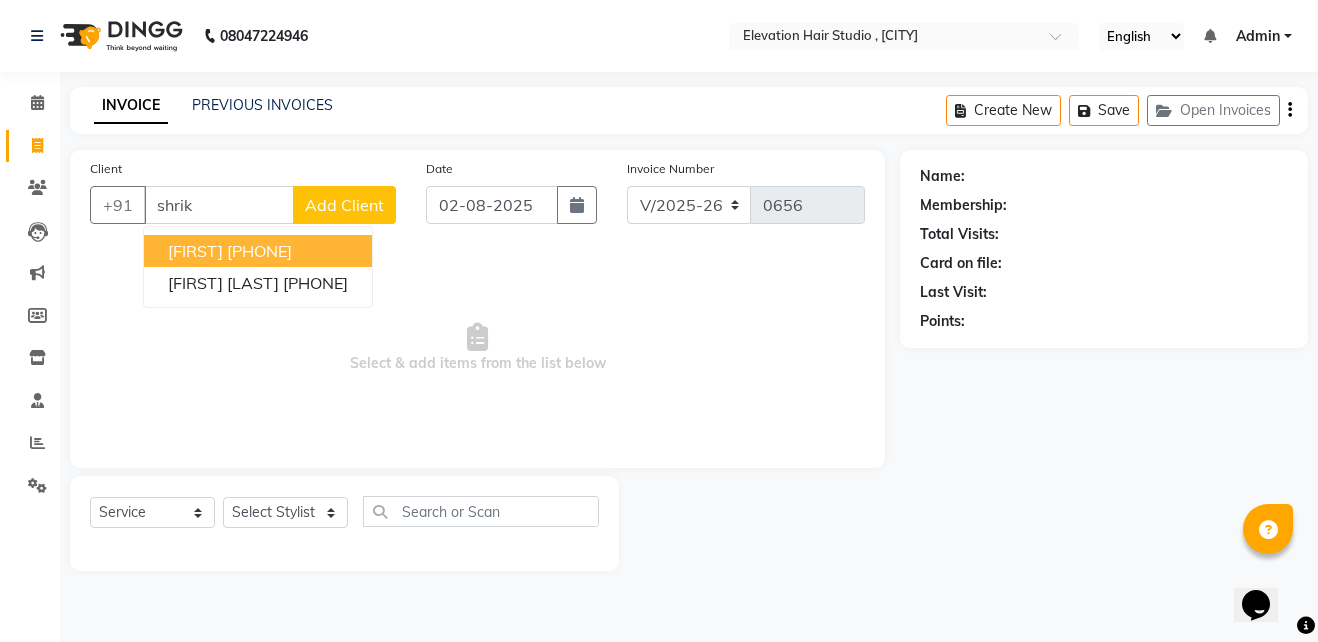 click on "9867656436" at bounding box center (259, 251) 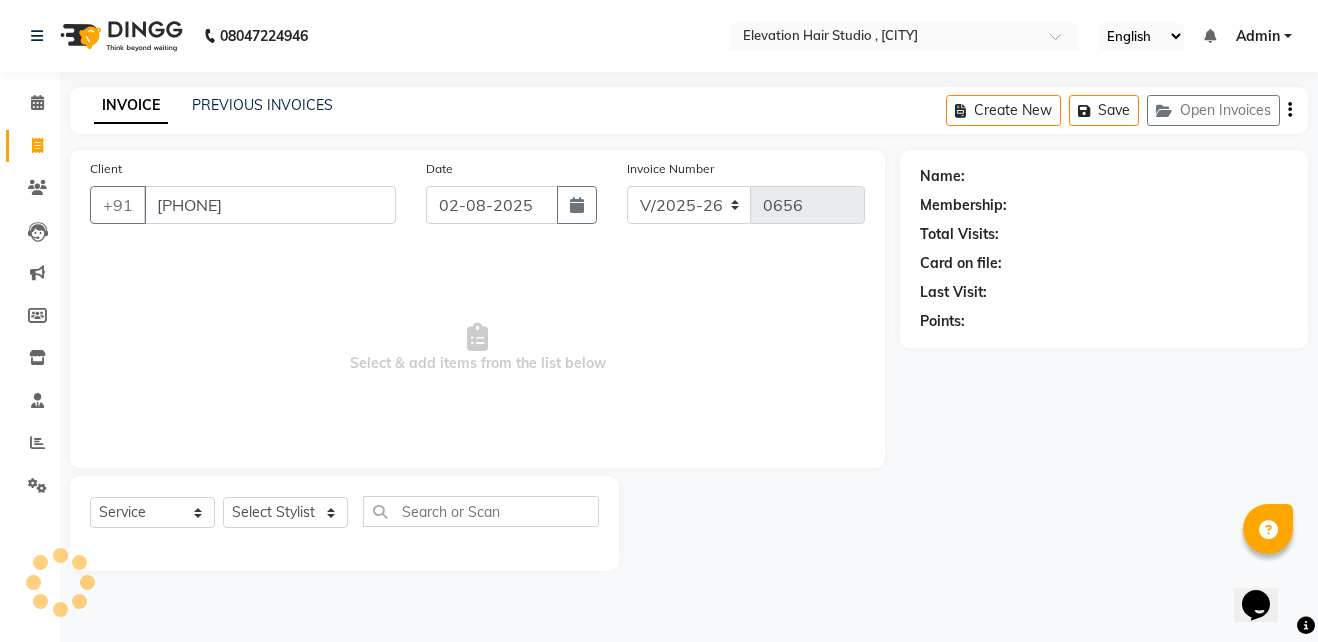 type on "9867656436" 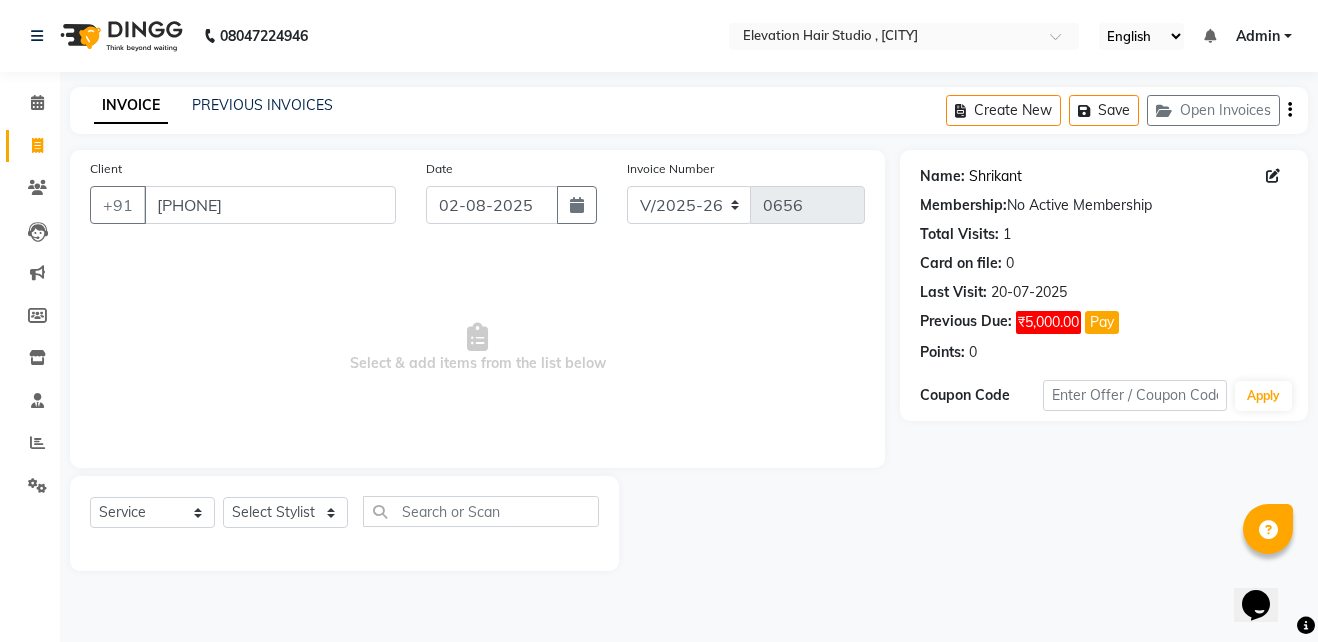 click on "Shrikant" 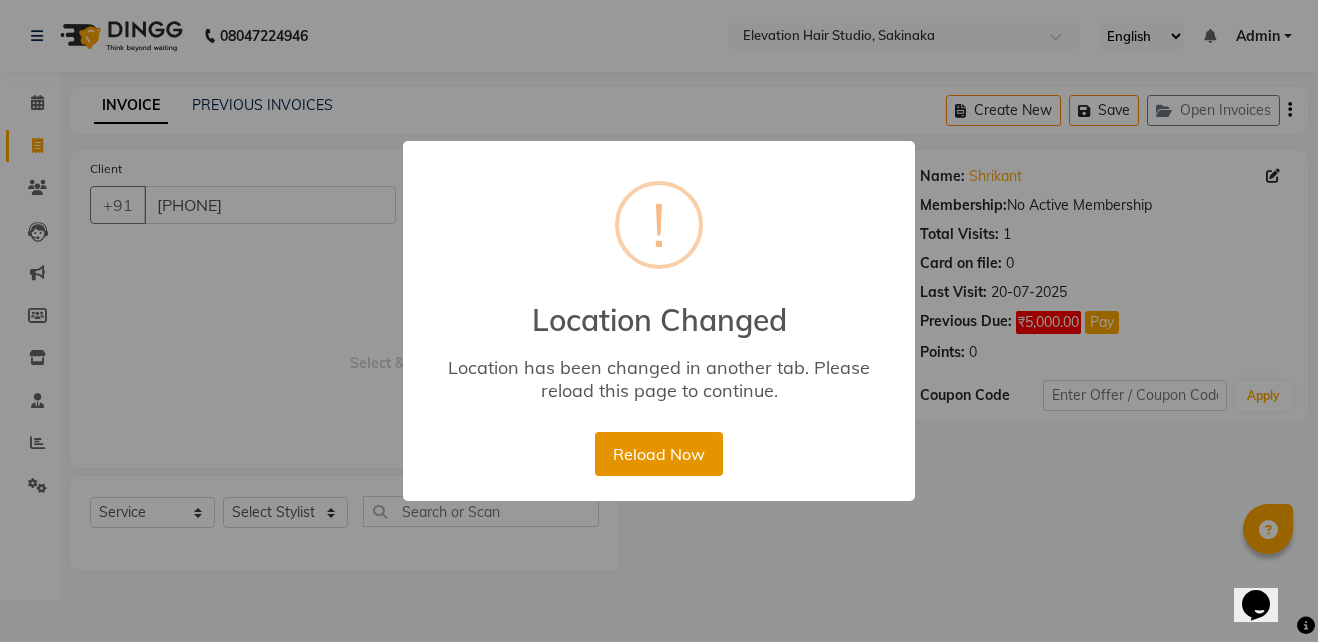 click on "Reload Now" at bounding box center (658, 454) 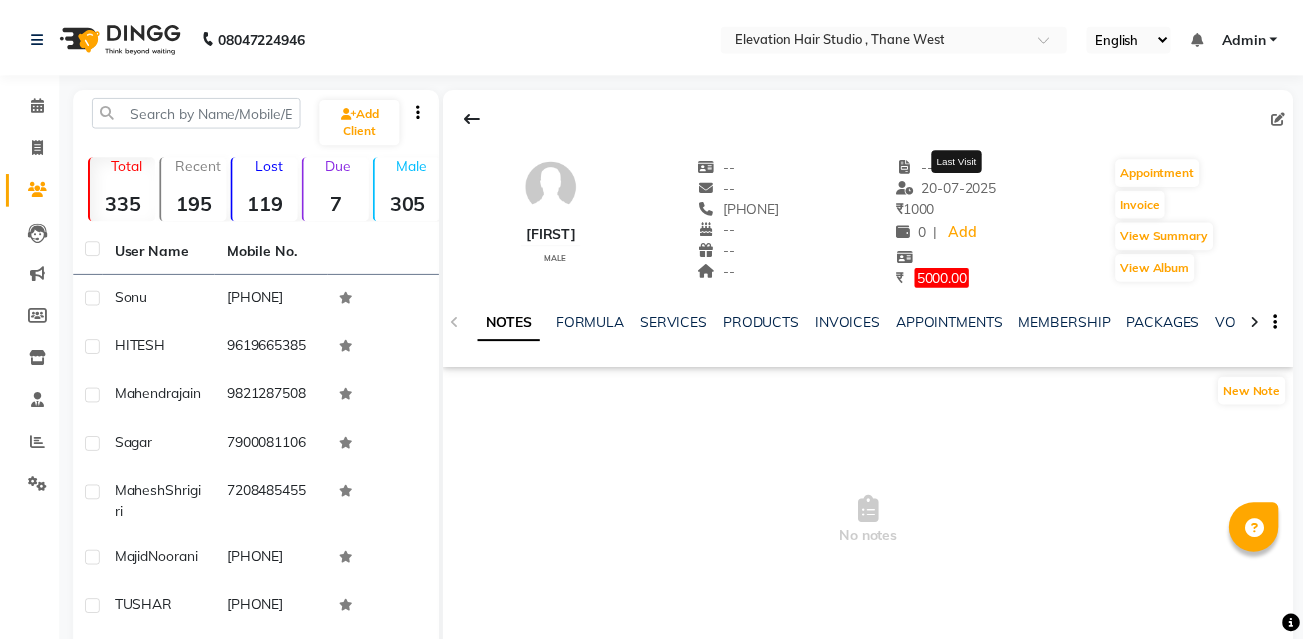 scroll, scrollTop: 0, scrollLeft: 0, axis: both 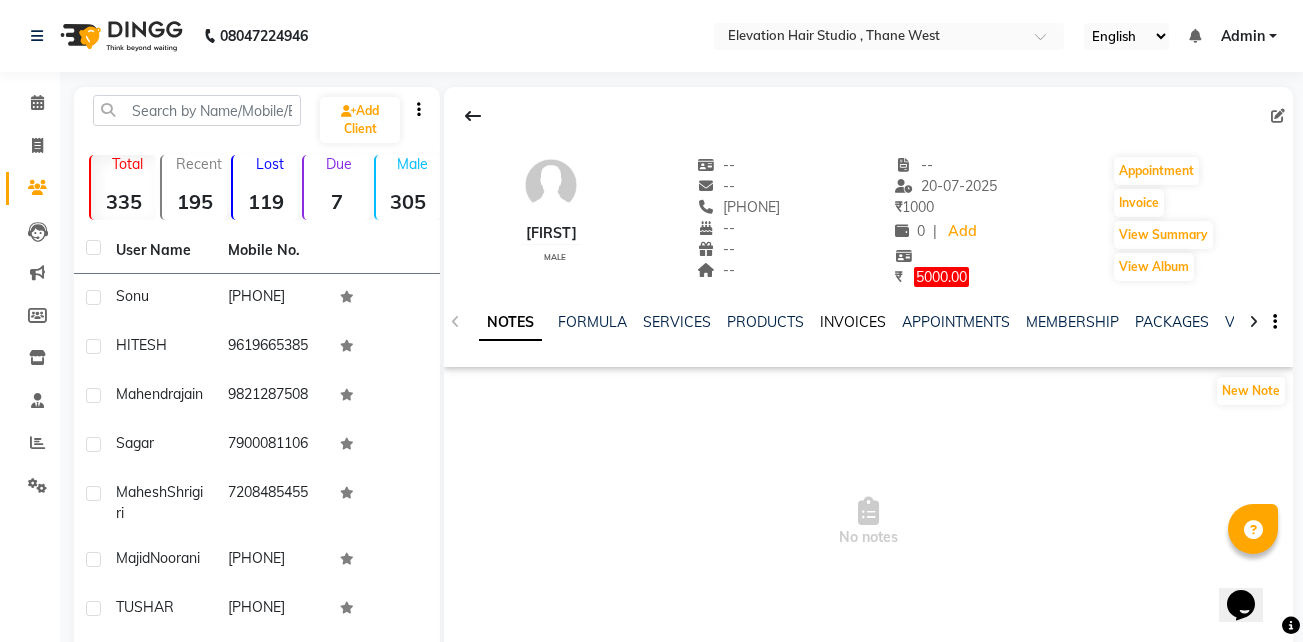 click on "INVOICES" 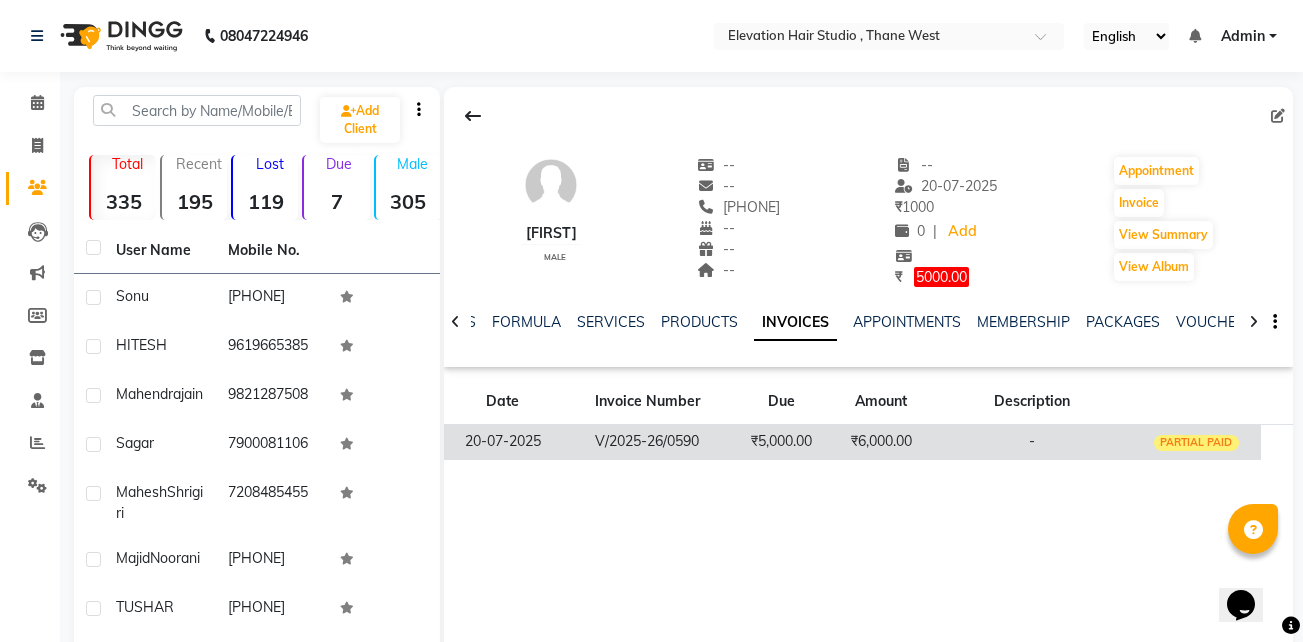 click on "₹5,000.00" 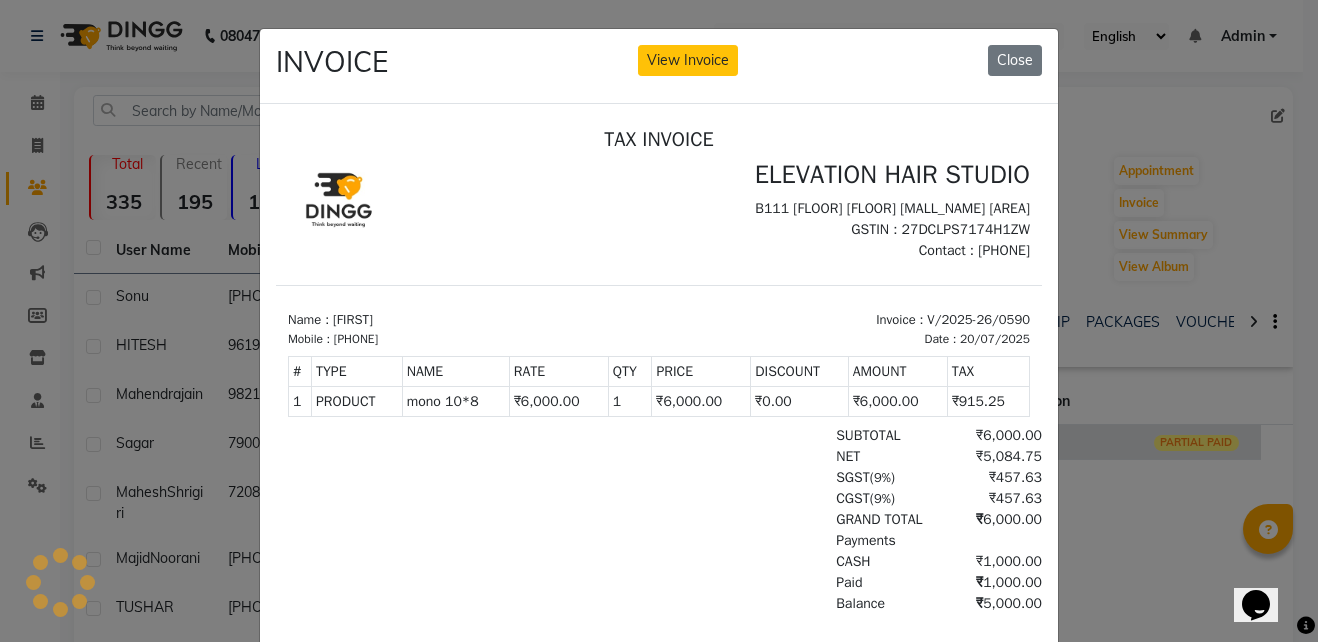 scroll, scrollTop: 0, scrollLeft: 0, axis: both 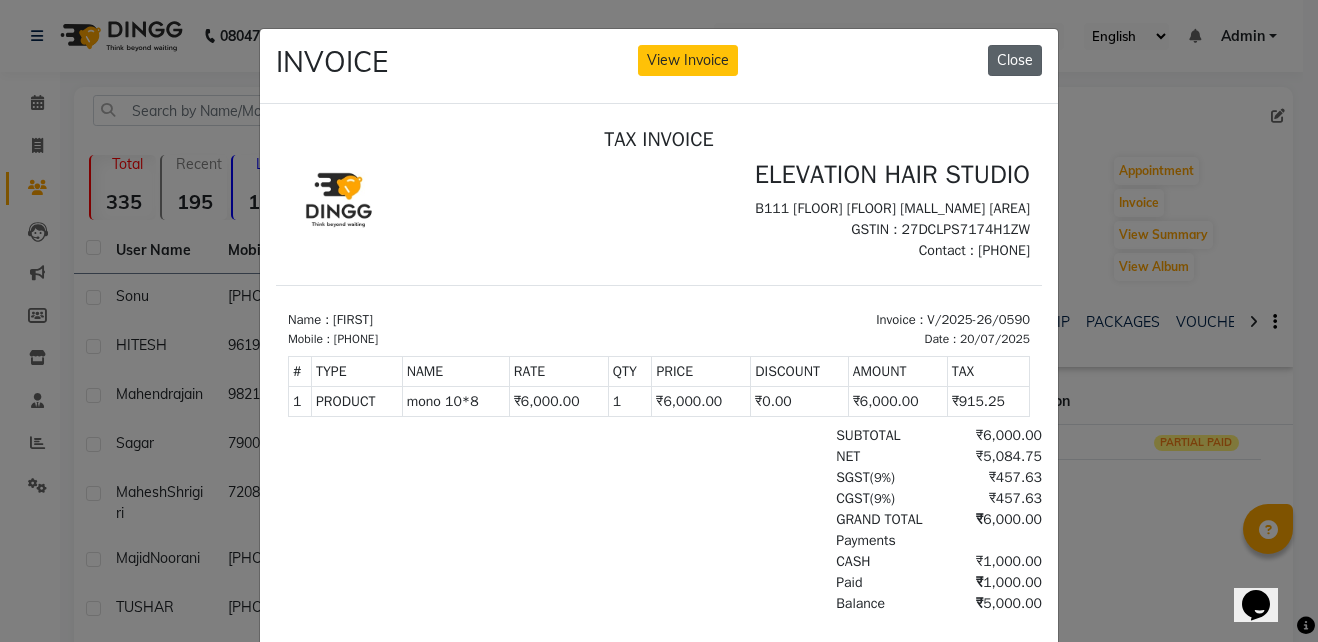 click on "Close" 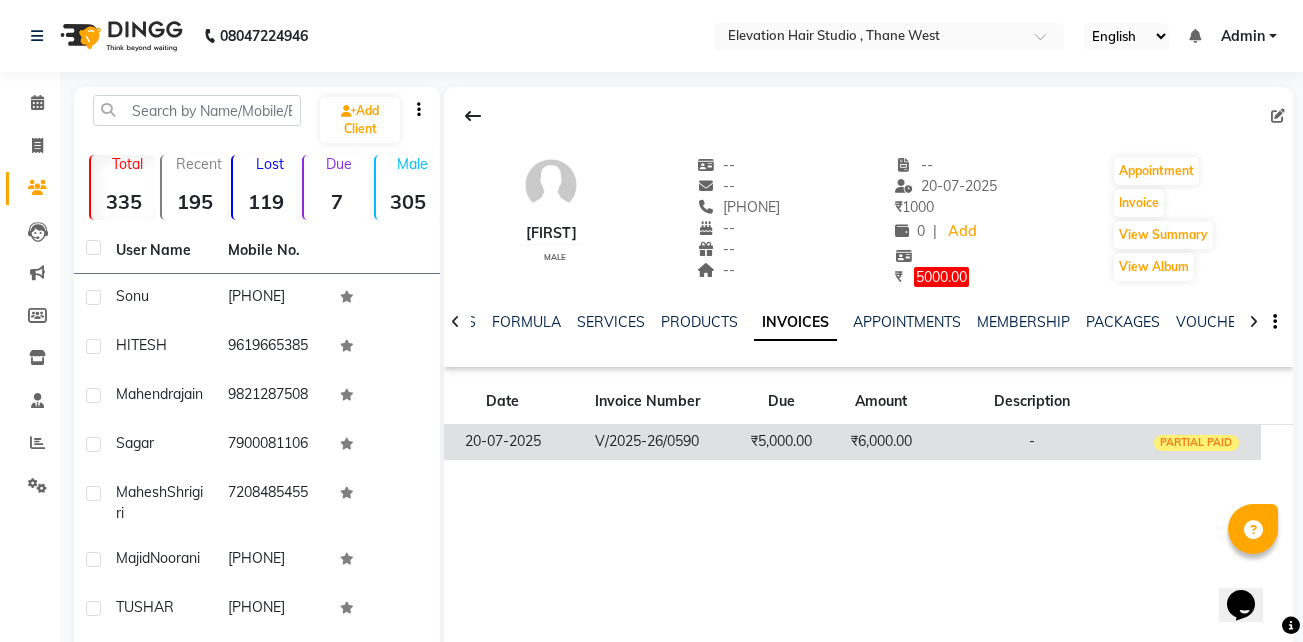 click on "V/2025-26/0590" 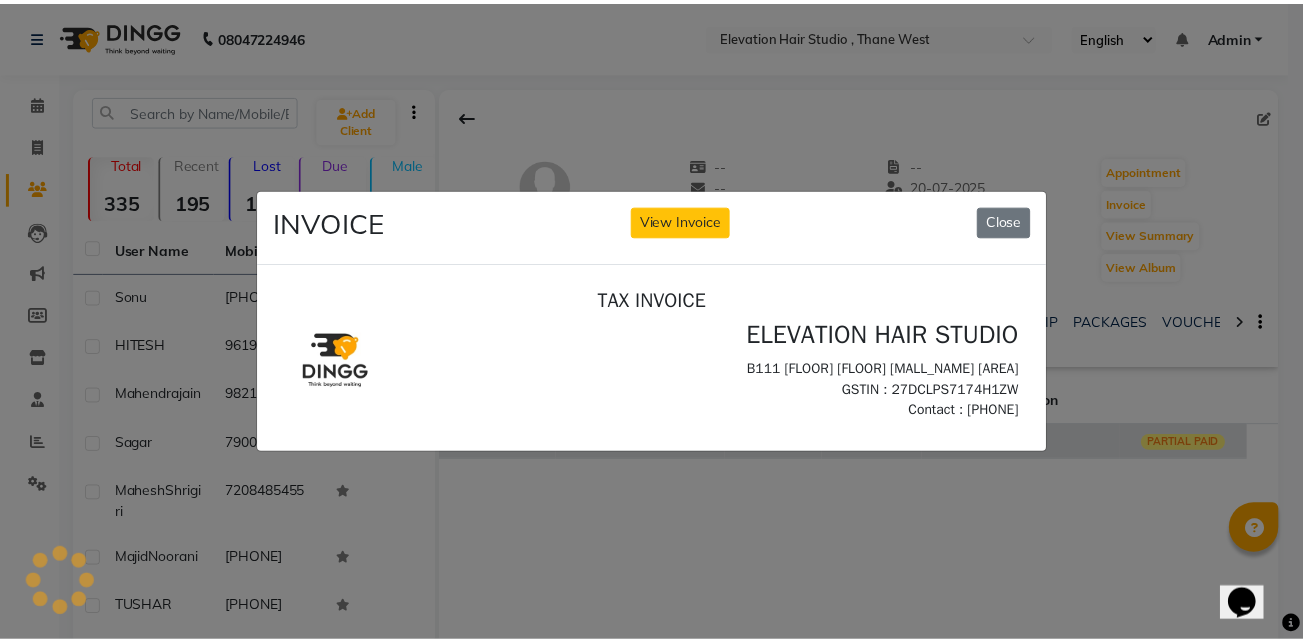 scroll, scrollTop: 0, scrollLeft: 0, axis: both 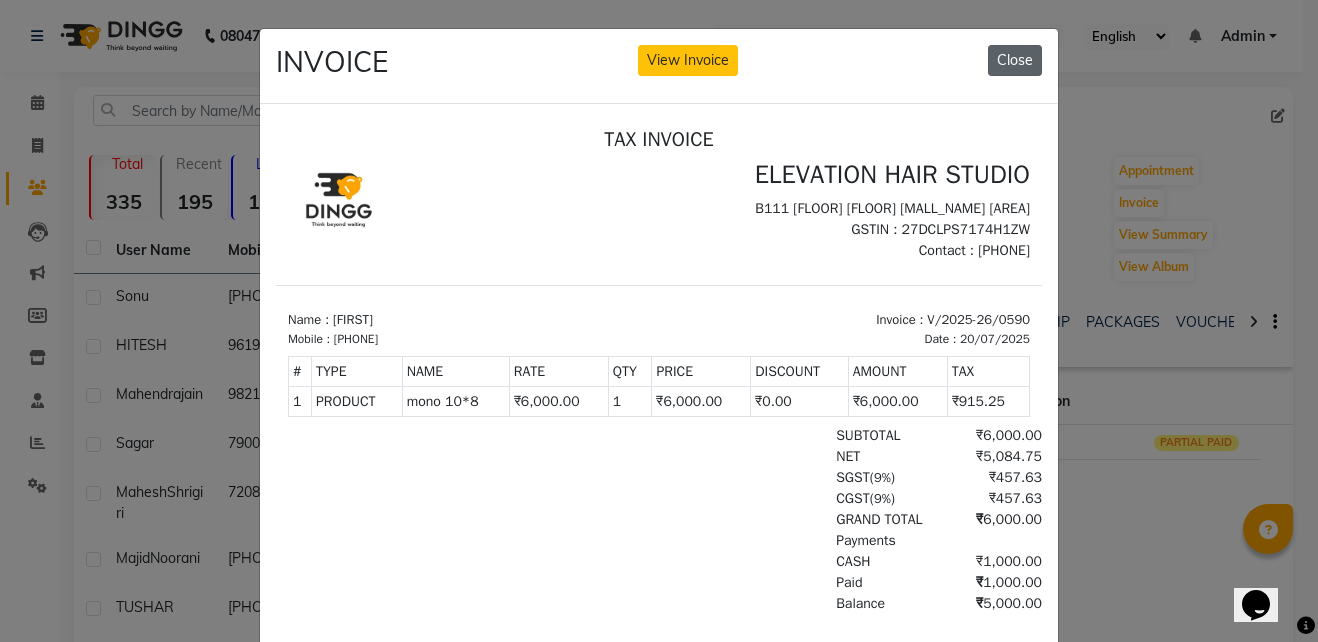 click on "Close" 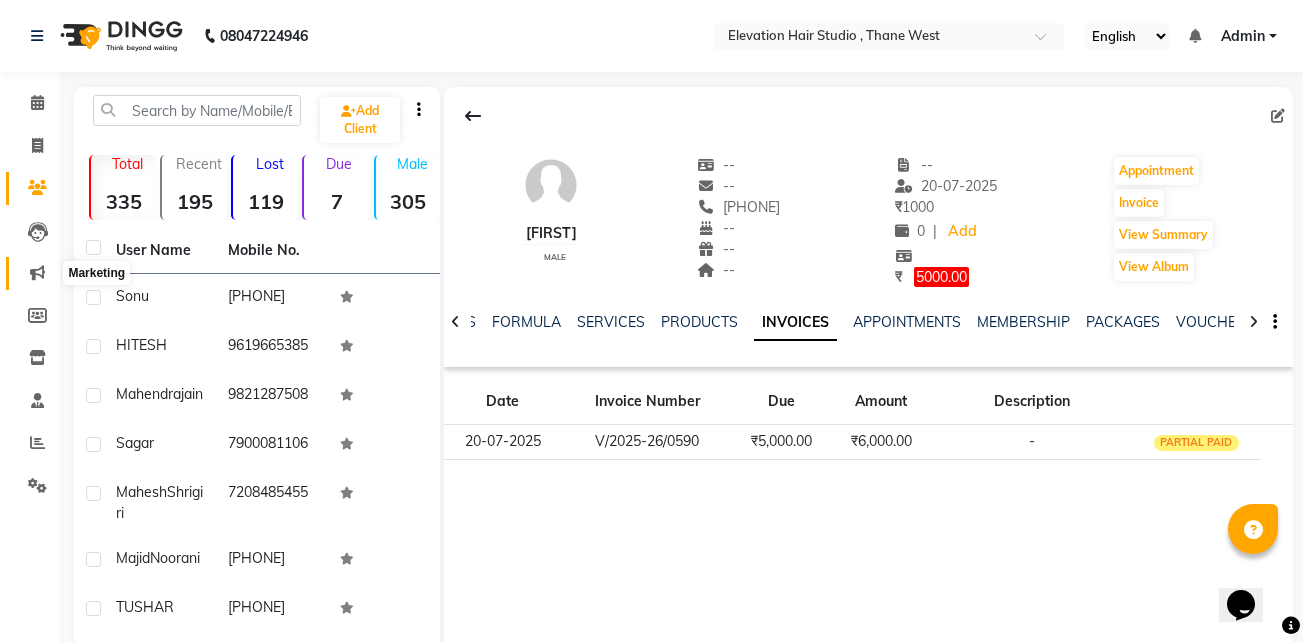 click 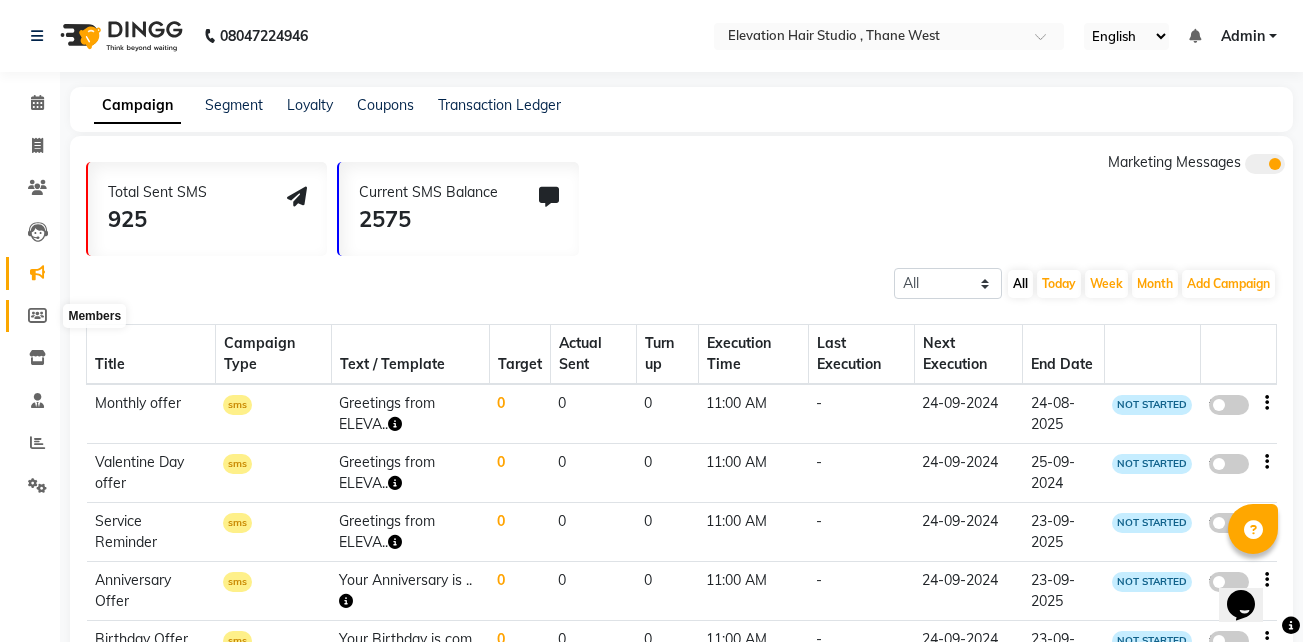 click 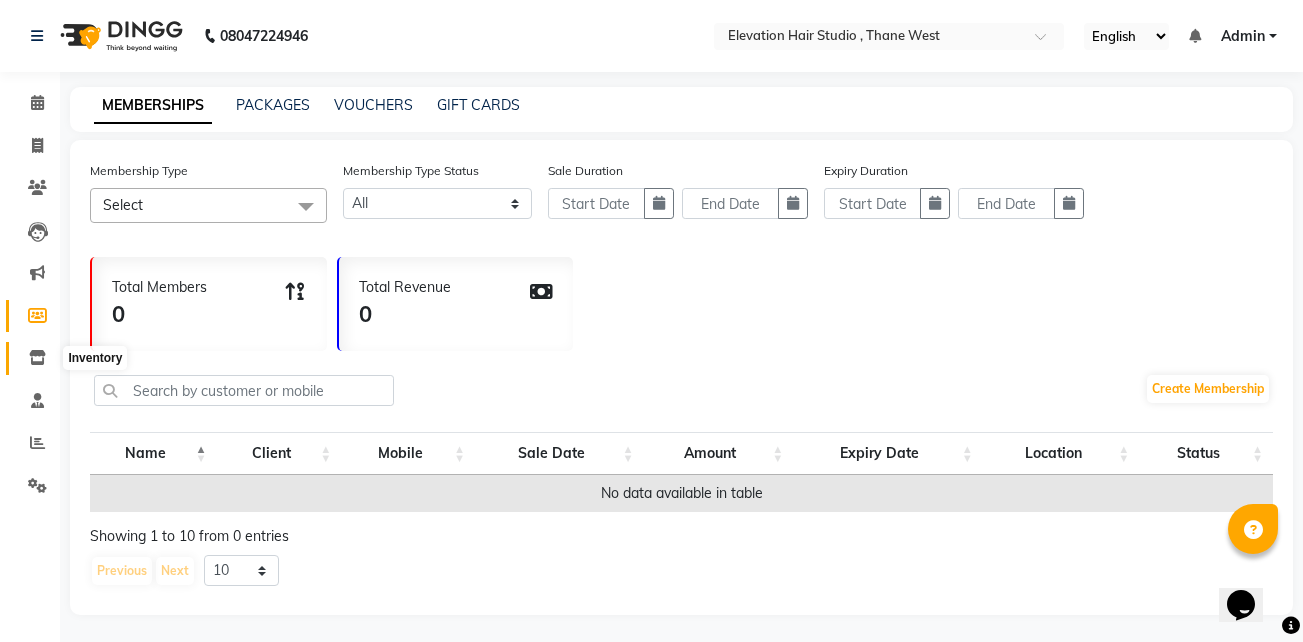click 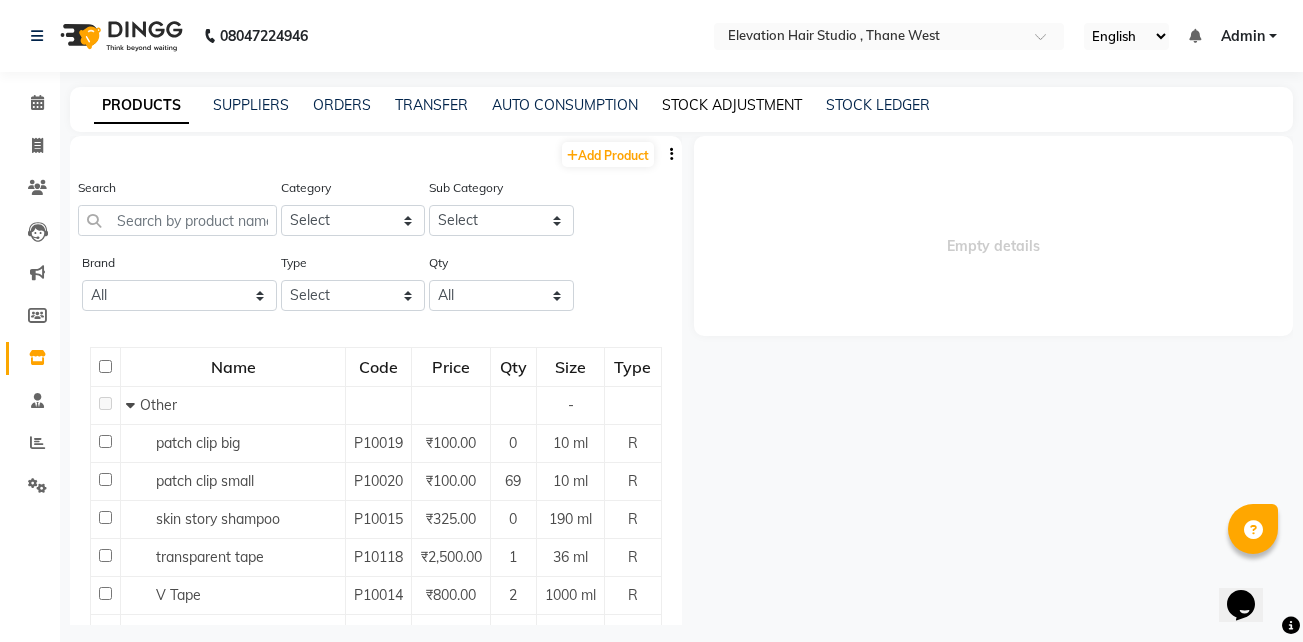 click on "STOCK ADJUSTMENT" 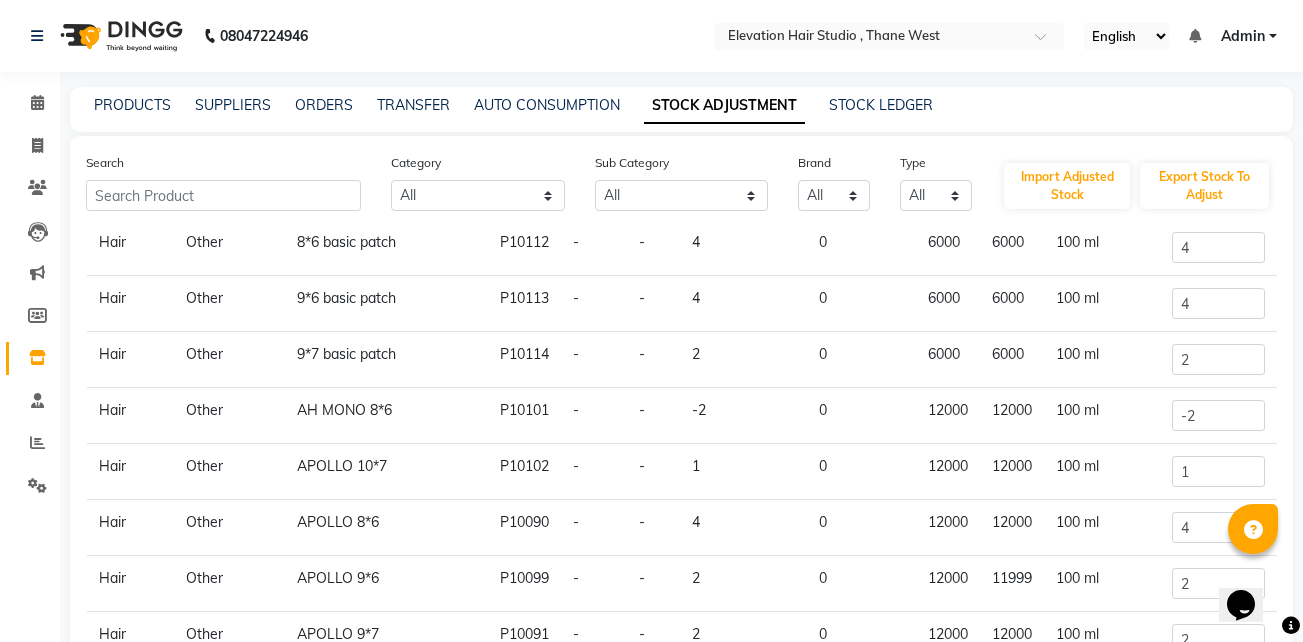 scroll, scrollTop: 156, scrollLeft: 0, axis: vertical 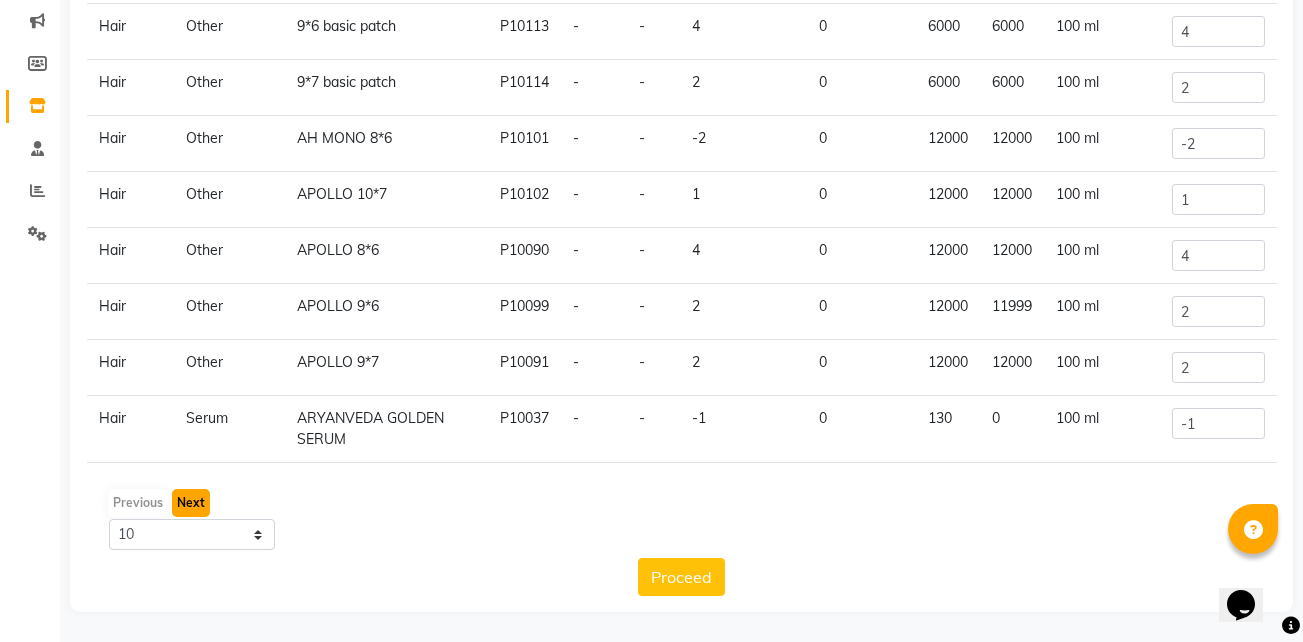 click on "Next" 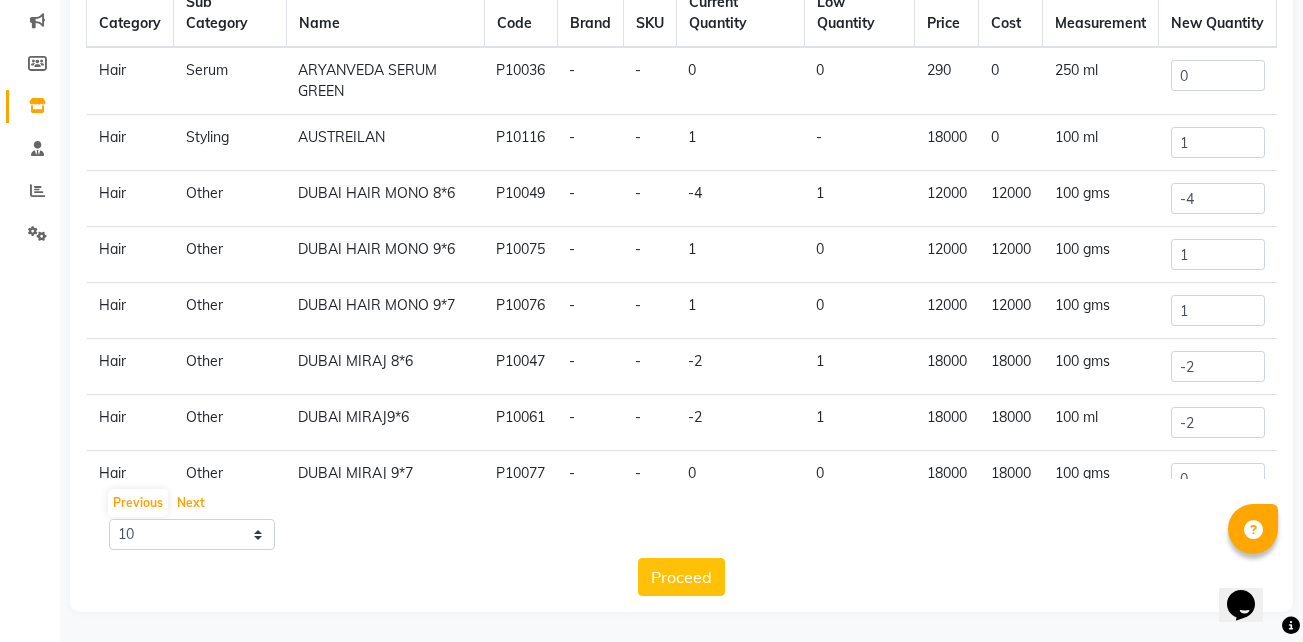 scroll, scrollTop: 156, scrollLeft: 0, axis: vertical 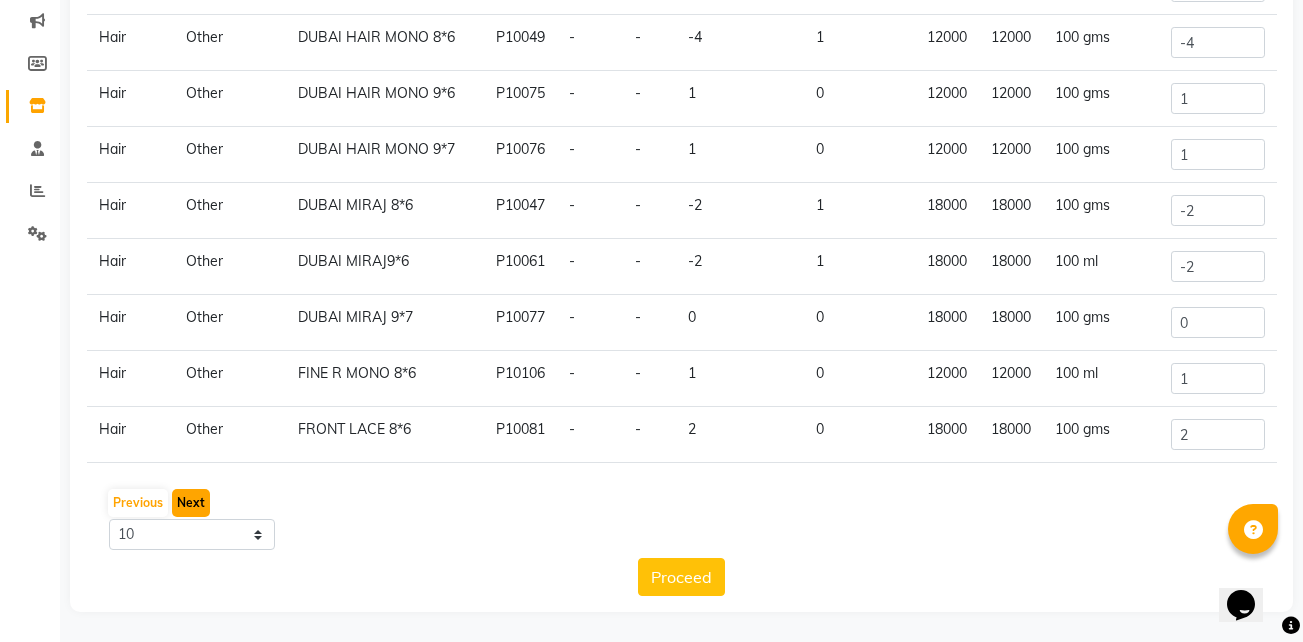 click on "Next" 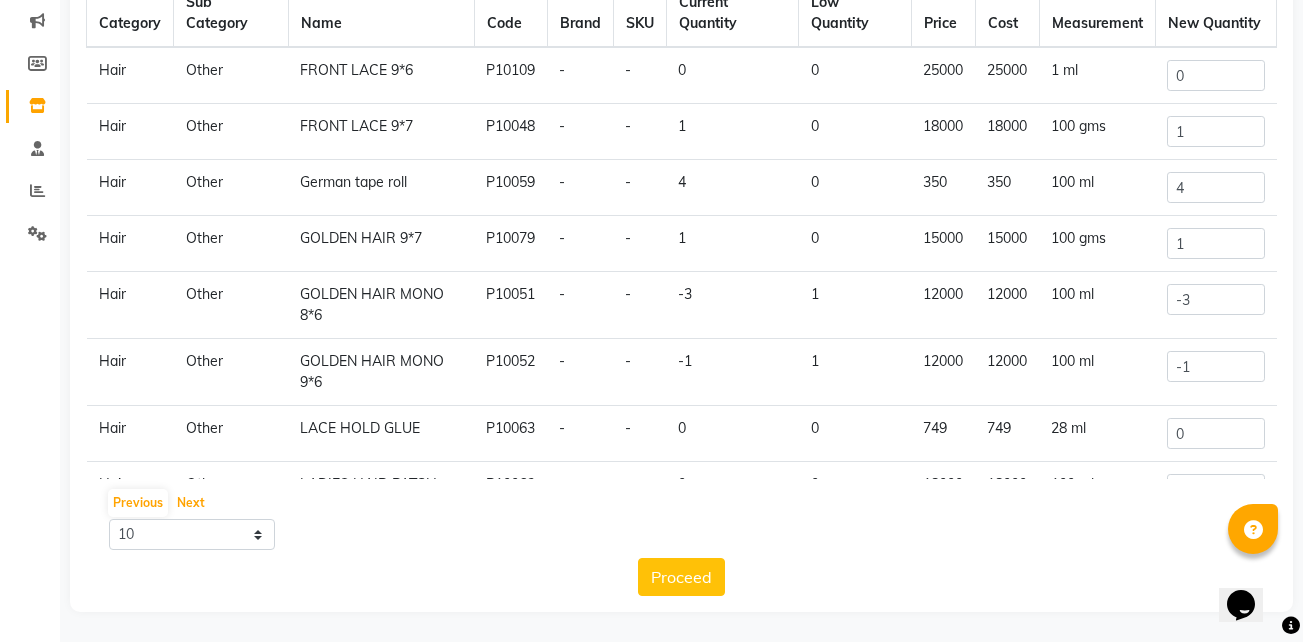 scroll, scrollTop: 178, scrollLeft: 0, axis: vertical 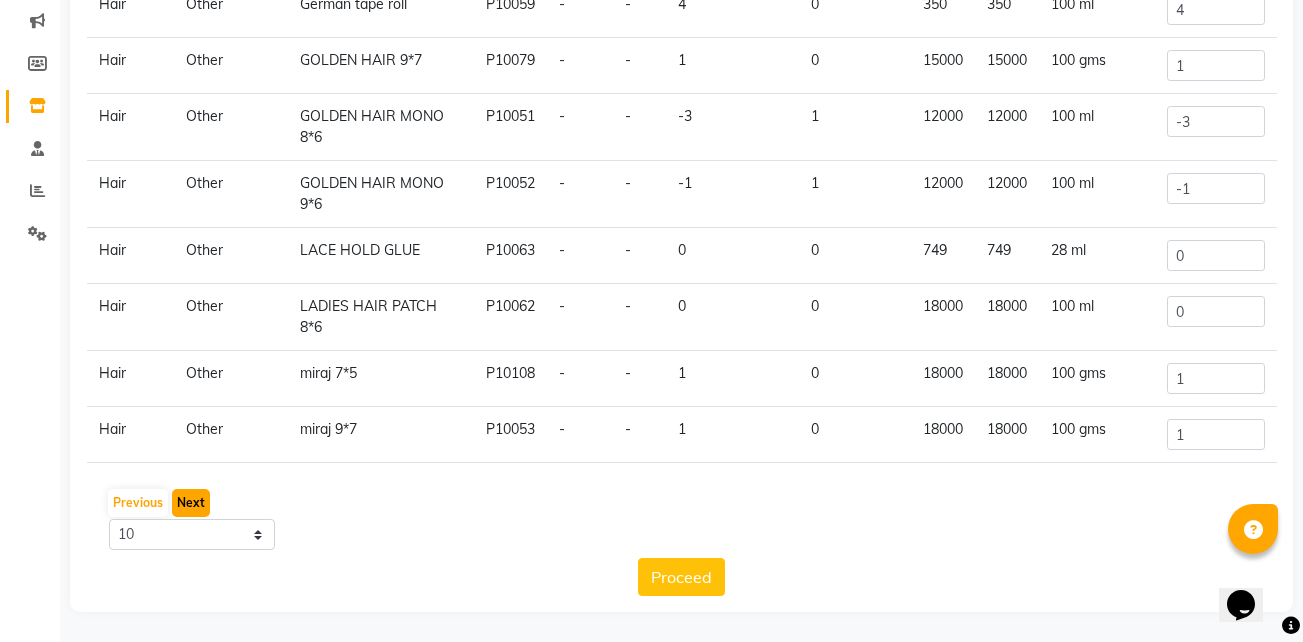 click on "Next" 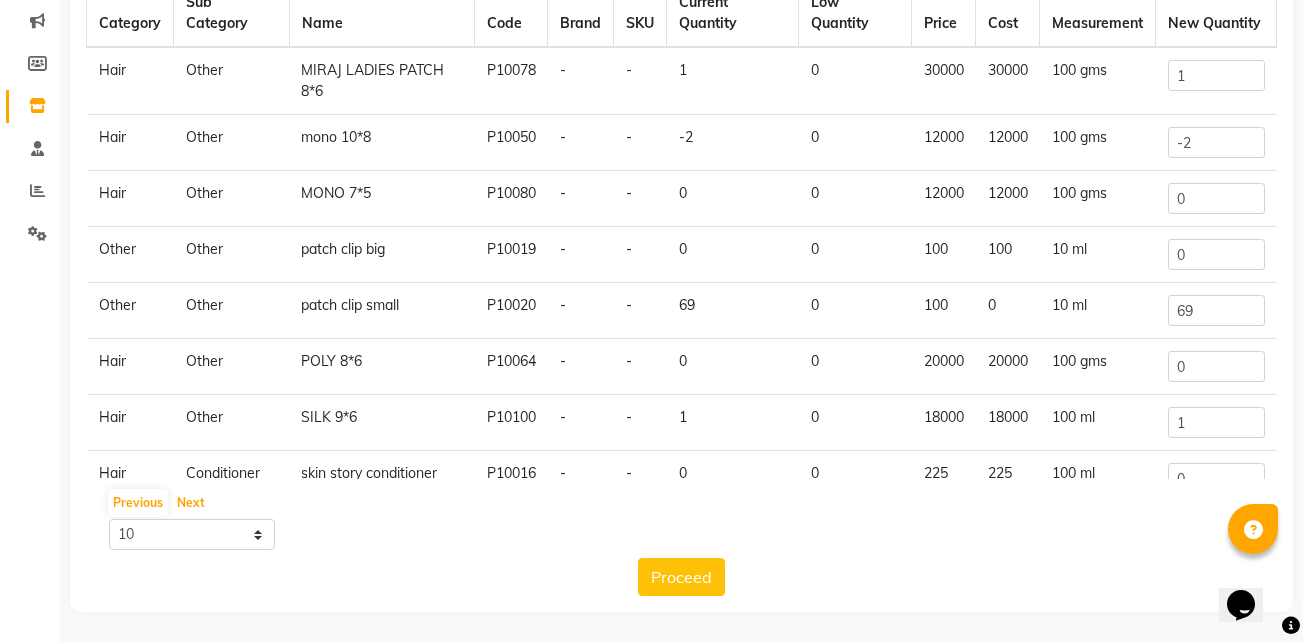 scroll, scrollTop: 156, scrollLeft: 0, axis: vertical 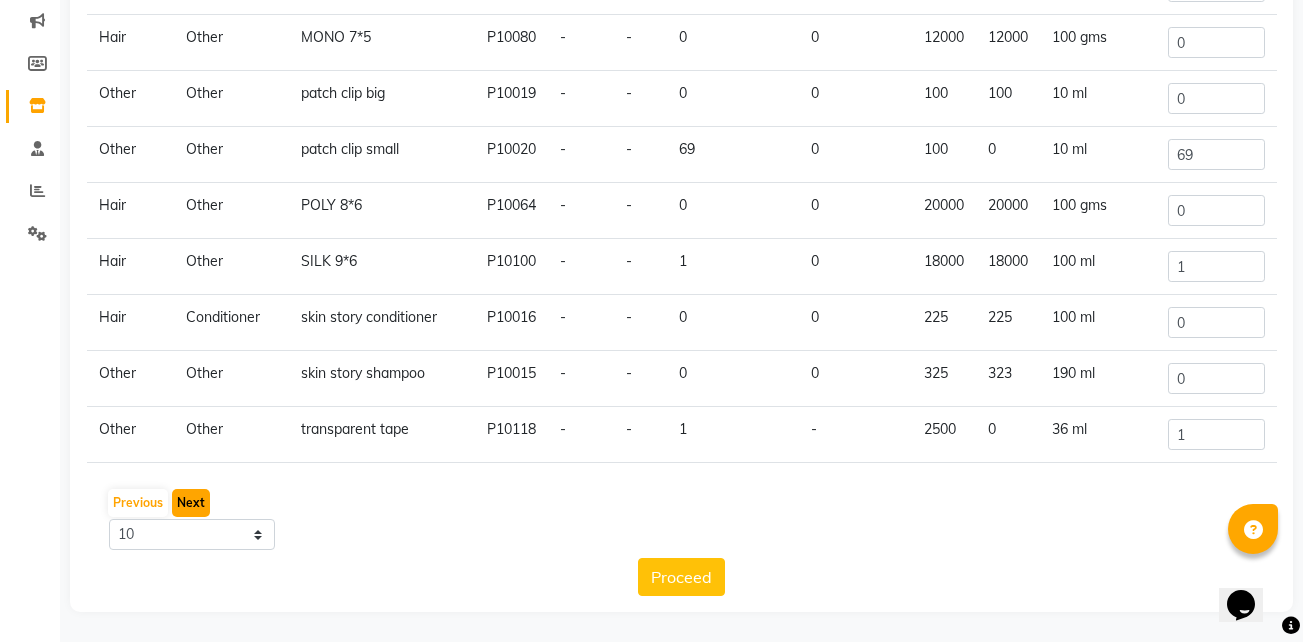 click on "Next" 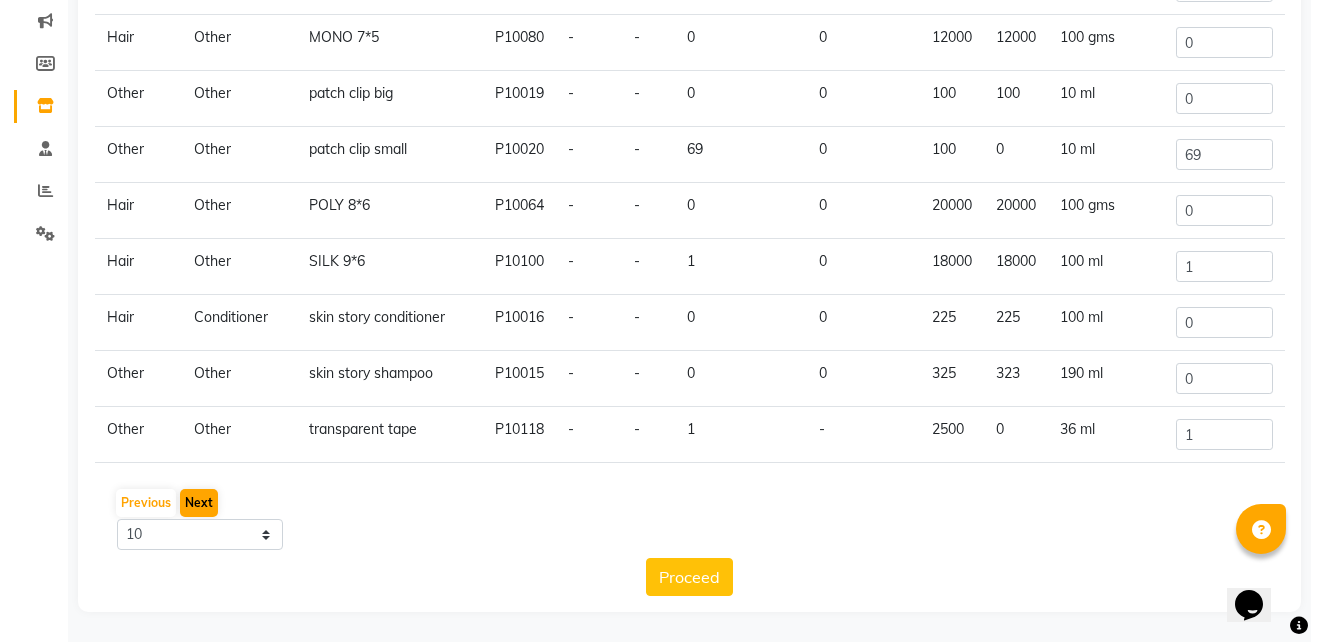 scroll, scrollTop: 0, scrollLeft: 0, axis: both 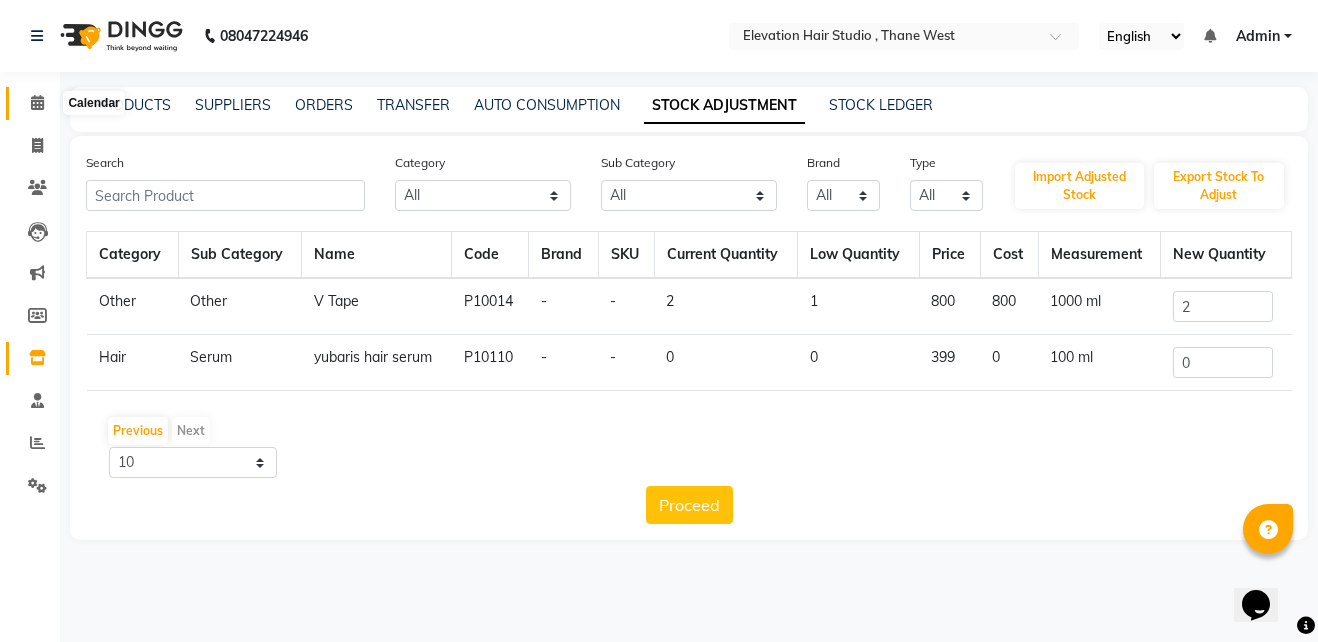 click 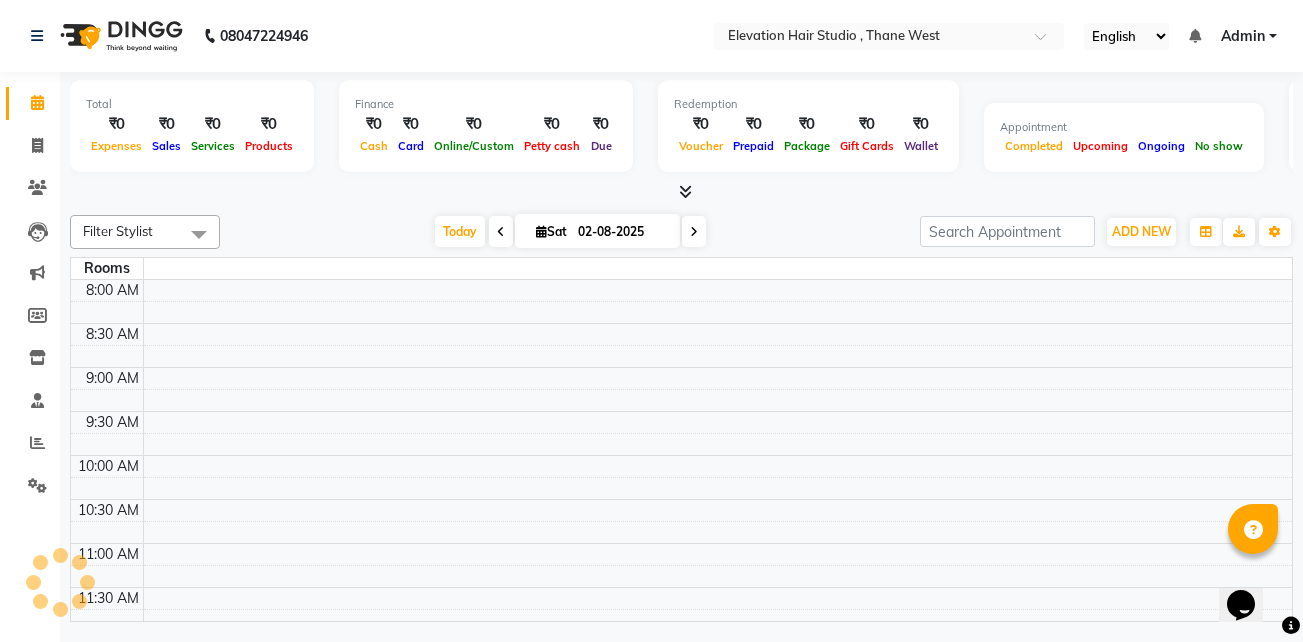 scroll, scrollTop: 0, scrollLeft: 0, axis: both 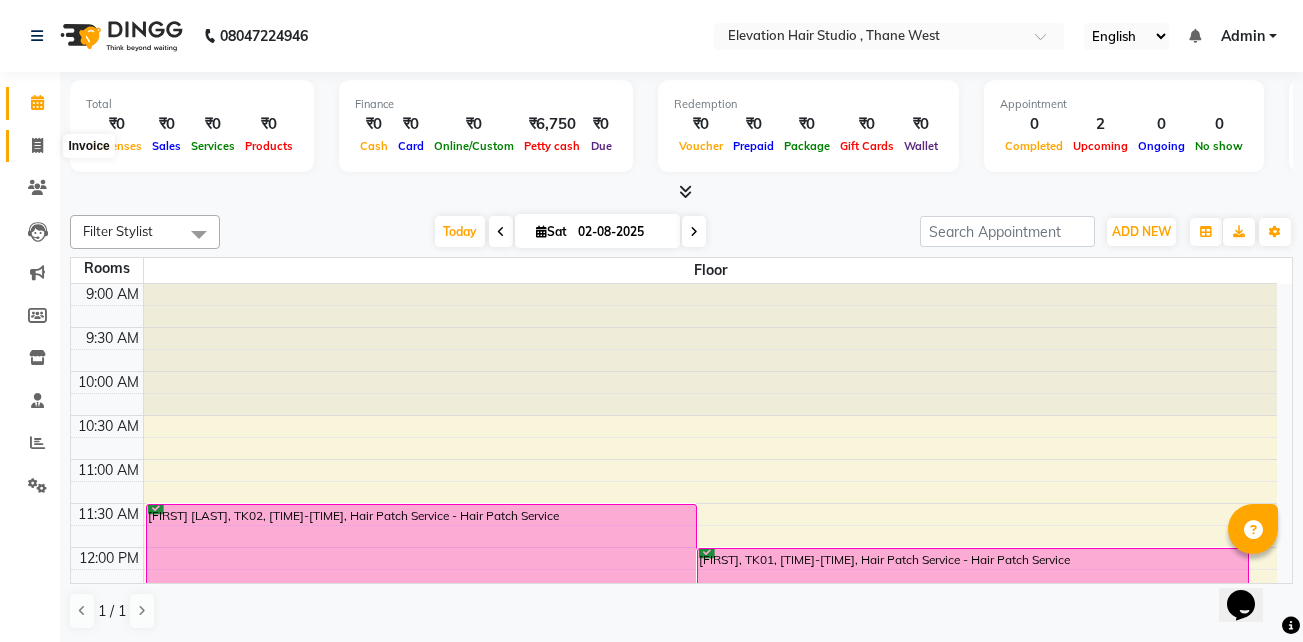 click 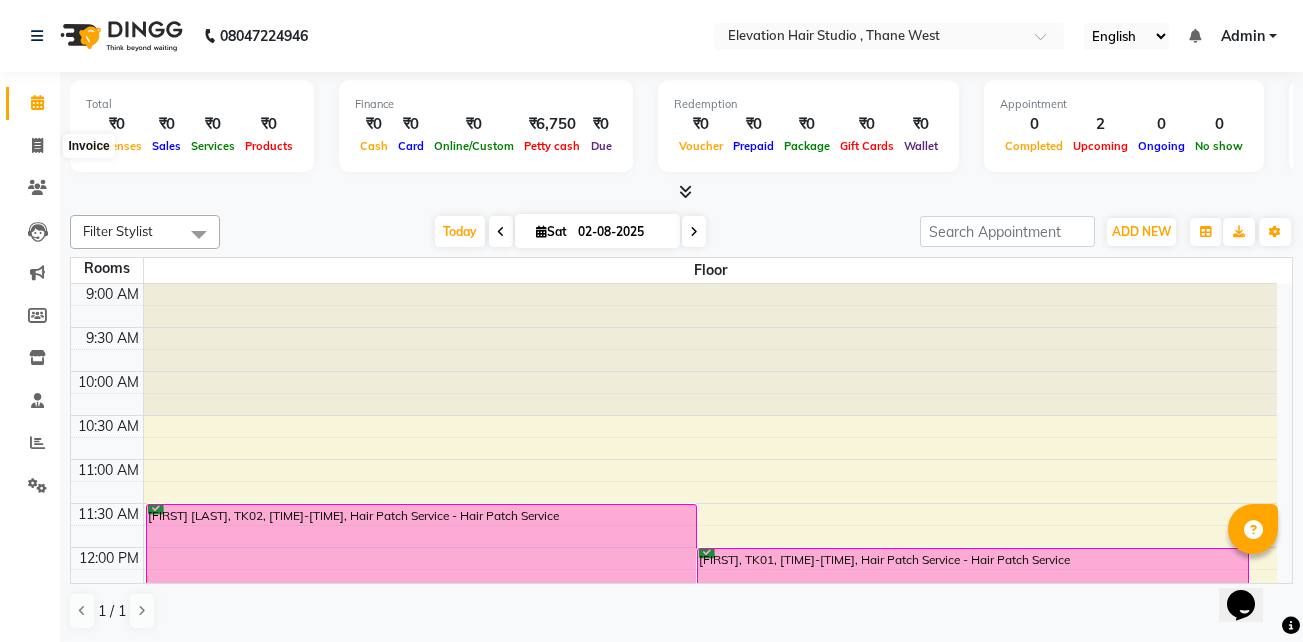 select on "service" 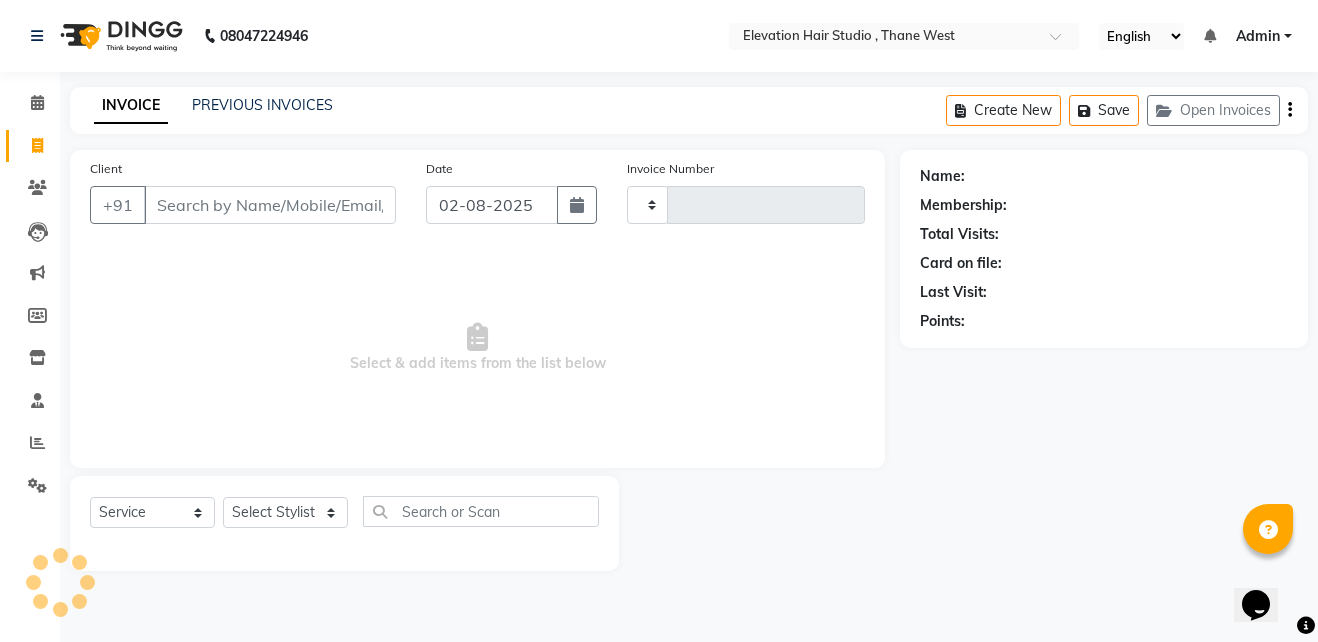 type on "0656" 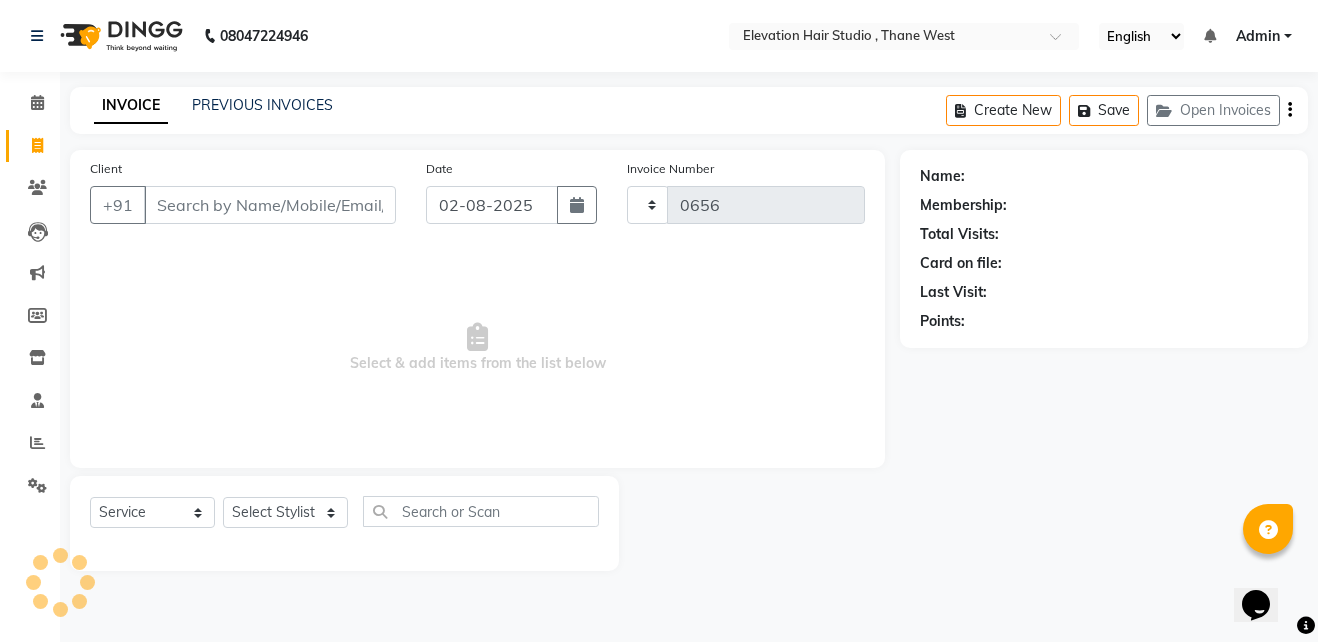 select on "6886" 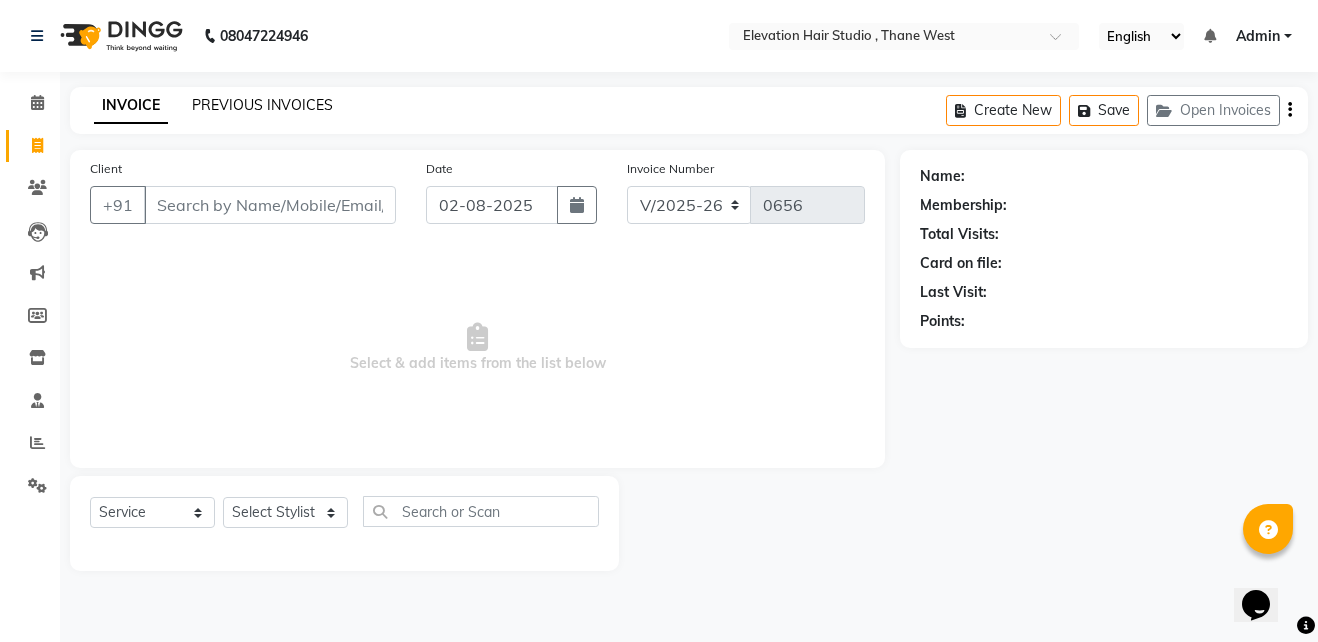 click on "PREVIOUS INVOICES" 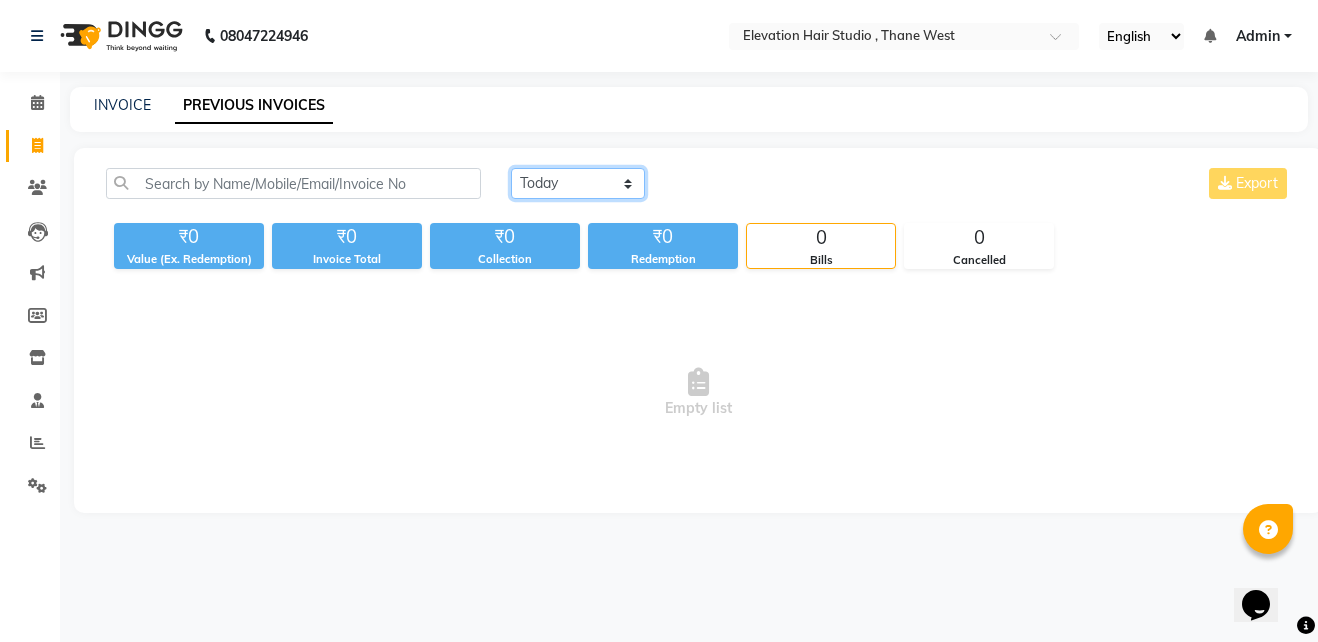 drag, startPoint x: 560, startPoint y: 185, endPoint x: 570, endPoint y: 242, distance: 57.870544 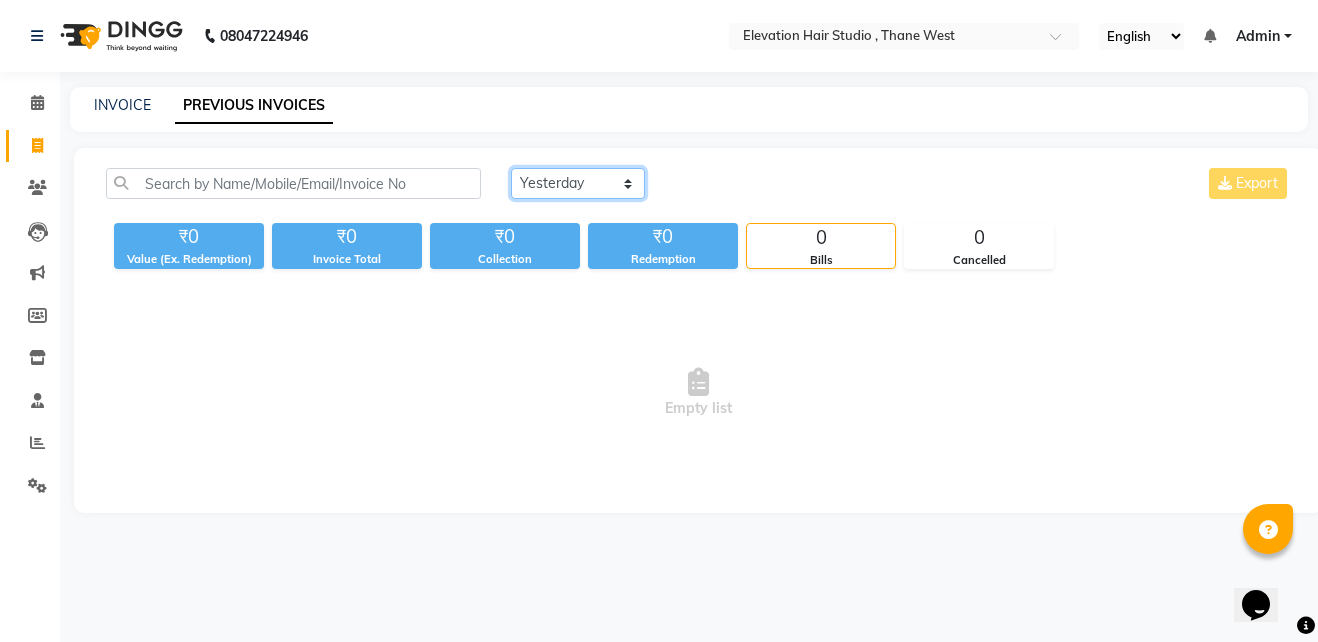 click on "Today Yesterday Custom Range" 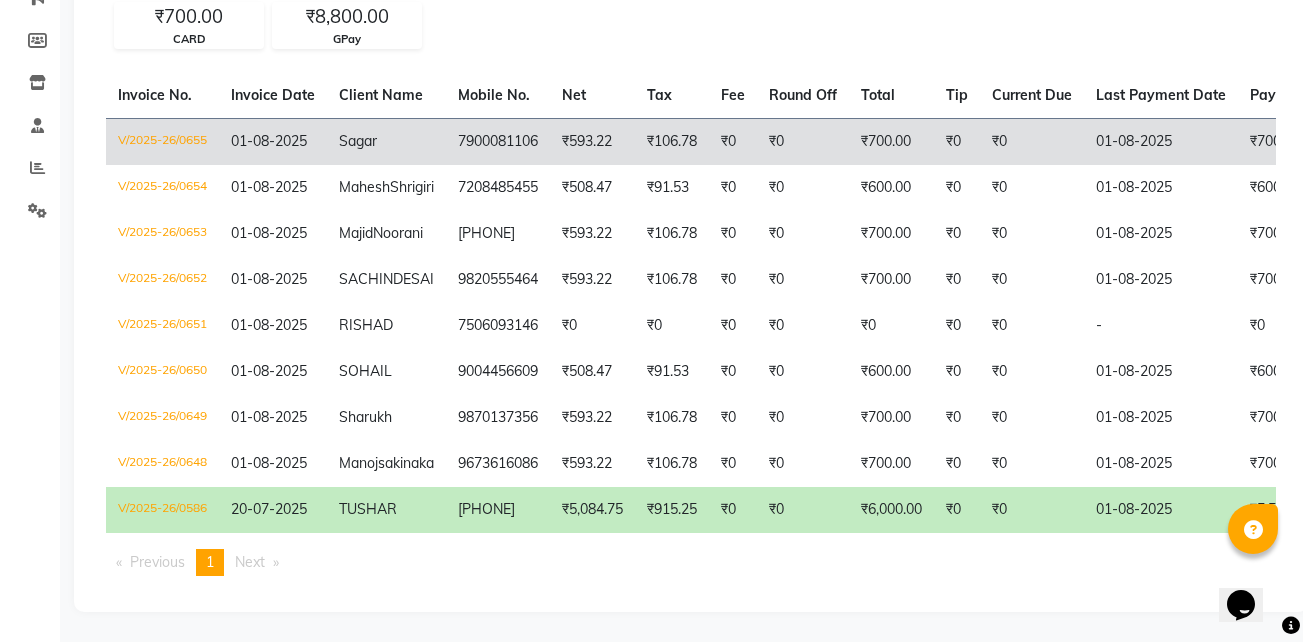 scroll, scrollTop: 296, scrollLeft: 0, axis: vertical 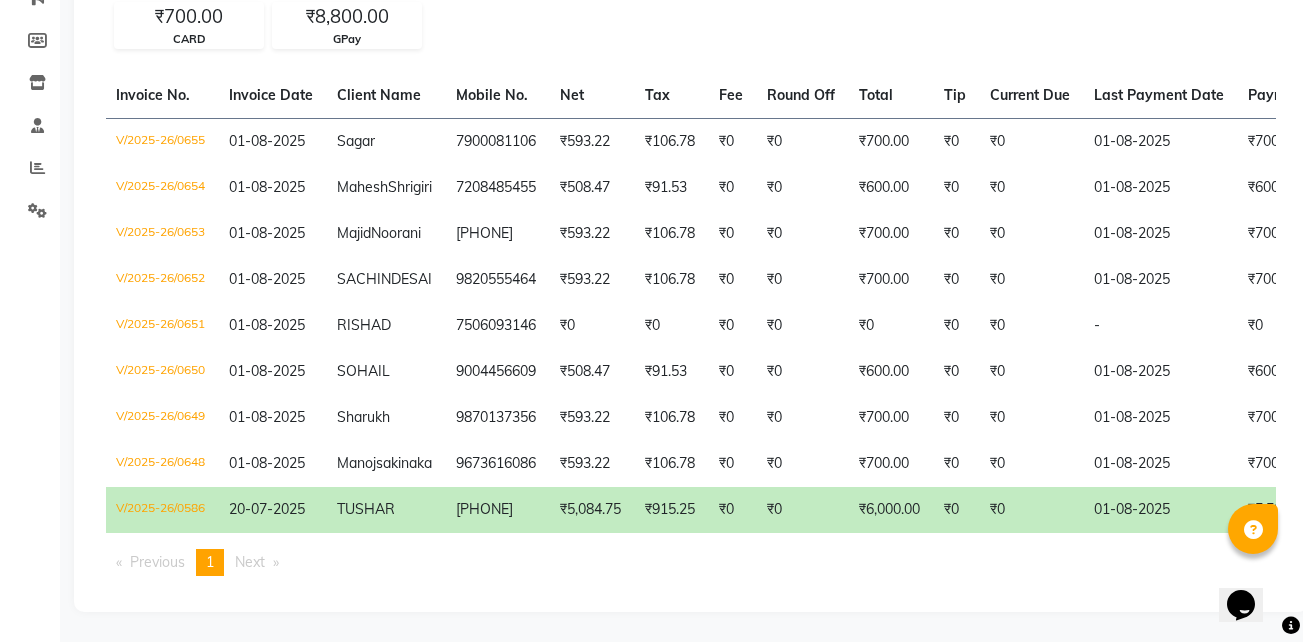 click on "7506390086" 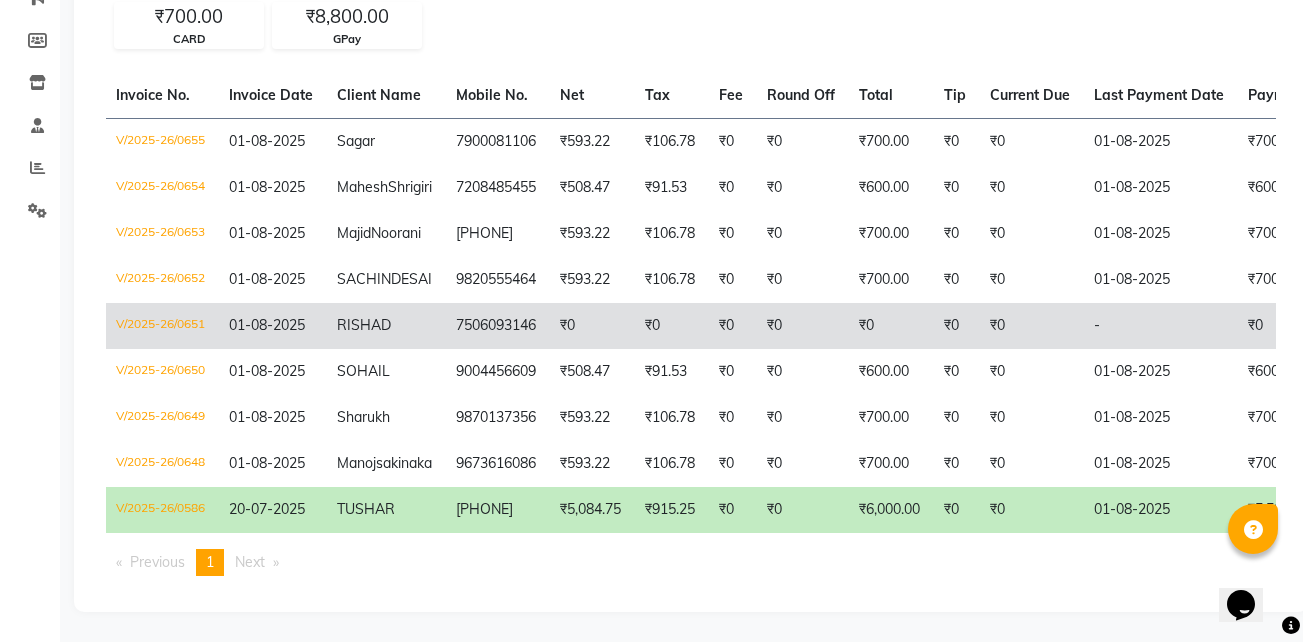 scroll, scrollTop: 301, scrollLeft: 0, axis: vertical 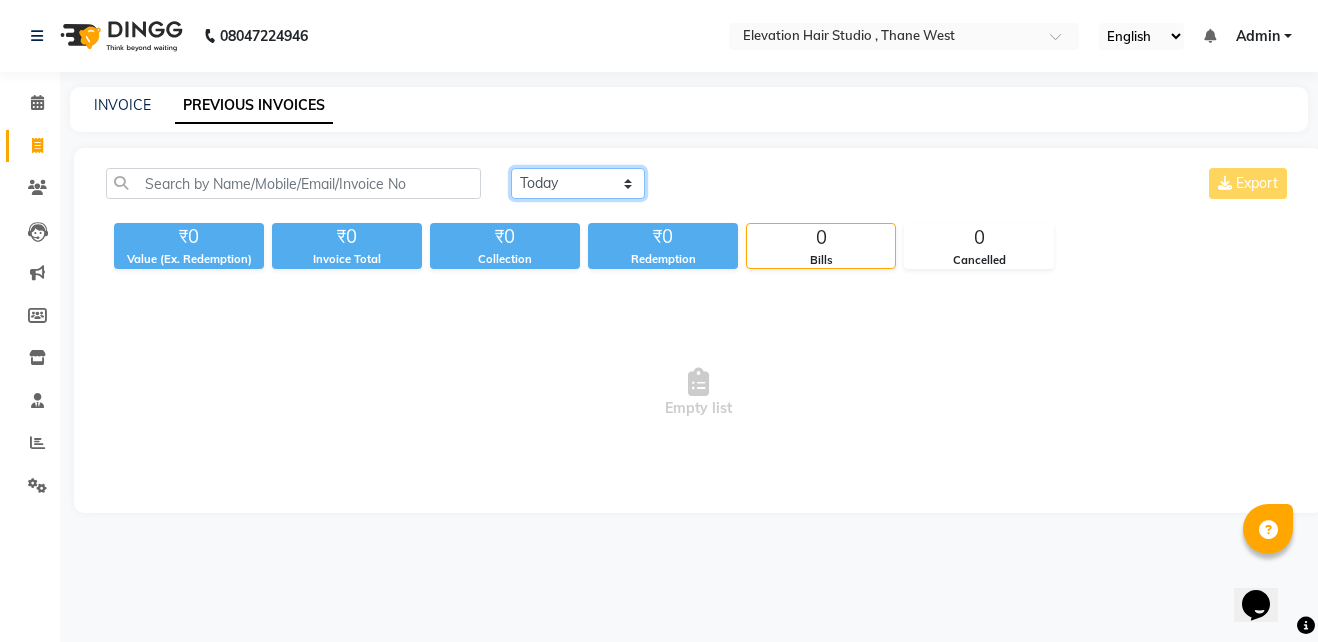 click on "Today Yesterday Custom Range" 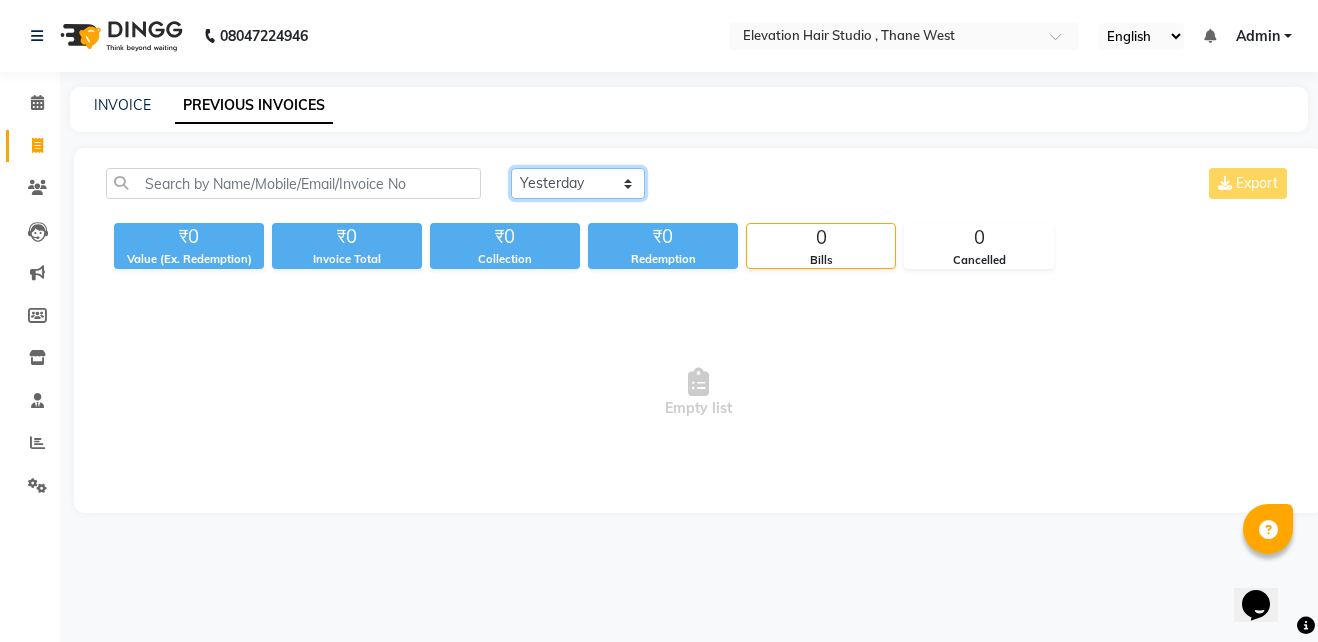 click on "Today Yesterday Custom Range" 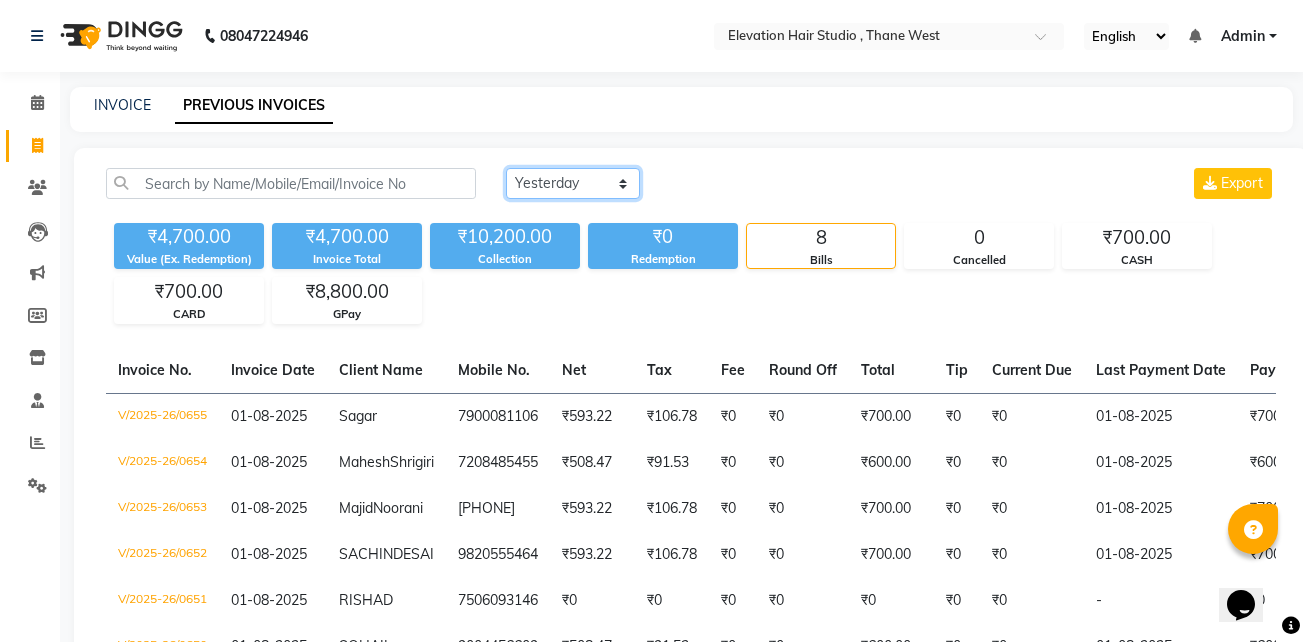 scroll, scrollTop: 370, scrollLeft: 0, axis: vertical 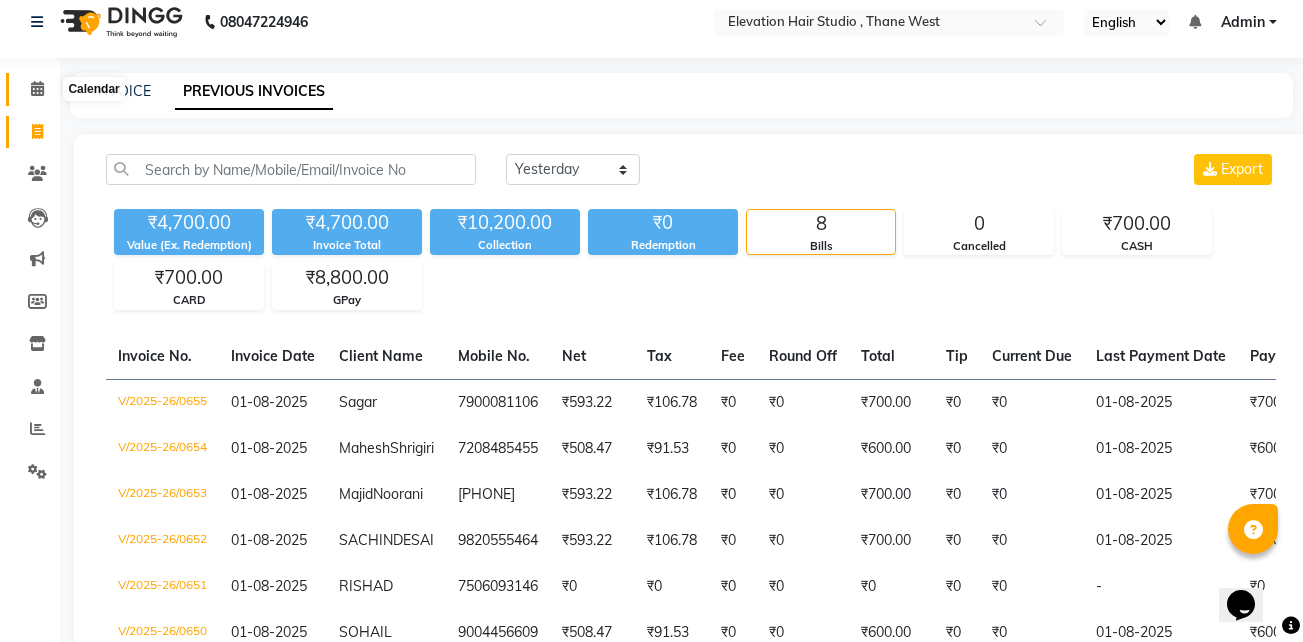 click 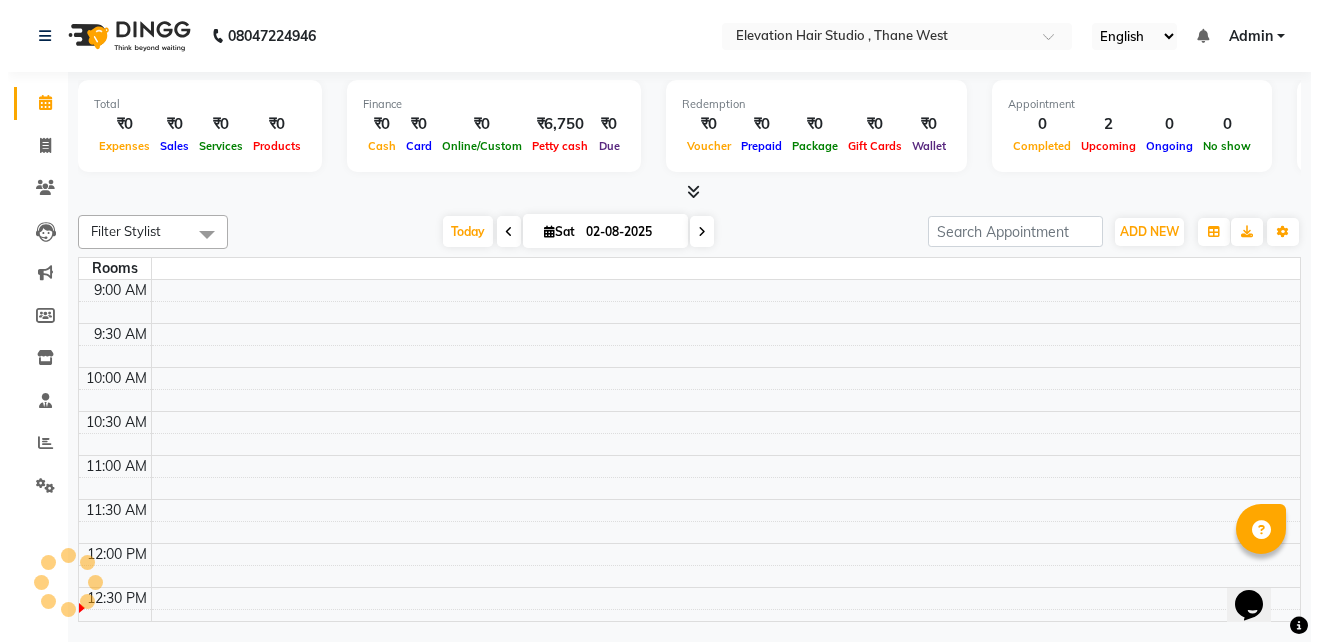 scroll, scrollTop: 0, scrollLeft: 0, axis: both 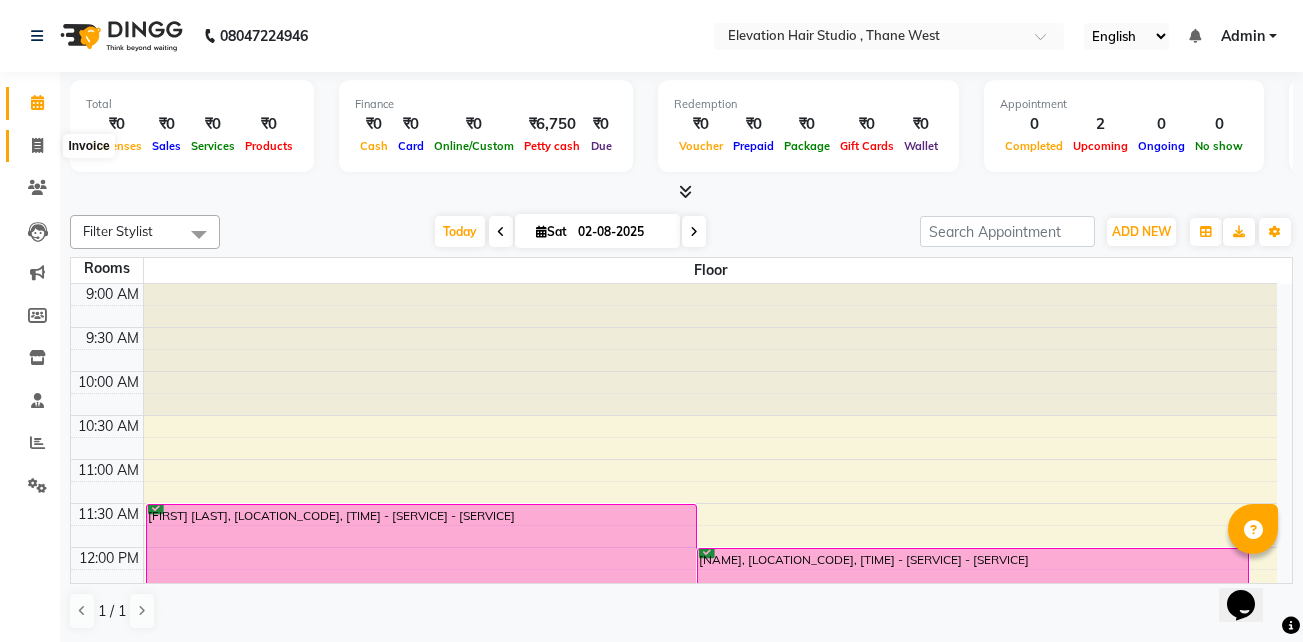 click 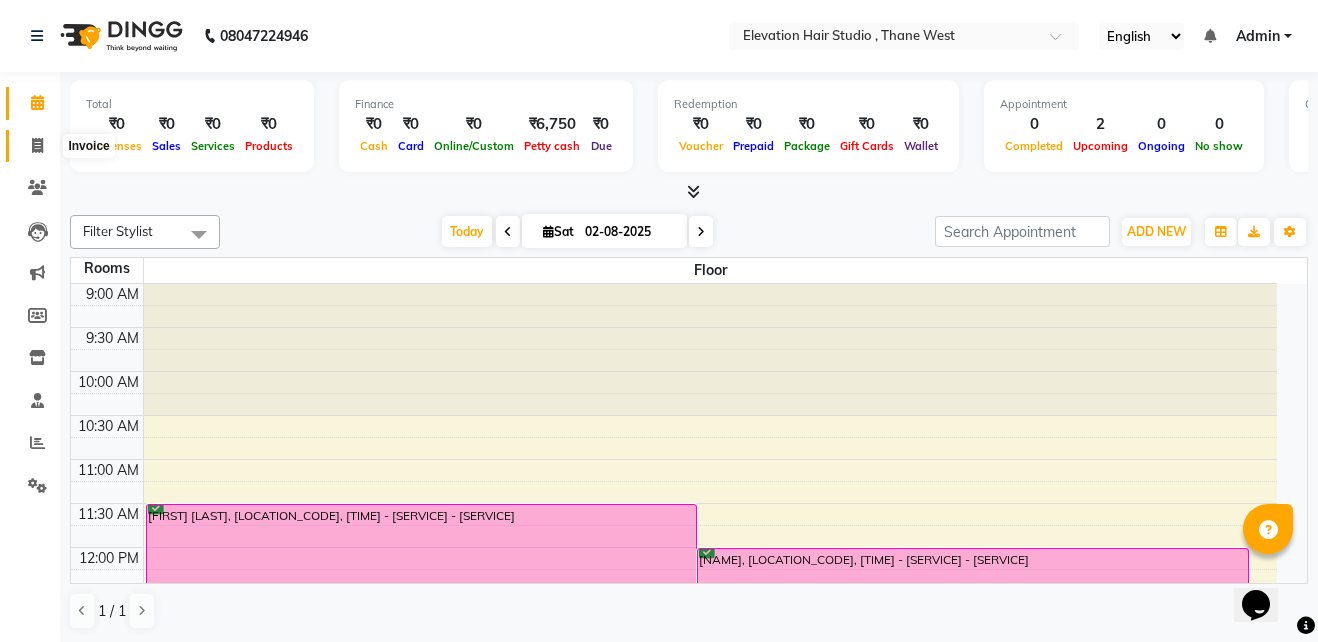 select on "service" 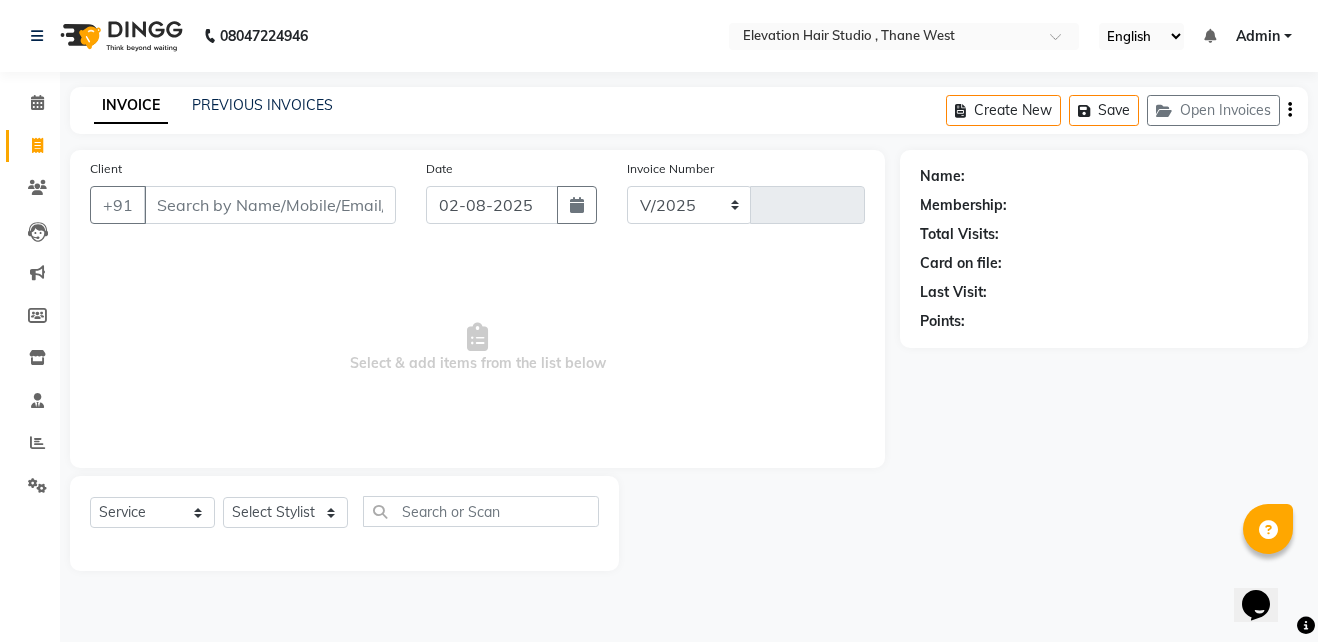 select on "6886" 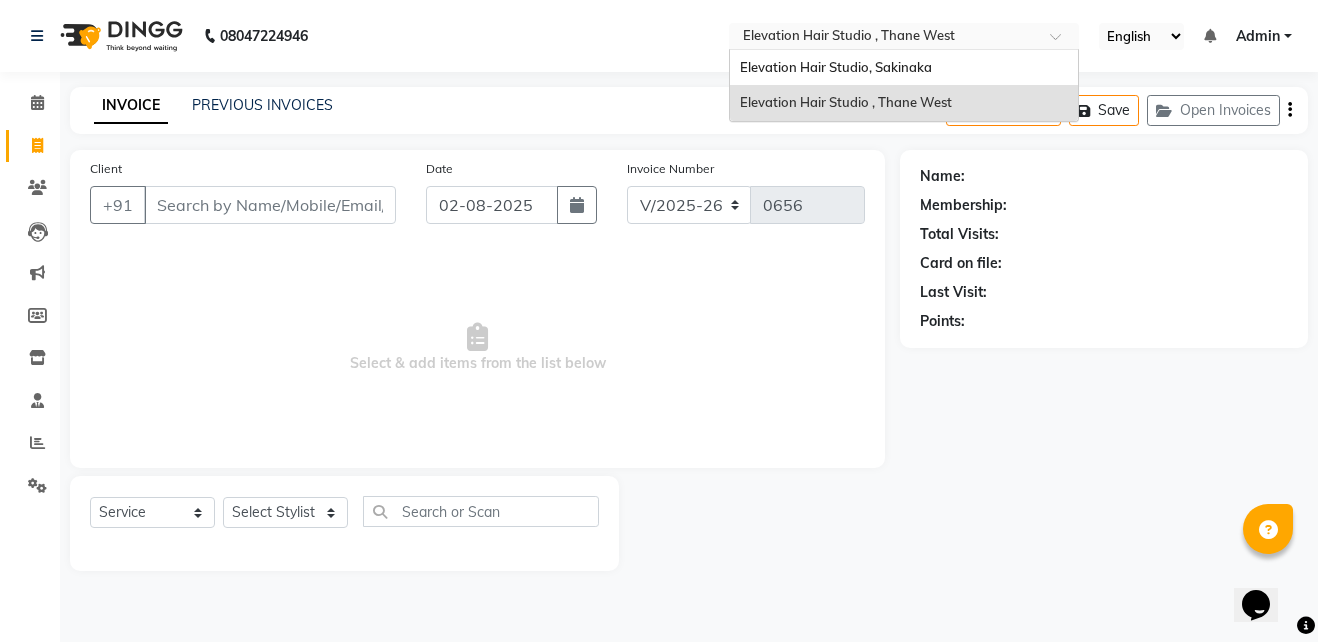 click on "Select Location × Elevation Hair Studio , Thane West" at bounding box center [904, 36] 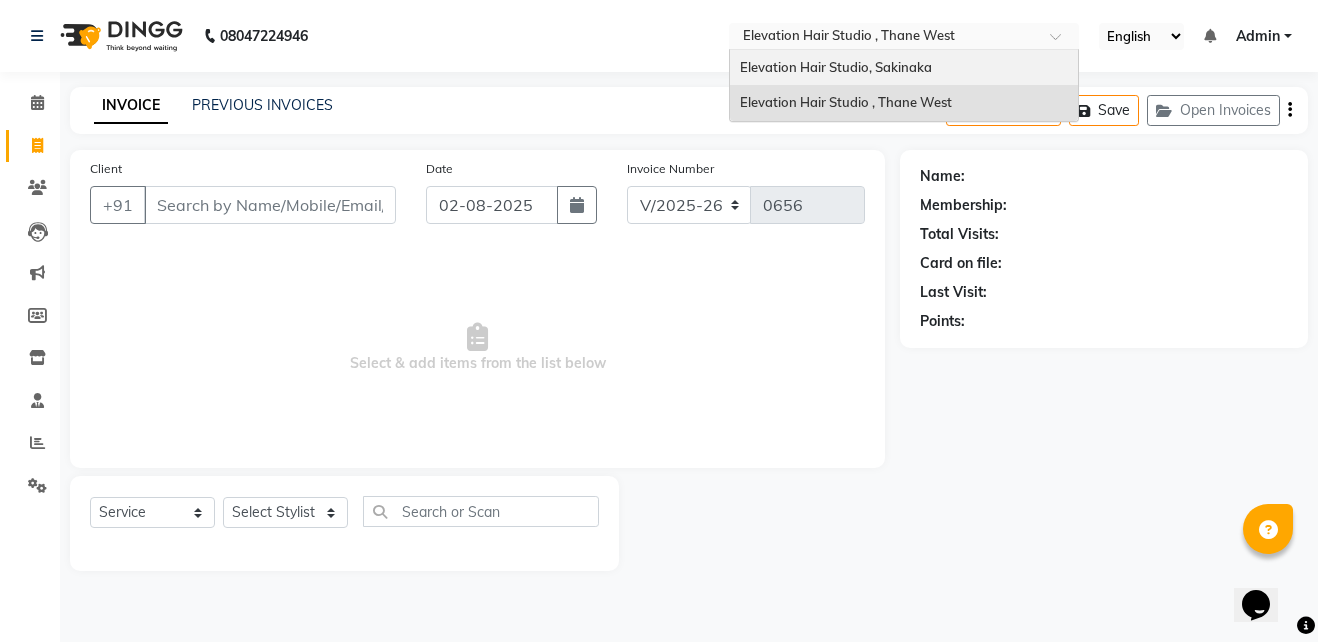 click on "Elevation Hair Studio, Sakinaka" at bounding box center (836, 67) 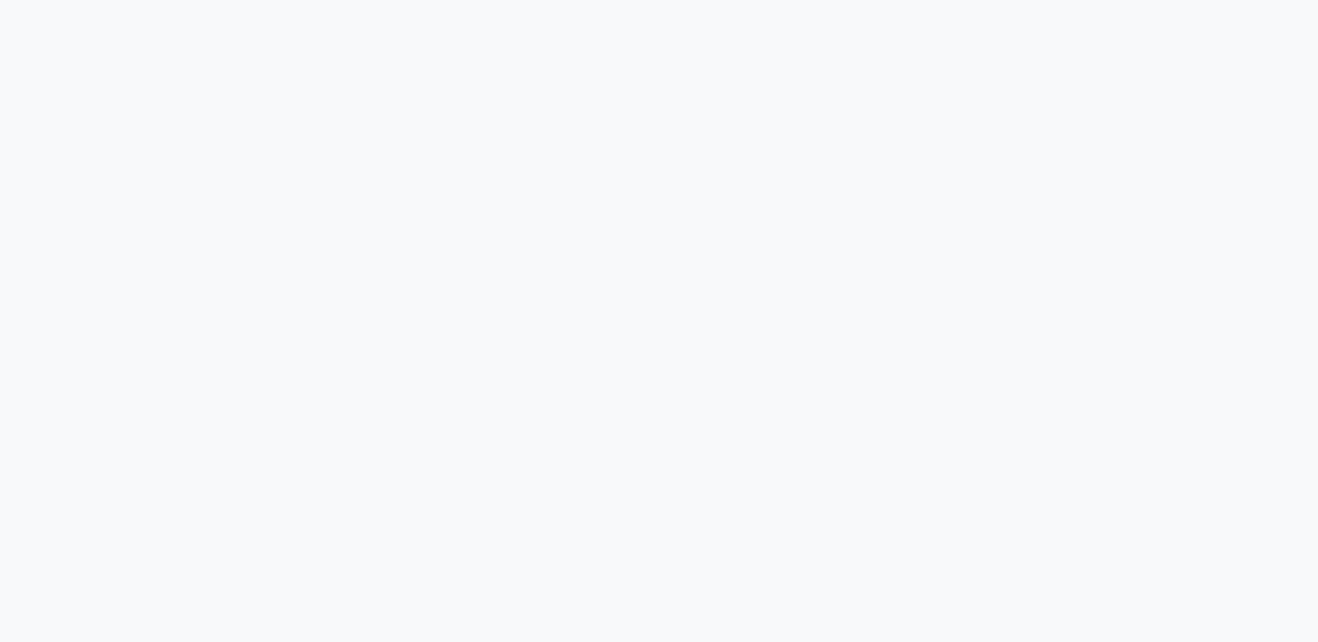 select on "service" 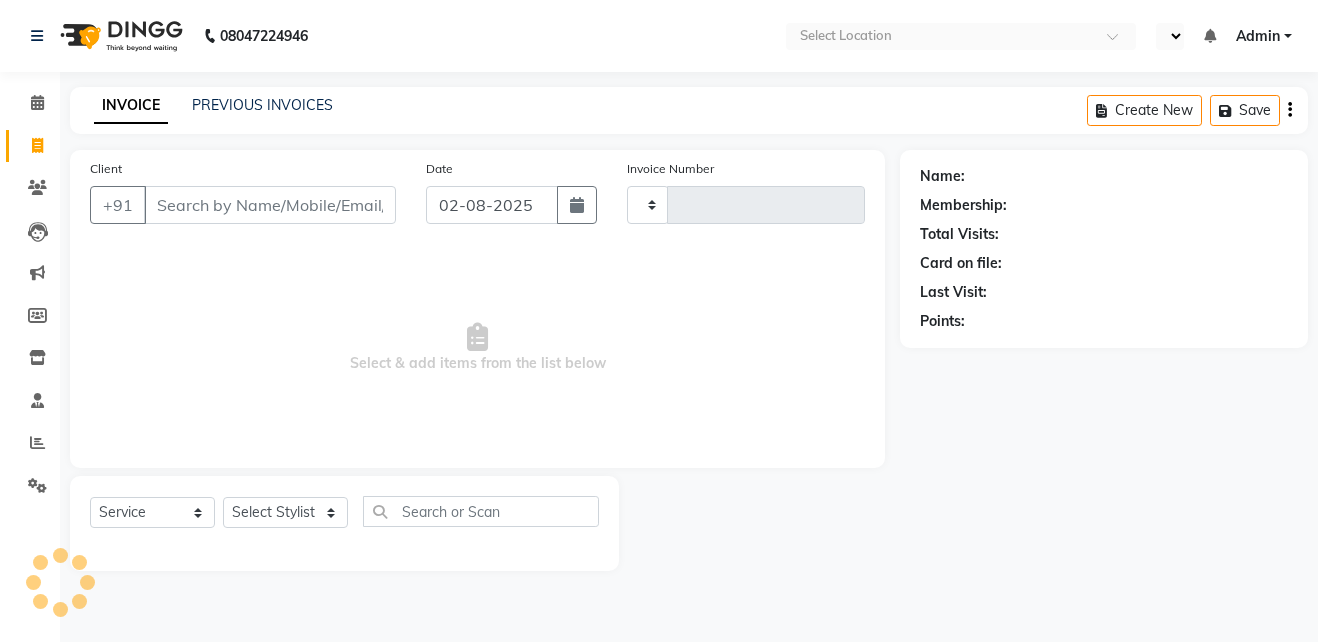 type on "1283" 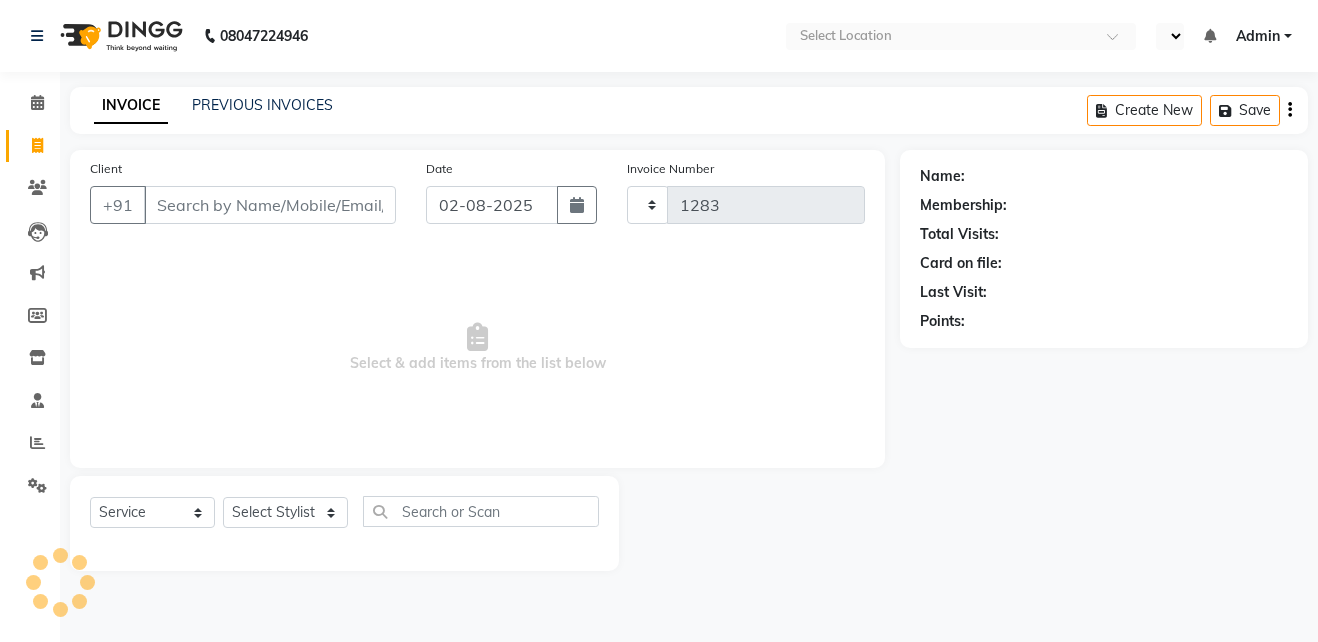 scroll, scrollTop: 0, scrollLeft: 0, axis: both 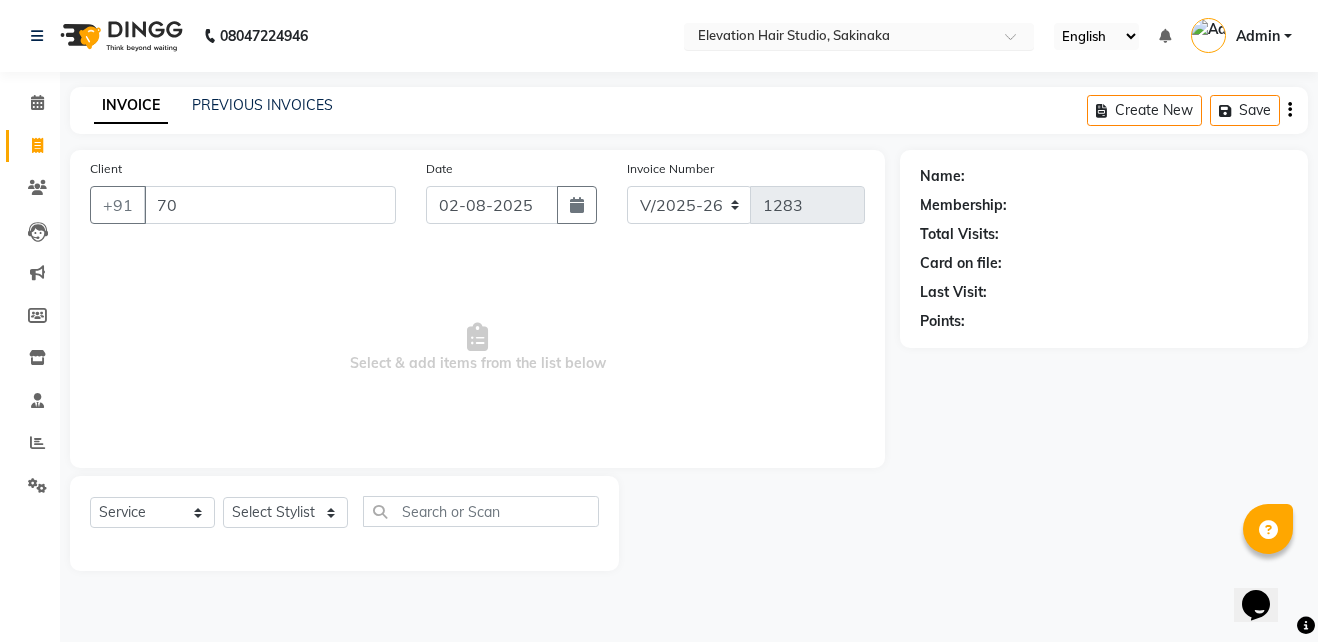 type on "70" 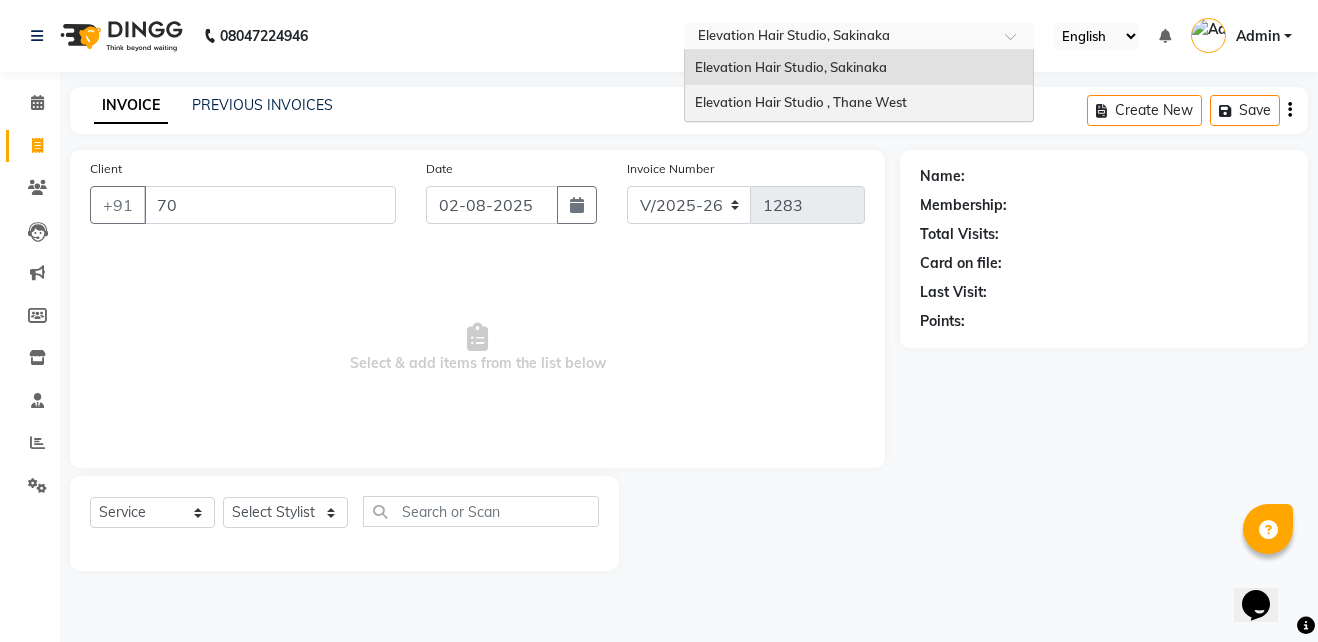 drag, startPoint x: 954, startPoint y: 48, endPoint x: 935, endPoint y: 96, distance: 51.62364 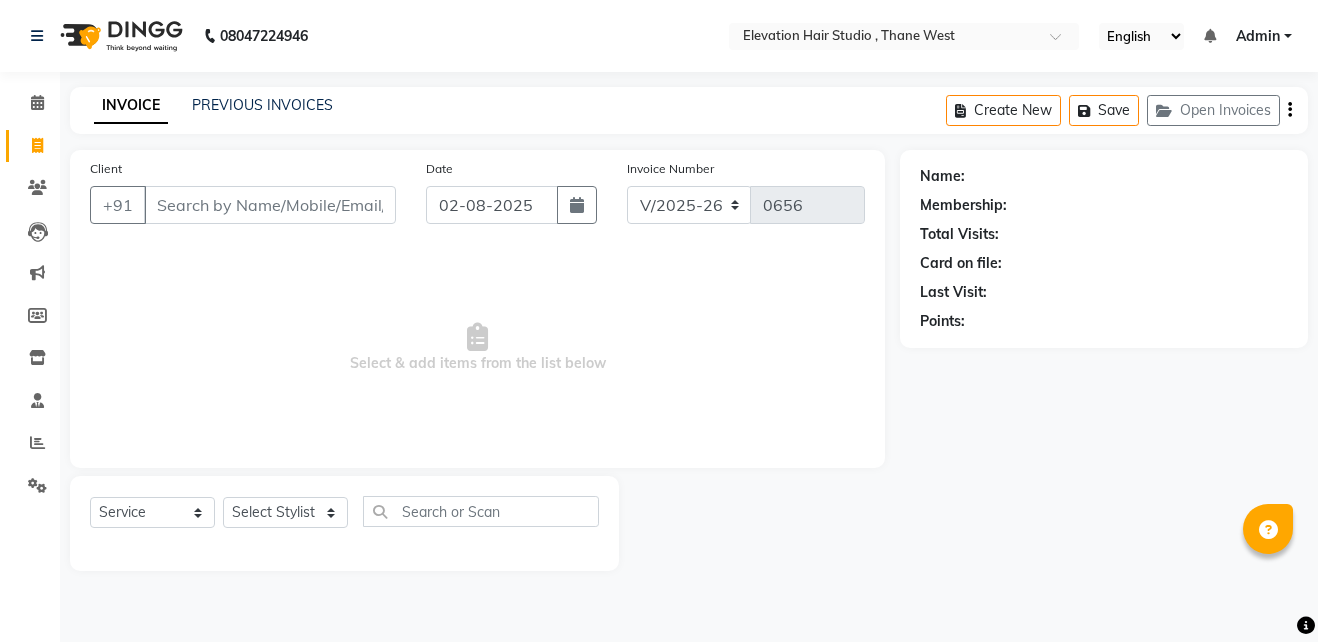 select on "6886" 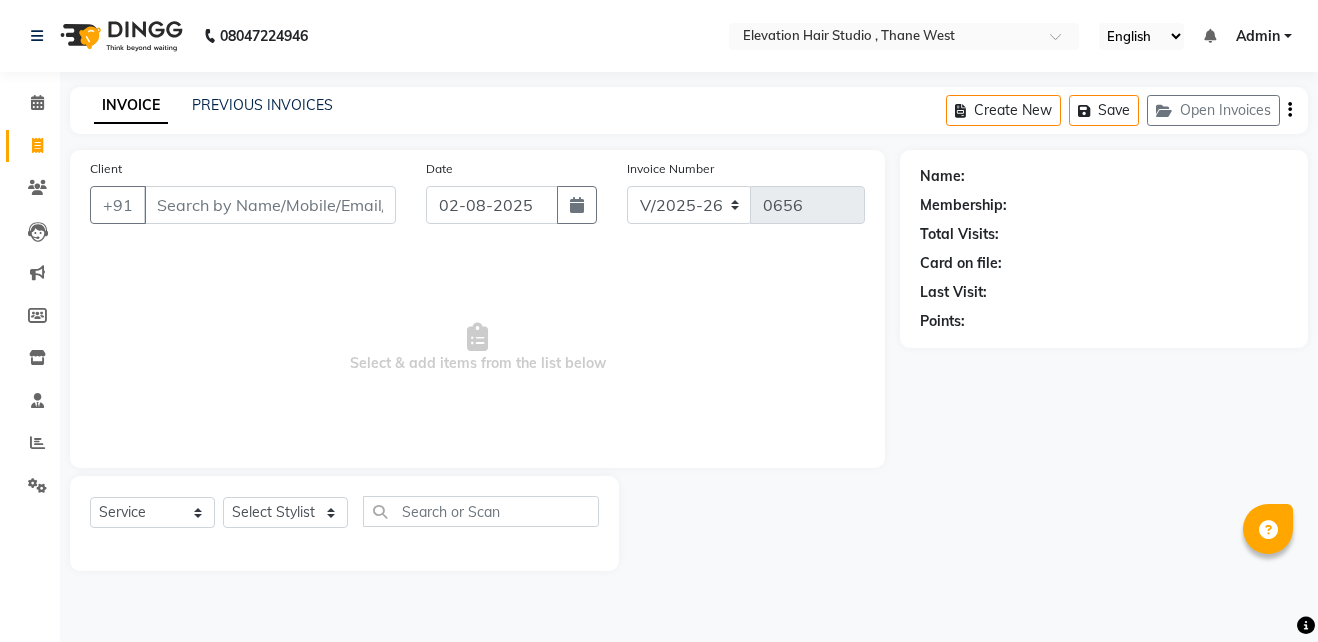 scroll, scrollTop: 0, scrollLeft: 0, axis: both 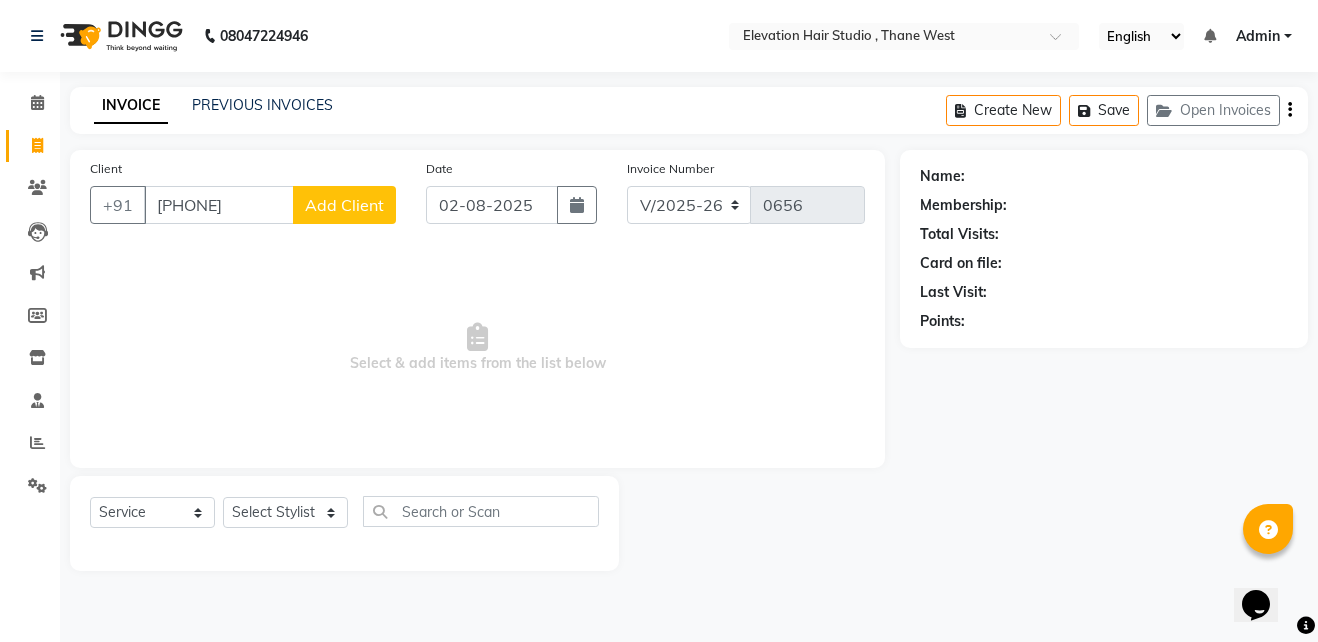 type on "[PHONE]" 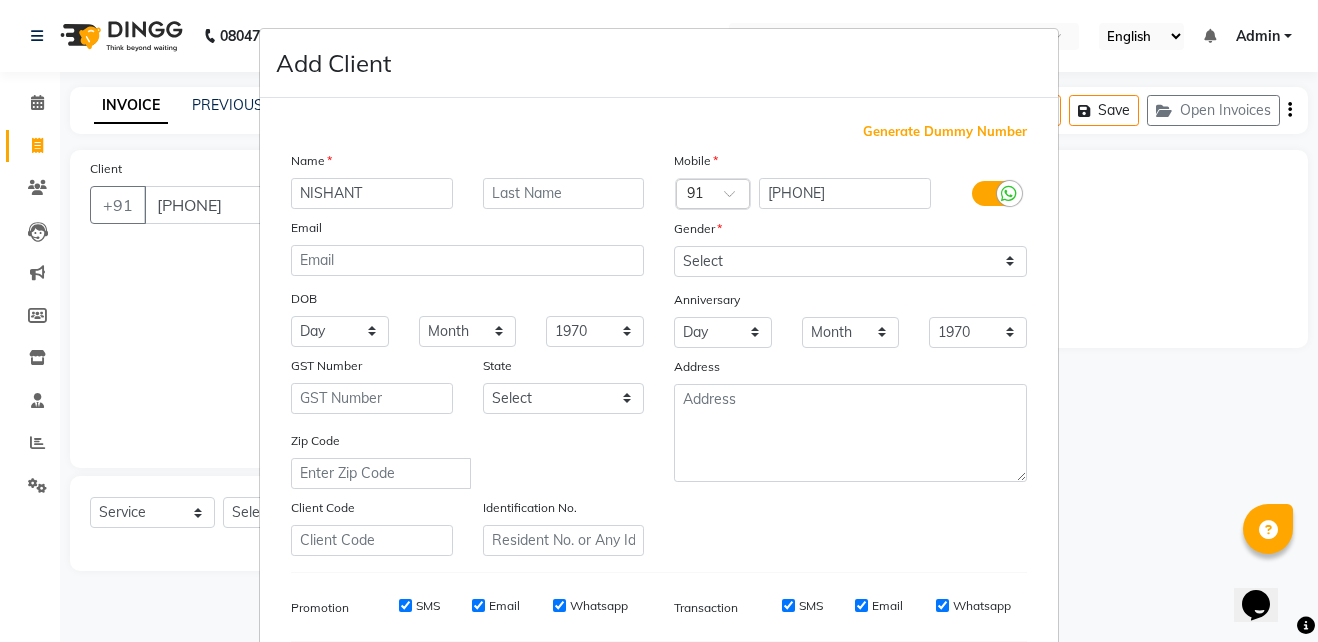 type on "NISHANT" 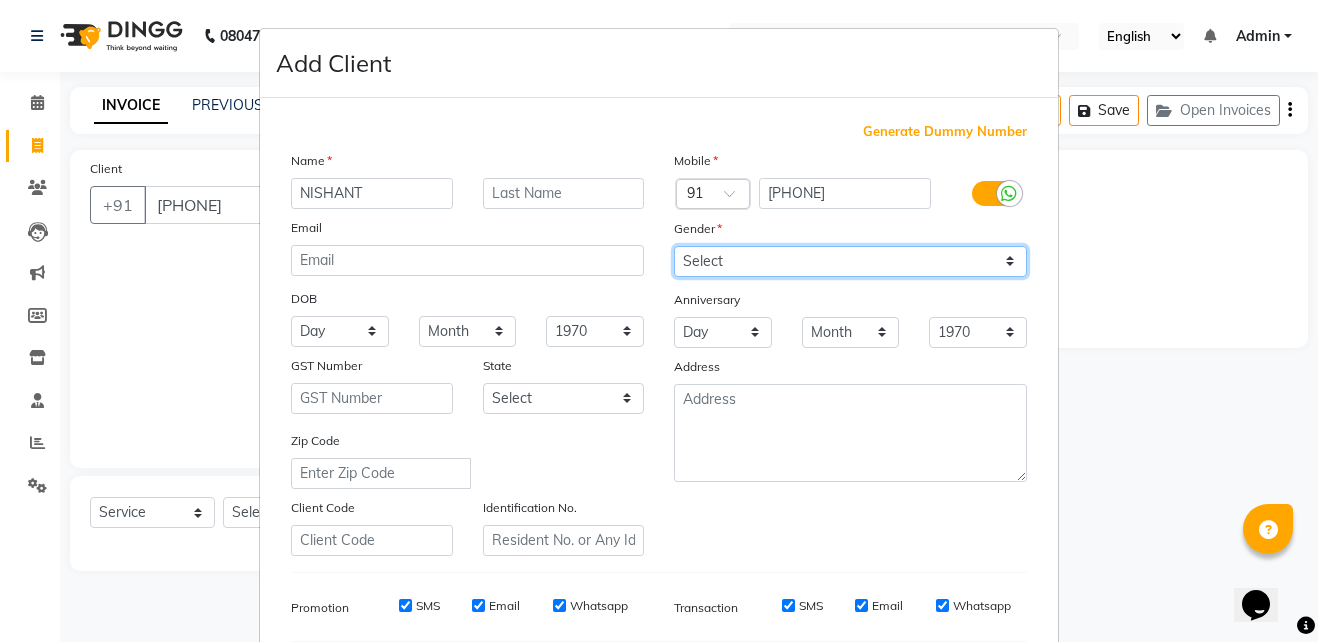 click on "Select Male Female Other Prefer Not To Say" at bounding box center (850, 261) 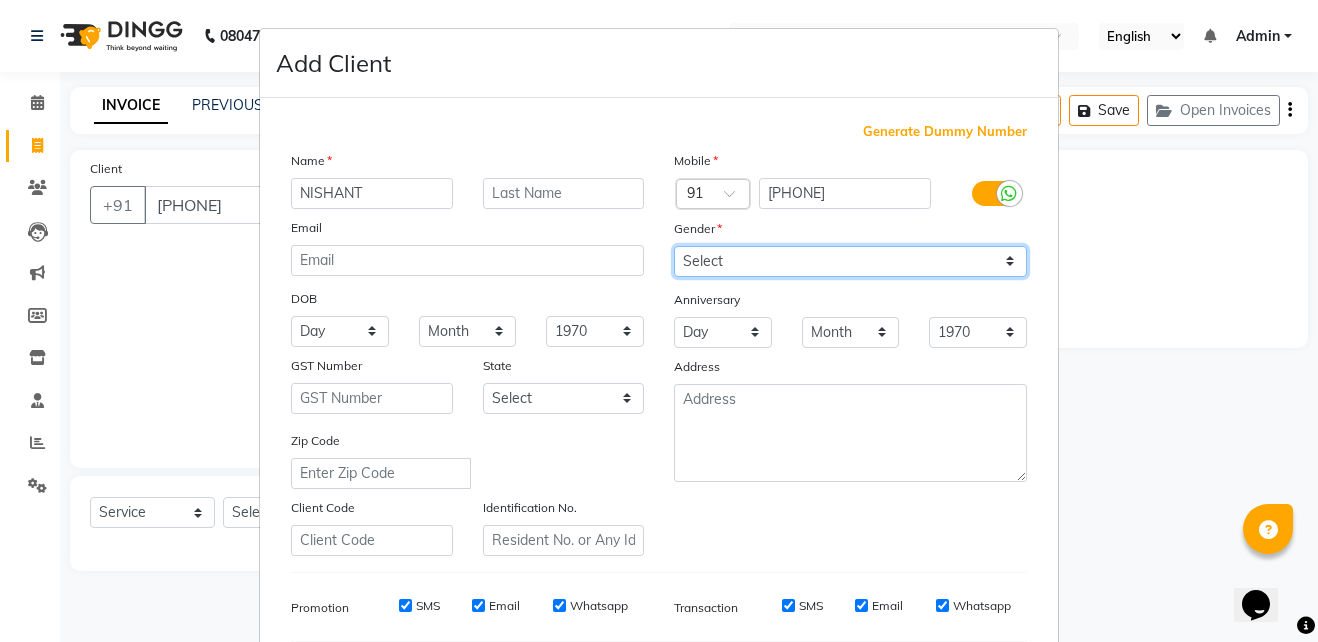 select on "male" 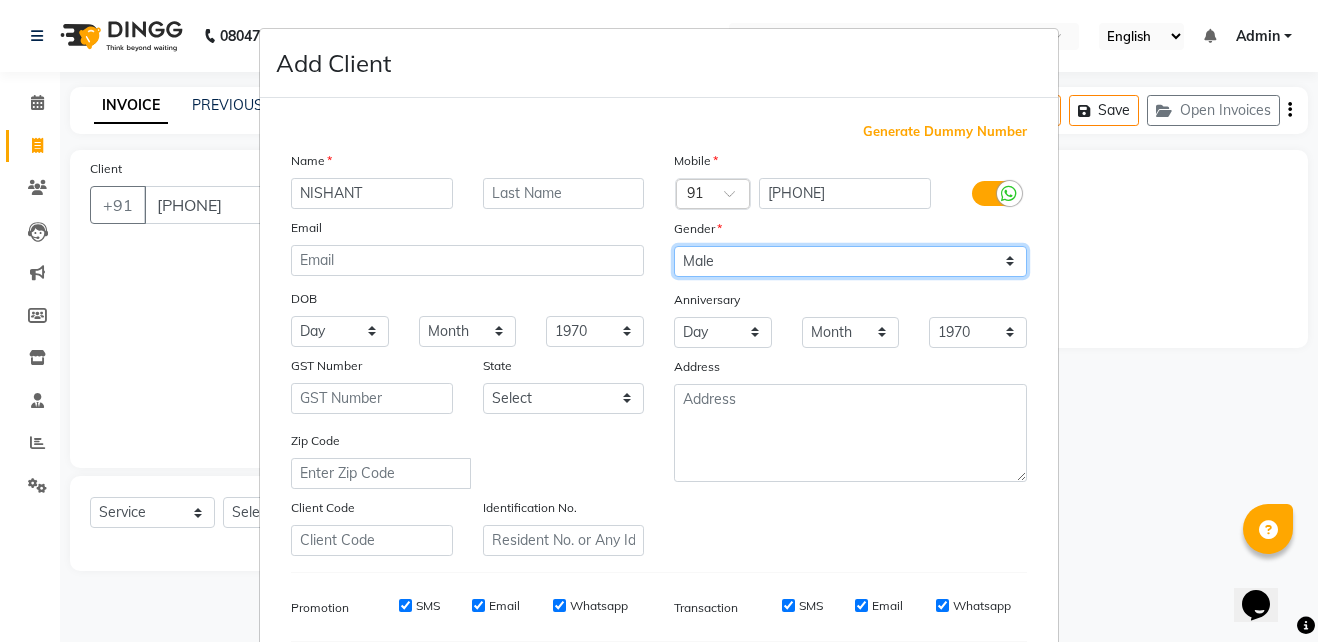 click on "Select Male Female Other Prefer Not To Say" at bounding box center [850, 261] 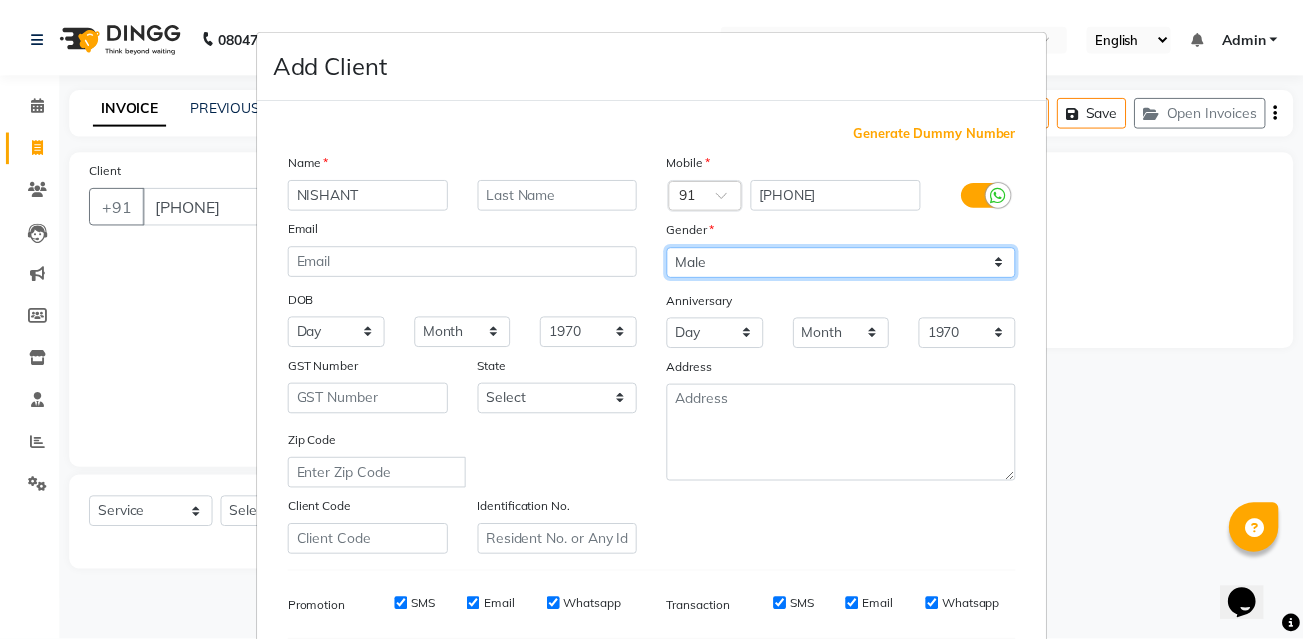 scroll, scrollTop: 281, scrollLeft: 0, axis: vertical 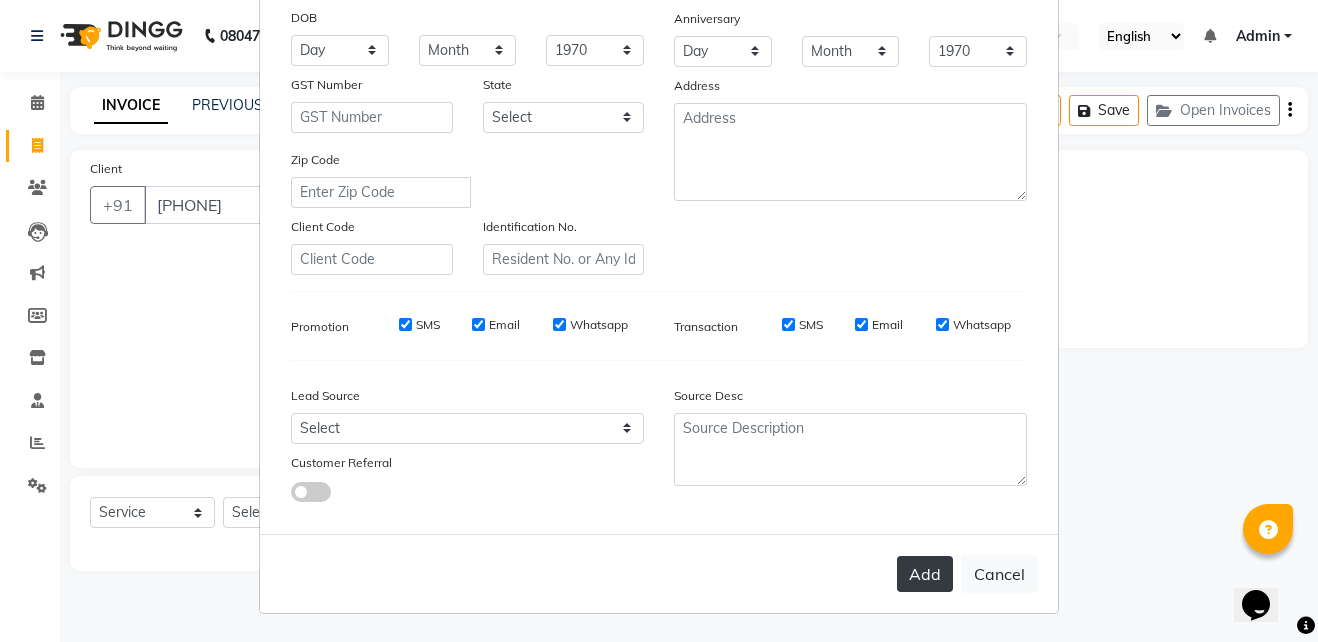 click on "Add" at bounding box center (925, 574) 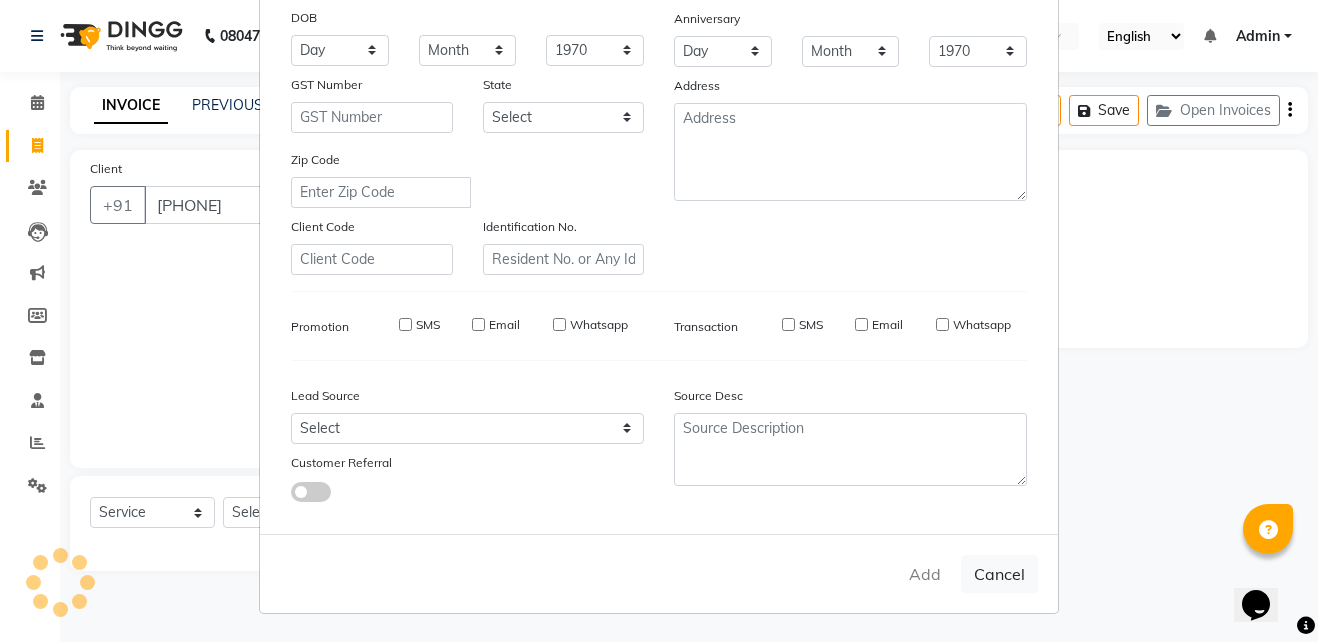 type 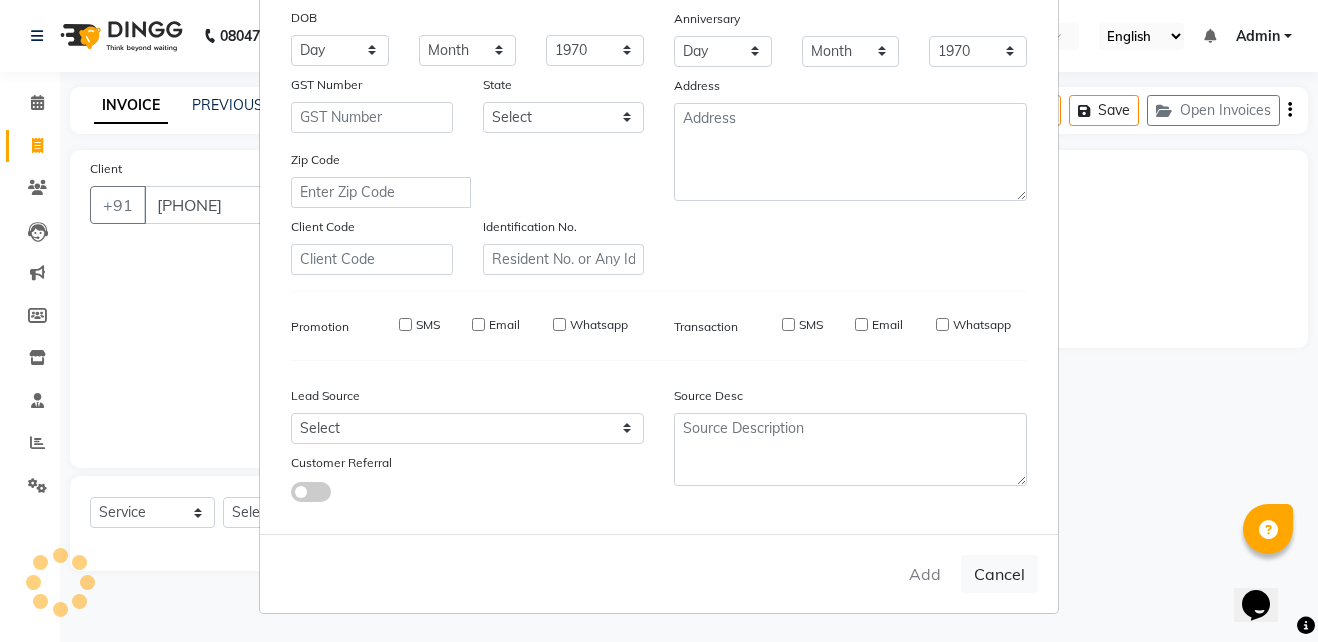 select 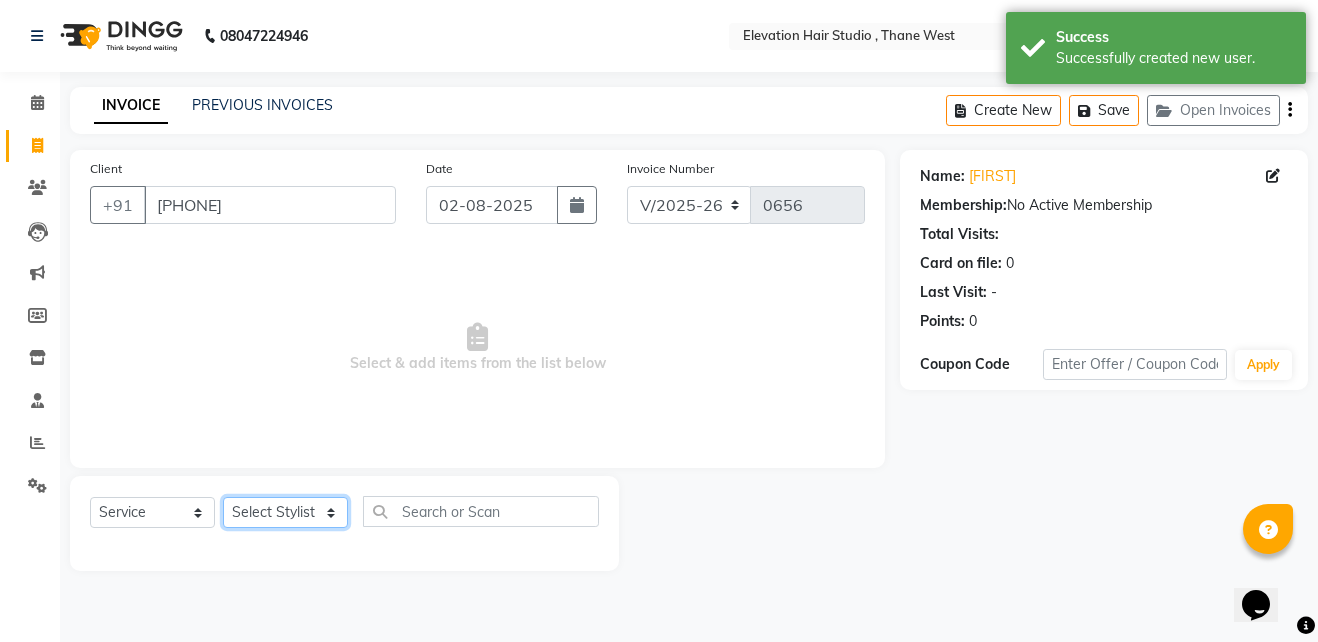 click on "Select Stylist Anish shaikh Dilip Manager mehboob  PARVEEN sahil  SAKSHI sameer Sanjay Sarfaraz" 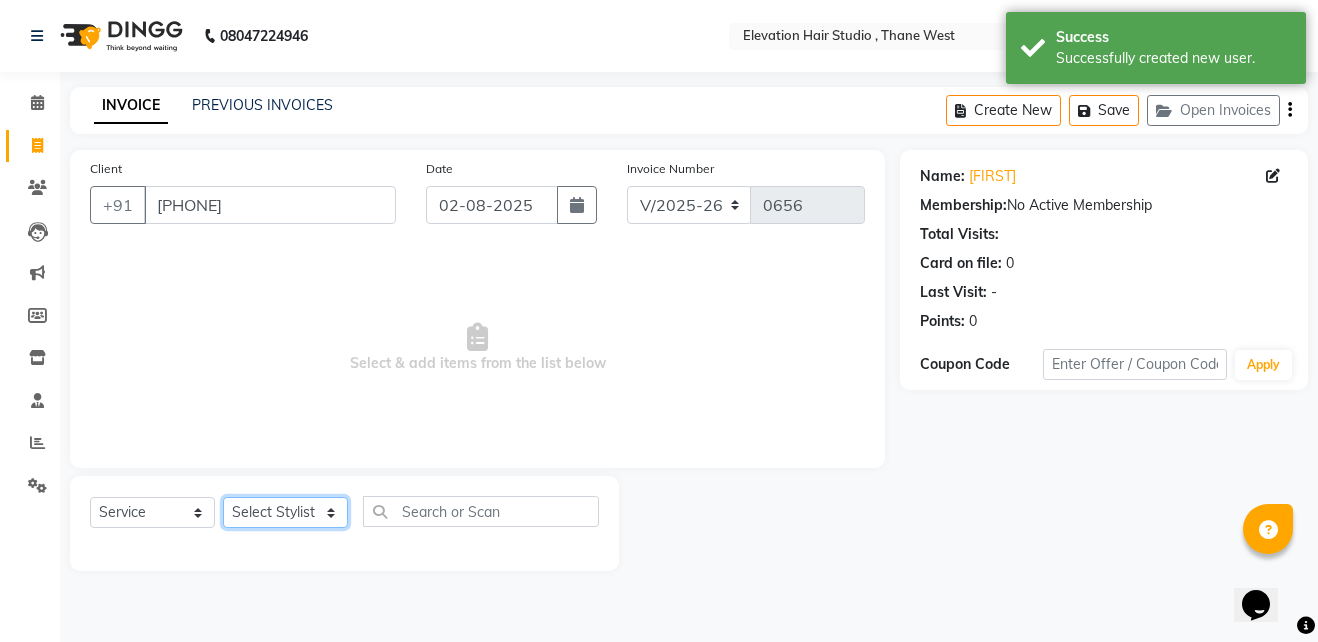 select on "54147" 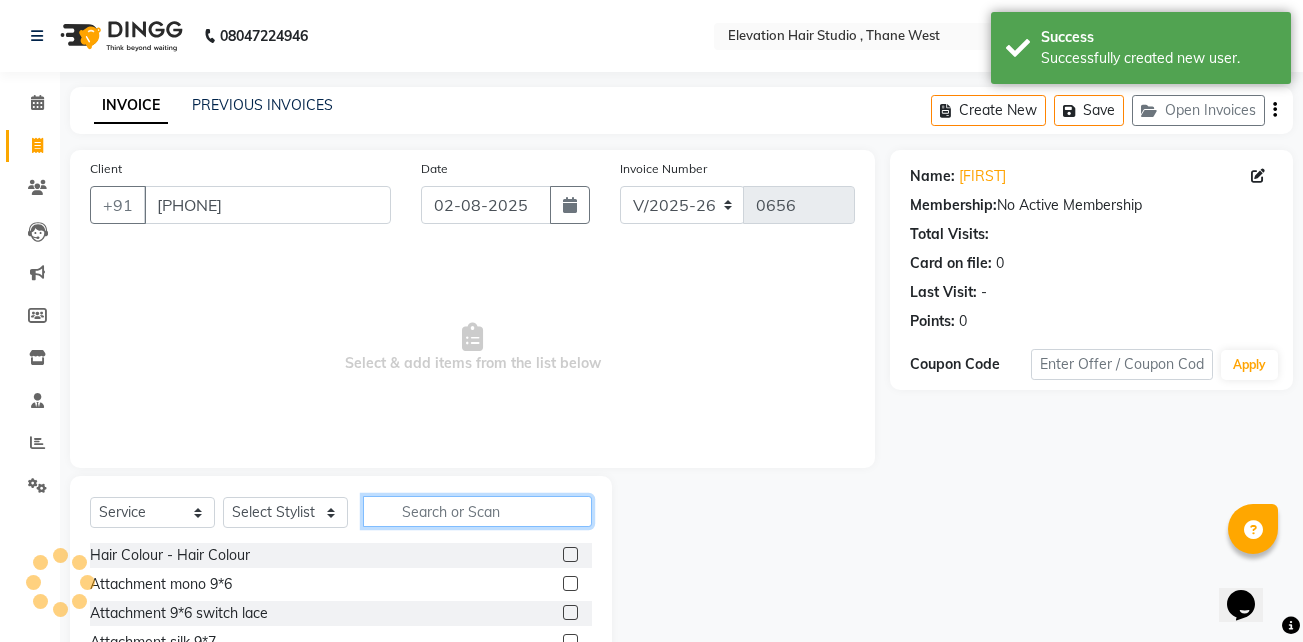 click 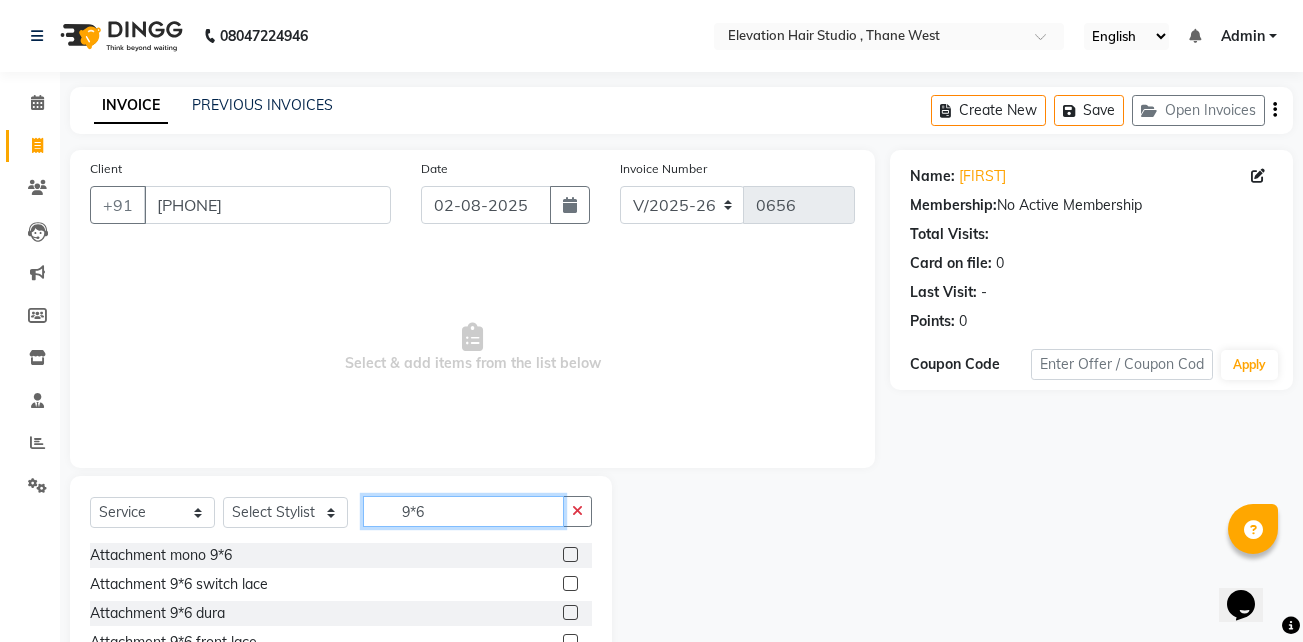 type on "9*6" 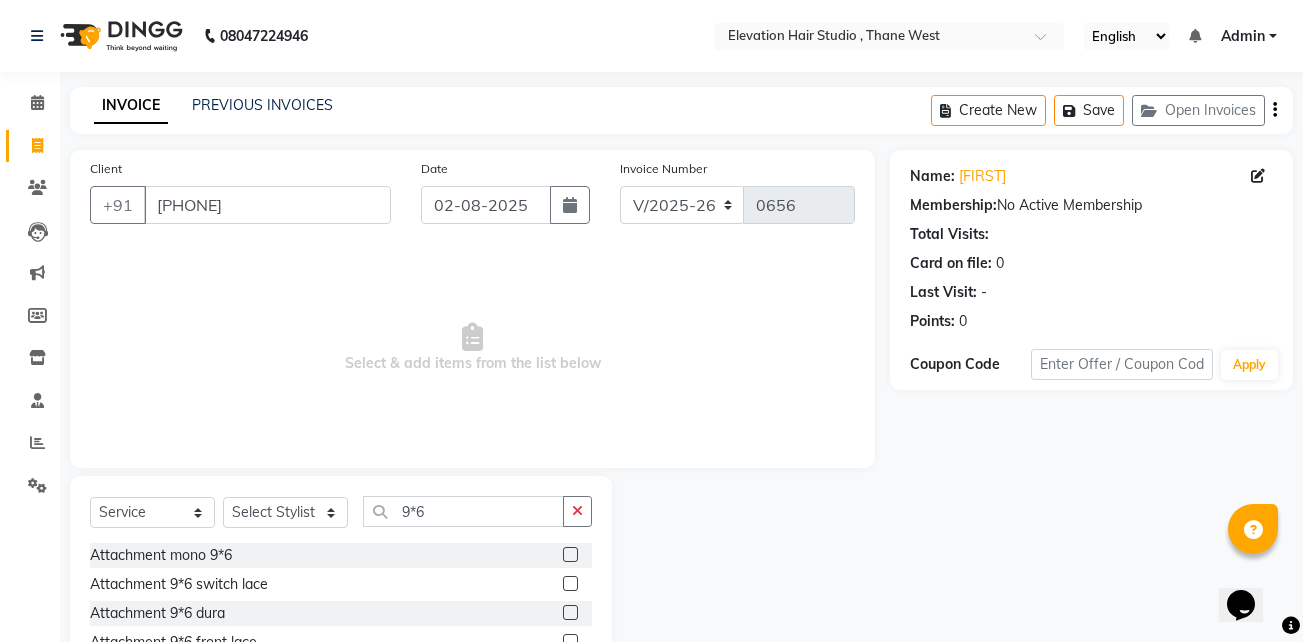 click 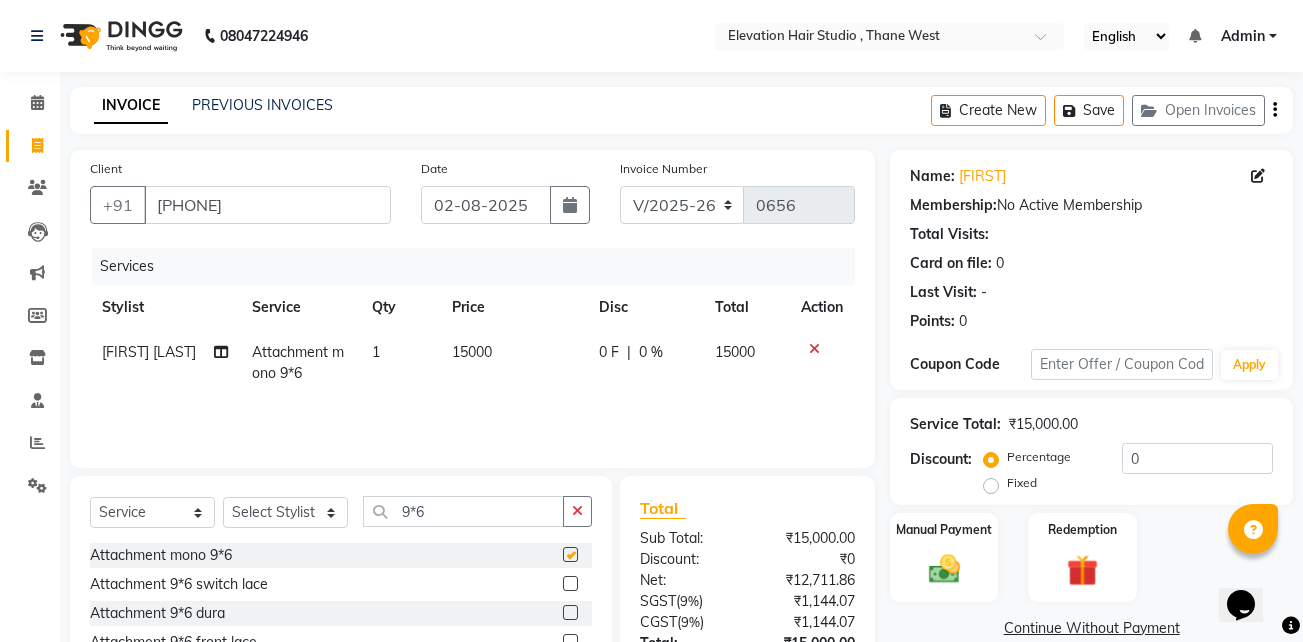 checkbox on "false" 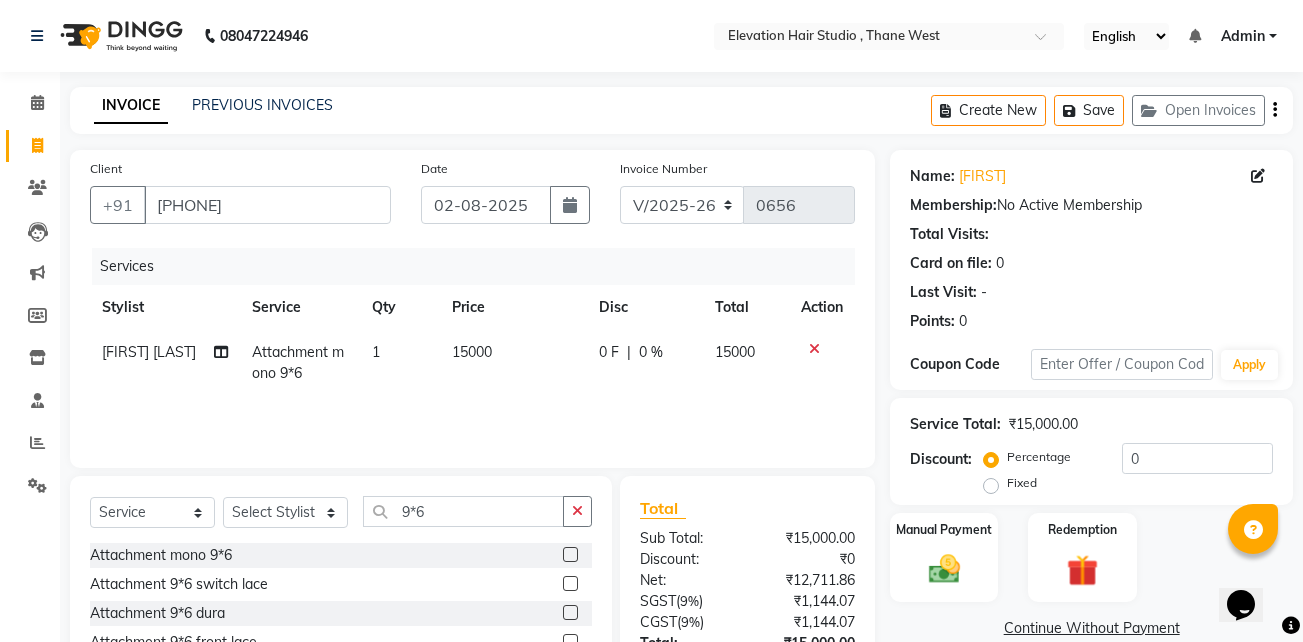 click on "15000" 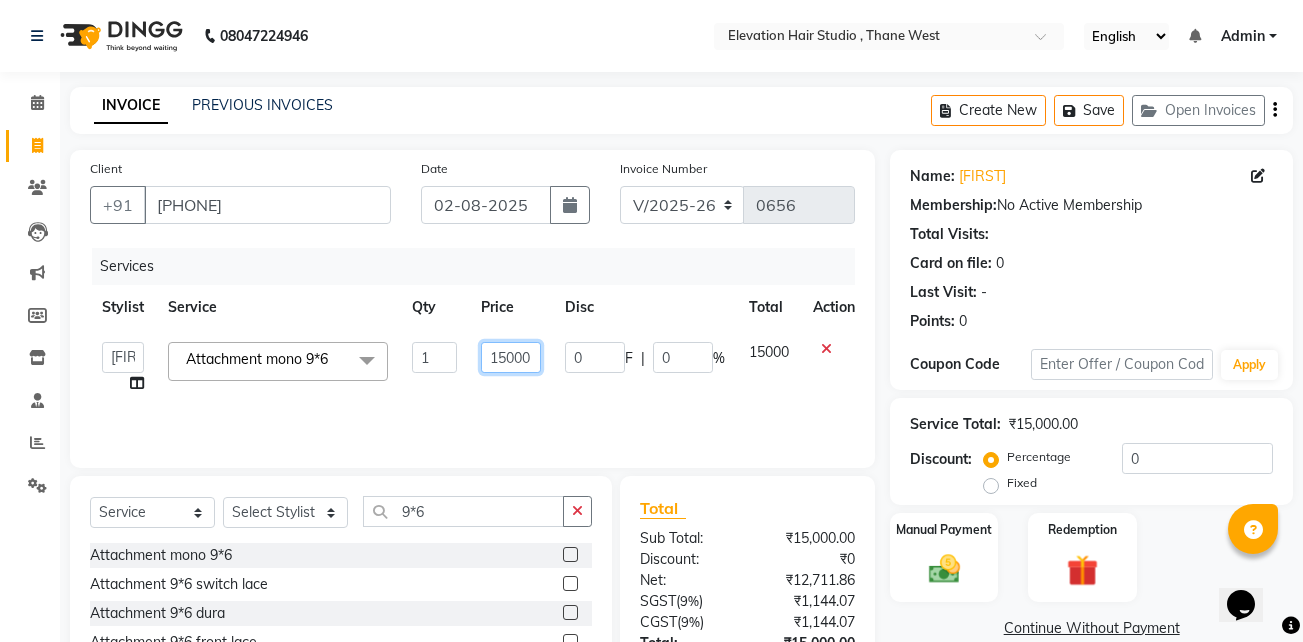 click on "15000" 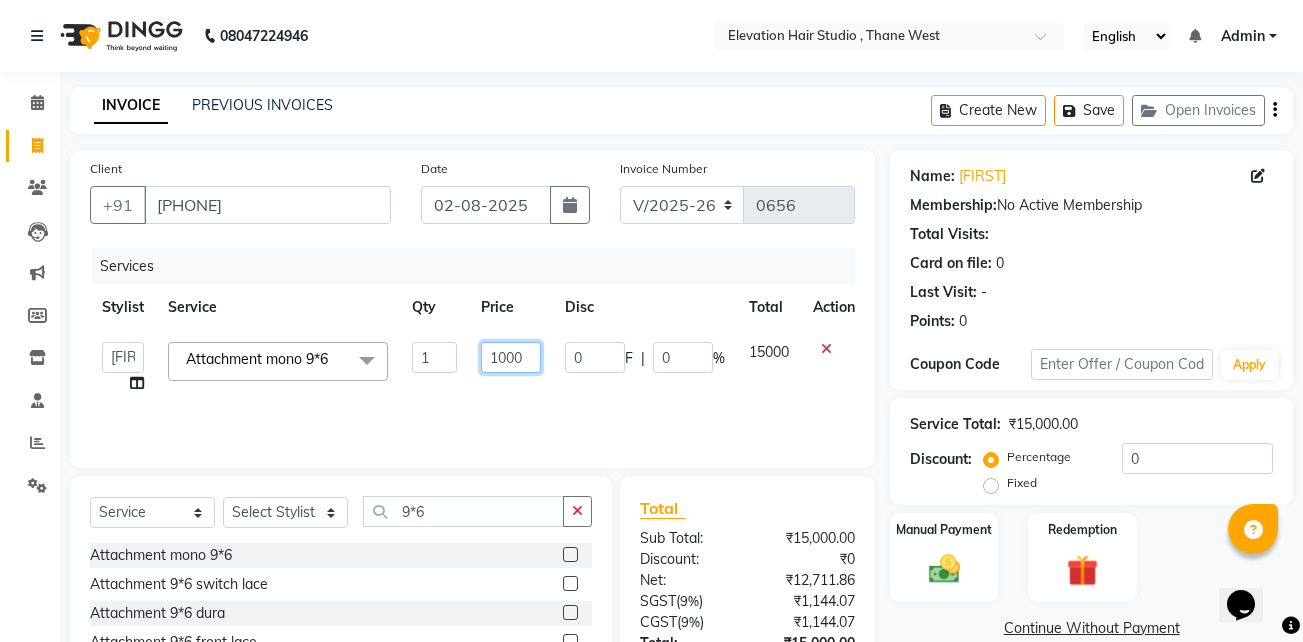 type on "12000" 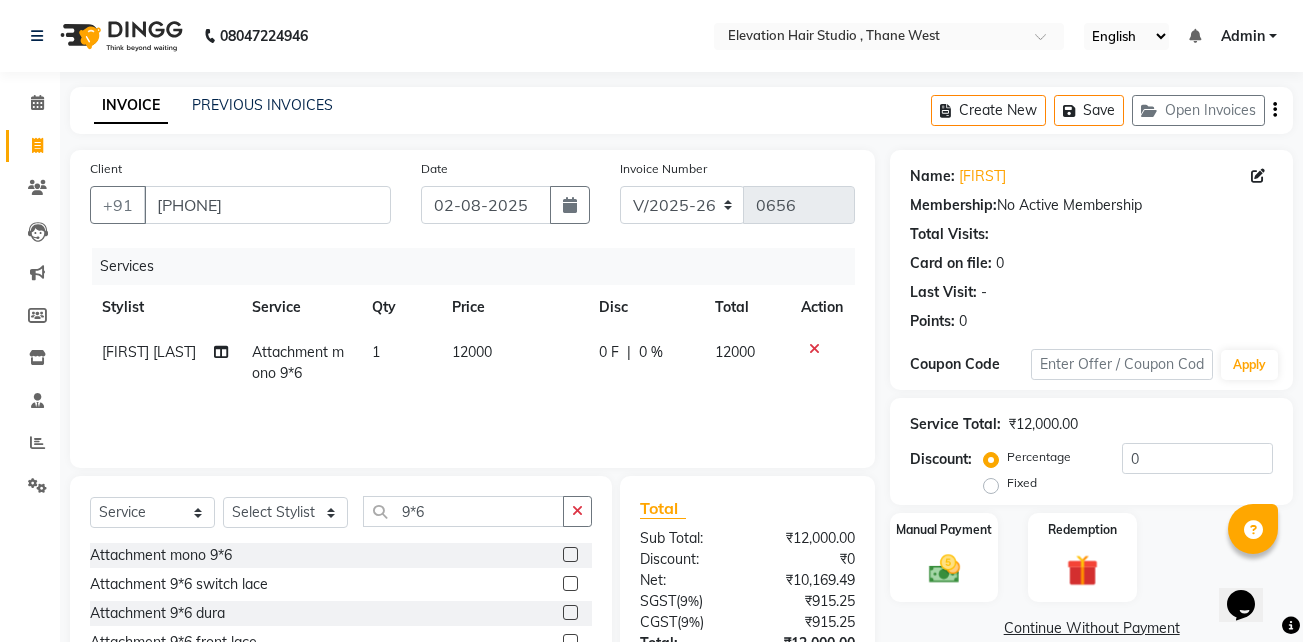 click on "0 F | 0 %" 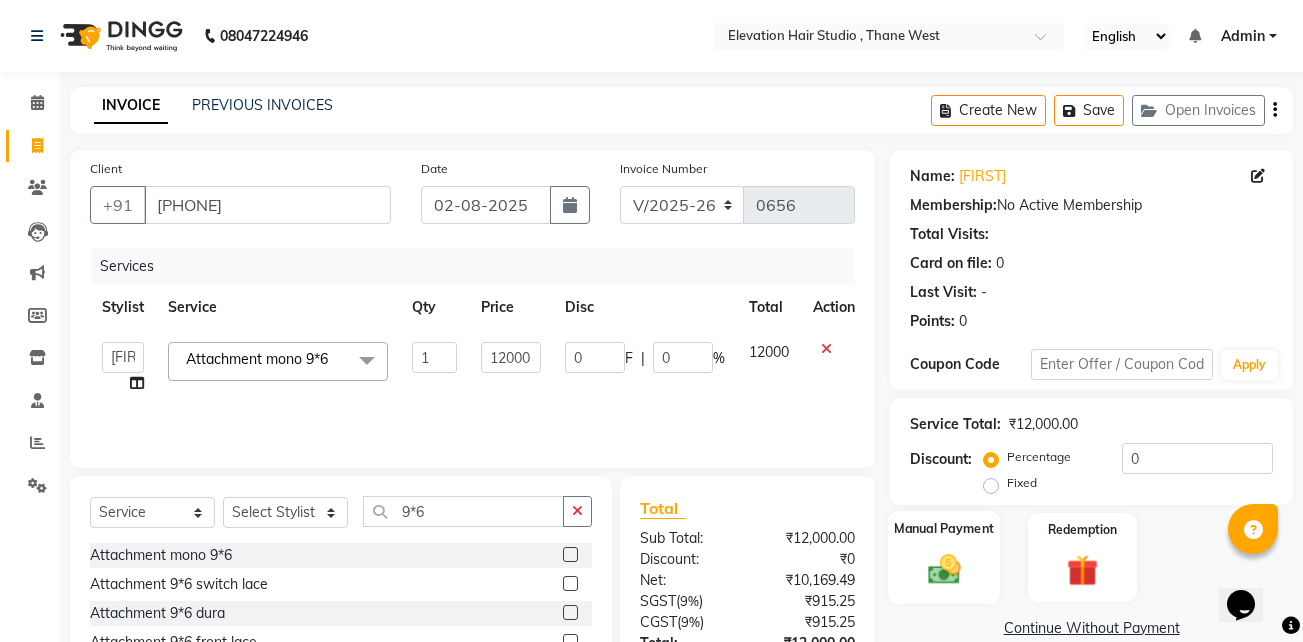 click on "Manual Payment" 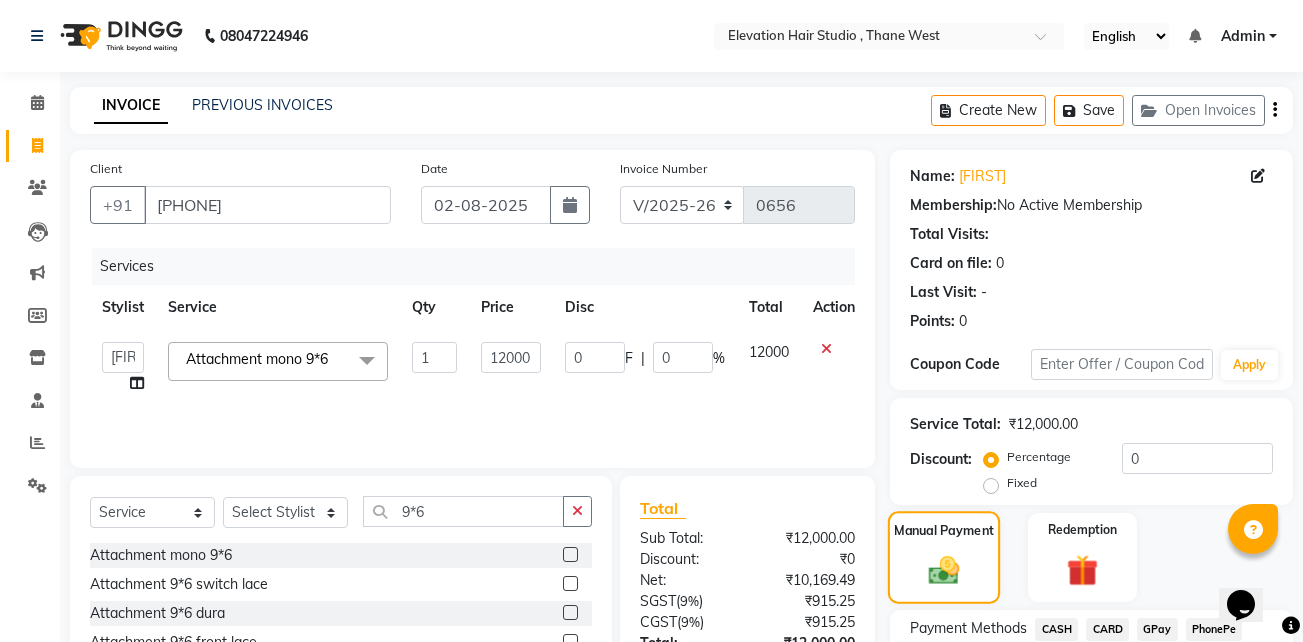 scroll, scrollTop: 159, scrollLeft: 0, axis: vertical 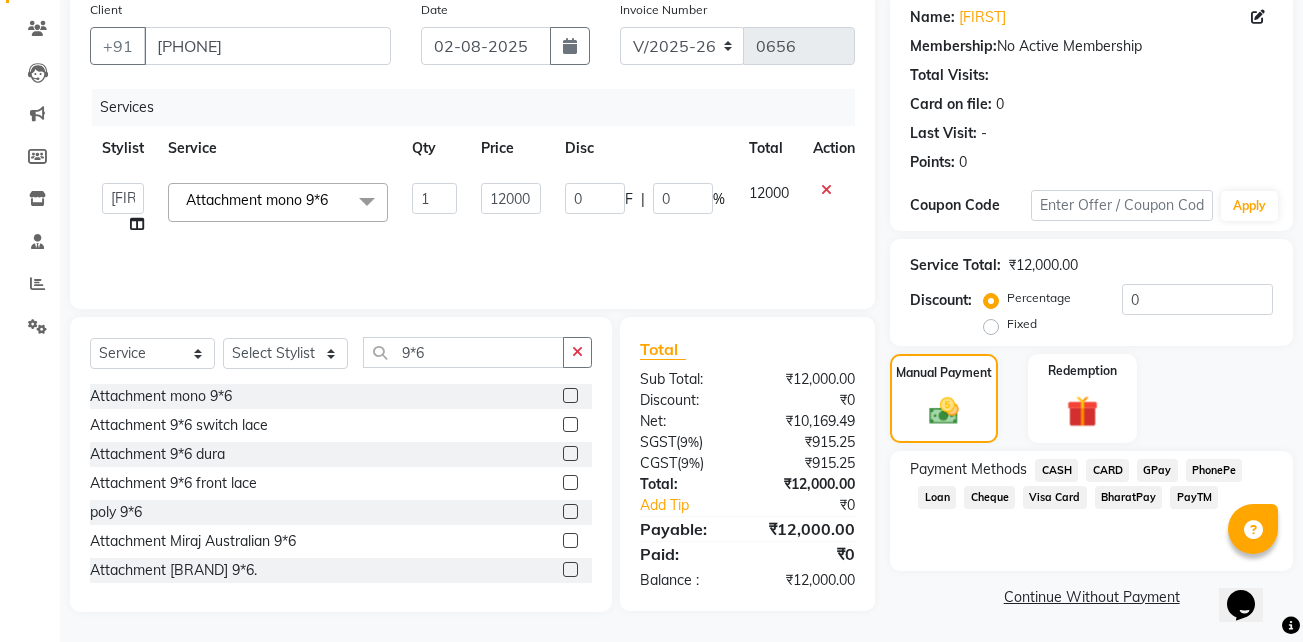 click on "GPay" 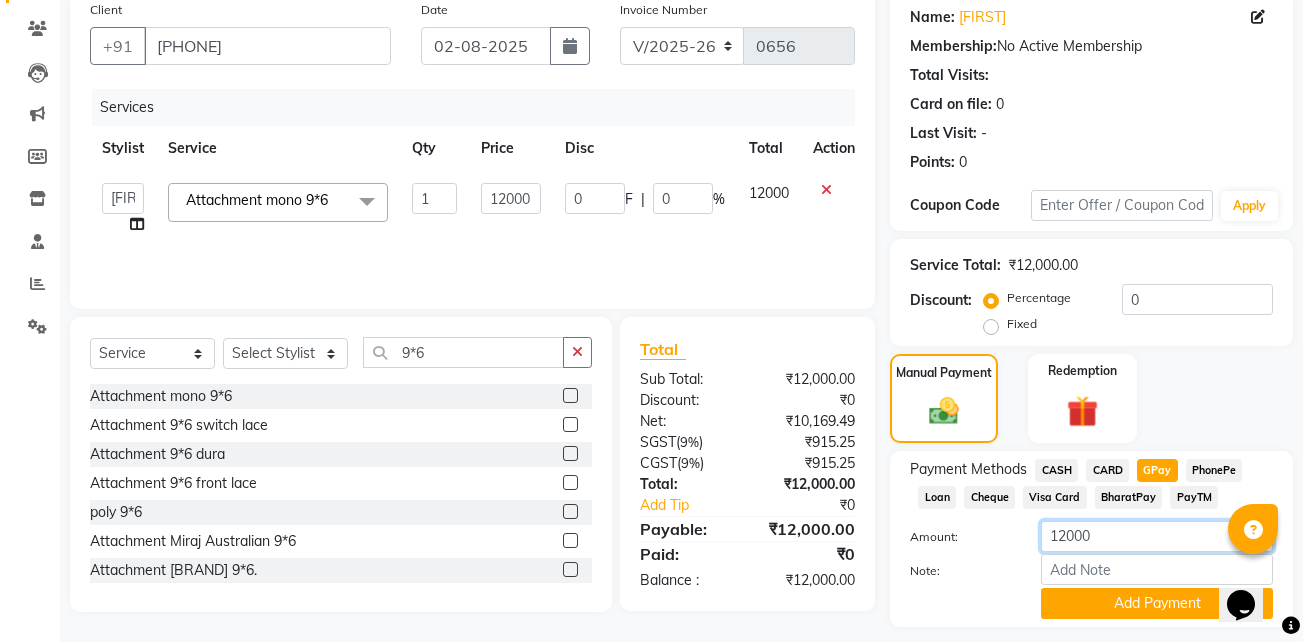 click on "12000" 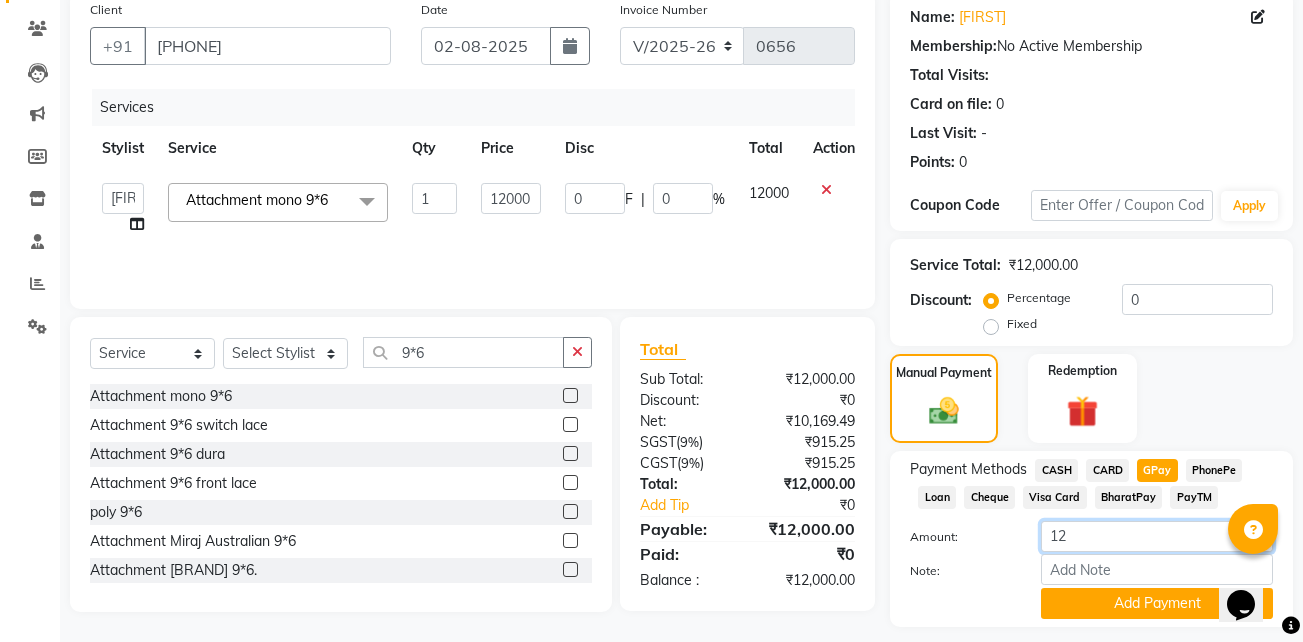 type on "1" 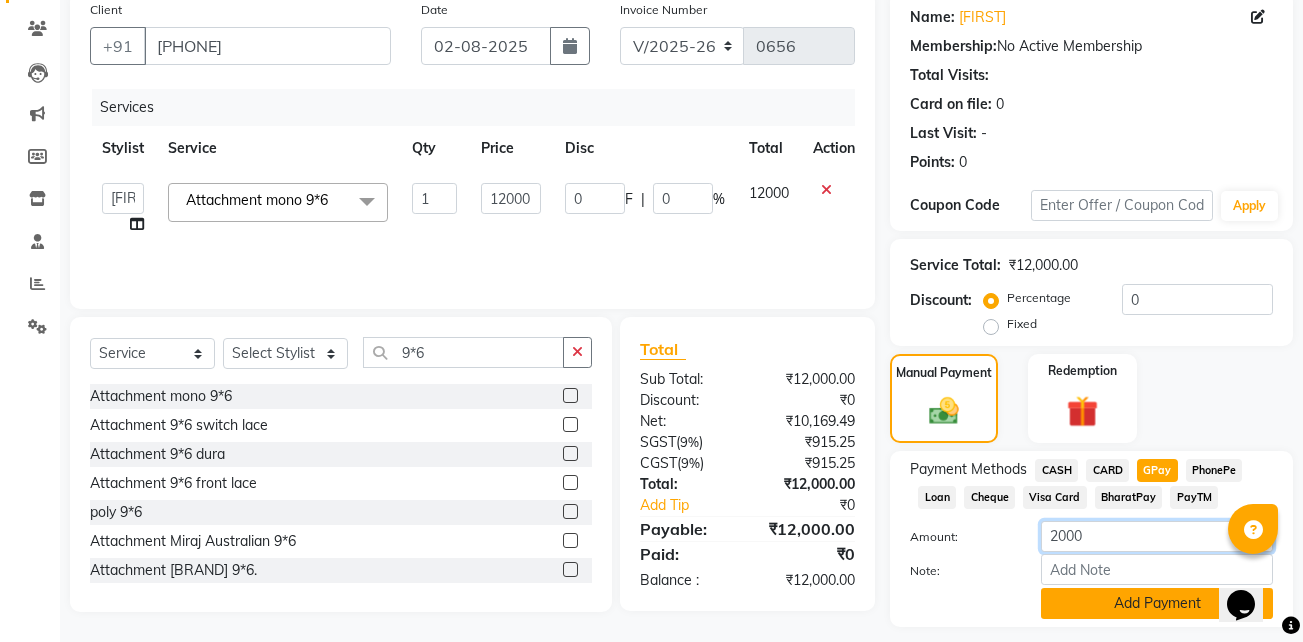 type on "2000" 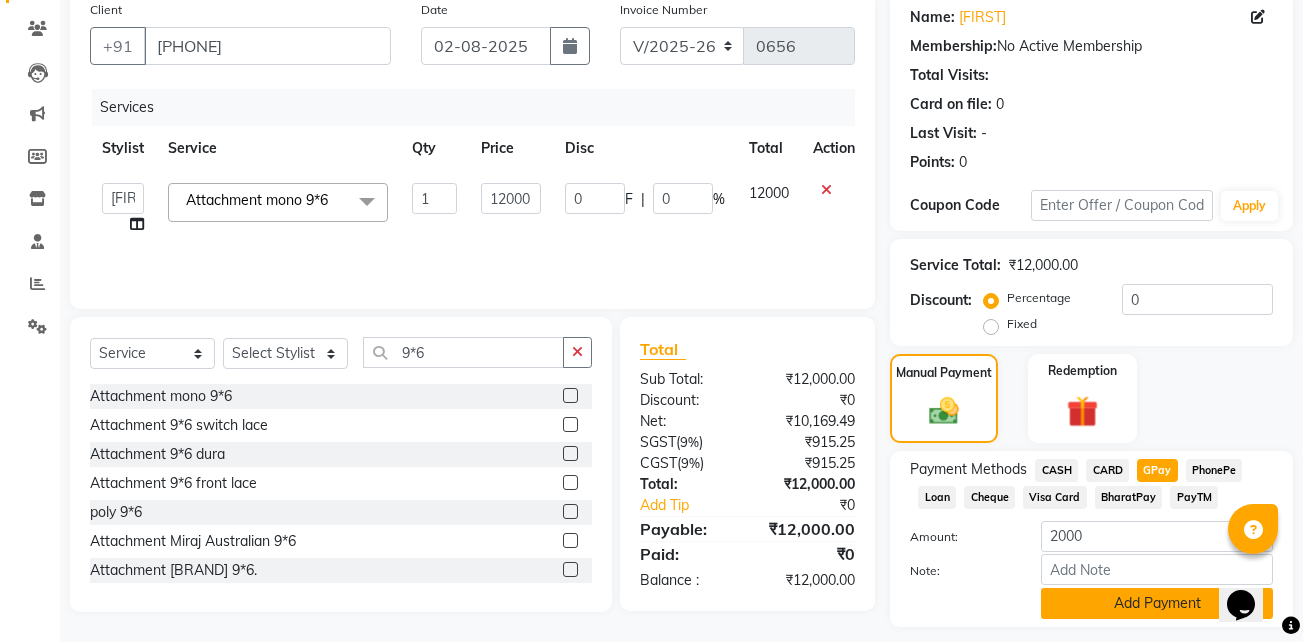 click on "Add Payment" 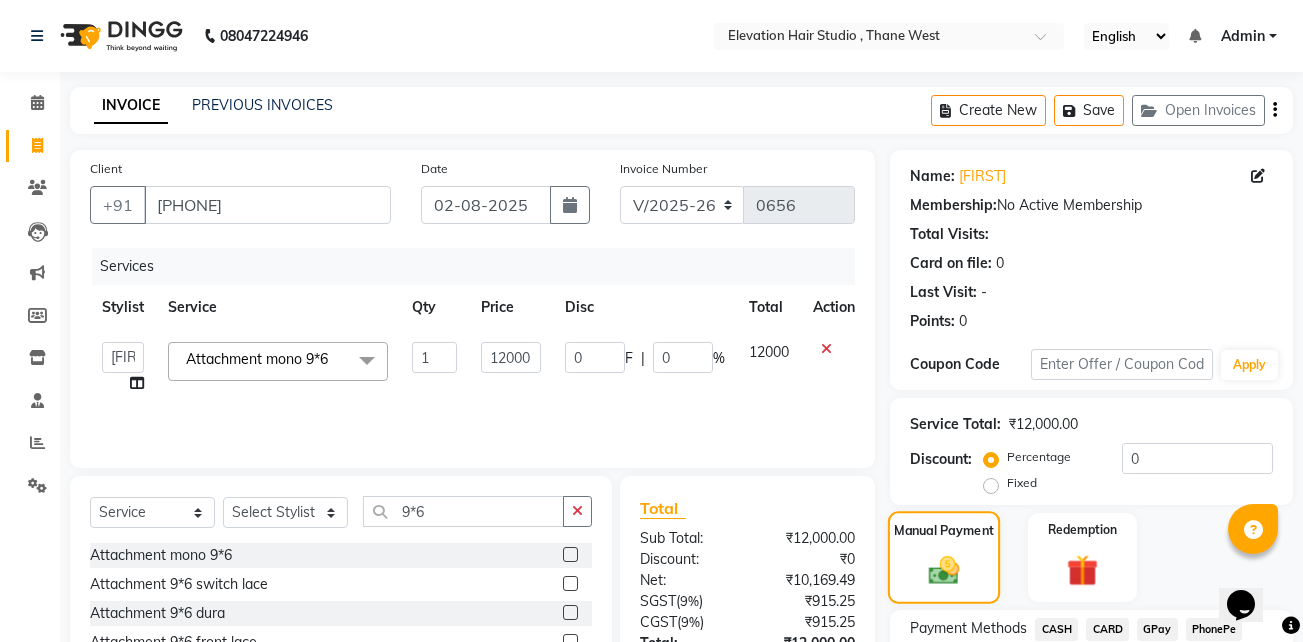 scroll, scrollTop: 272, scrollLeft: 0, axis: vertical 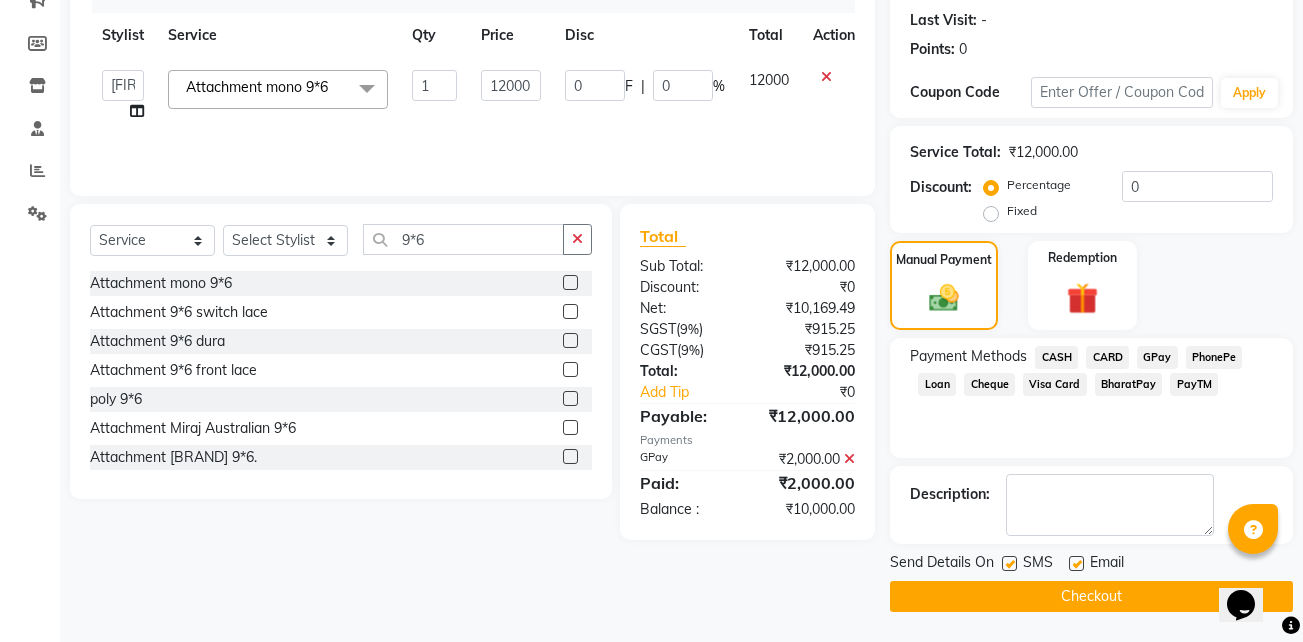 click 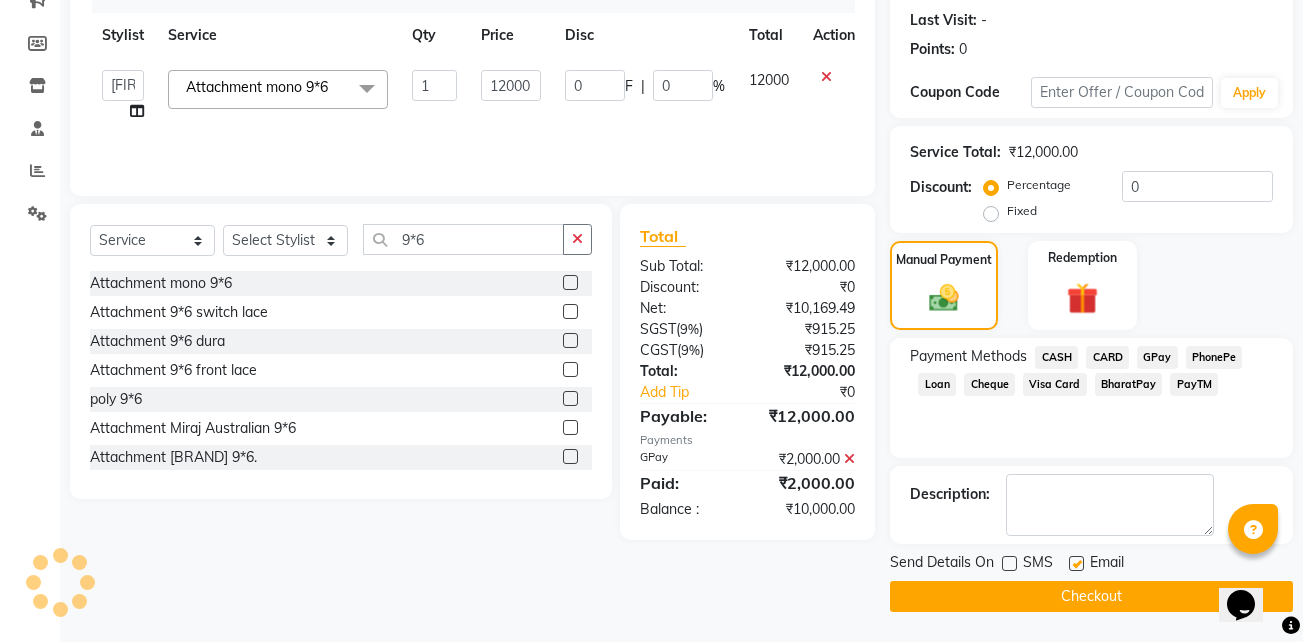 click 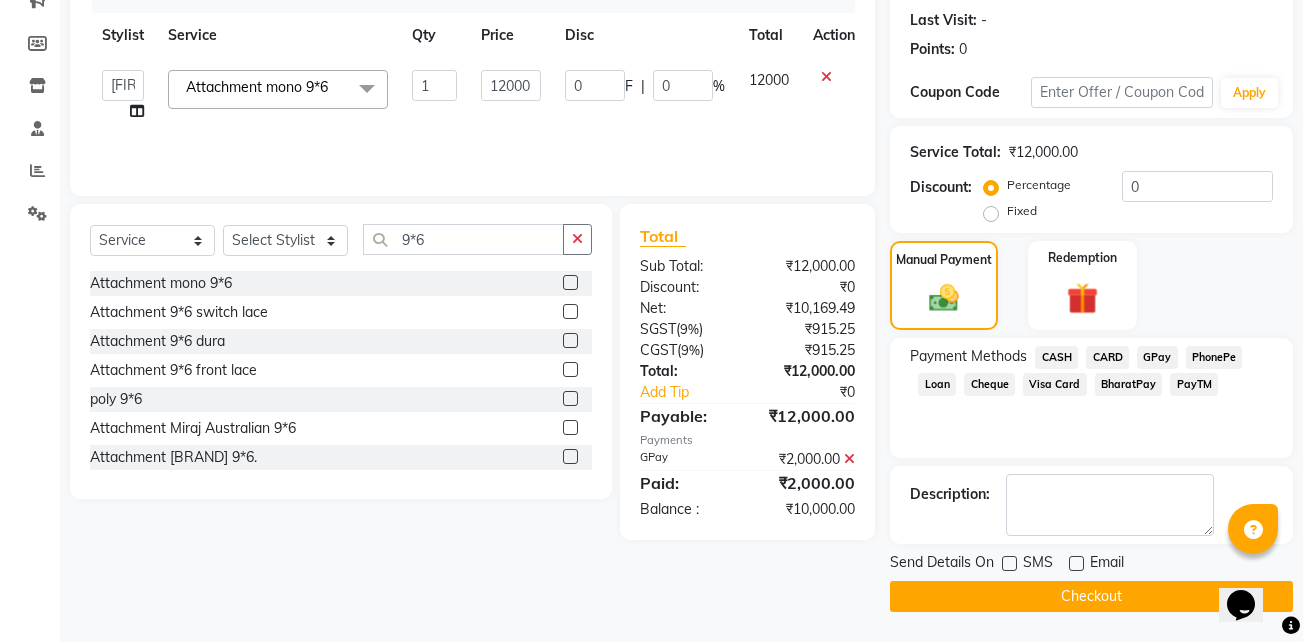 click on "Checkout" 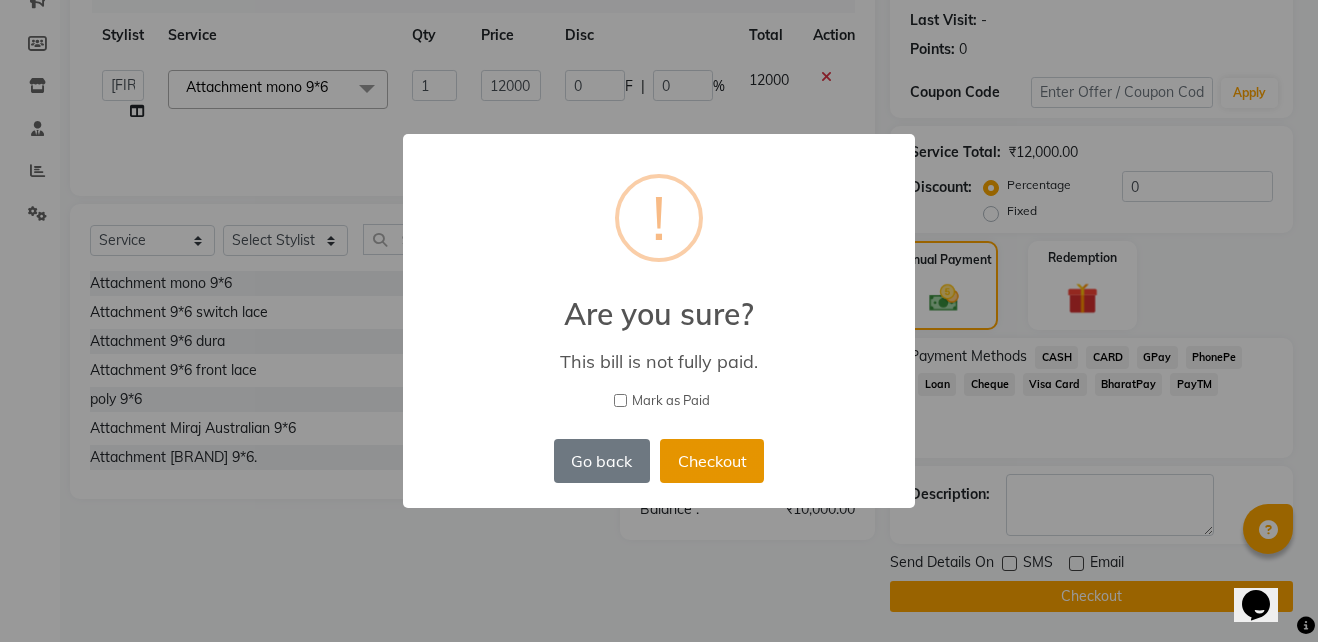 click on "Checkout" at bounding box center [712, 461] 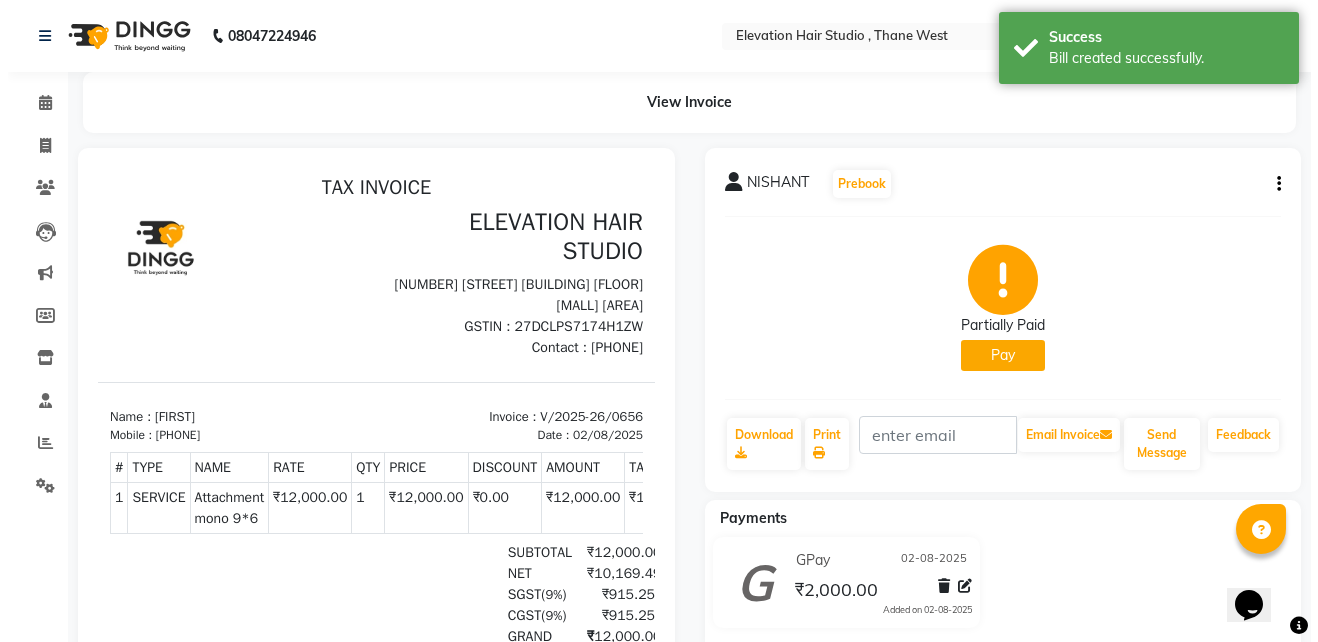 scroll, scrollTop: 0, scrollLeft: 0, axis: both 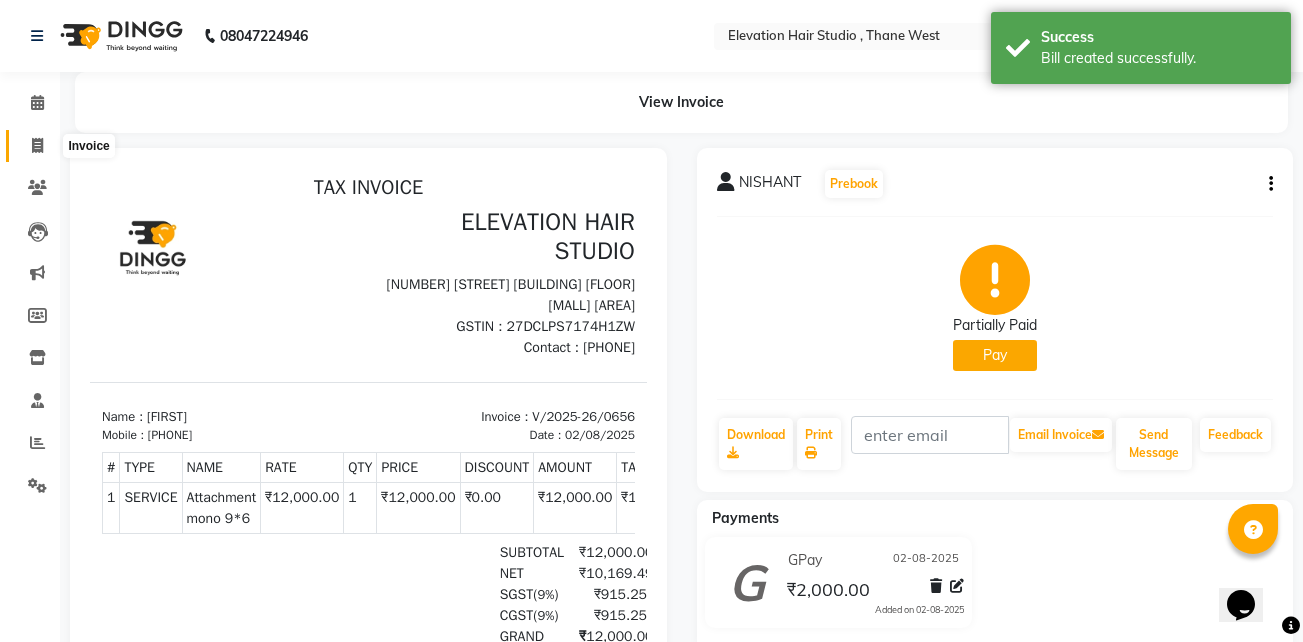 click 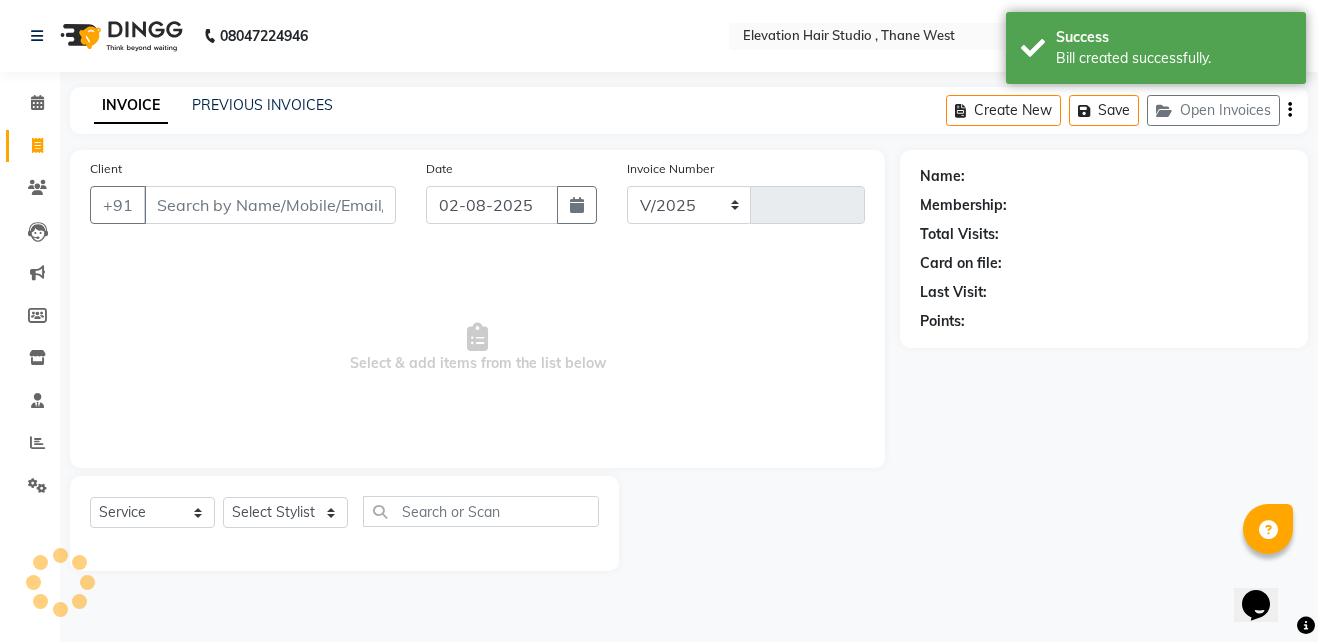 select on "6886" 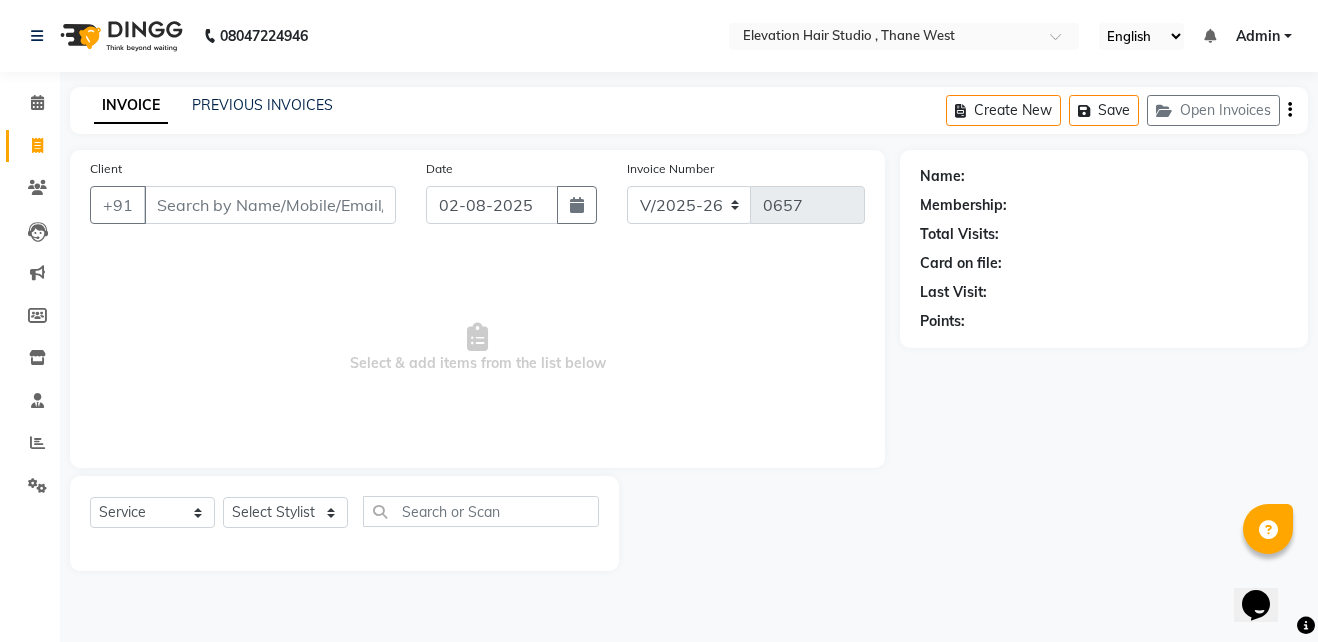 click on "PREVIOUS INVOICES" 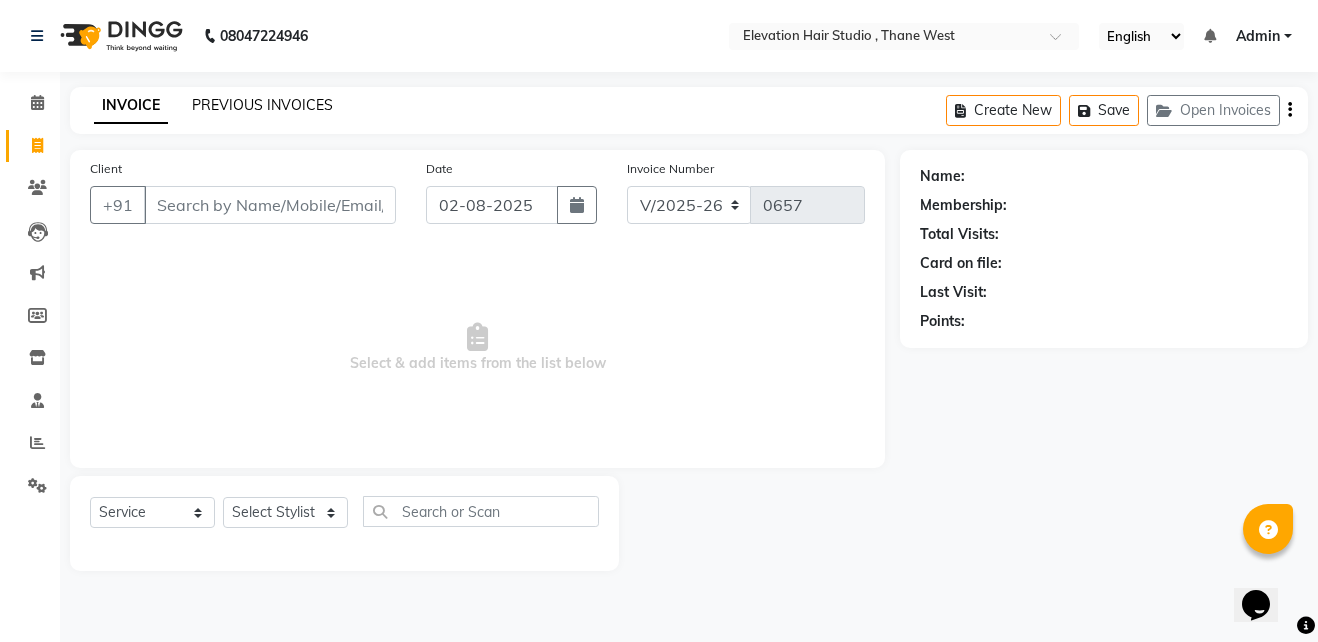 click on "PREVIOUS INVOICES" 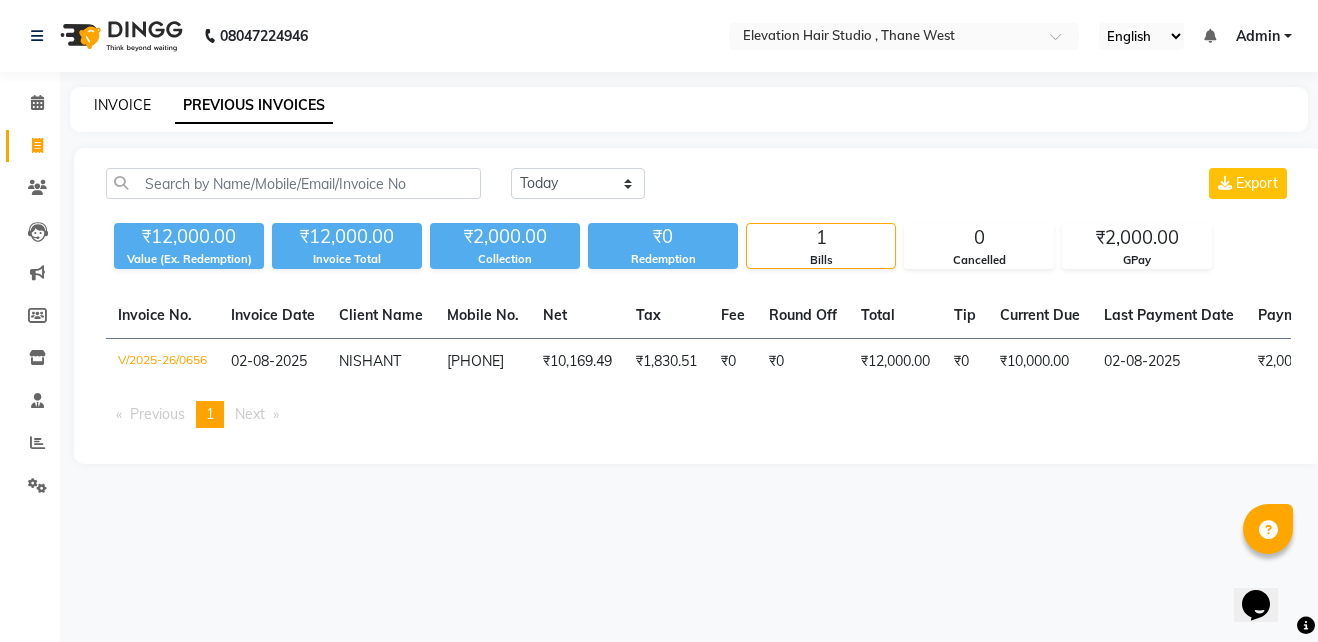 click on "INVOICE" 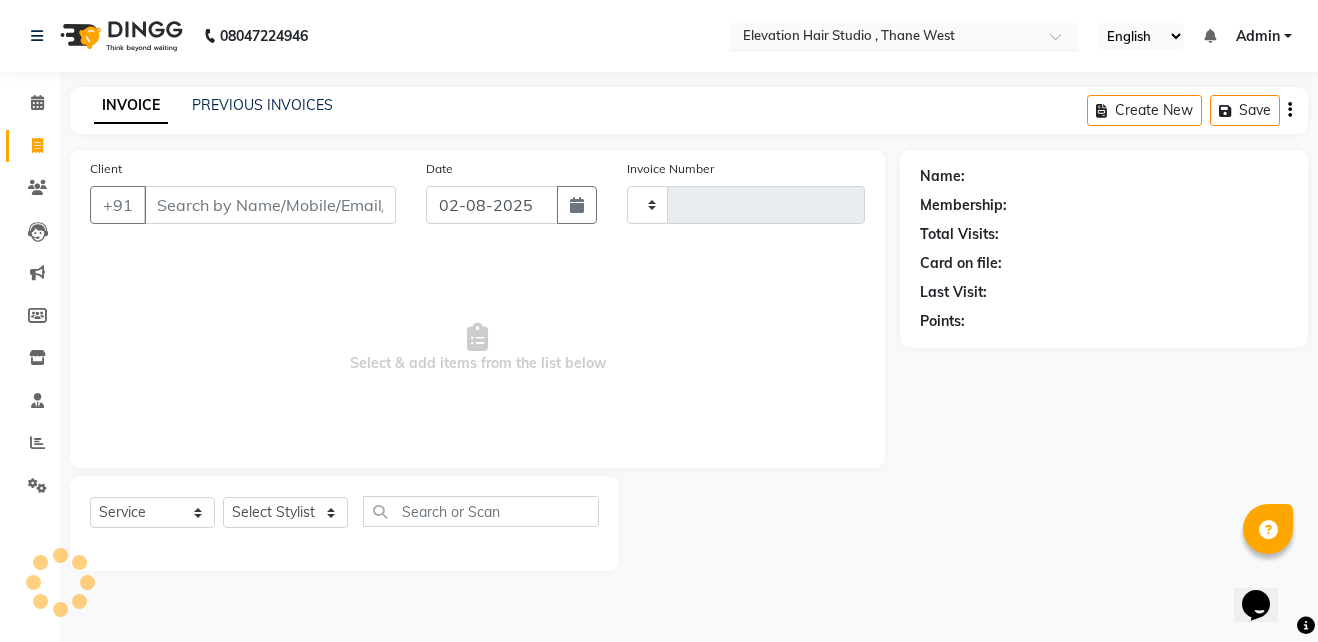 type on "0657" 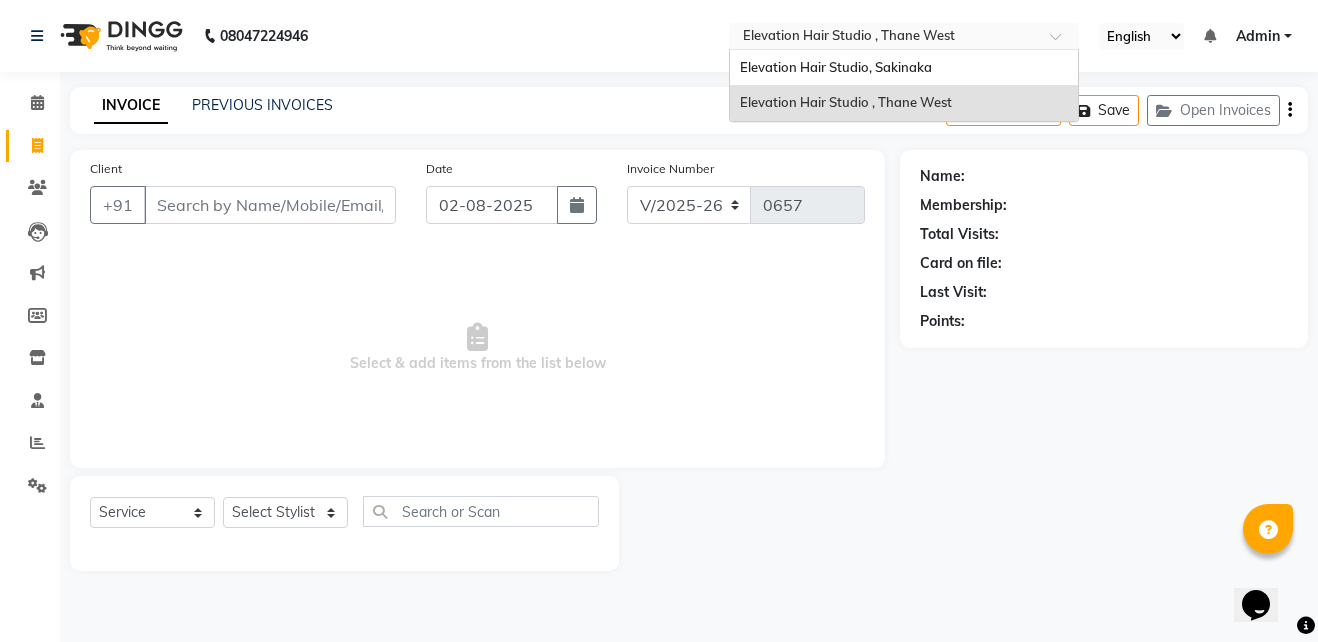 click at bounding box center [884, 38] 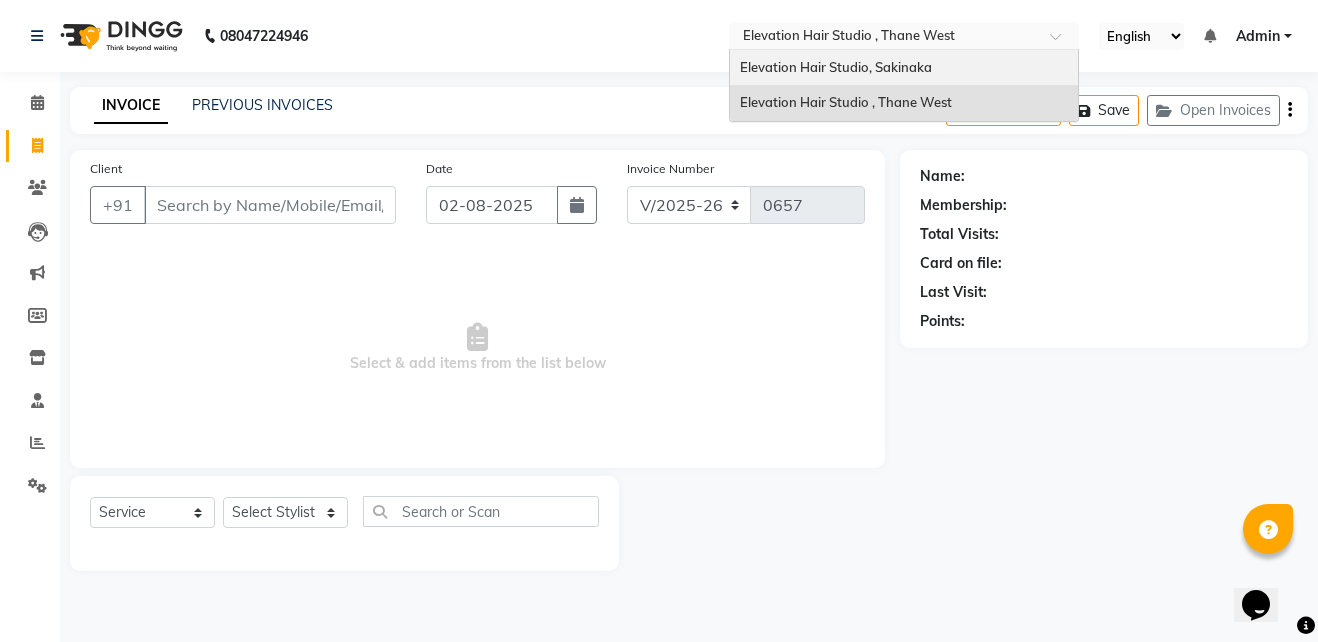 click on "Elevation Hair Studio, Sakinaka" at bounding box center [904, 68] 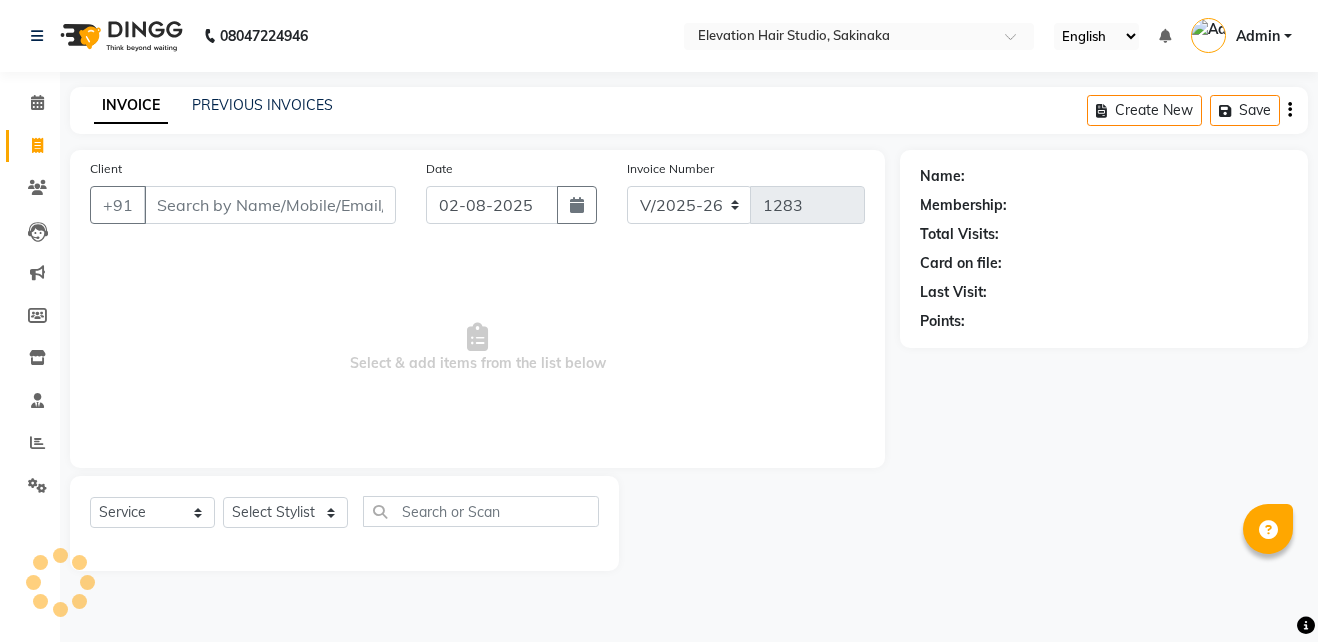 select on "4949" 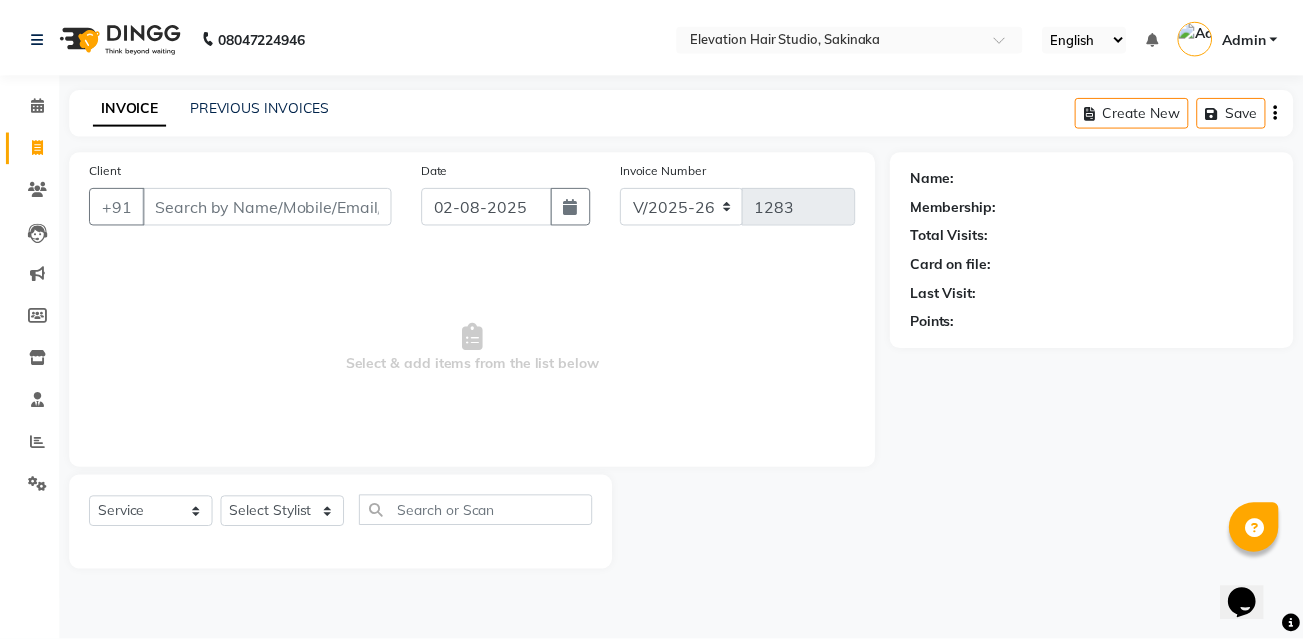scroll, scrollTop: 0, scrollLeft: 0, axis: both 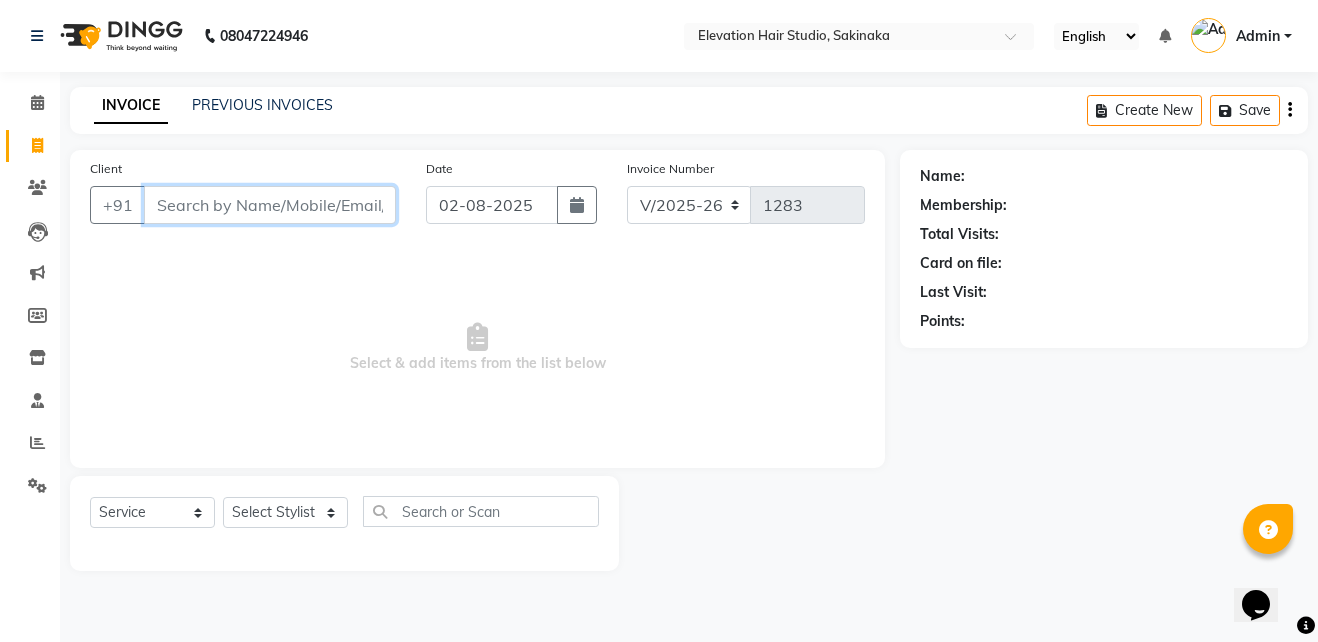 click on "Client" at bounding box center (270, 205) 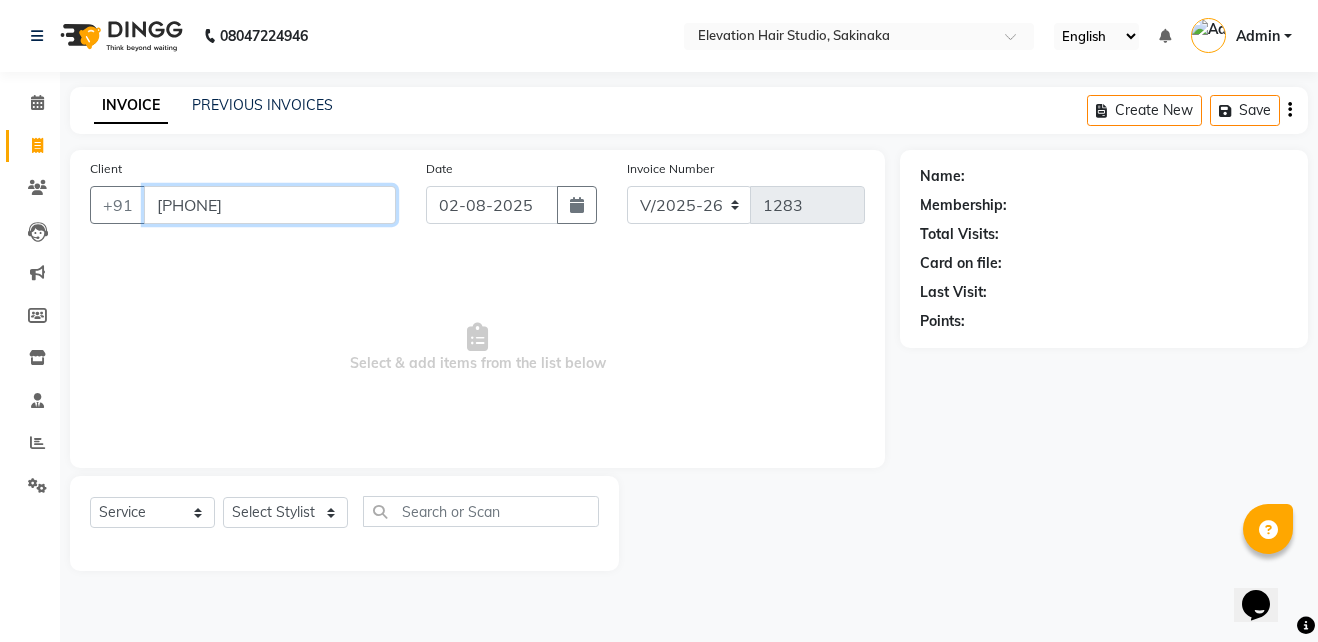 type on "[PHONE]" 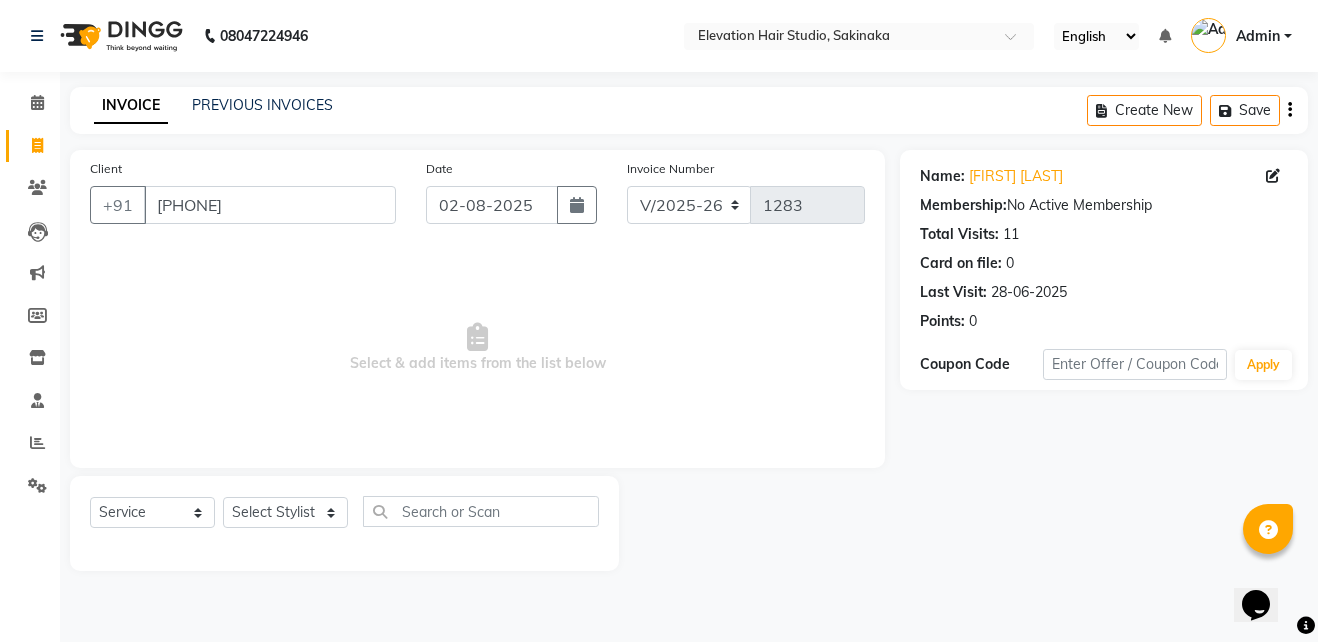 click on "Name: [FIRST] [LAST] Membership:  No Active Membership  Total Visits:  11 Card on file:  0 Last Visit:   28-06-2025 Points:   0" 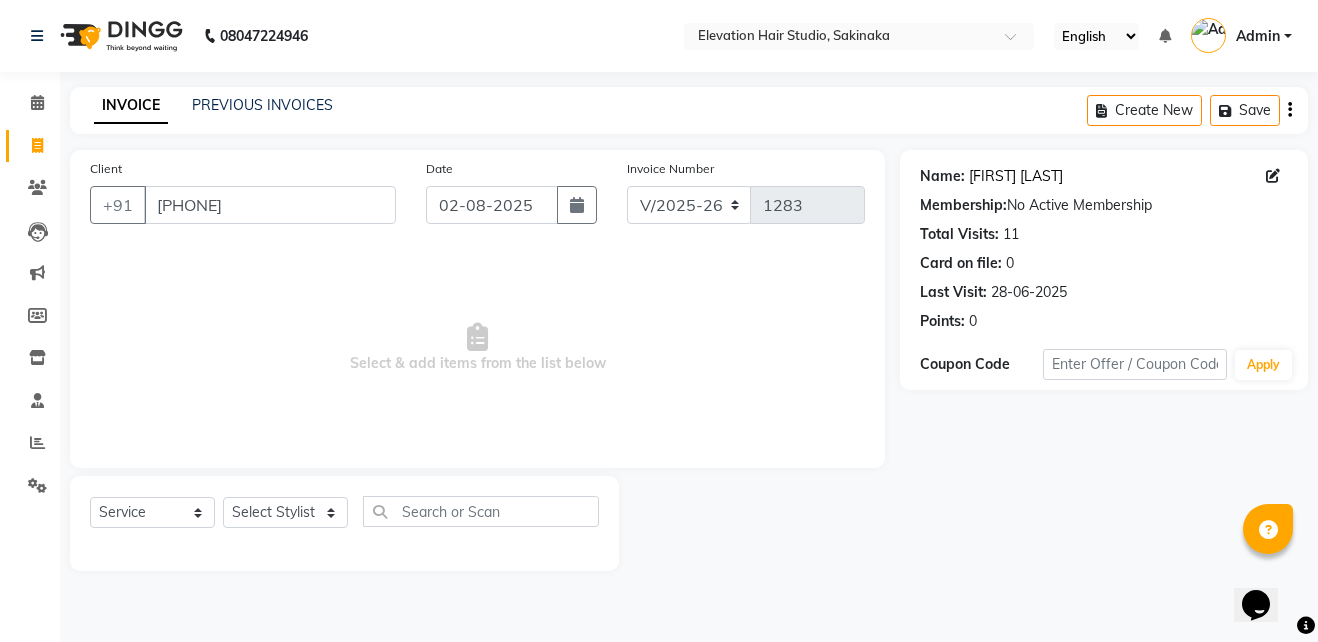click on "[FIRST] [LAST]" 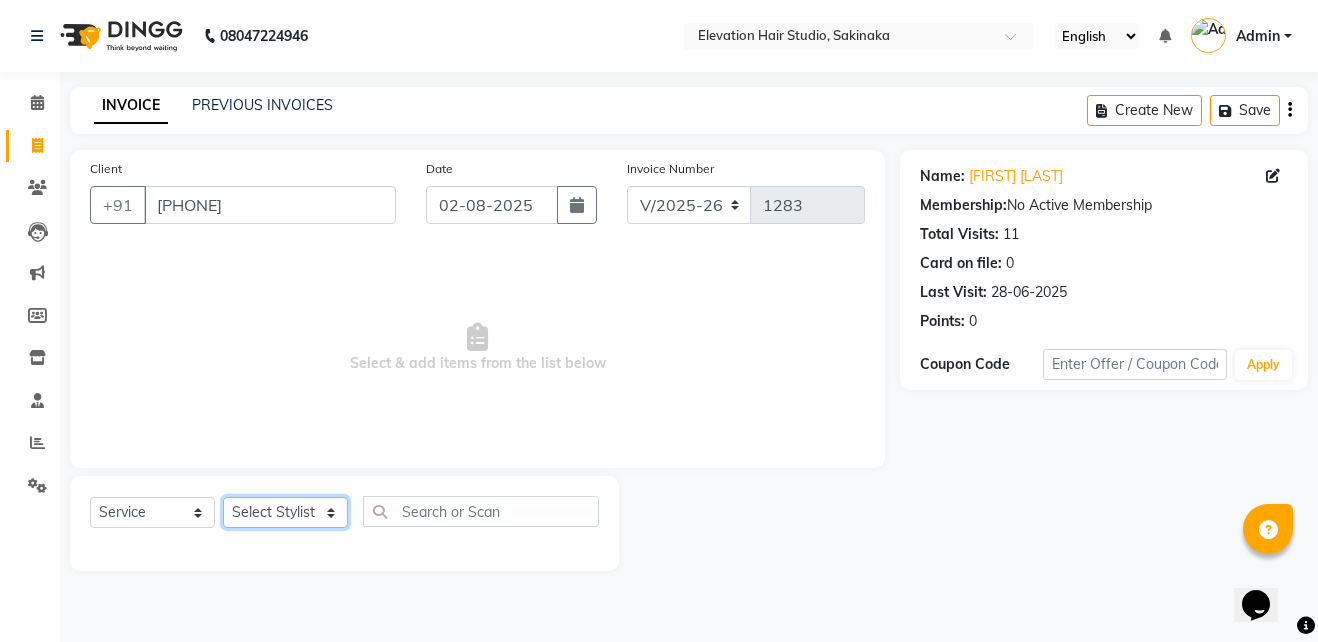 click on "Select Stylist Admin (EHS [CITY]) ANEES DILIP KAPIL PRIYA RUPESH SAHIL Sarfaraz SHAHEENA SHAIKH ZEESHAN" 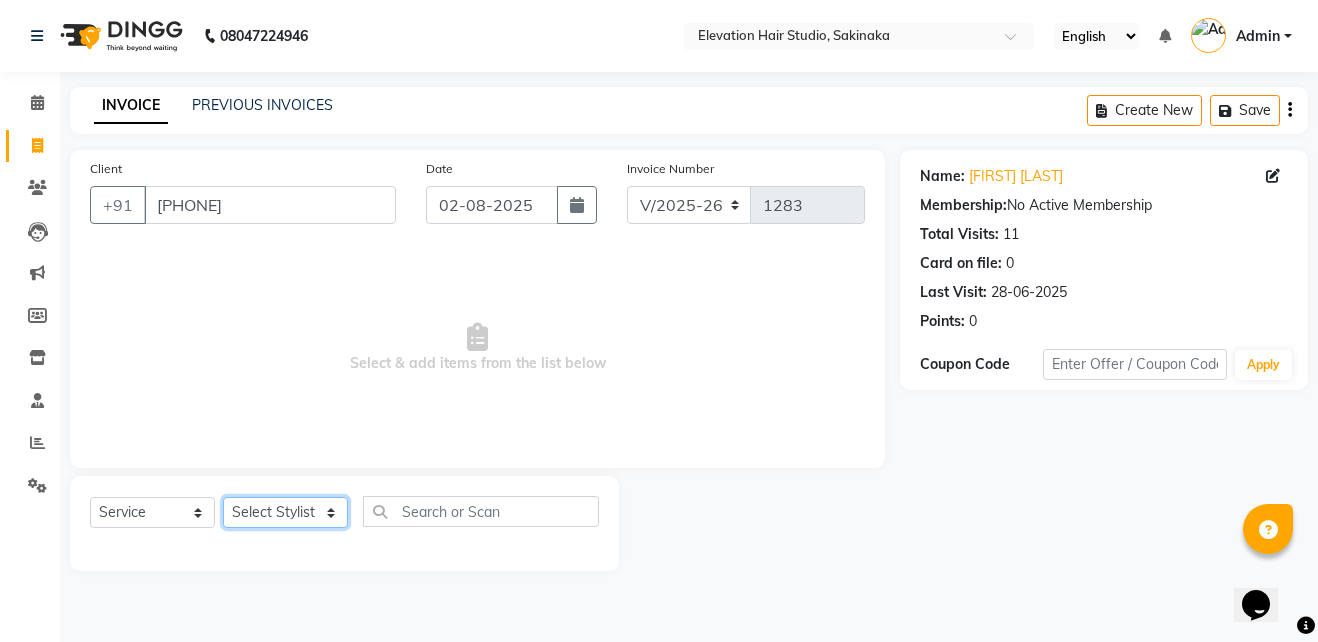 select on "50821" 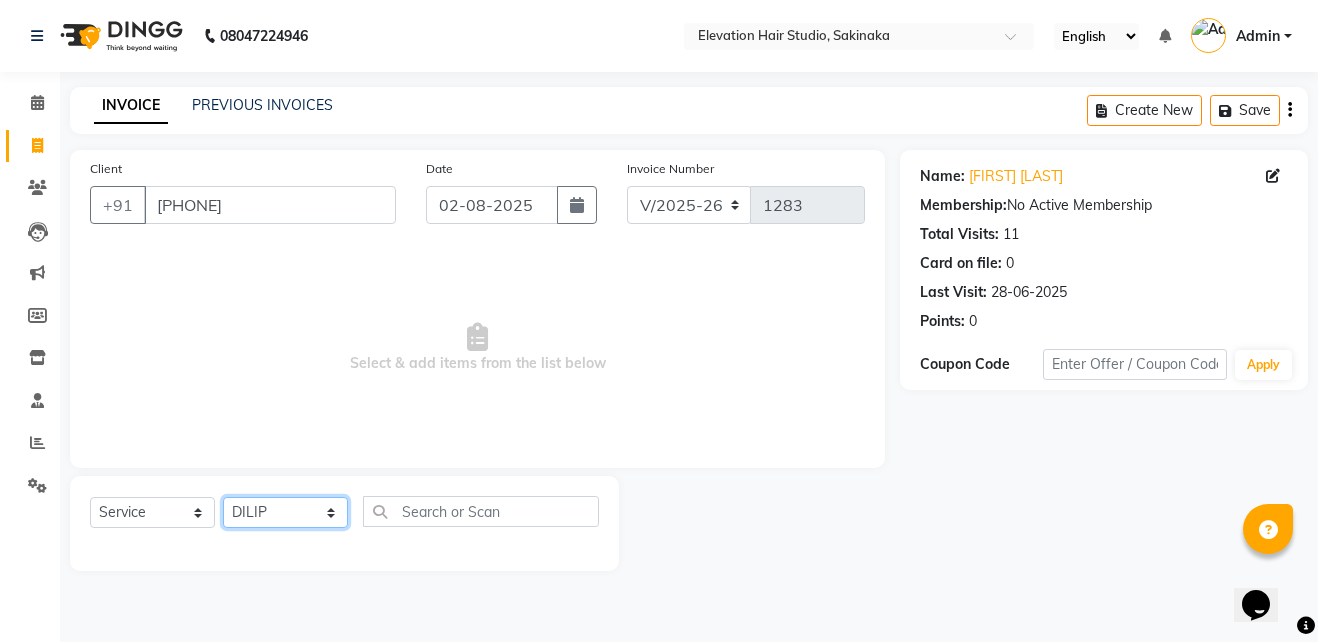 click on "Select Stylist Admin (EHS [CITY]) ANEES DILIP KAPIL PRIYA RUPESH SAHIL Sarfaraz SHAHEENA SHAIKH ZEESHAN" 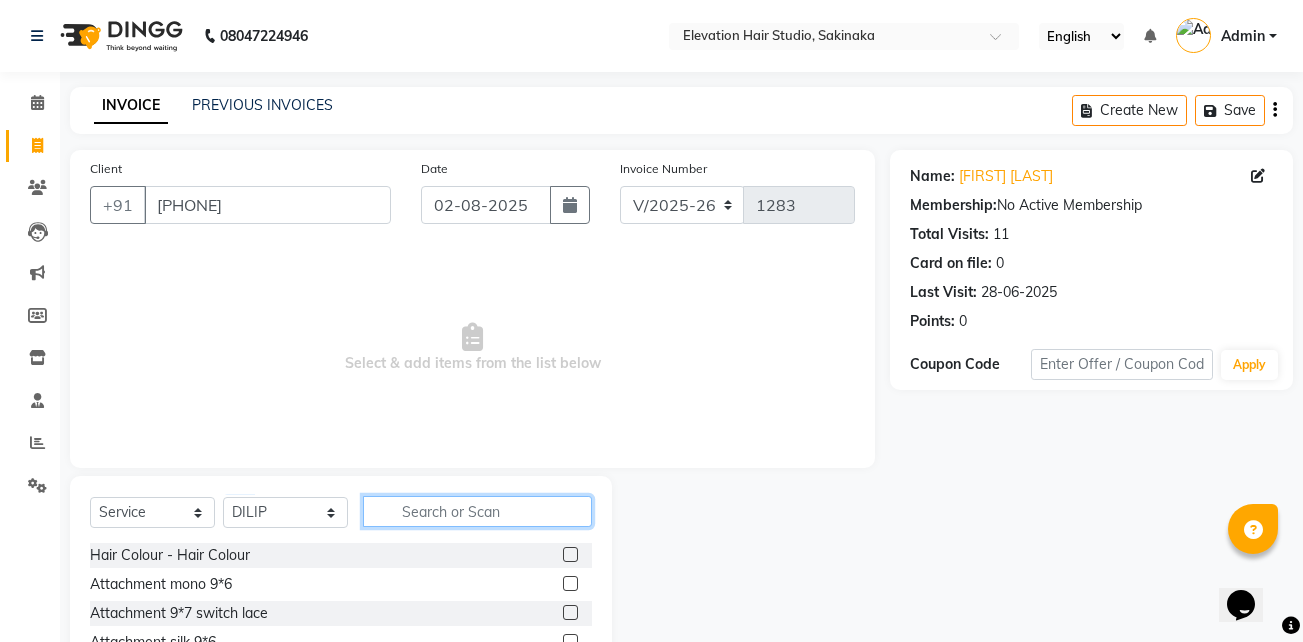 click 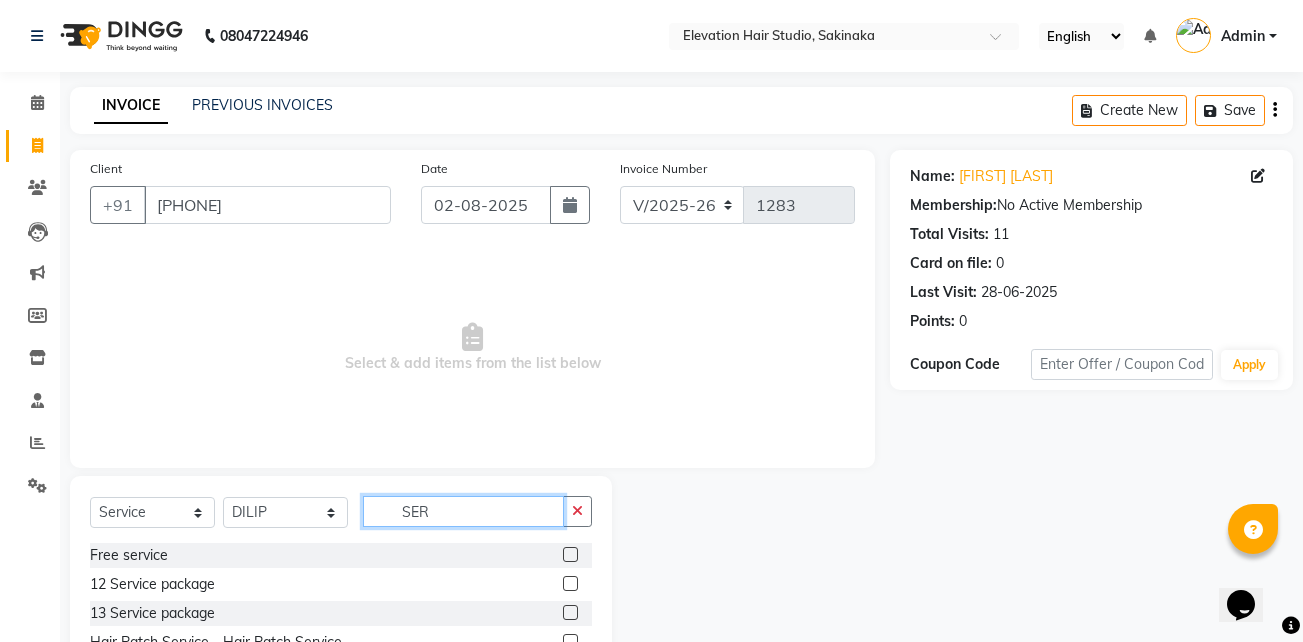 scroll, scrollTop: 104, scrollLeft: 0, axis: vertical 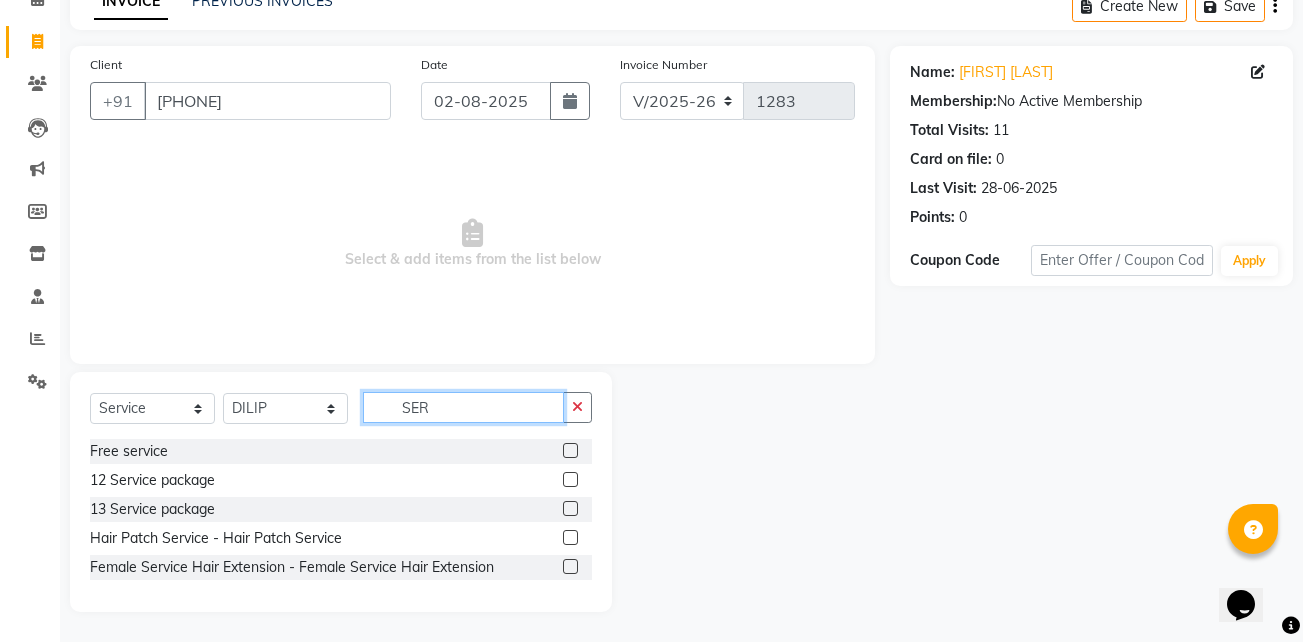 type on "SER" 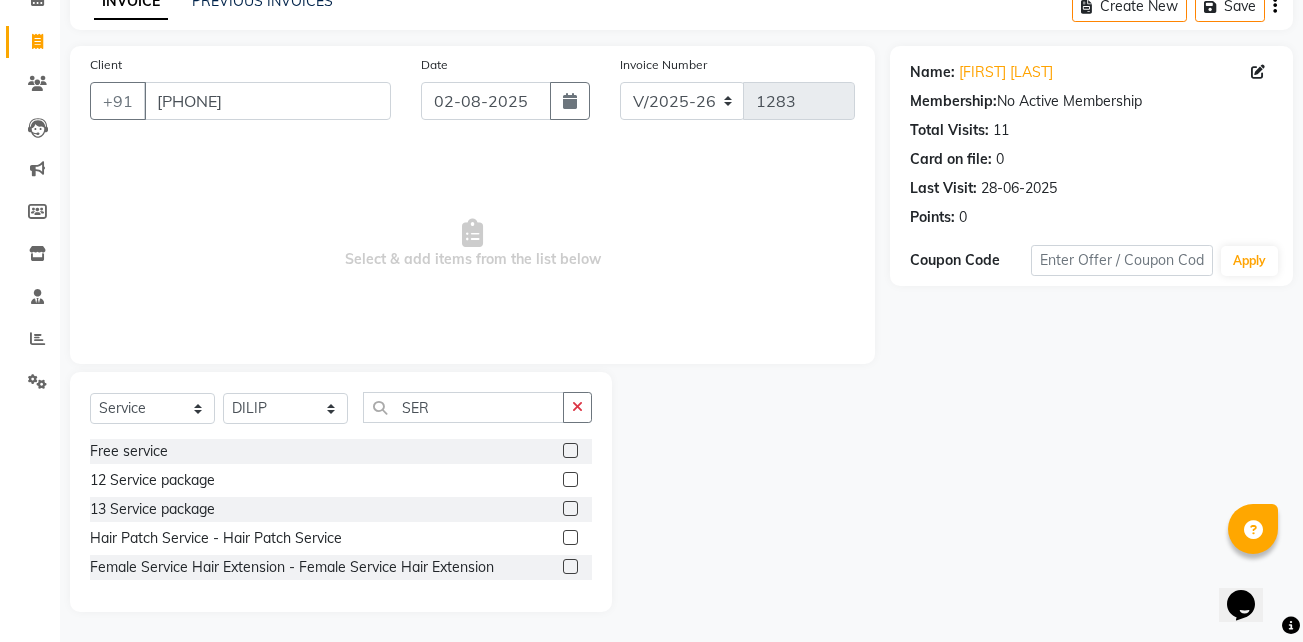 click 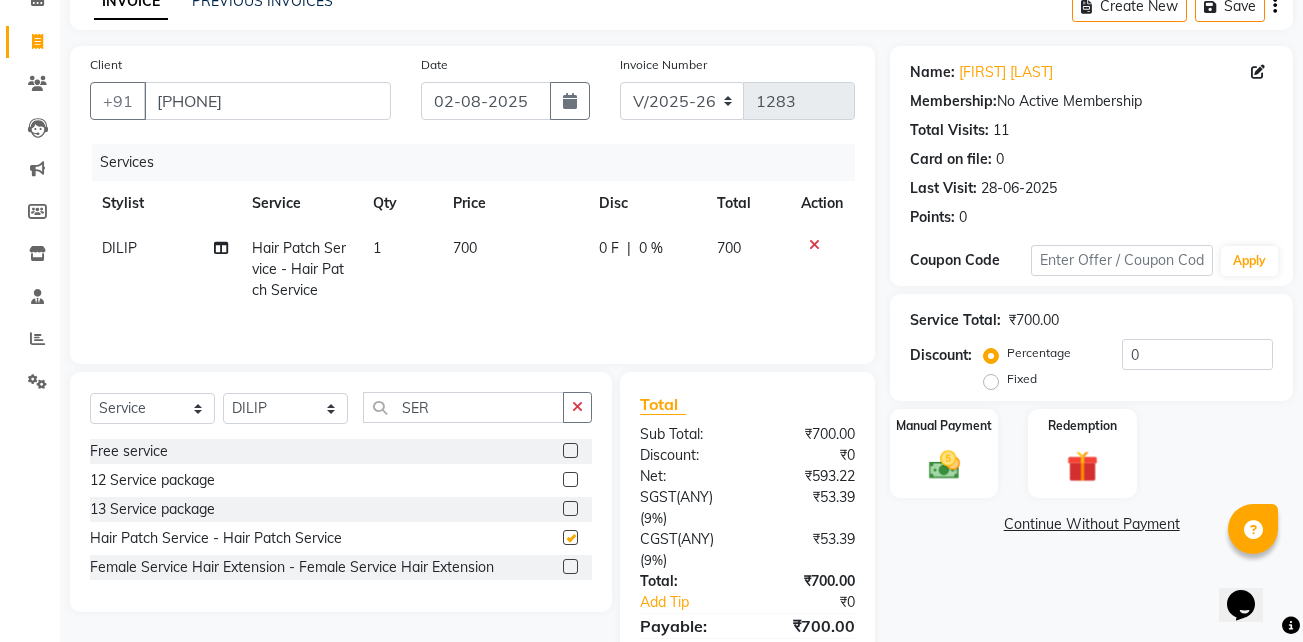 checkbox on "false" 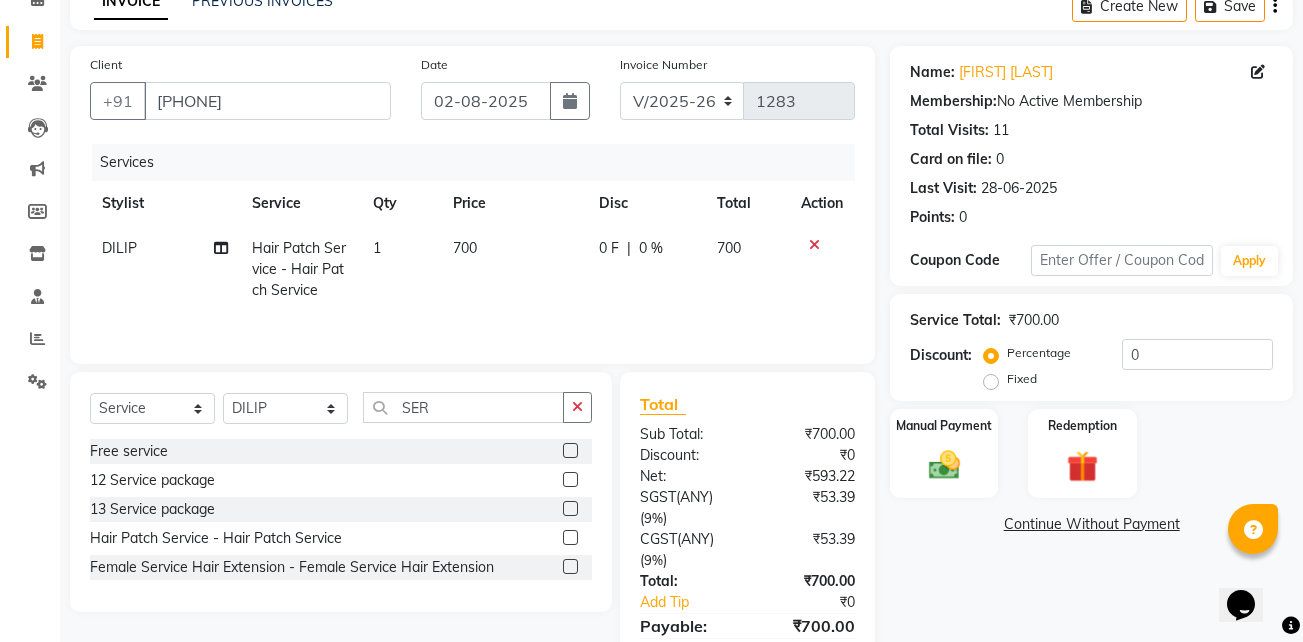 click on "700" 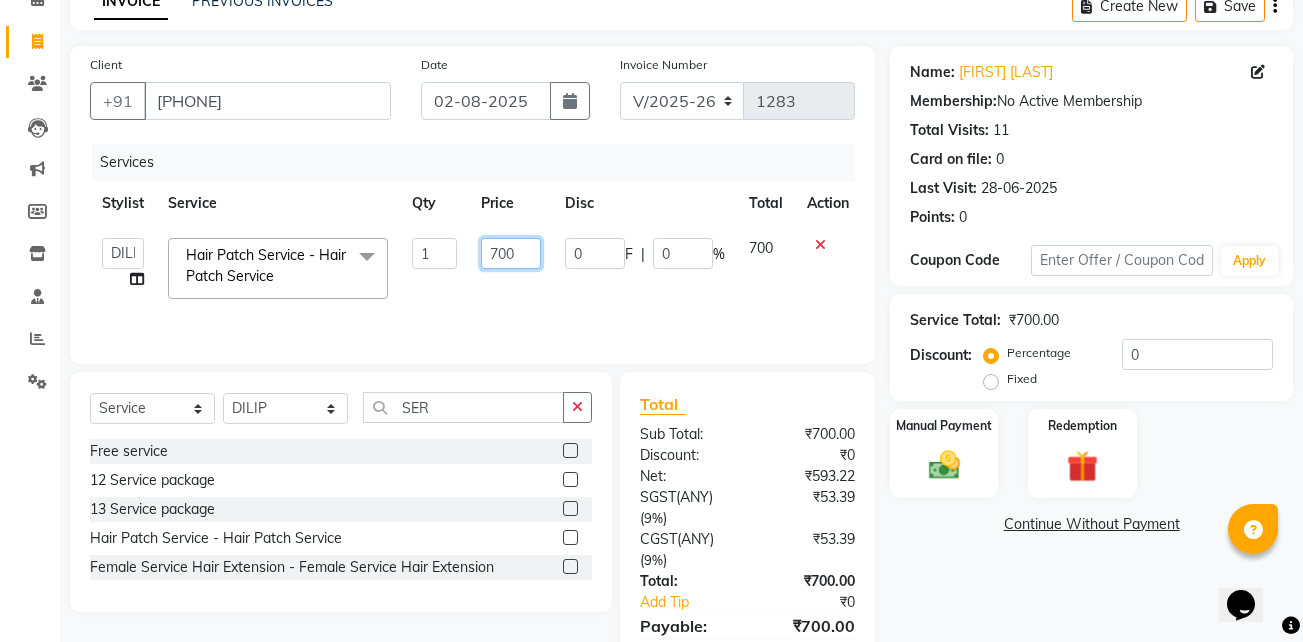 click on "700" 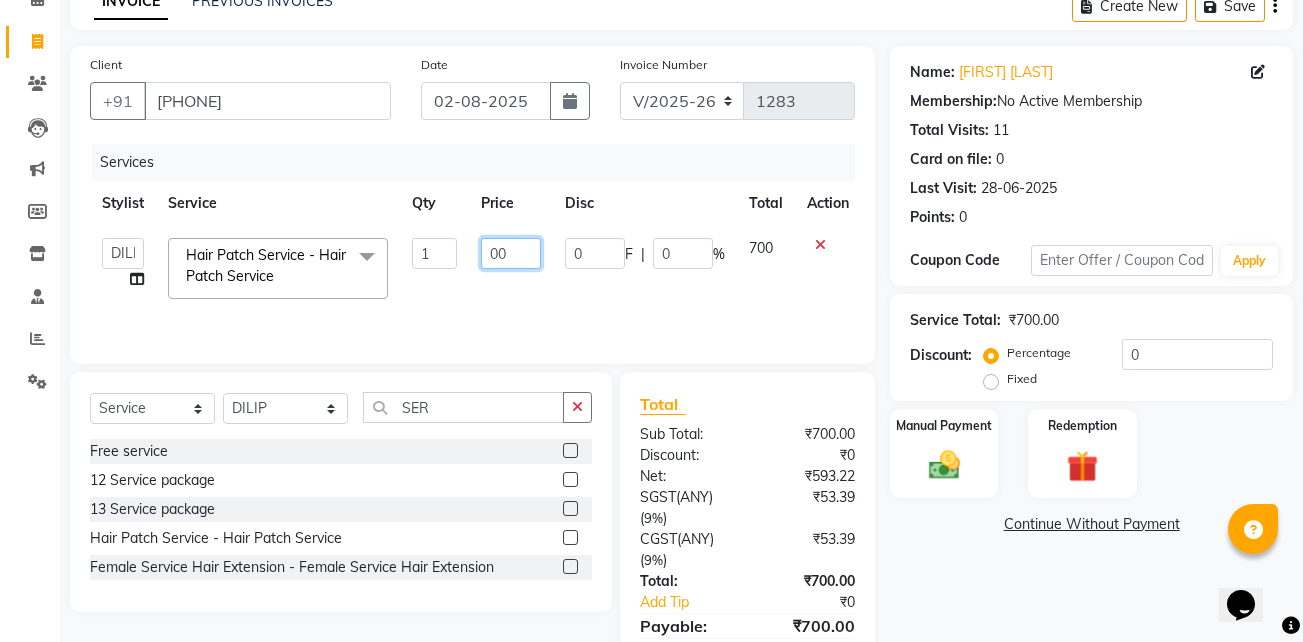 type on "600" 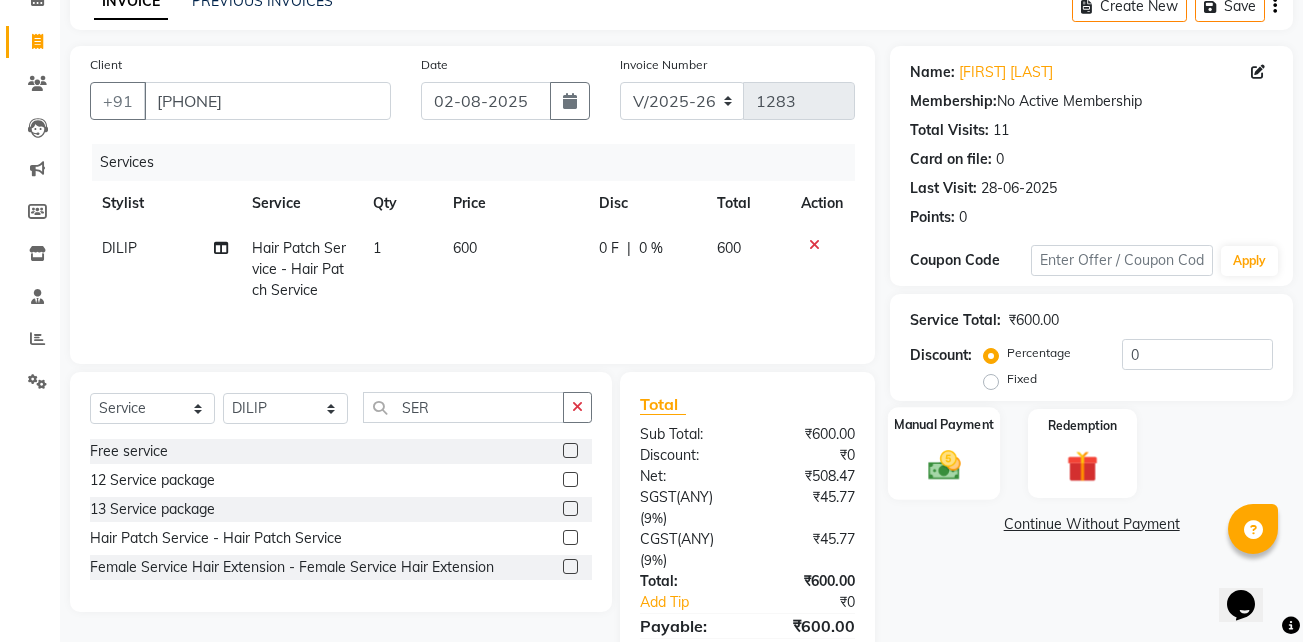 click 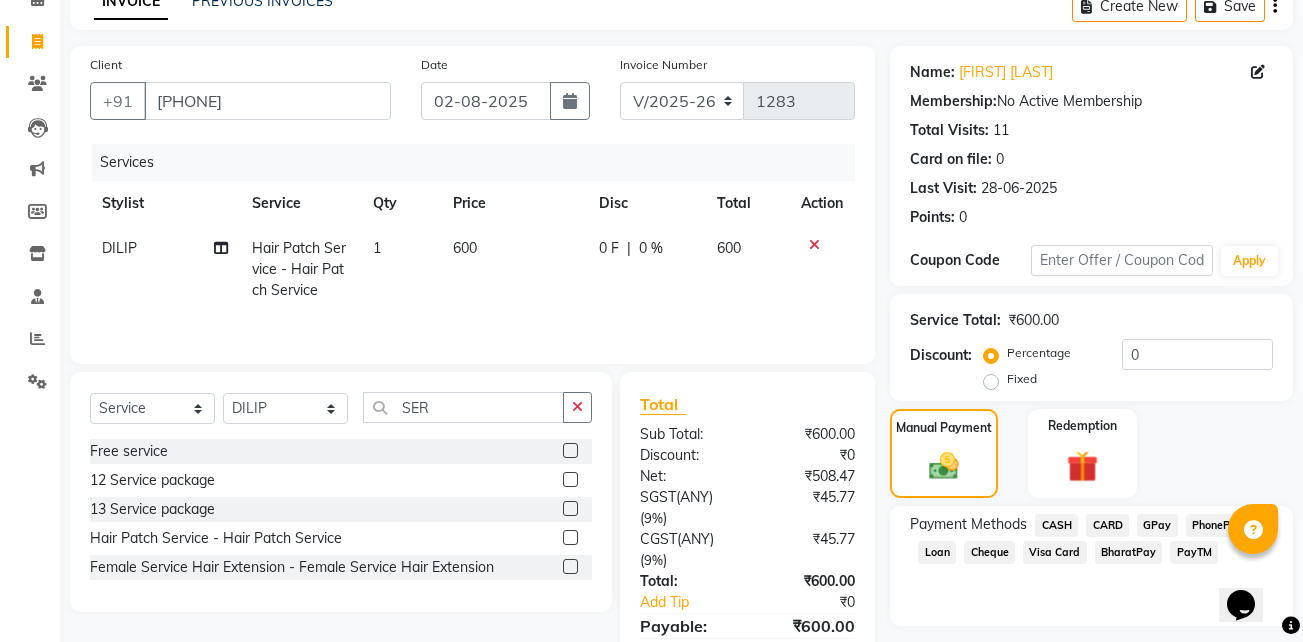 click on "GPay" 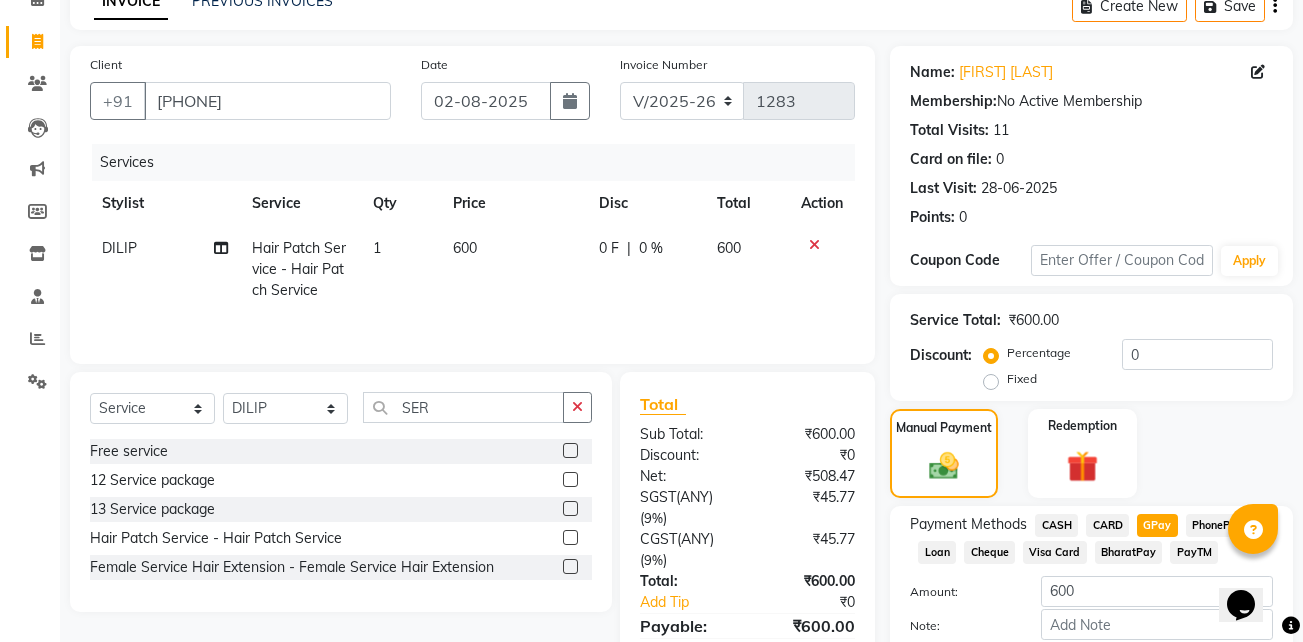 scroll, scrollTop: 215, scrollLeft: 0, axis: vertical 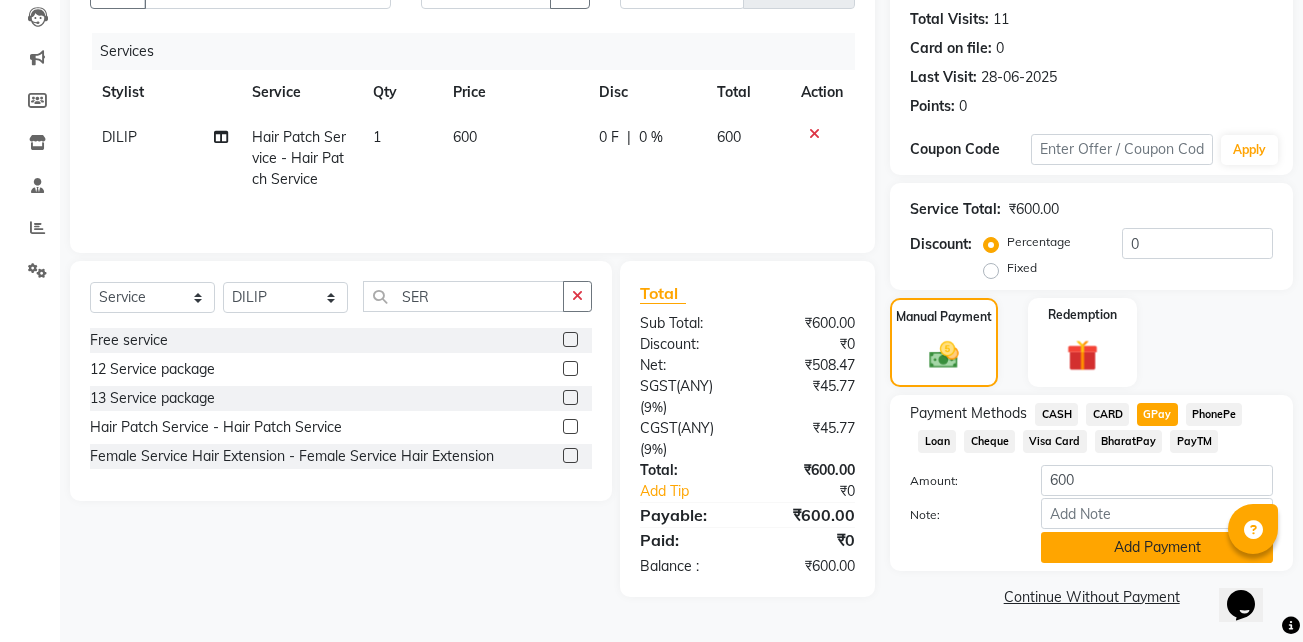 click on "Add Payment" 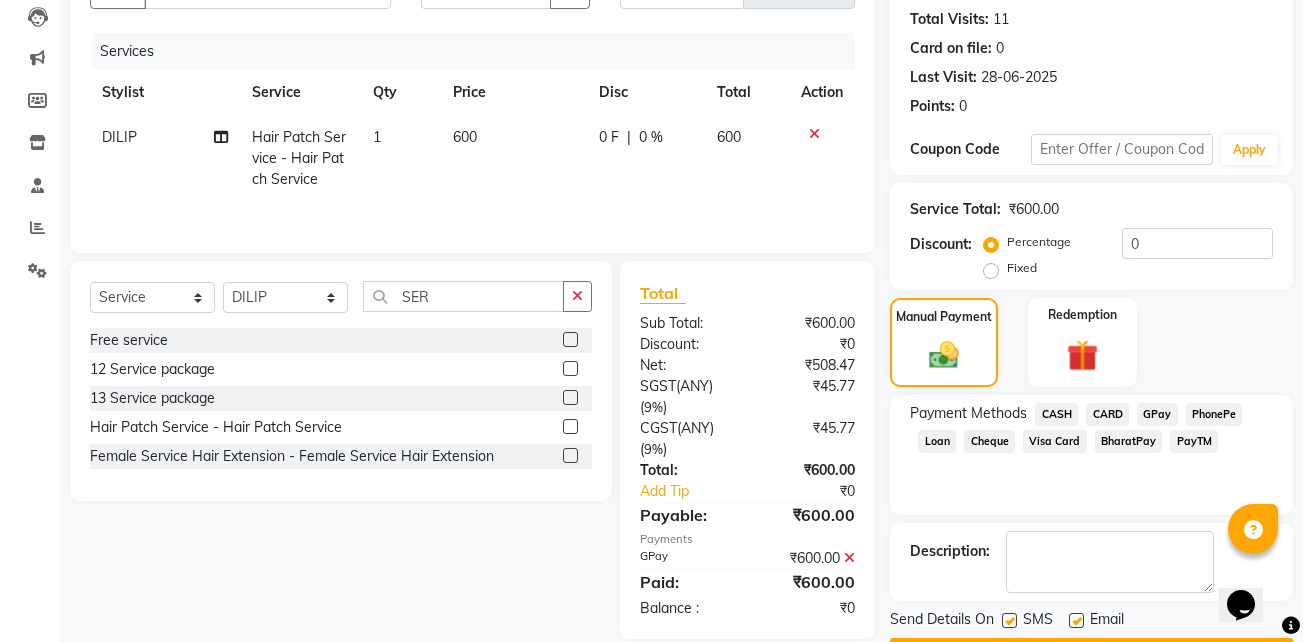 scroll, scrollTop: 272, scrollLeft: 0, axis: vertical 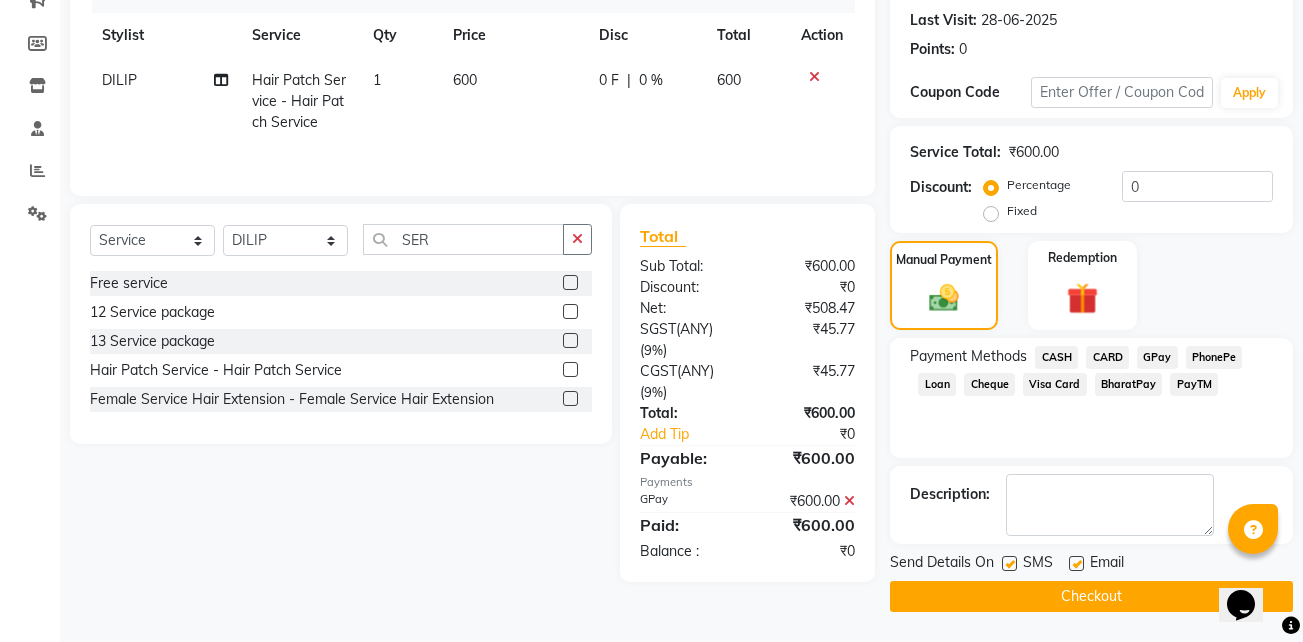click 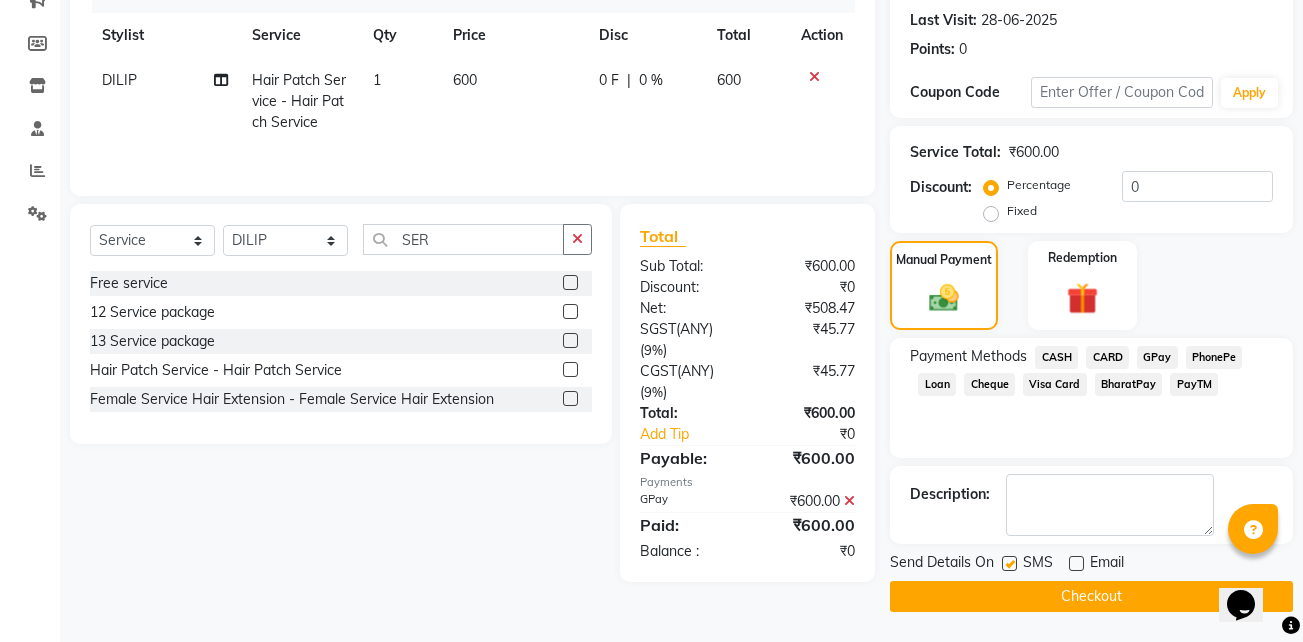 click 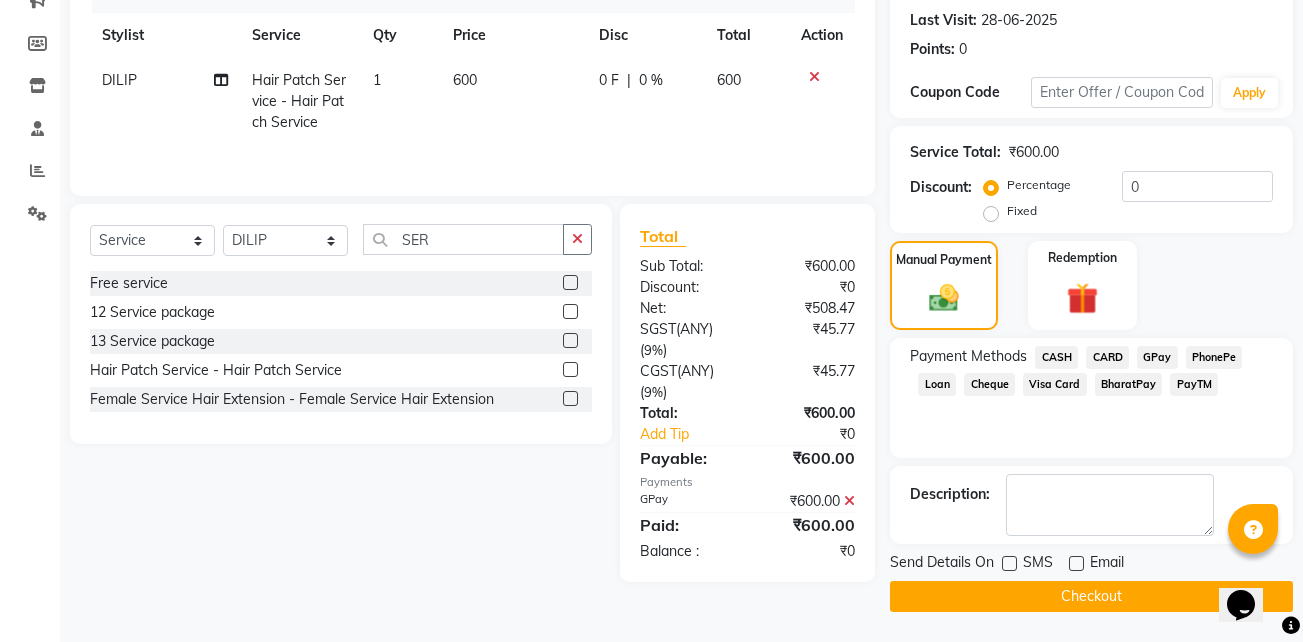 click on "Checkout" 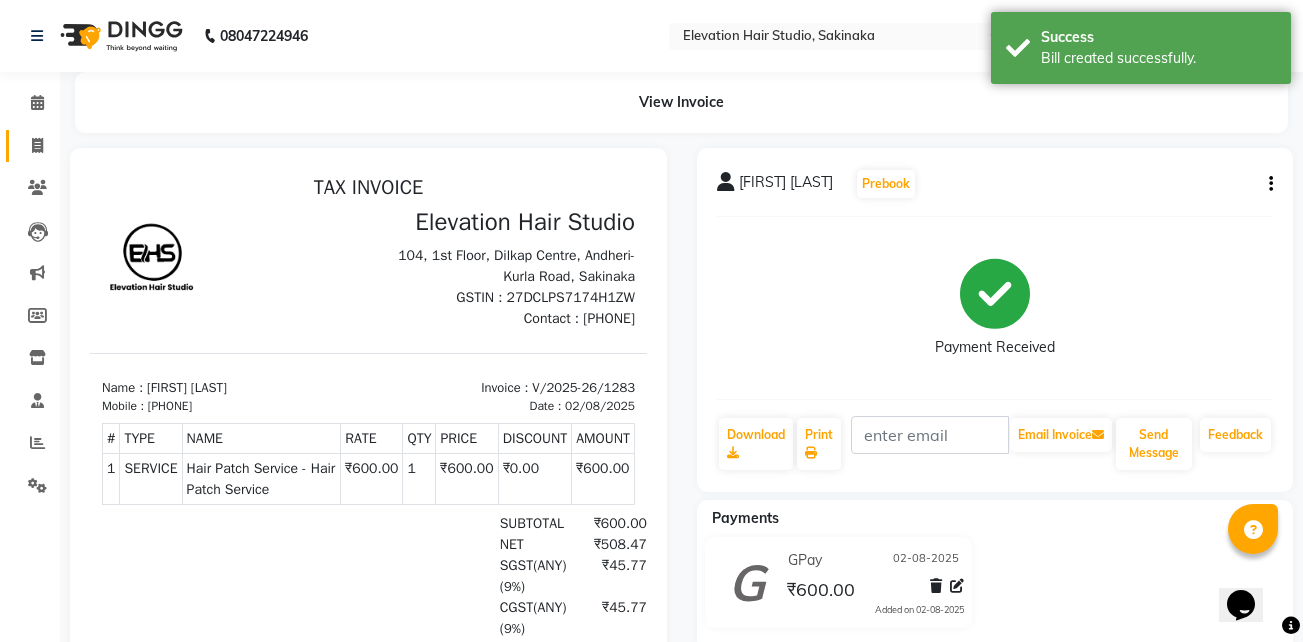 scroll, scrollTop: 0, scrollLeft: 0, axis: both 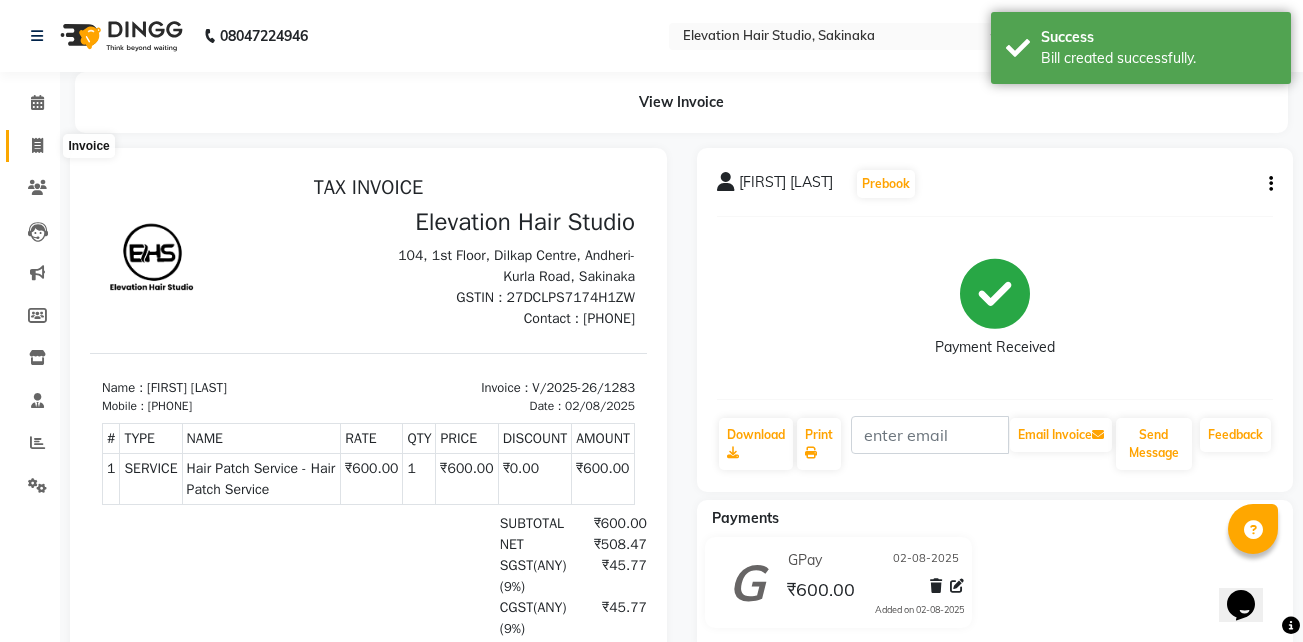 click 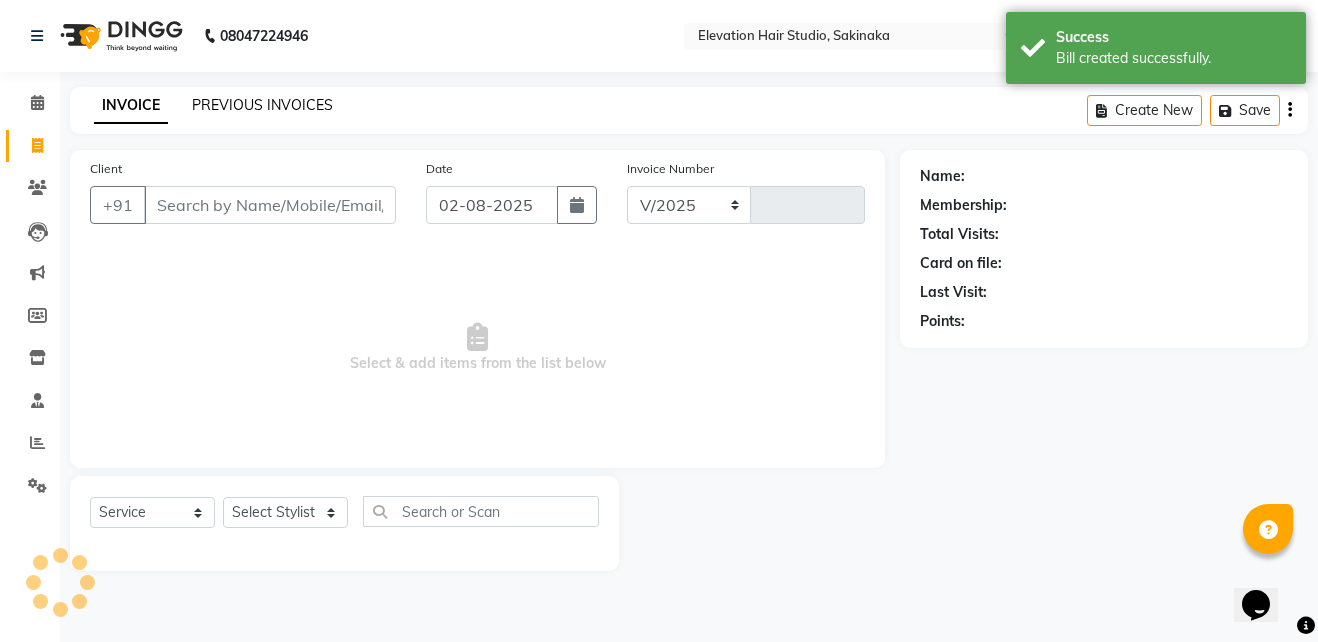 select on "4949" 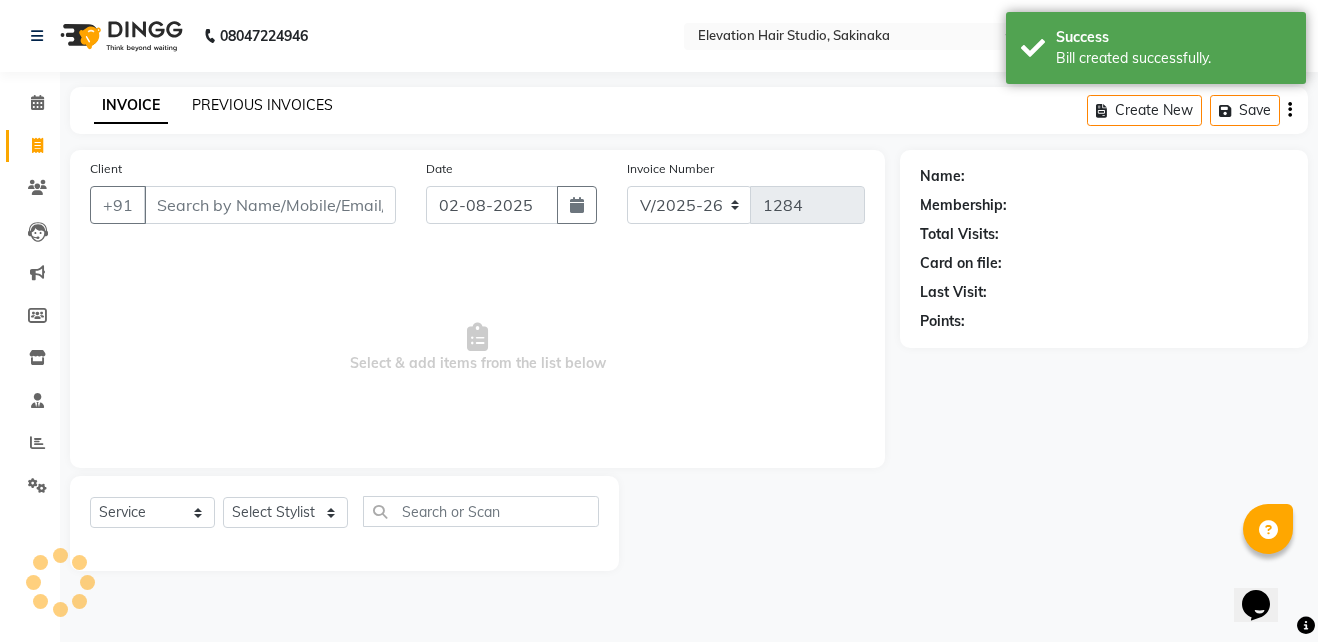 click on "PREVIOUS INVOICES" 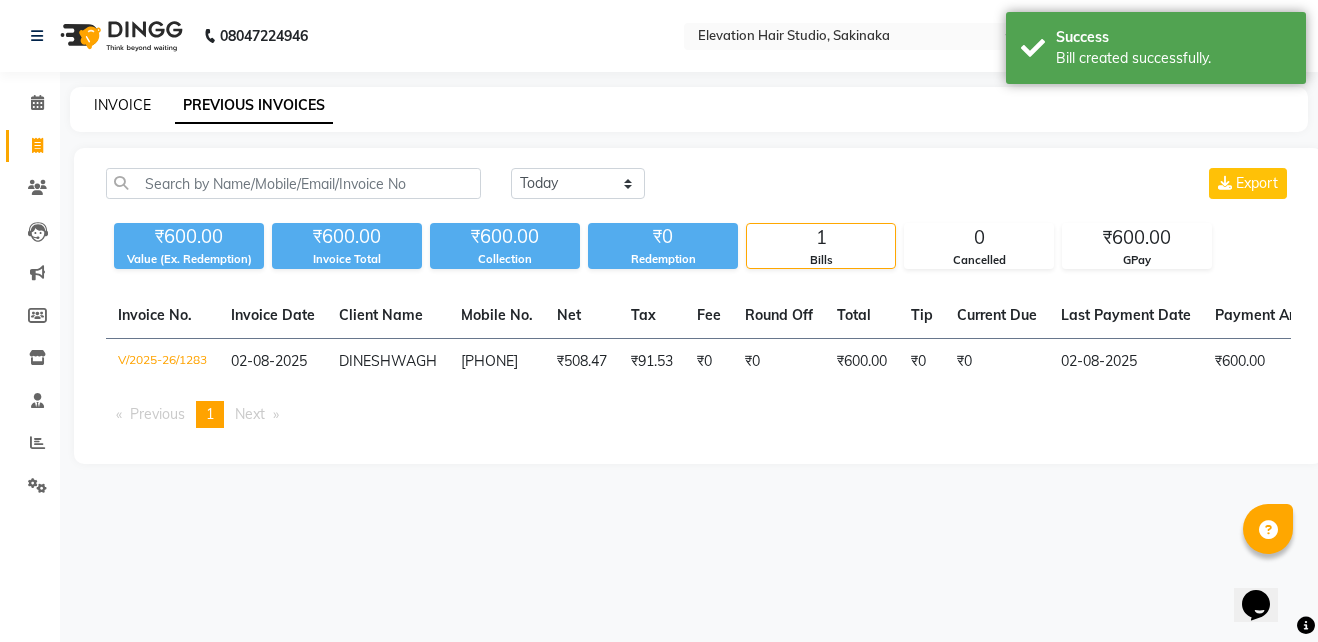 click on "INVOICE" 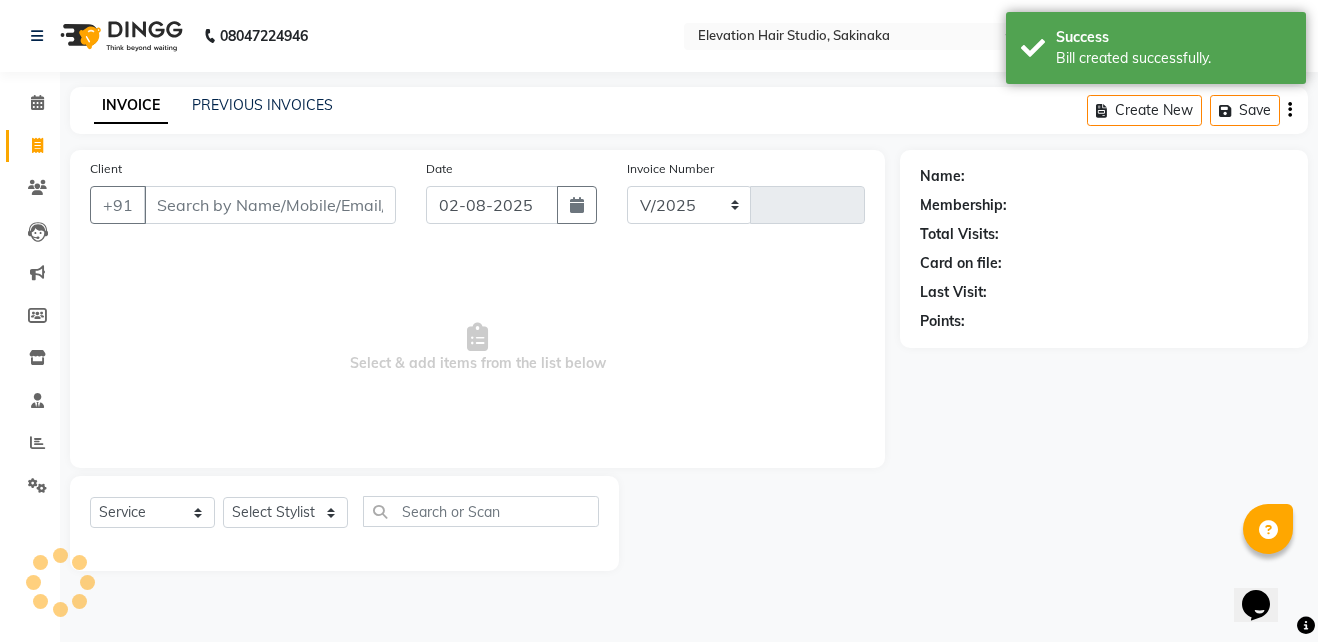 select on "4949" 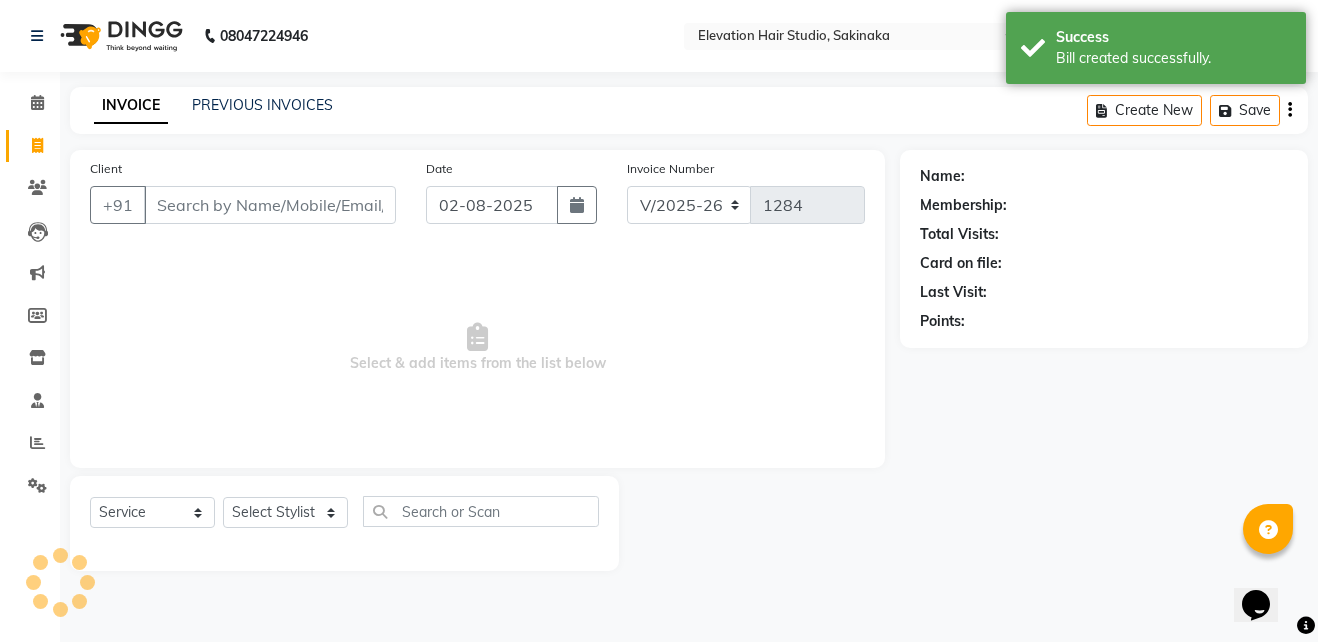 click on "Client" at bounding box center [270, 205] 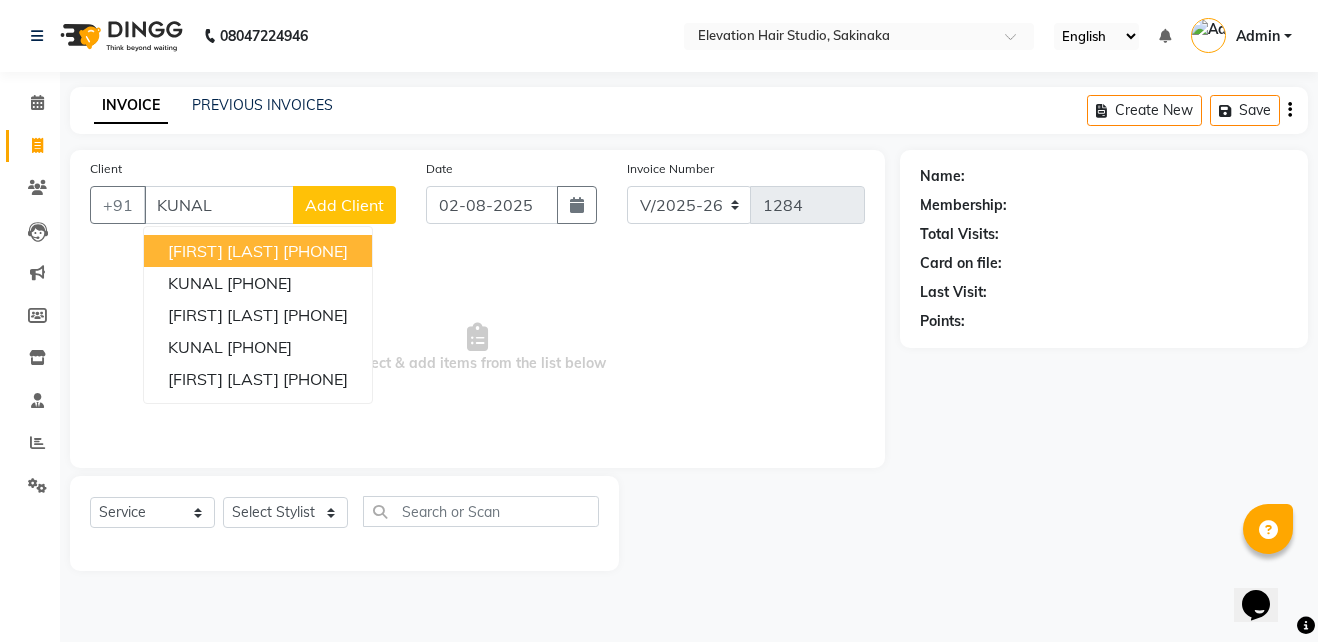 click on "KUNAL ADVANI  8769049594" at bounding box center [258, 251] 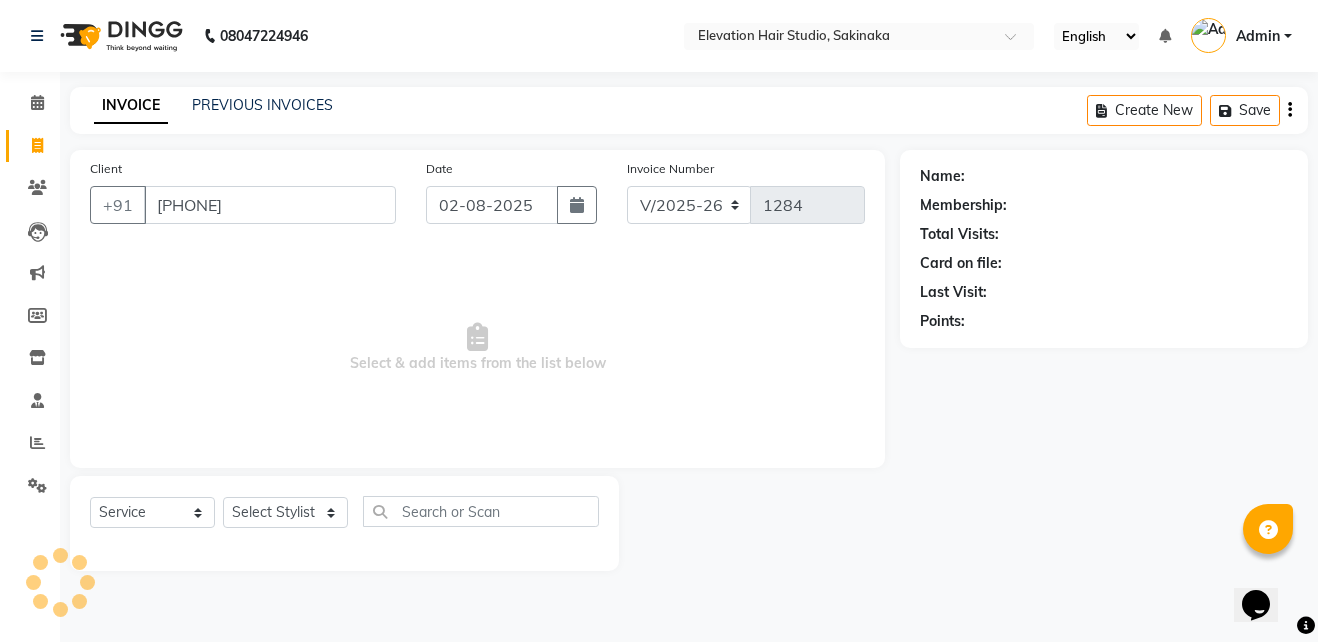 type on "[PHONE]" 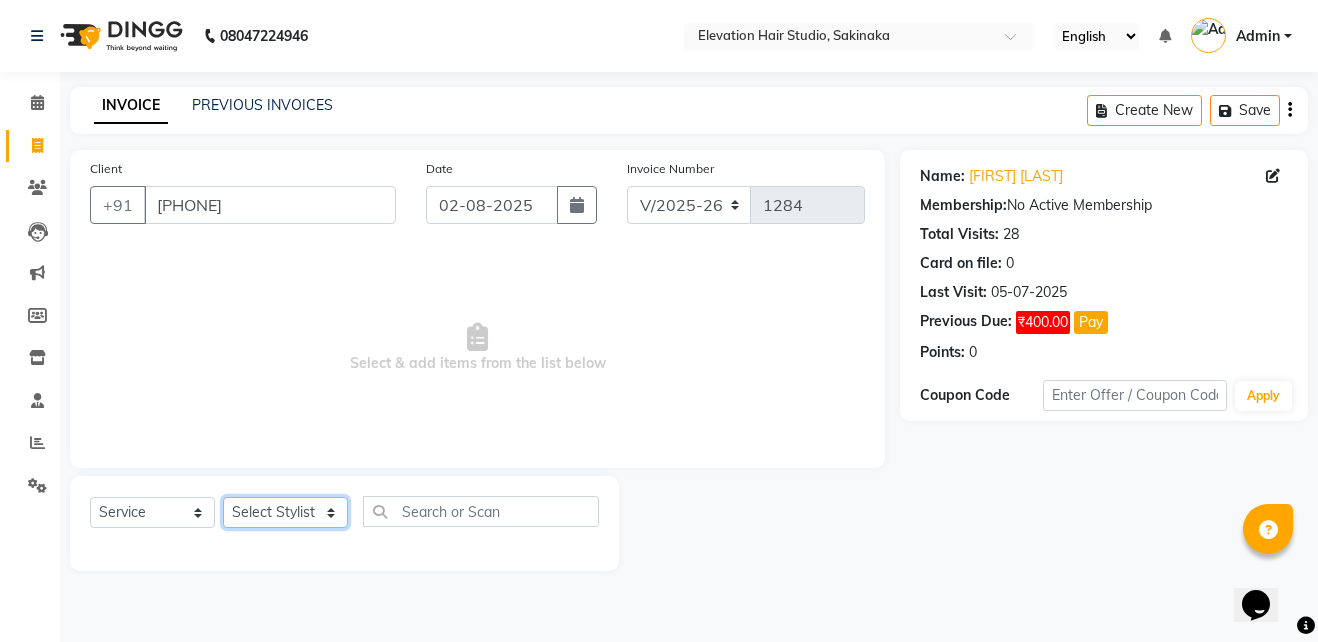 click on "Select Stylist Admin (EHS Thane) ANEES  DILIP KAPIL  PRIYA RUPESH SAHIL  Sarfaraz SHAHEENA SHAIKH  ZEESHAN" 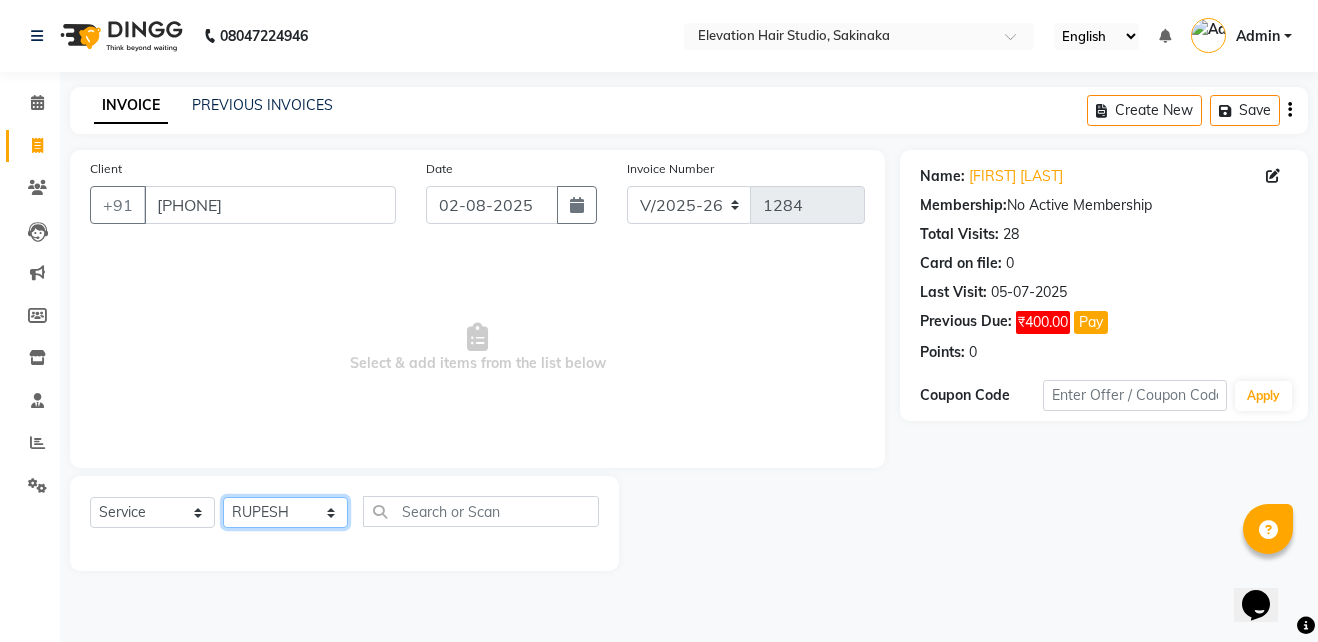 click on "Select Stylist Admin (EHS Thane) ANEES  DILIP KAPIL  PRIYA RUPESH SAHIL  Sarfaraz SHAHEENA SHAIKH  ZEESHAN" 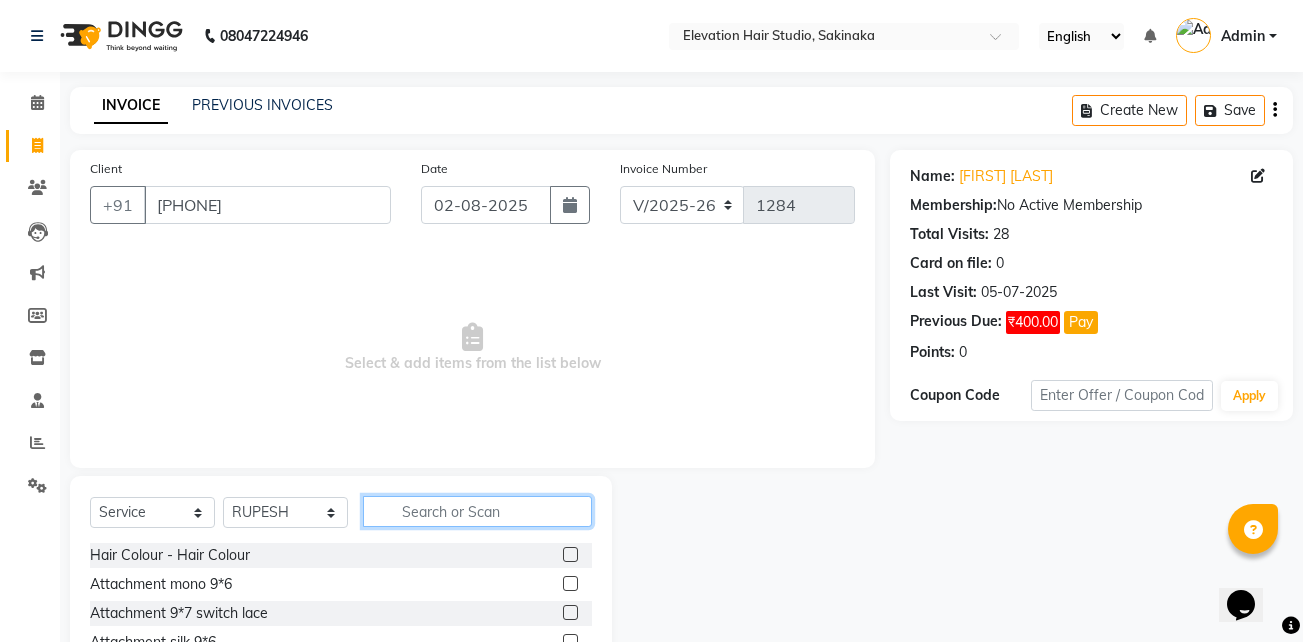 click 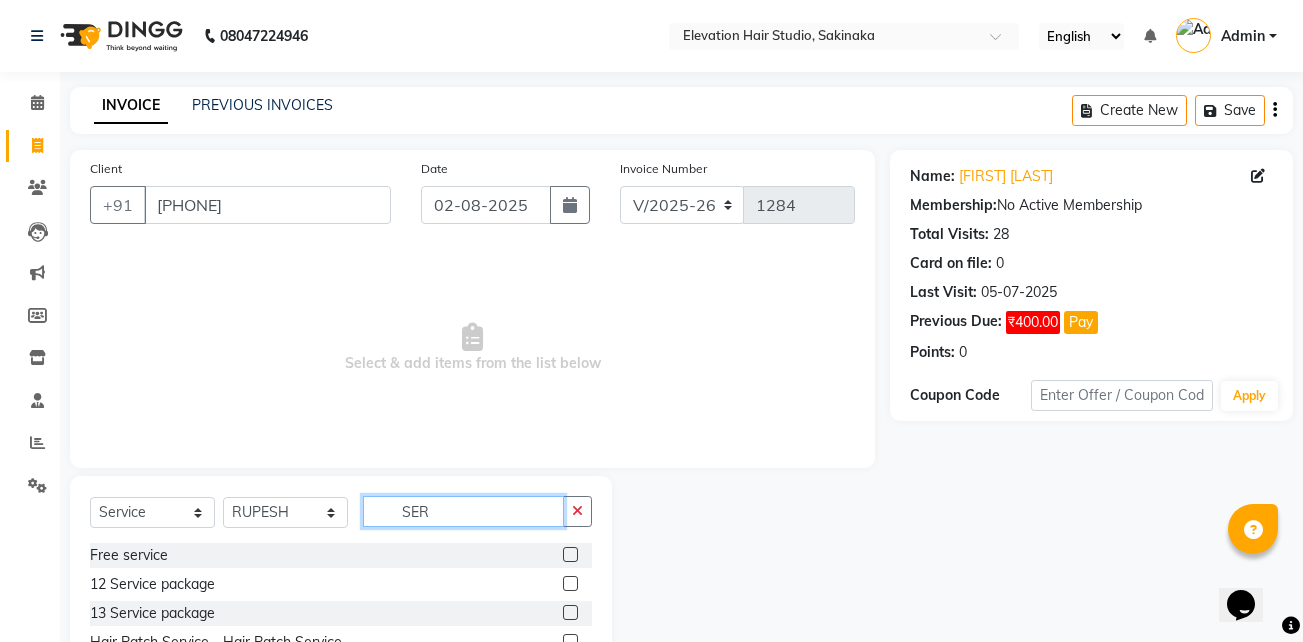 scroll, scrollTop: 104, scrollLeft: 0, axis: vertical 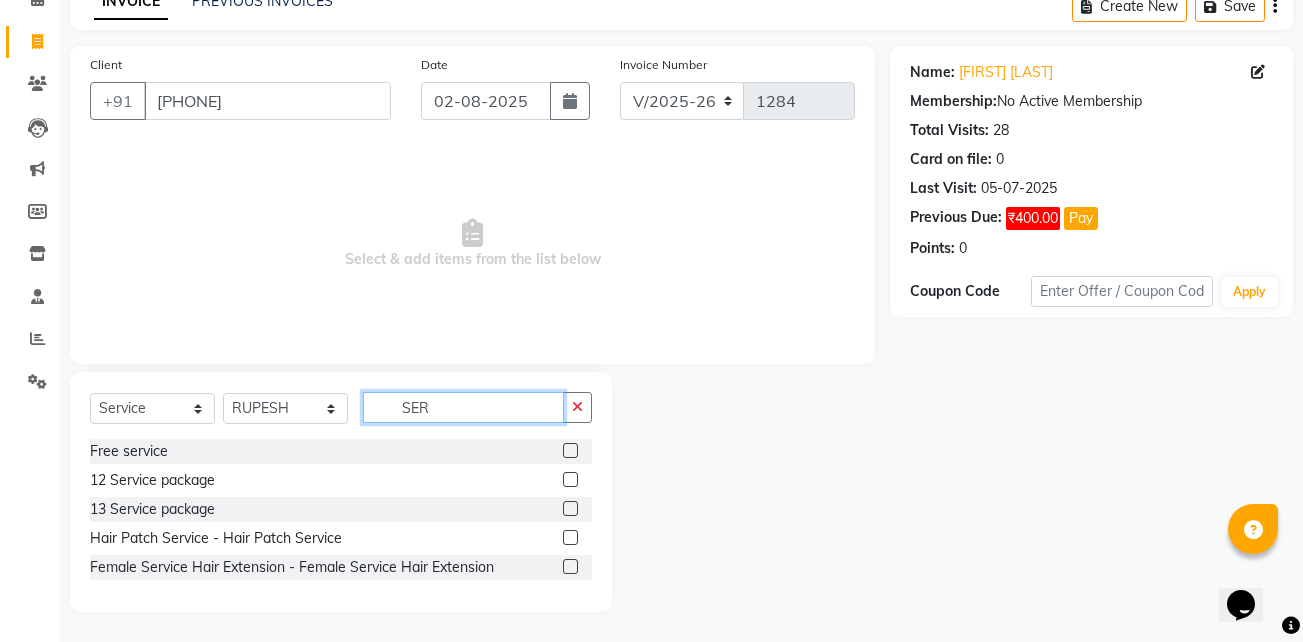 type on "SER" 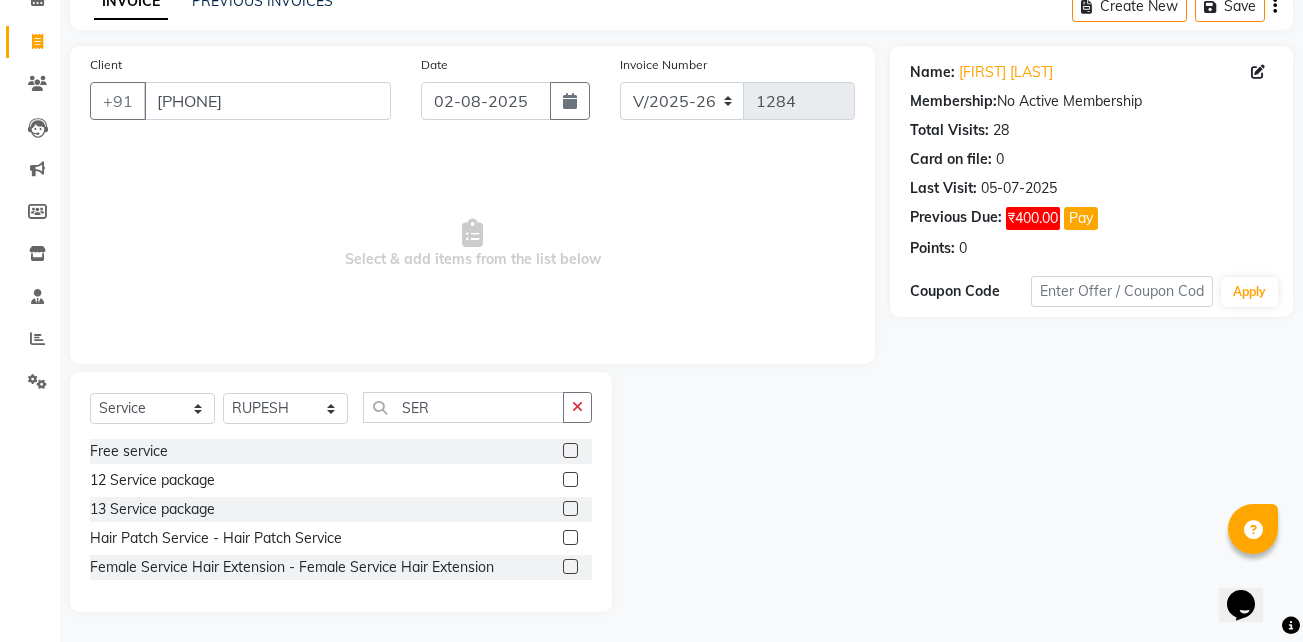 click 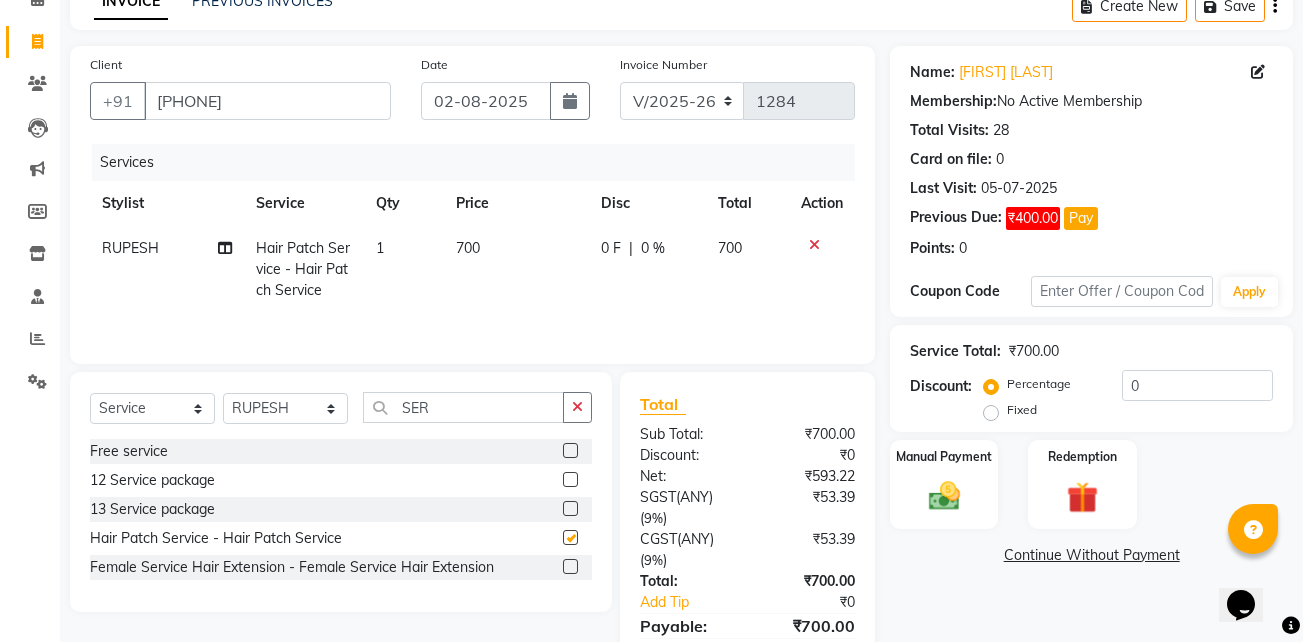 checkbox on "false" 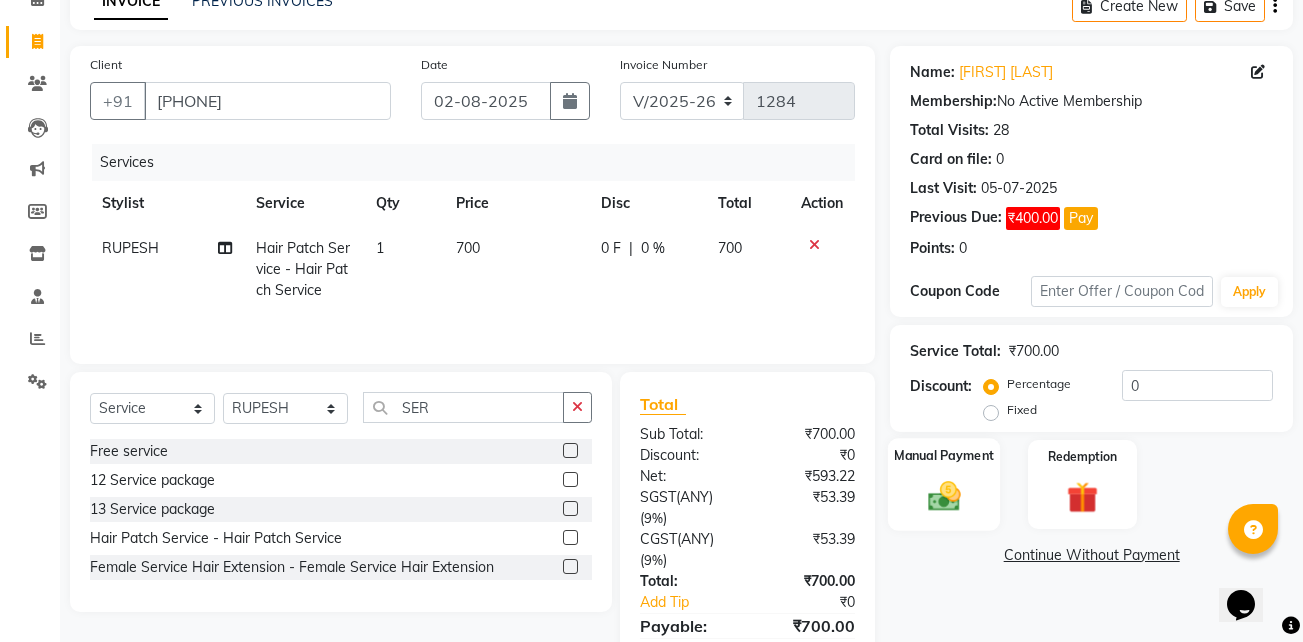 click 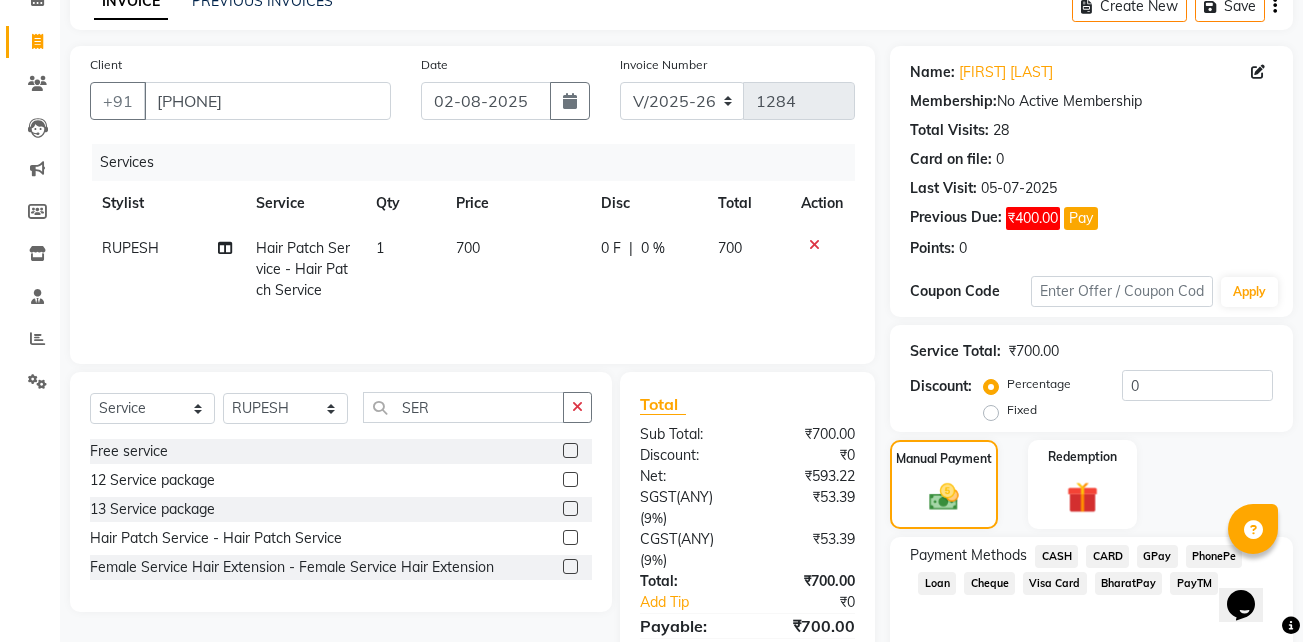 click on "GPay" 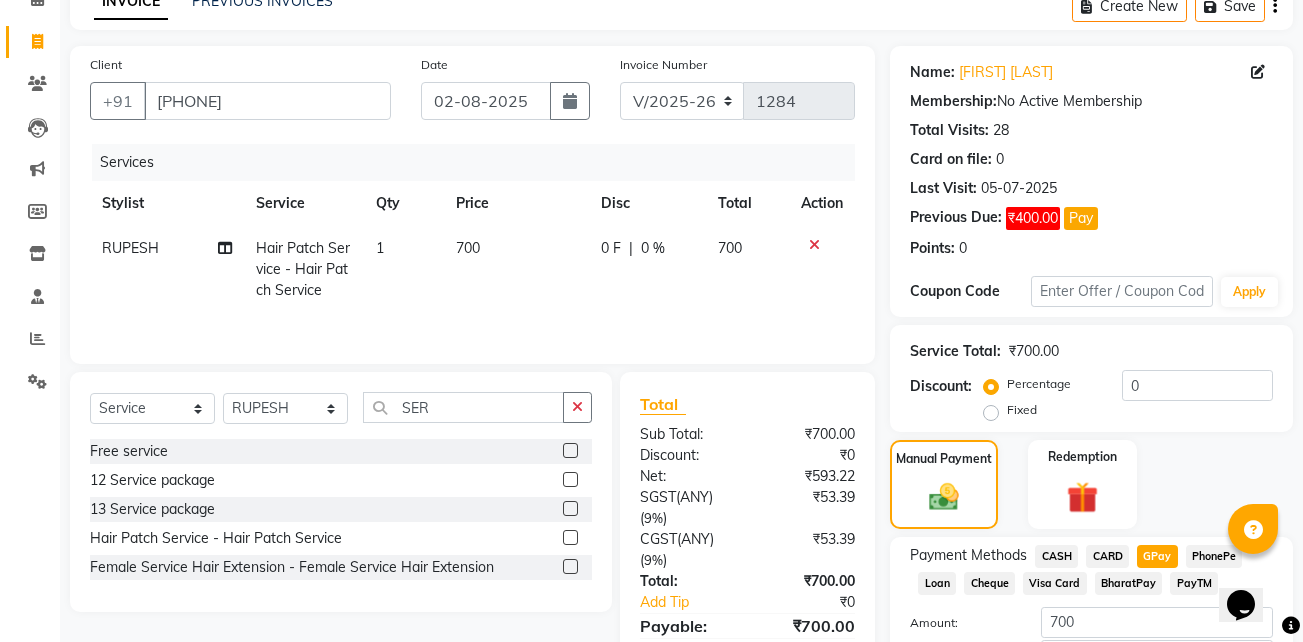 scroll, scrollTop: 246, scrollLeft: 0, axis: vertical 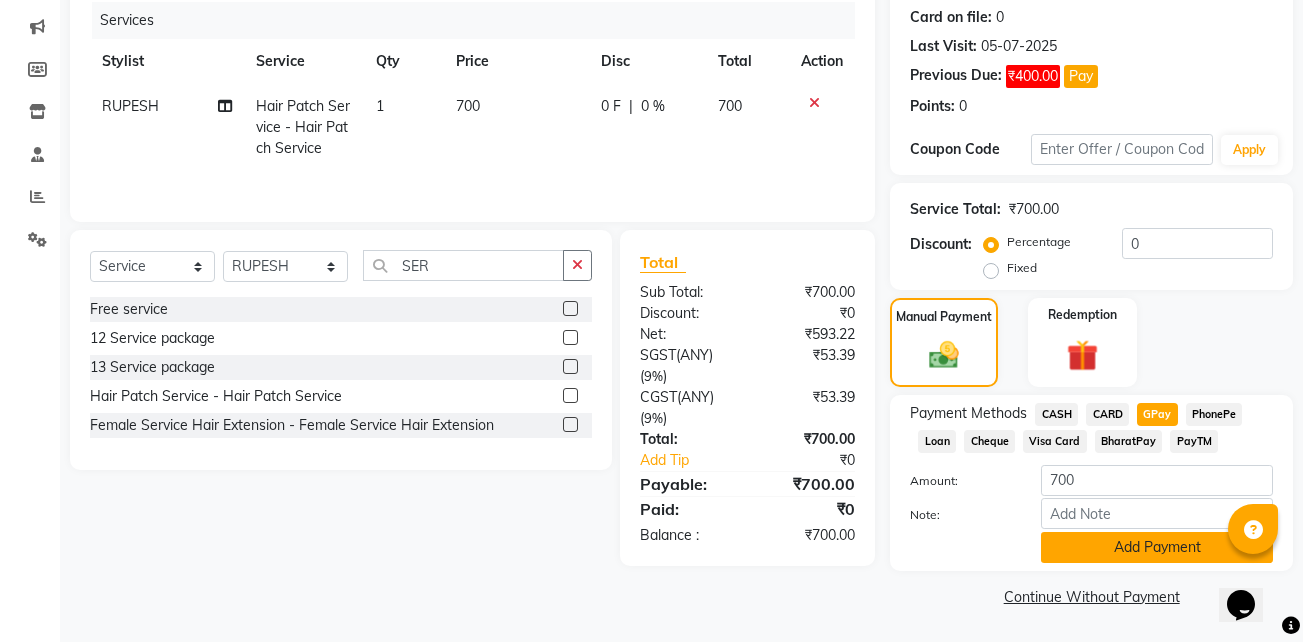 click on "Add Payment" 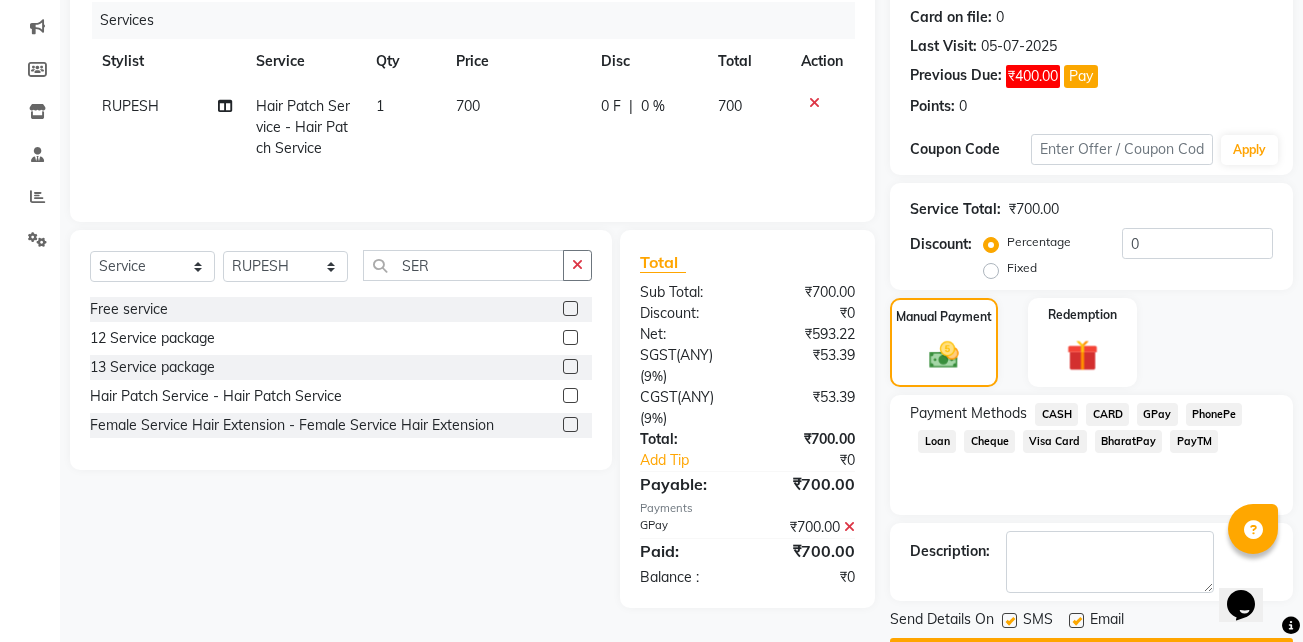 scroll, scrollTop: 303, scrollLeft: 0, axis: vertical 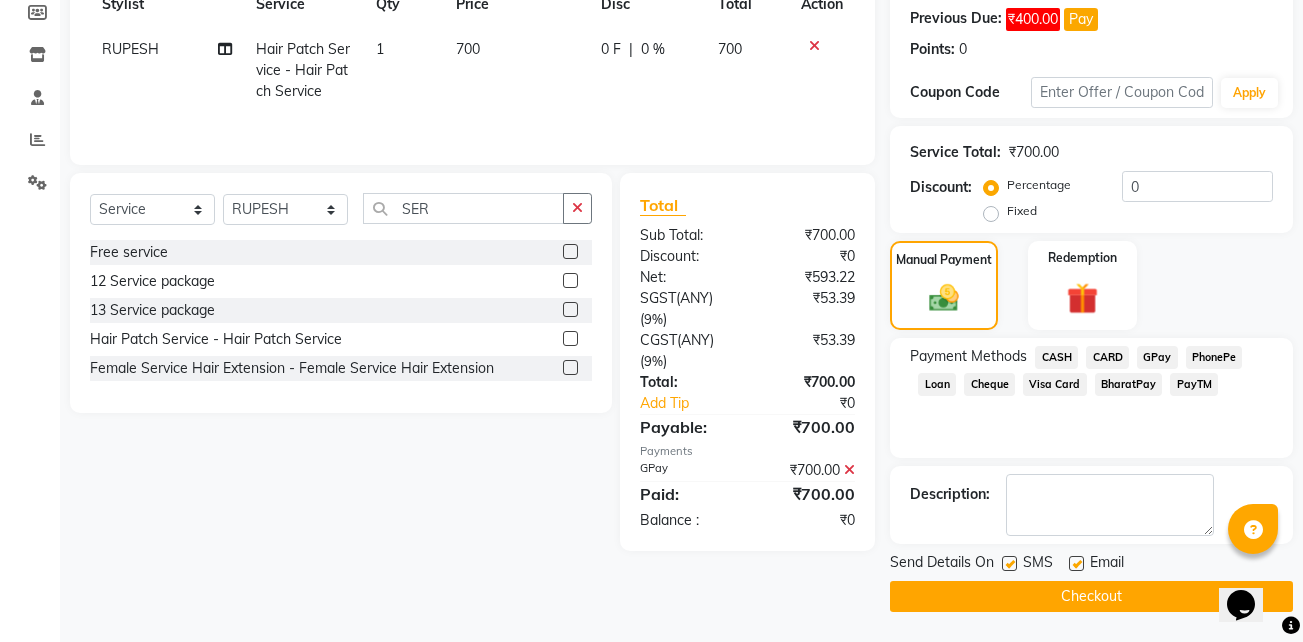 click 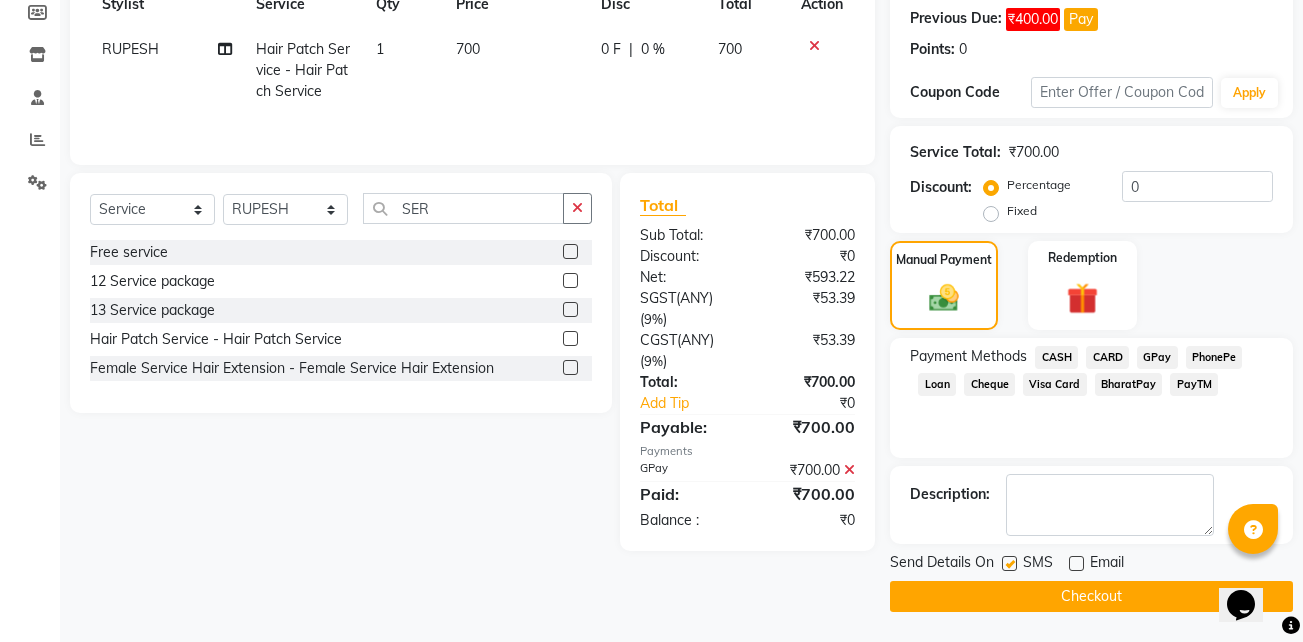 click 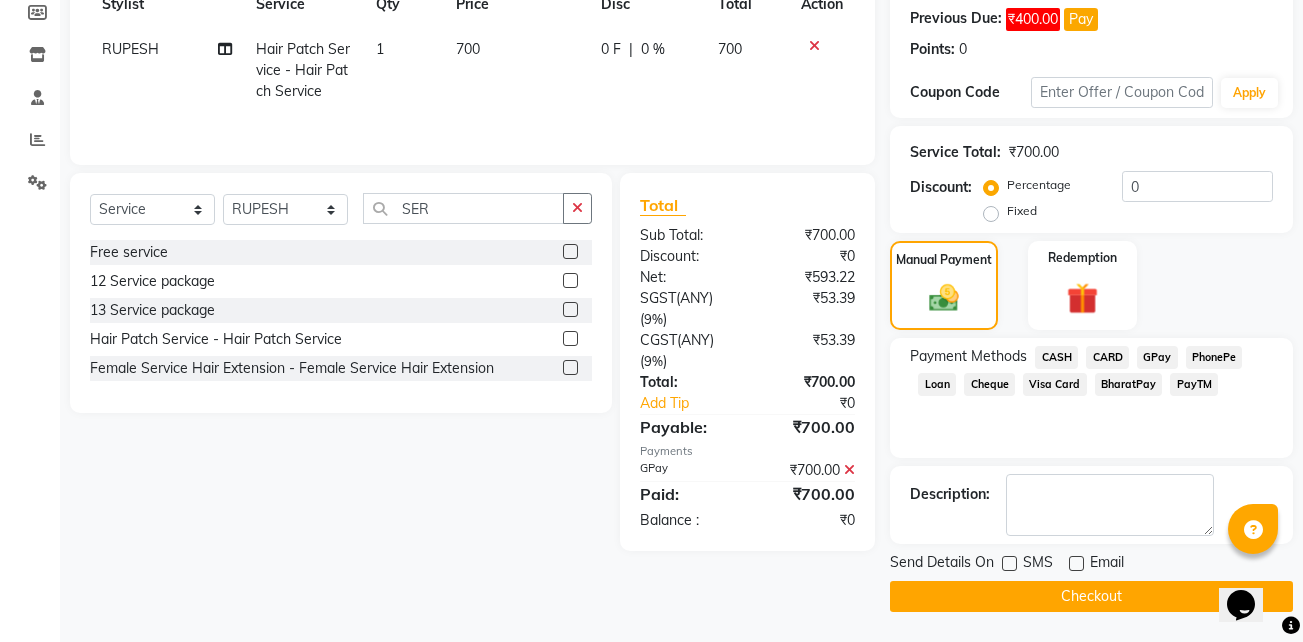click on "Checkout" 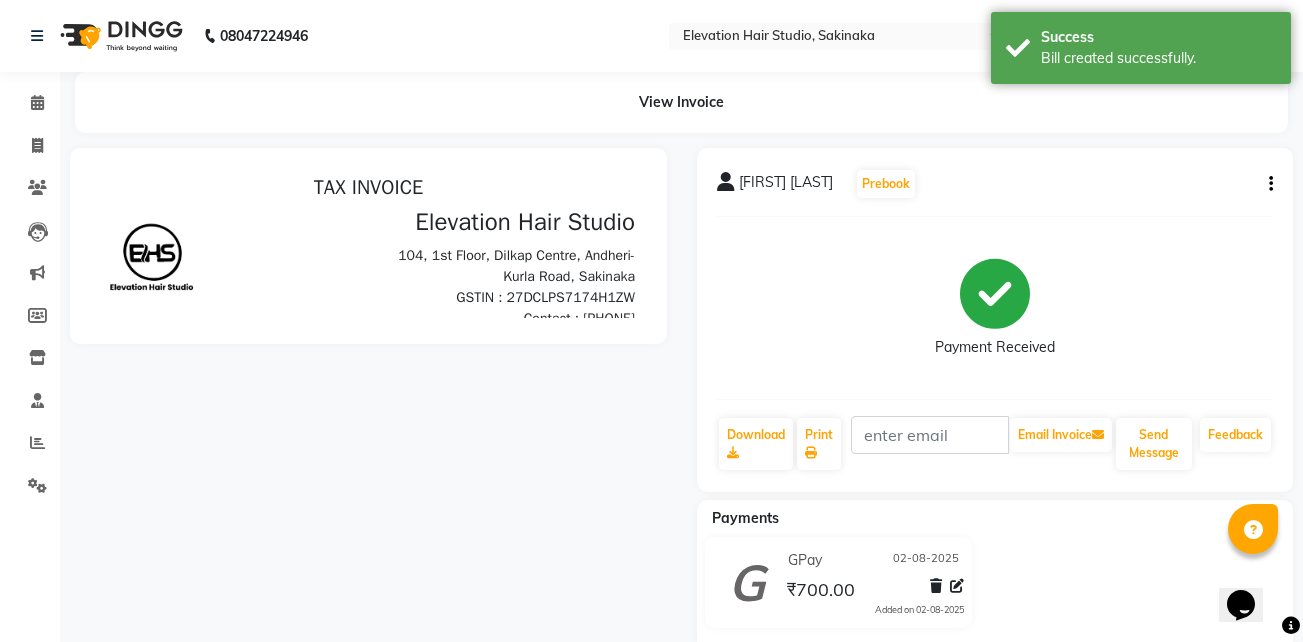 scroll, scrollTop: 0, scrollLeft: 0, axis: both 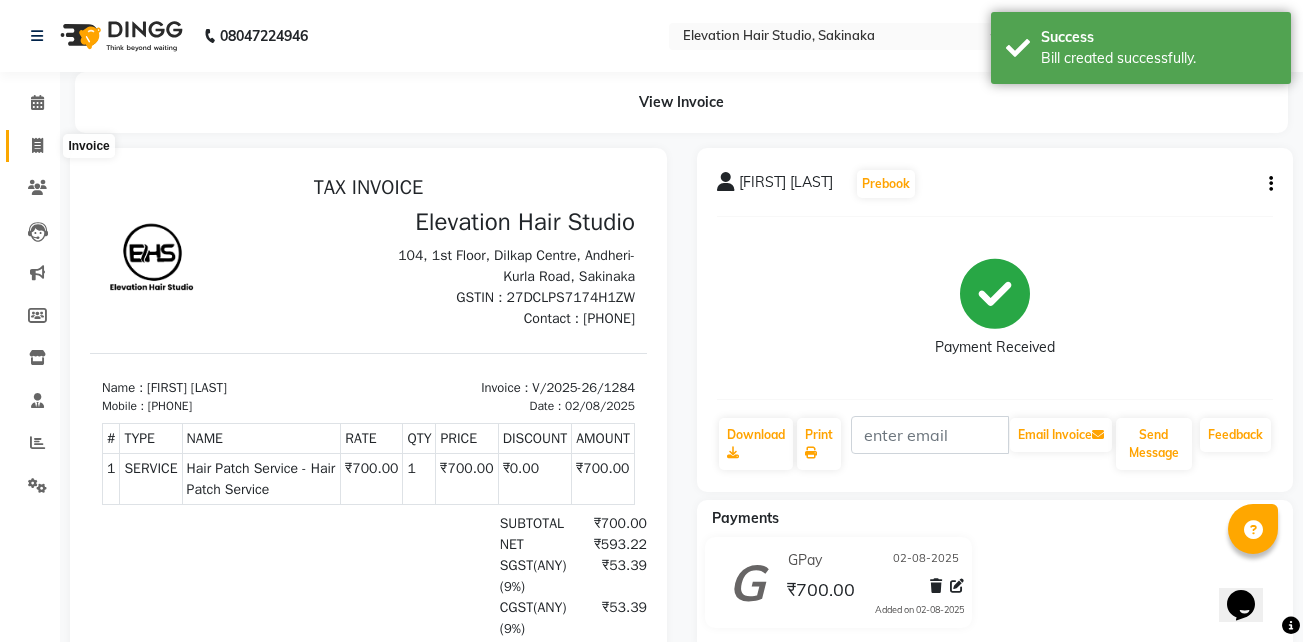 click 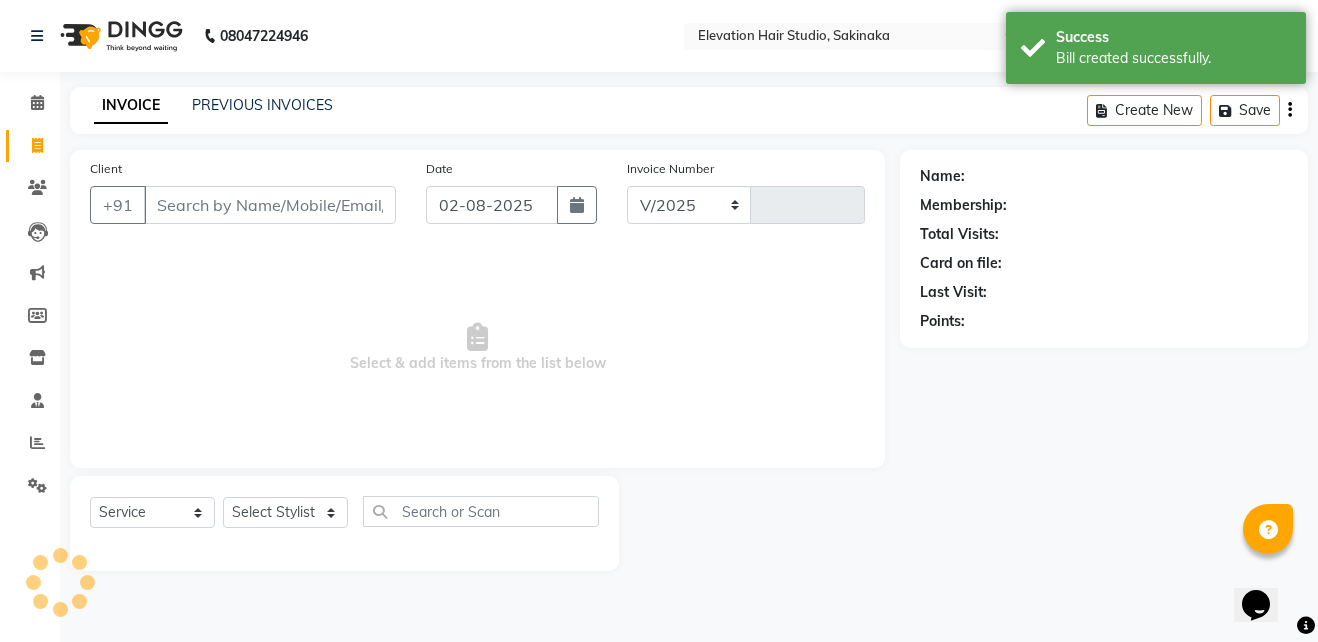 select on "4949" 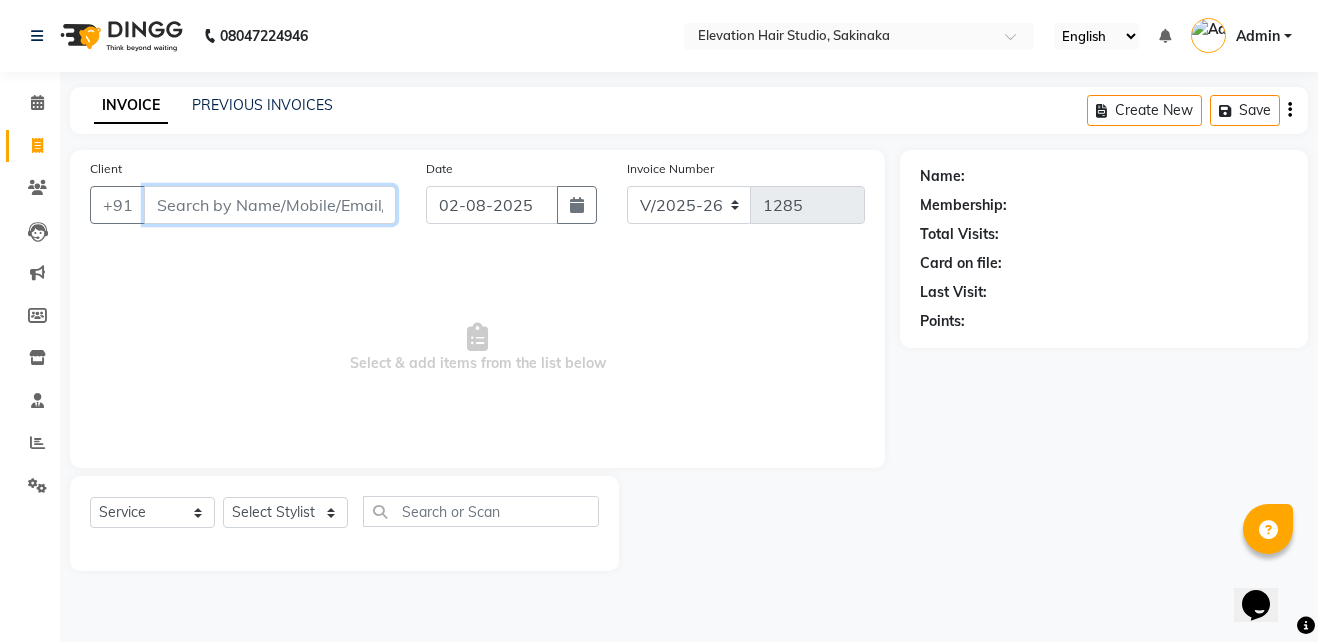 click on "Client" at bounding box center (270, 205) 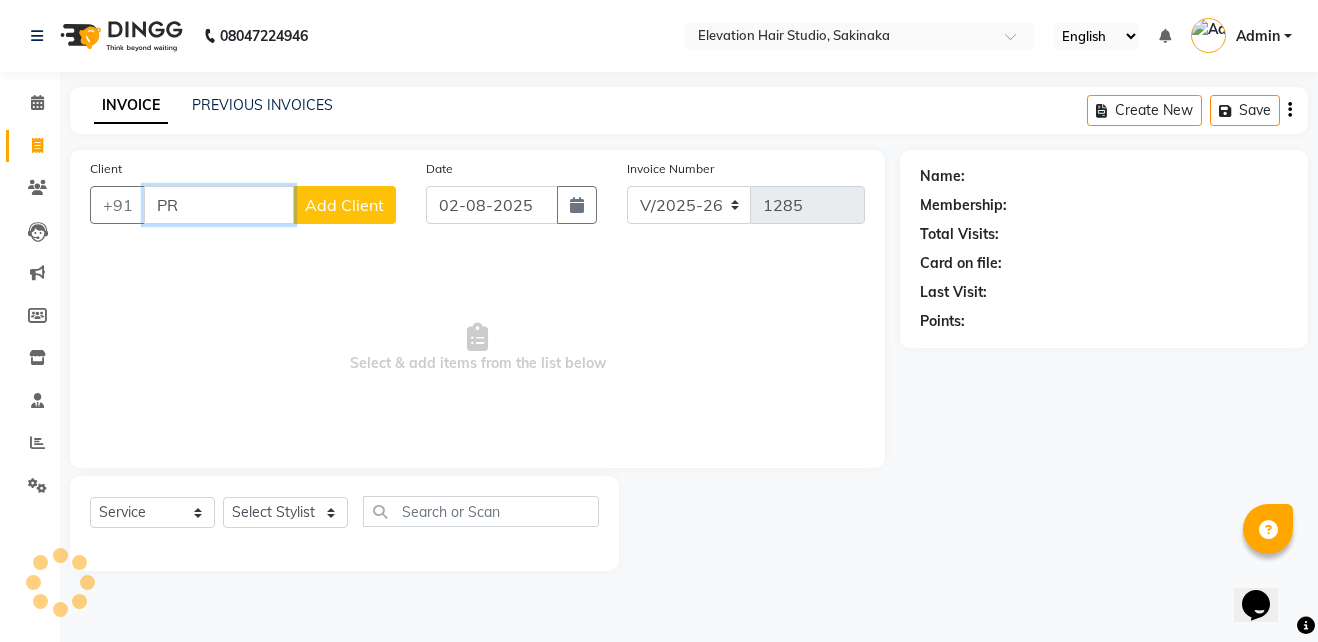 type on "P" 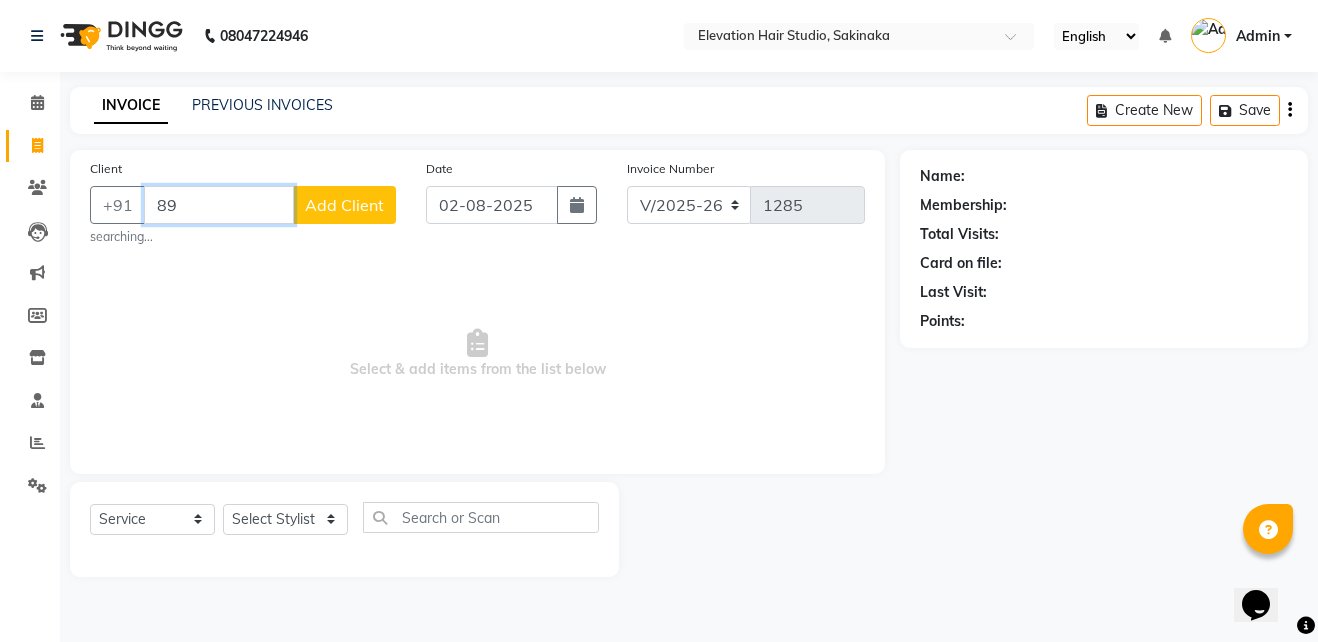 type on "8" 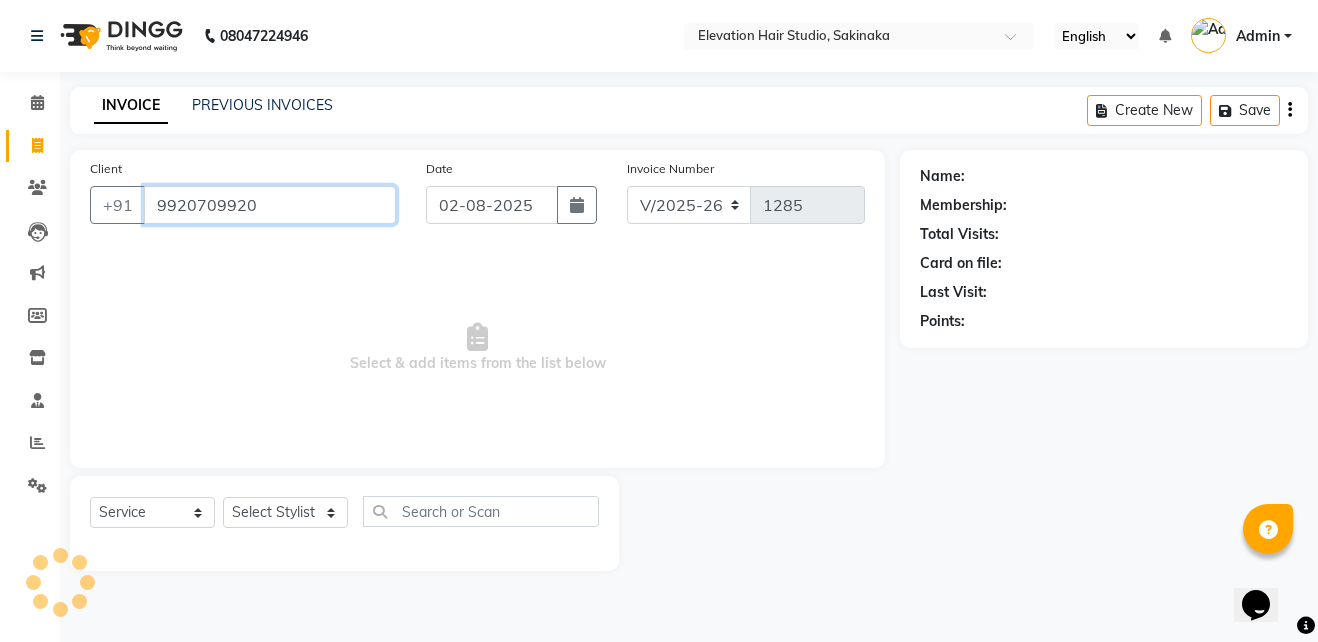 type on "9920709920" 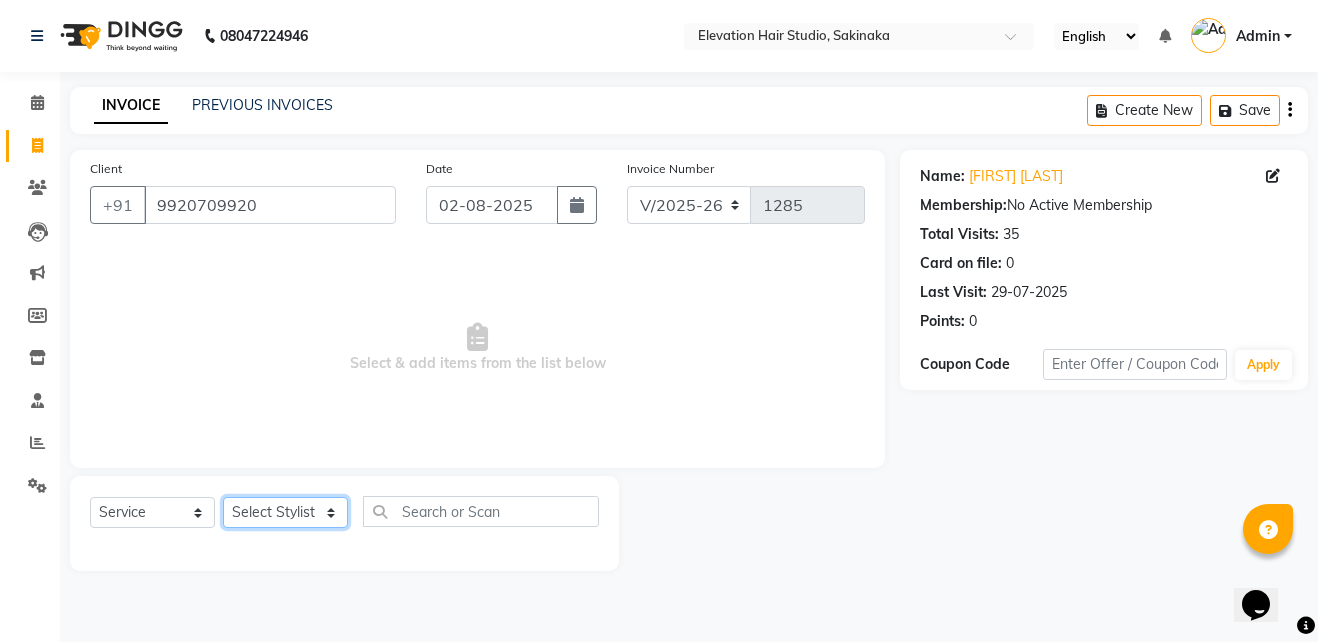 click on "Select Stylist Admin (EHS Thane) ANEES  DILIP KAPIL  PRIYA RUPESH SAHIL  Sarfaraz SHAHEENA SHAIKH  ZEESHAN" 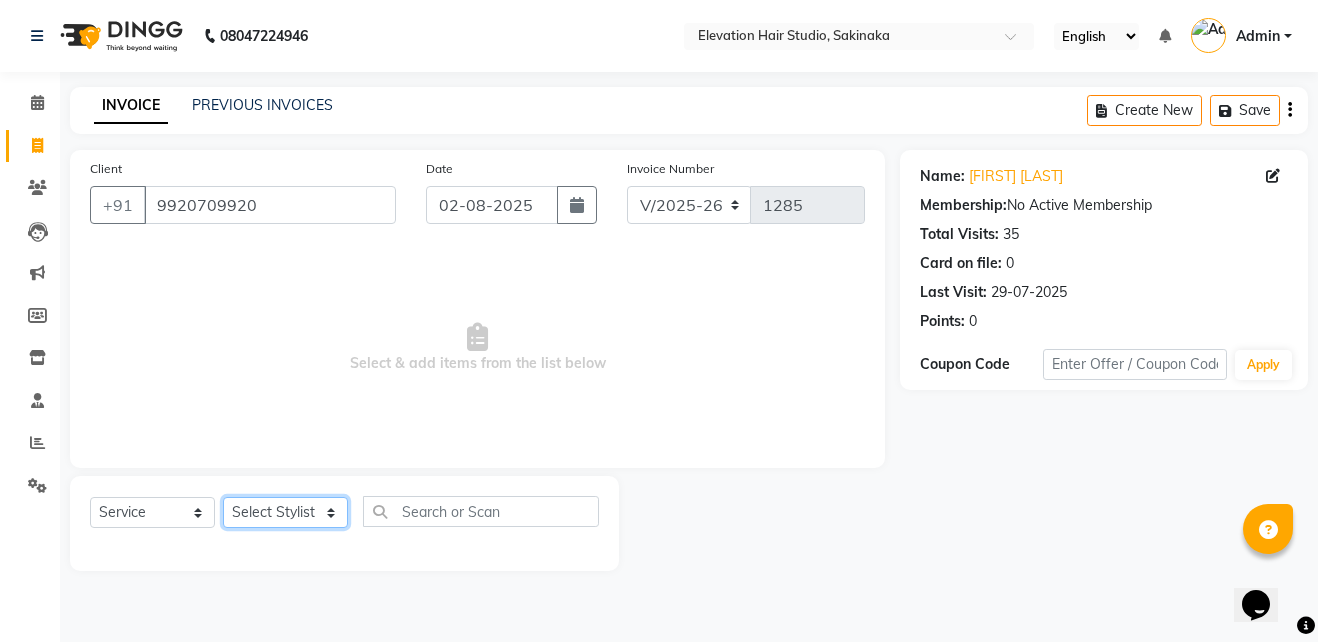 select on "77524" 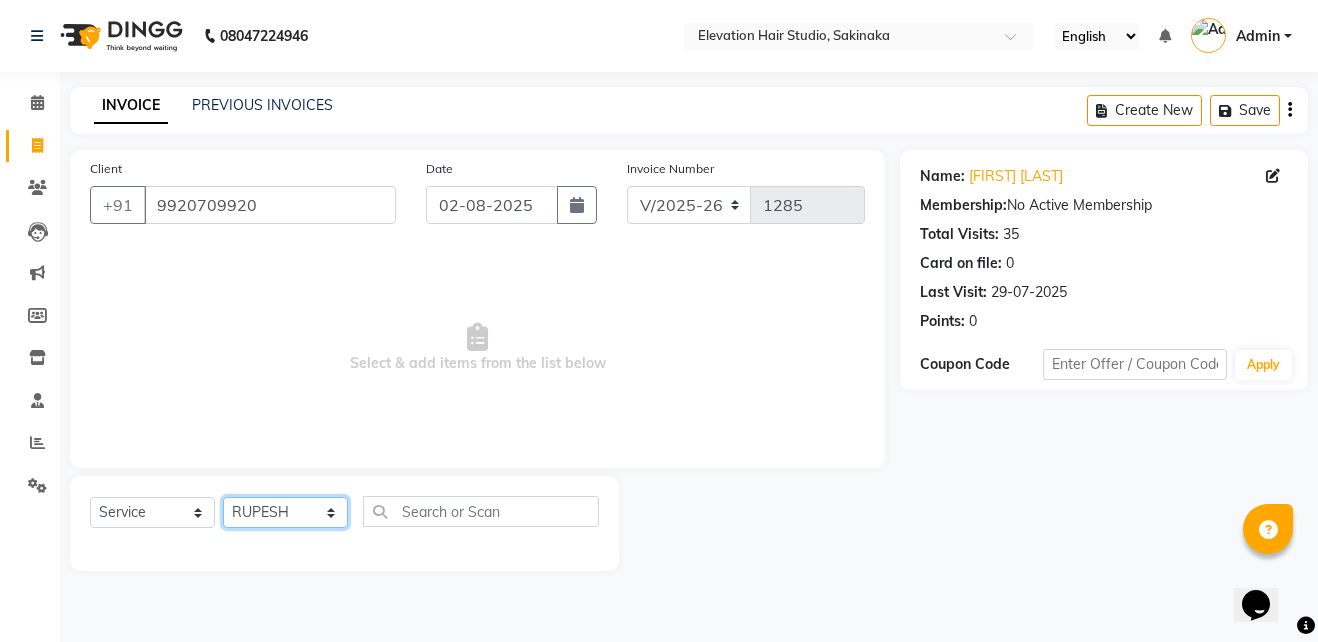 click on "Select Stylist Admin (EHS Thane) ANEES  DILIP KAPIL  PRIYA RUPESH SAHIL  Sarfaraz SHAHEENA SHAIKH  ZEESHAN" 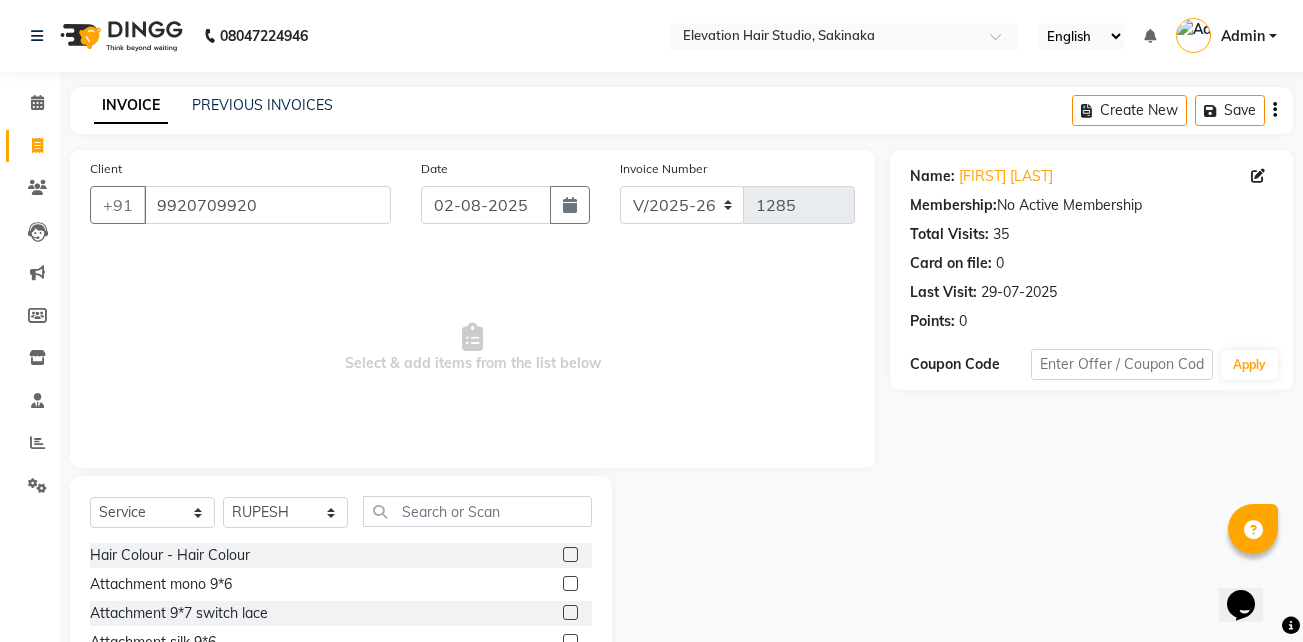click on "Select  Service  Product  Membership  Package Voucher Prepaid Gift Card  Select Stylist Admin (EHS Thane) ANEES  DILIP KAPIL  PRIYA RUPESH SAHIL  Sarfaraz SHAHEENA SHAIKH  ZEESHAN" 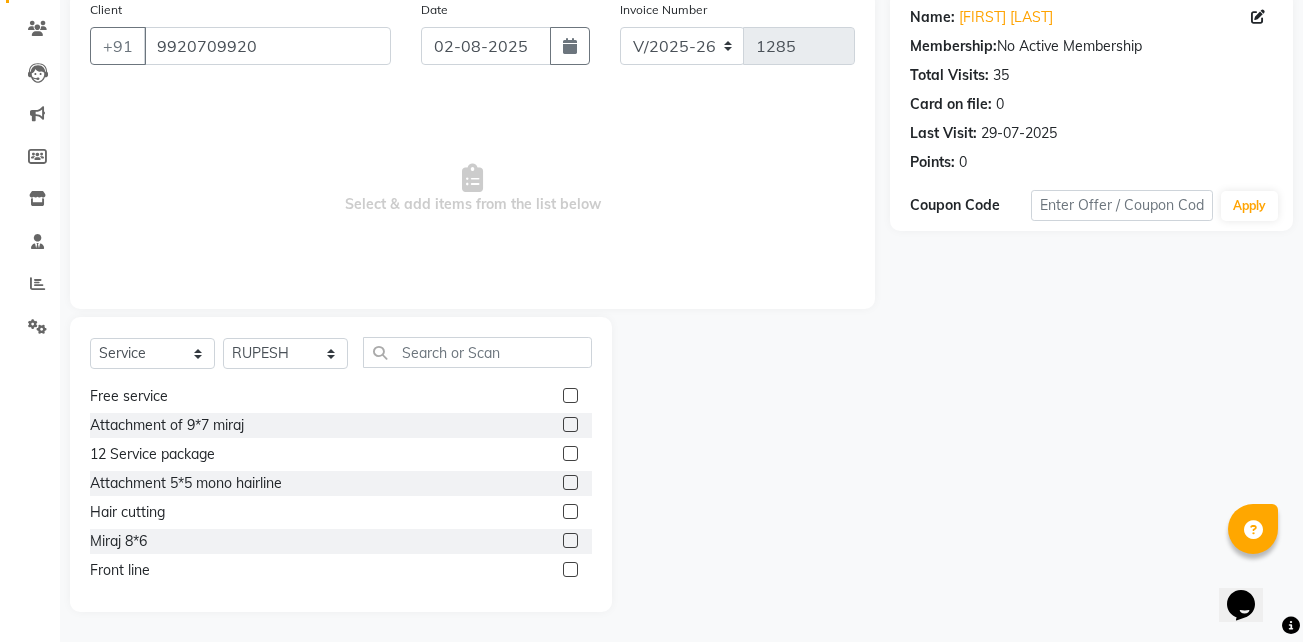 scroll, scrollTop: 496, scrollLeft: 0, axis: vertical 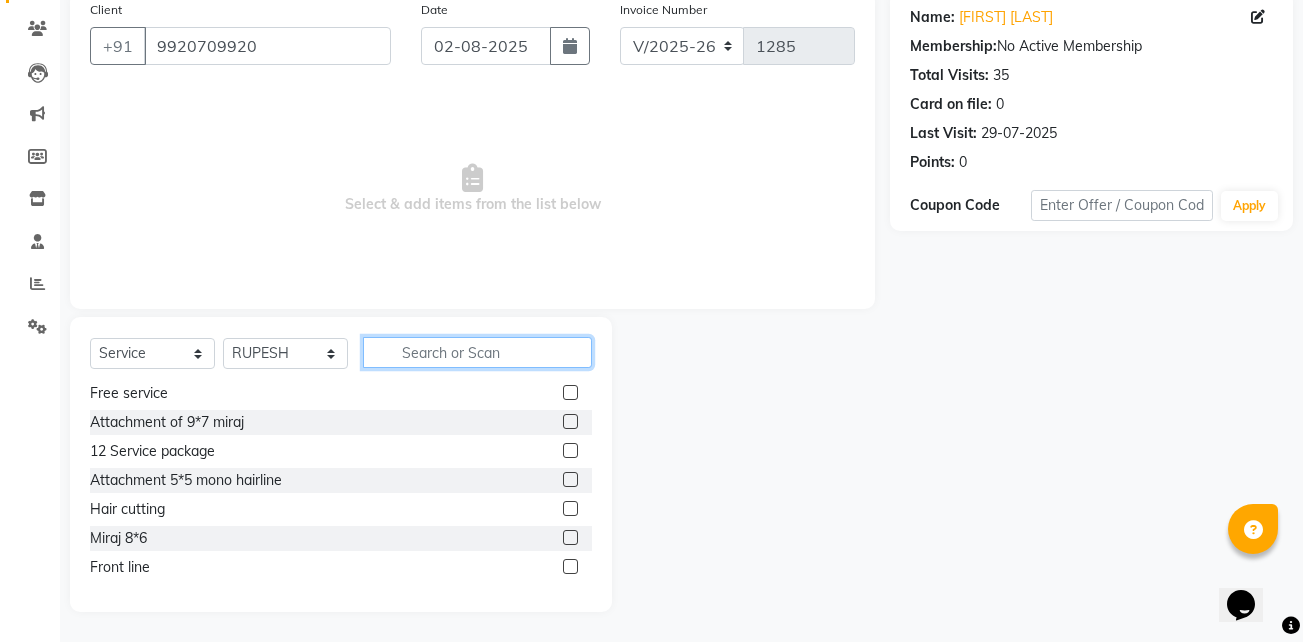 click 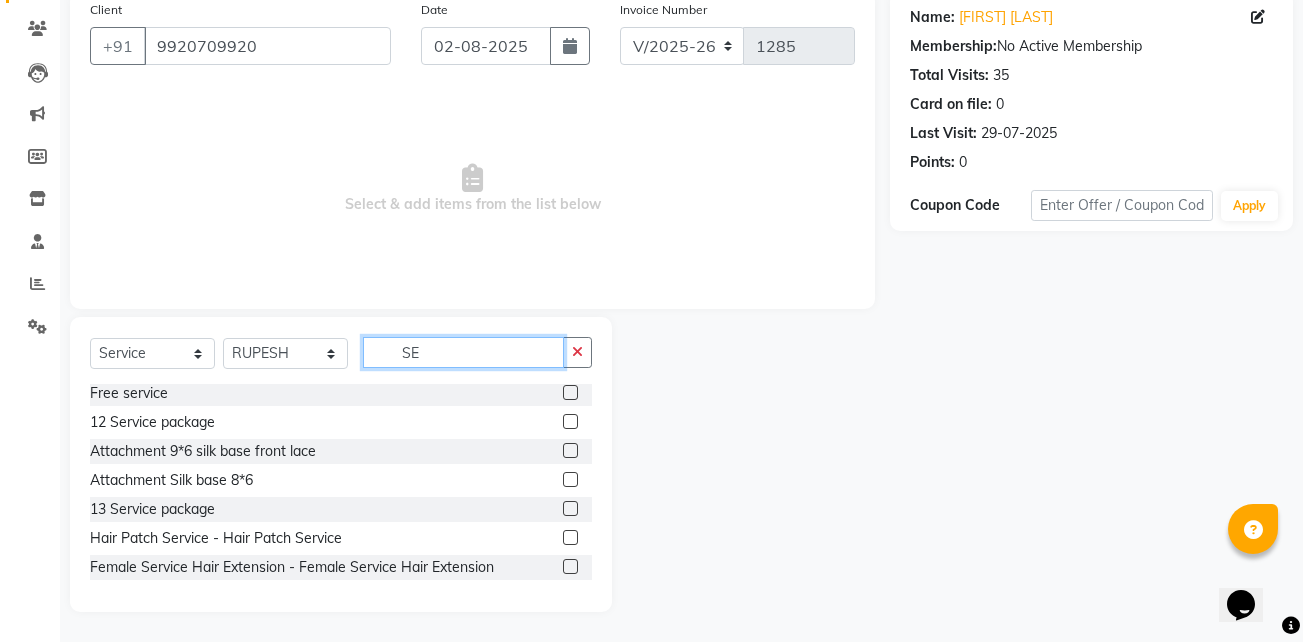 scroll, scrollTop: 3, scrollLeft: 0, axis: vertical 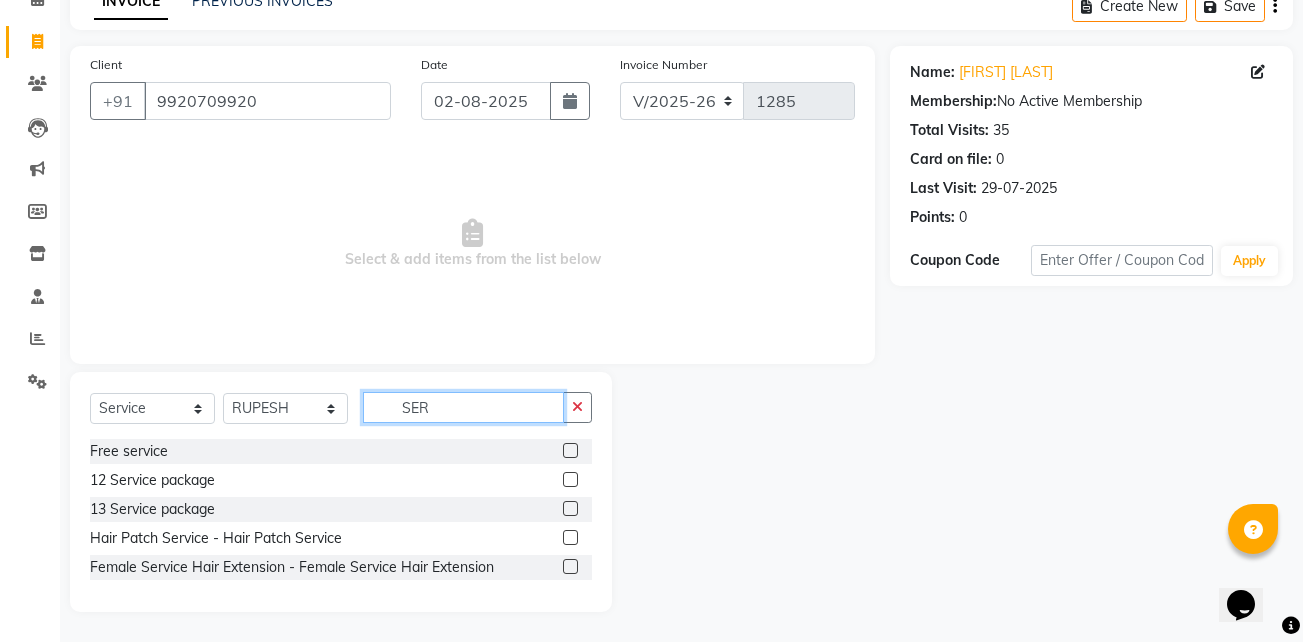 type on "SER" 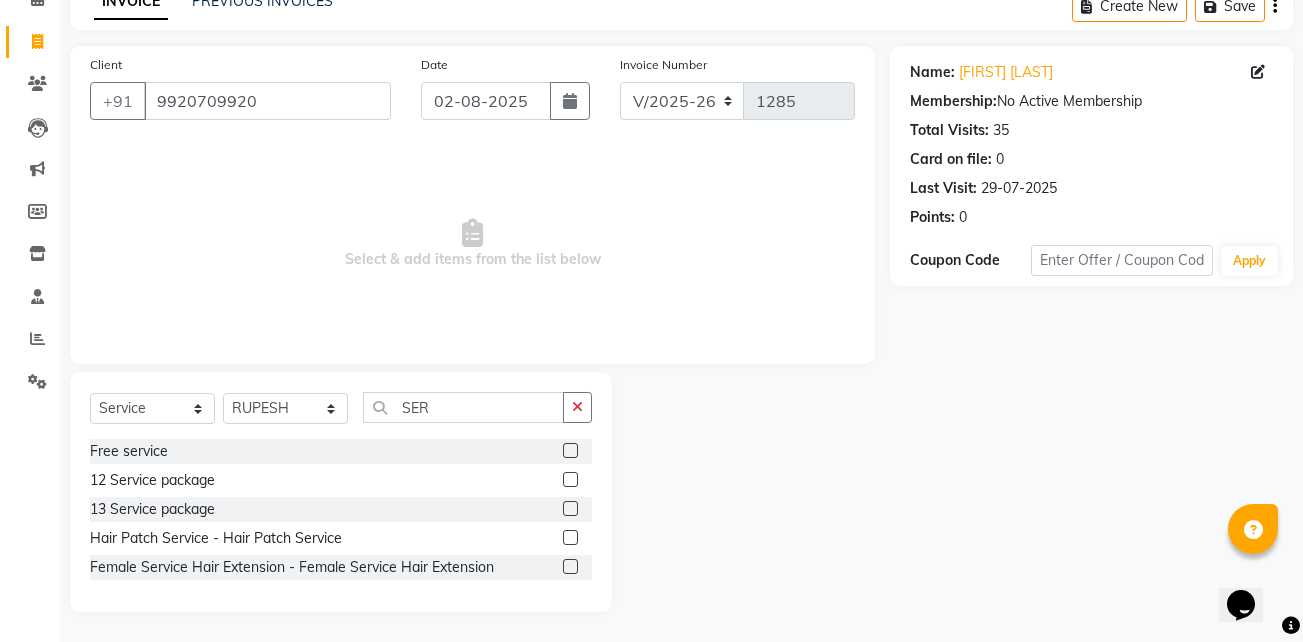 click 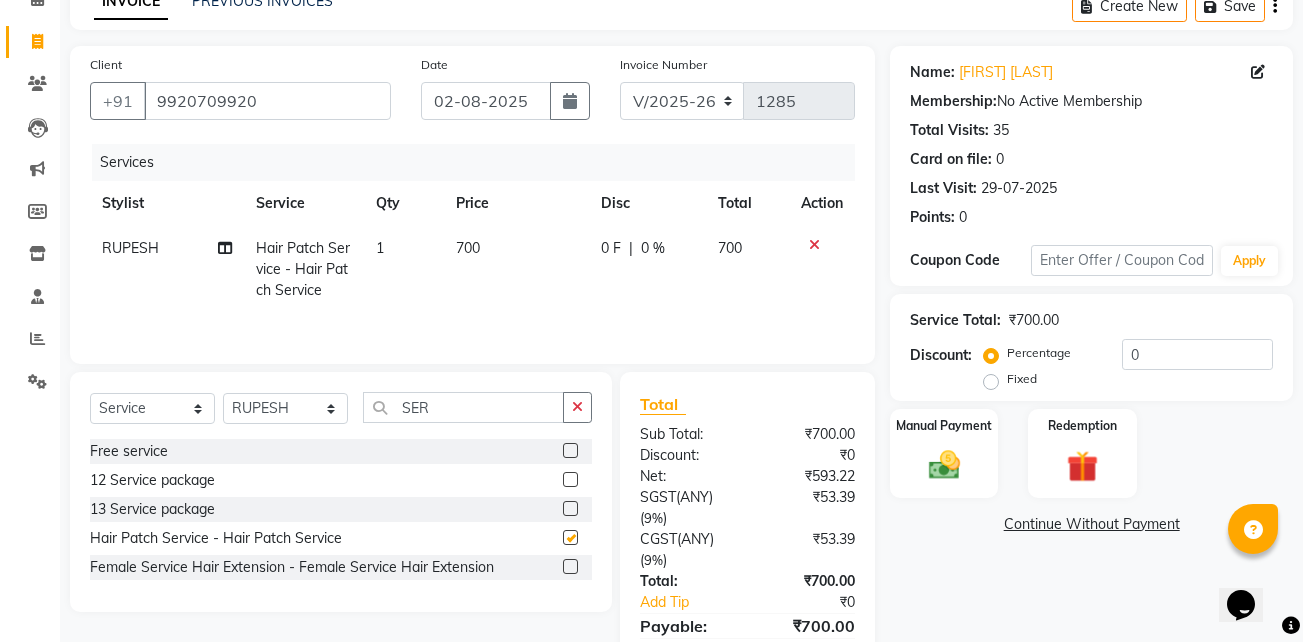checkbox on "false" 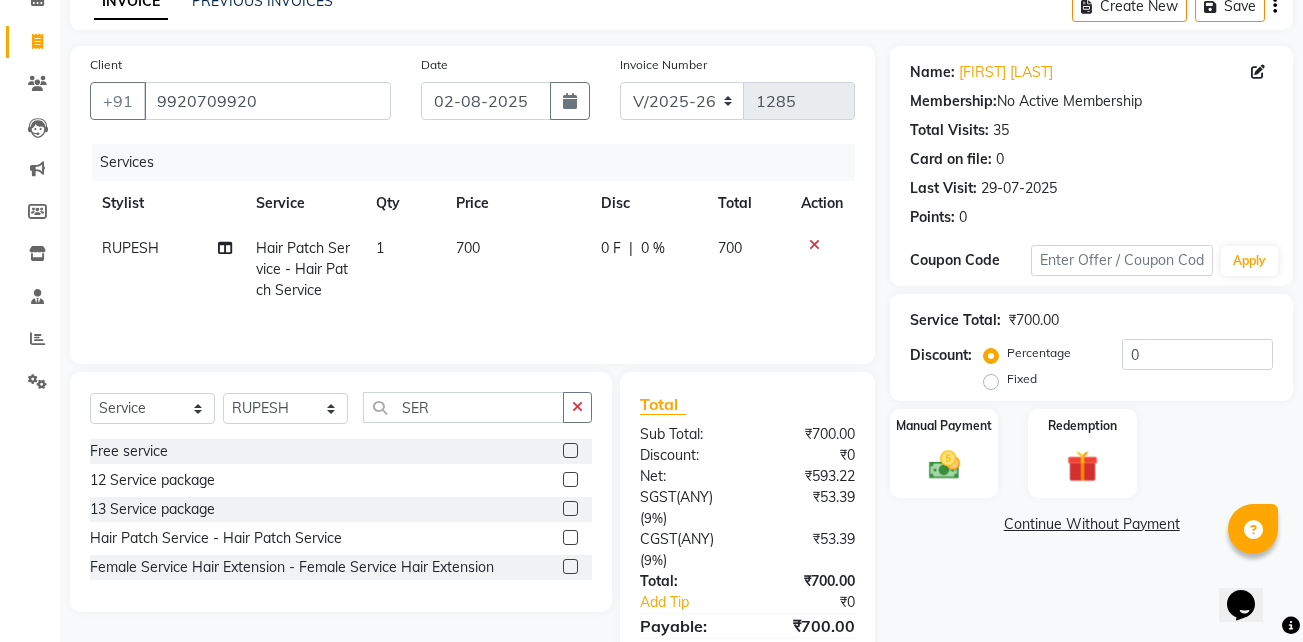 click on "700" 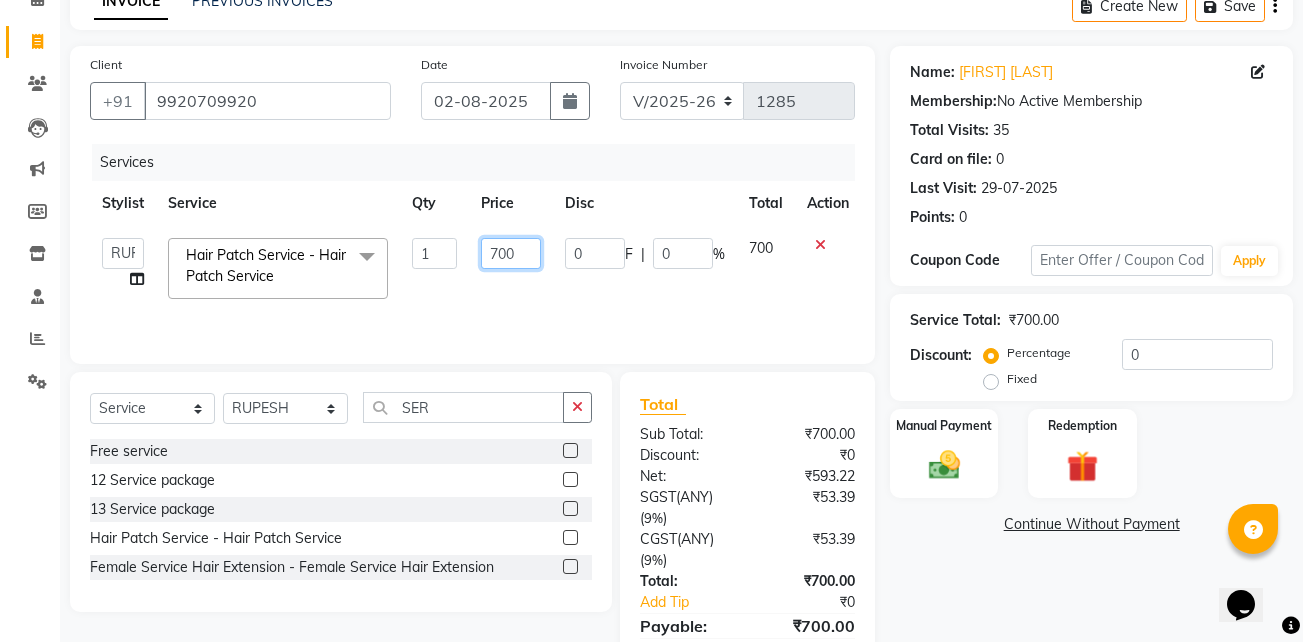 click on "700" 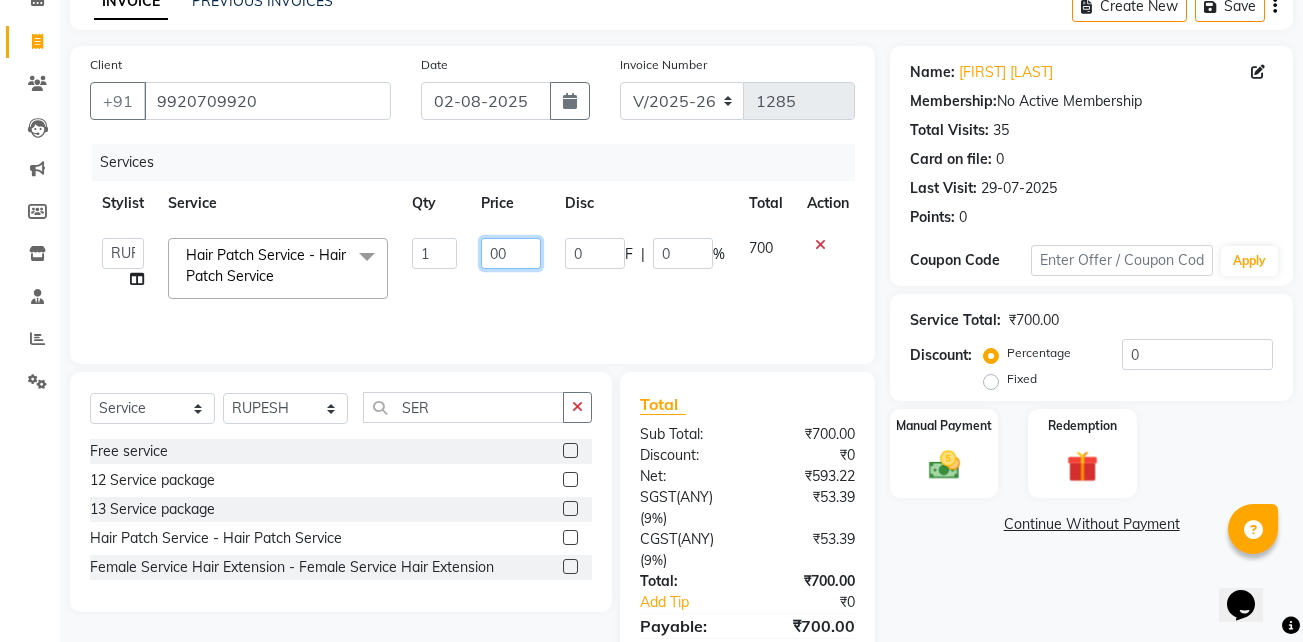 type on "600" 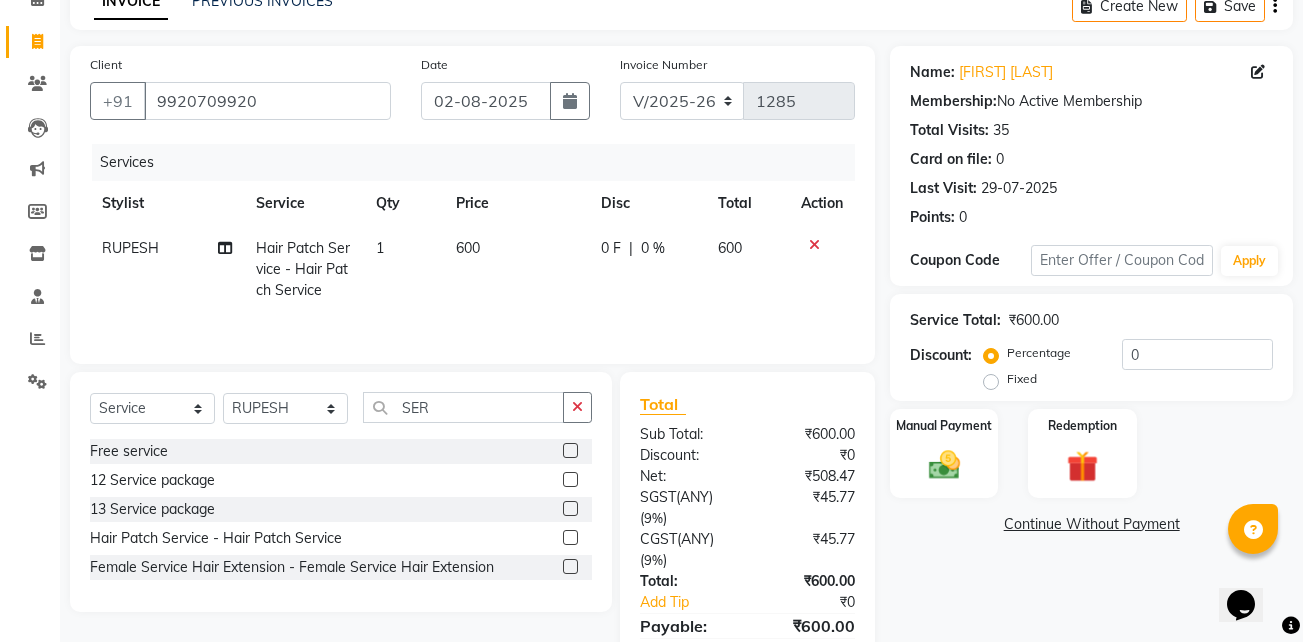 click on "0 F | 0 %" 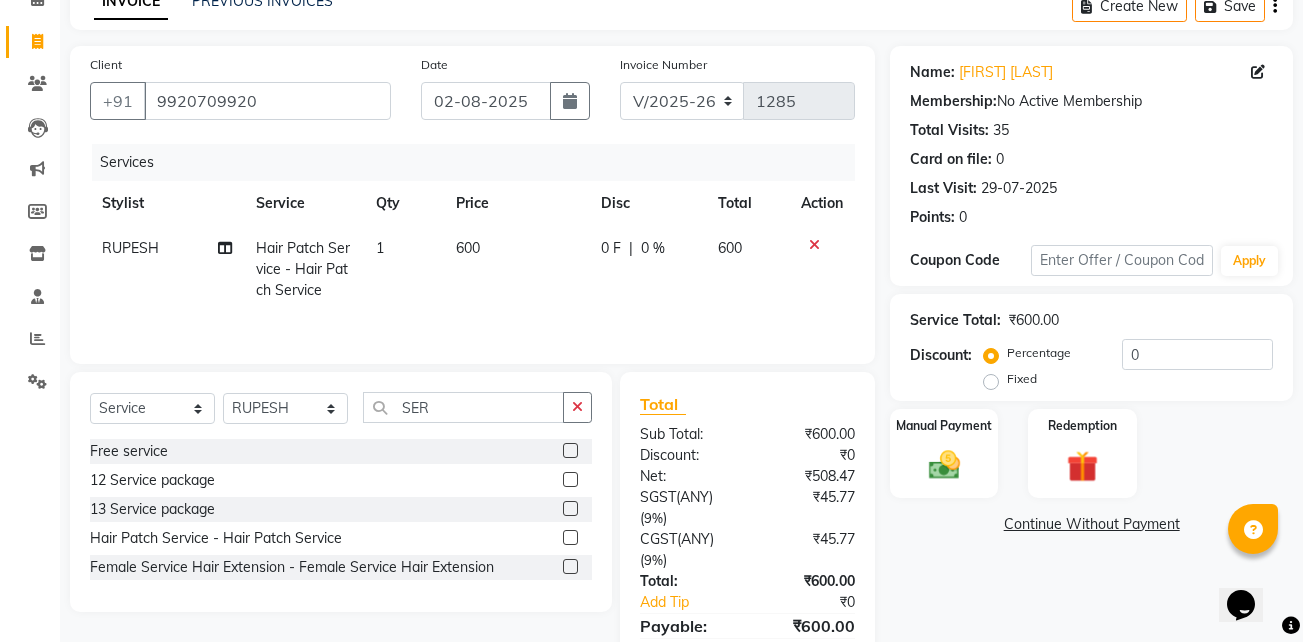 select on "77524" 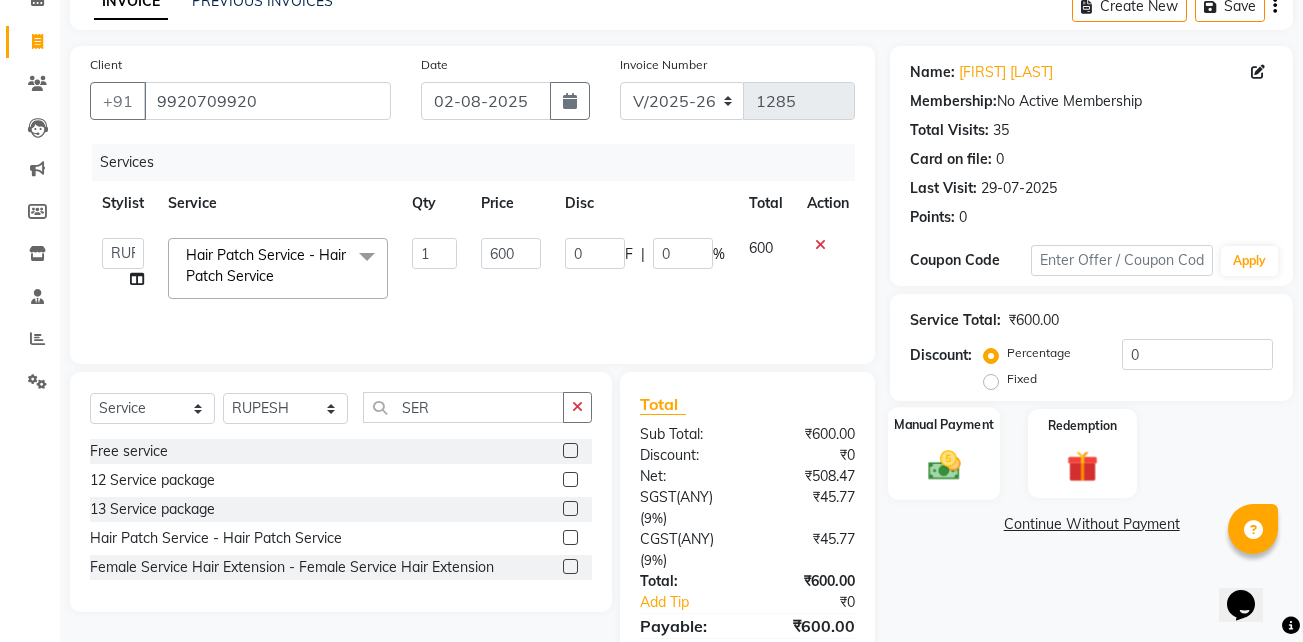 click 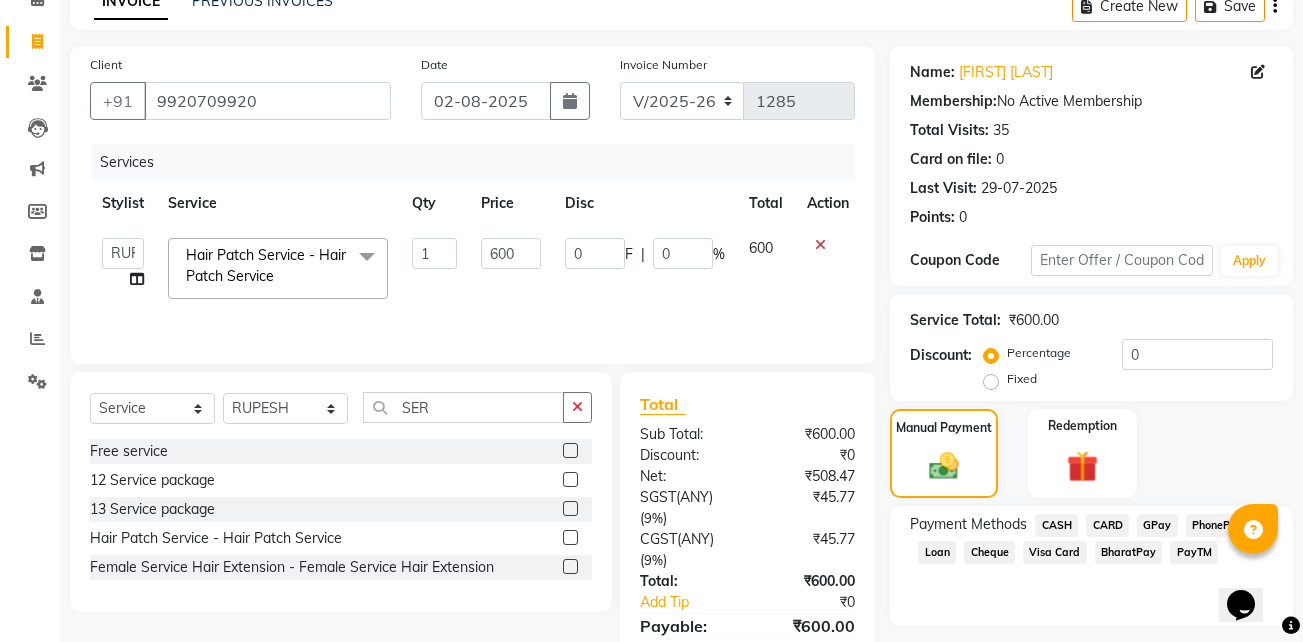 scroll, scrollTop: 200, scrollLeft: 0, axis: vertical 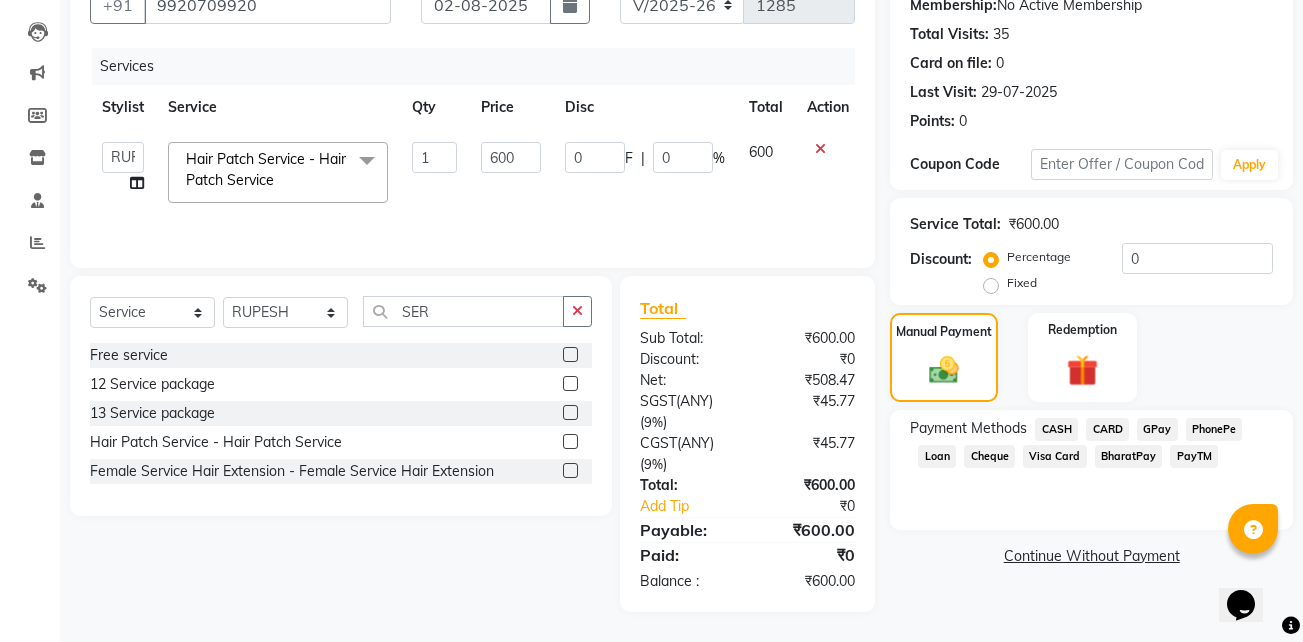 click on "GPay" 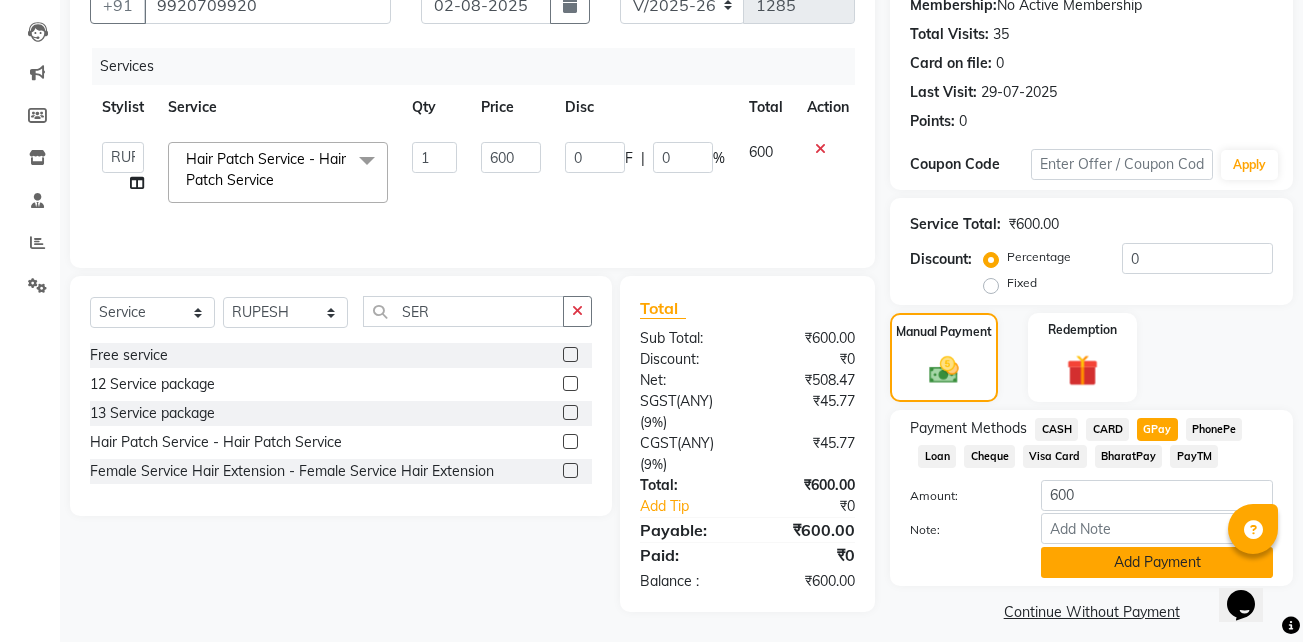 click on "Add Payment" 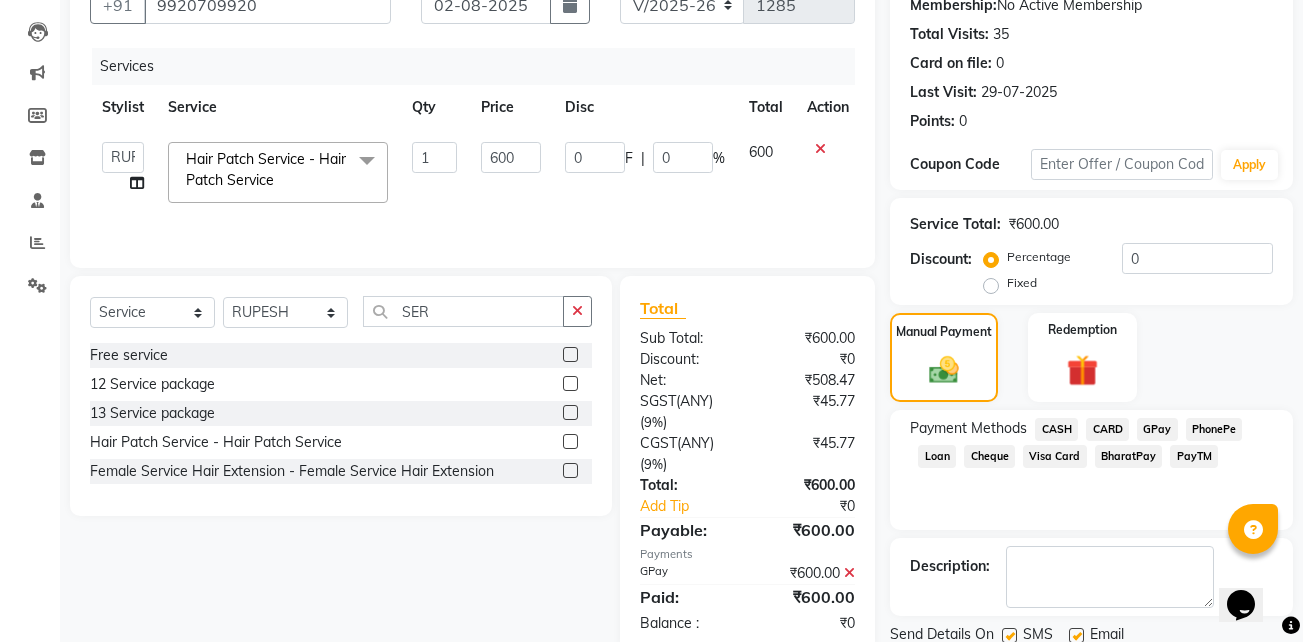 scroll, scrollTop: 272, scrollLeft: 0, axis: vertical 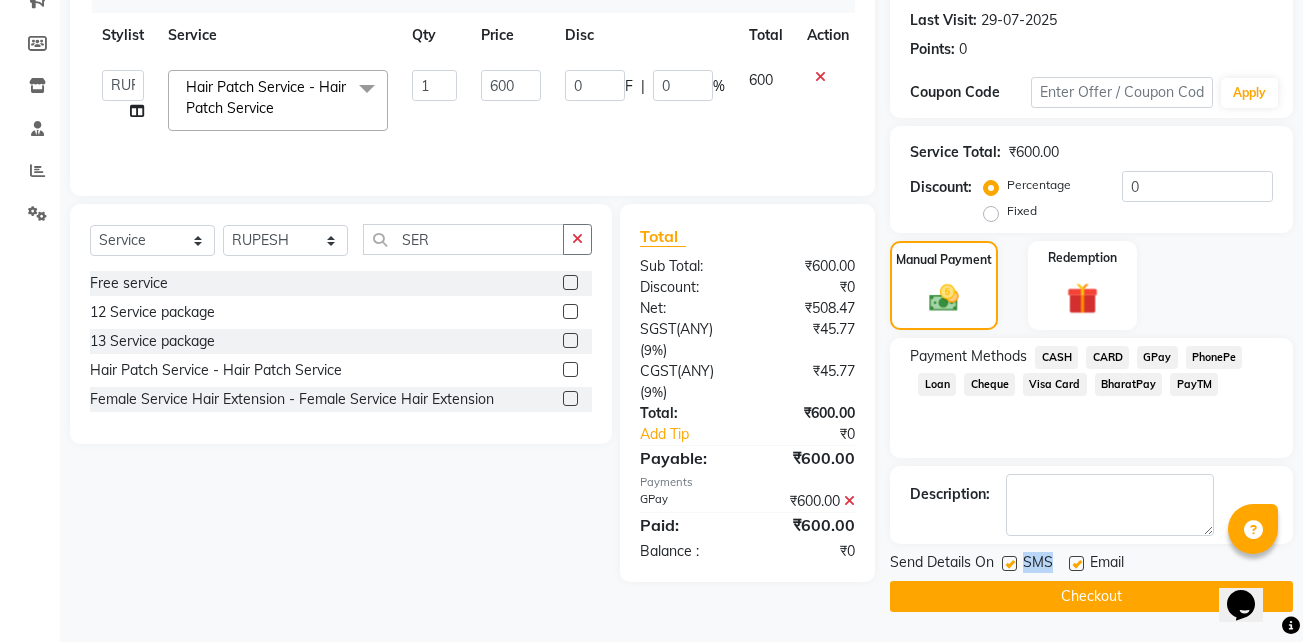 drag, startPoint x: 1079, startPoint y: 559, endPoint x: 1013, endPoint y: 562, distance: 66.068146 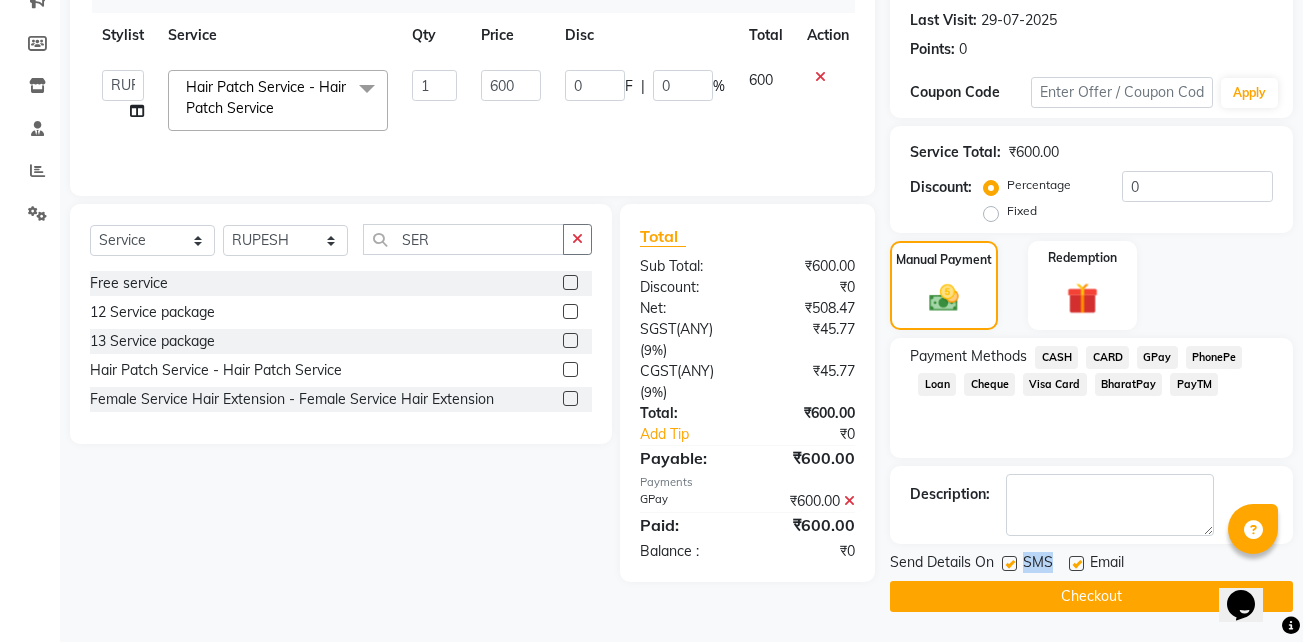 click 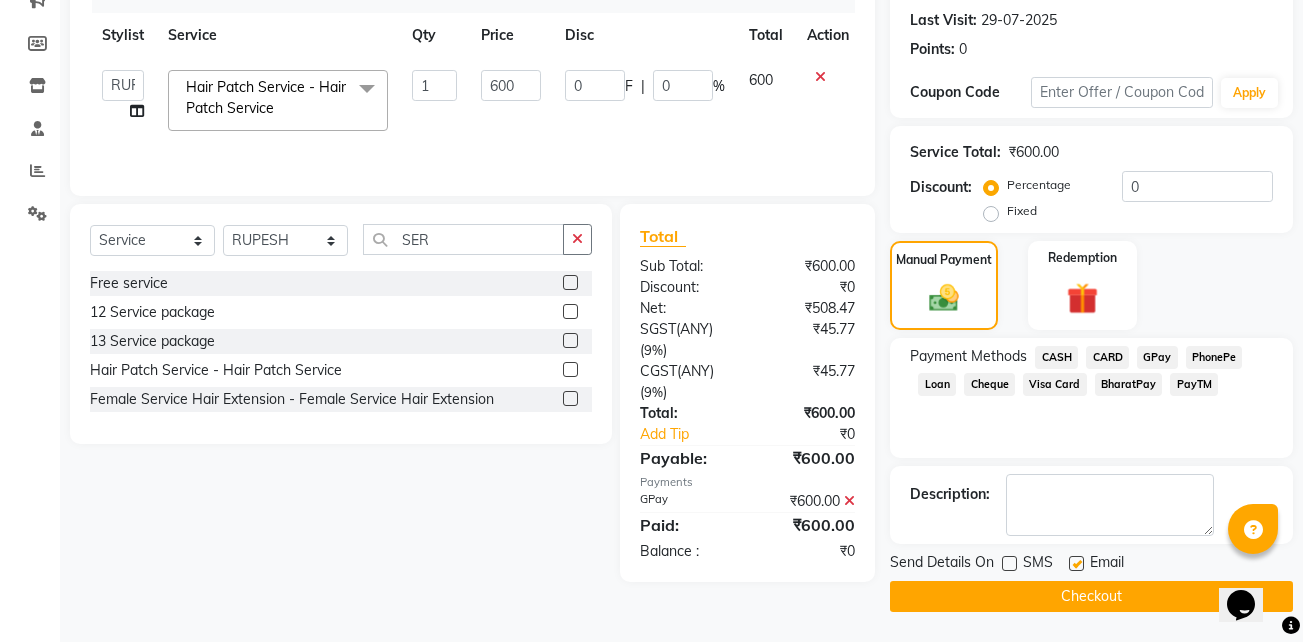 click 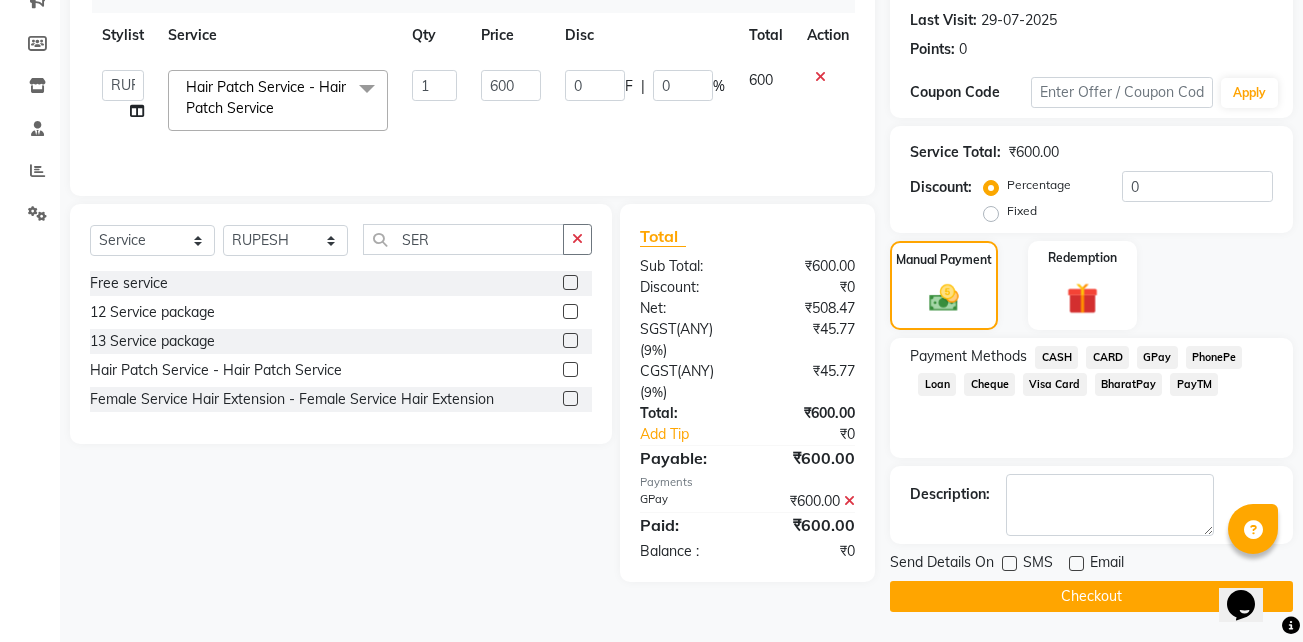 scroll, scrollTop: 0, scrollLeft: 0, axis: both 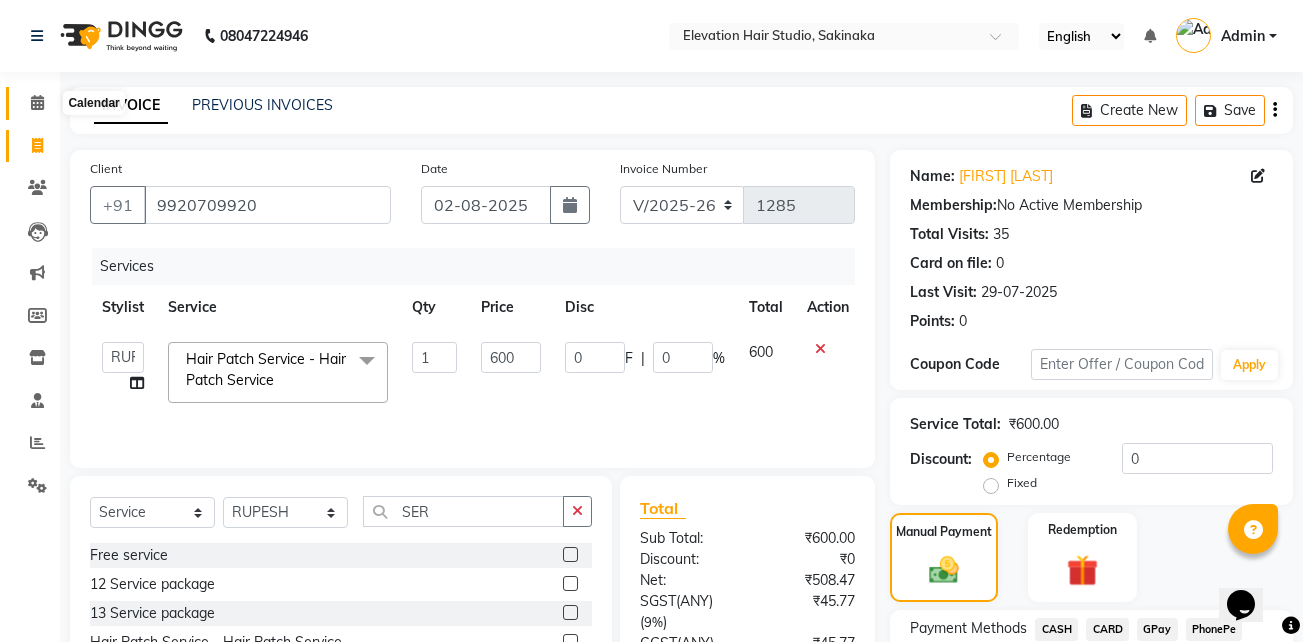 click 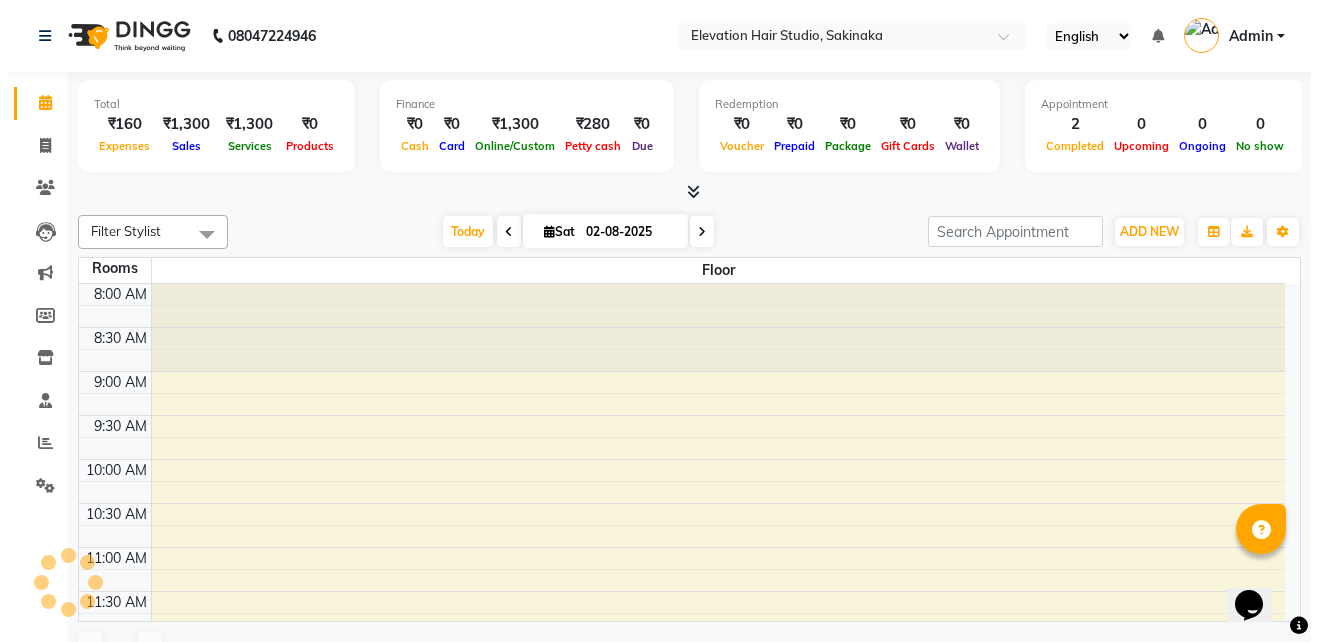 scroll, scrollTop: 0, scrollLeft: 0, axis: both 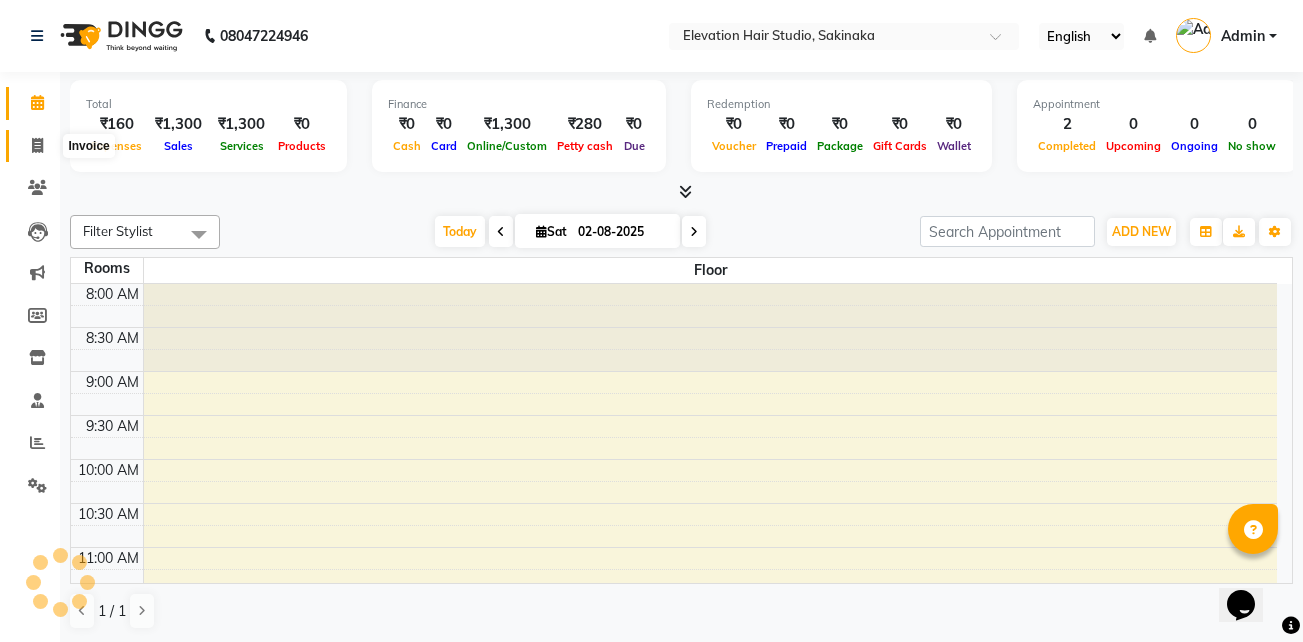 click 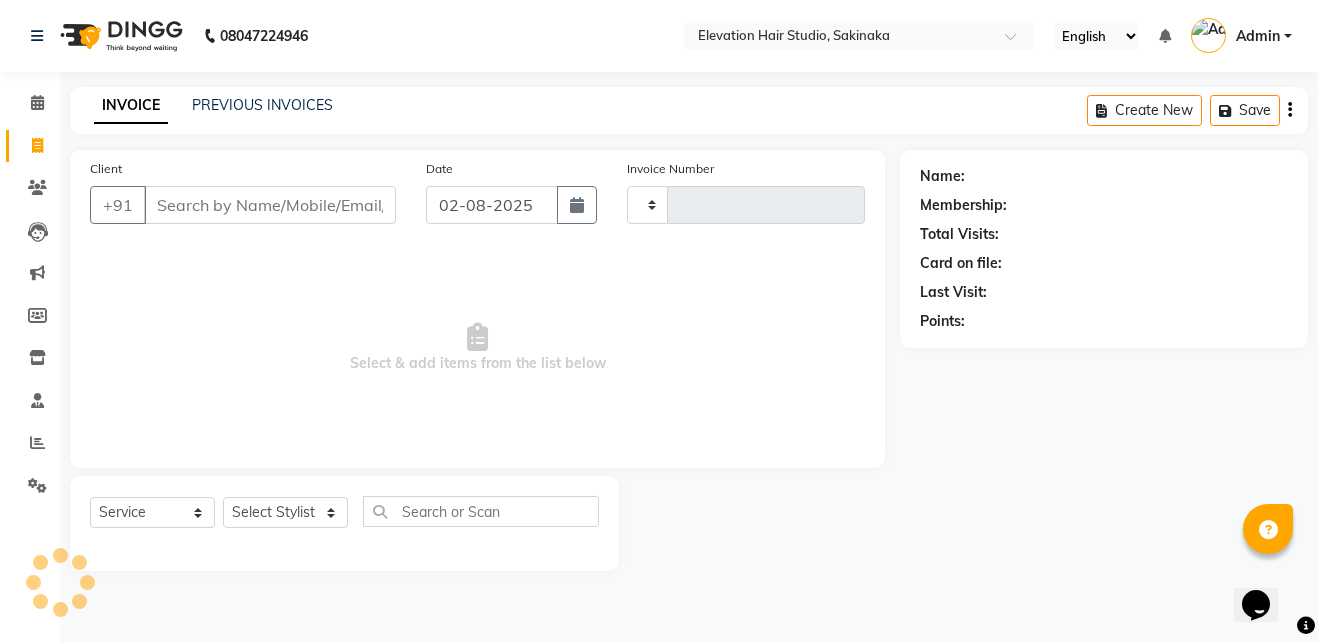 type on "1285" 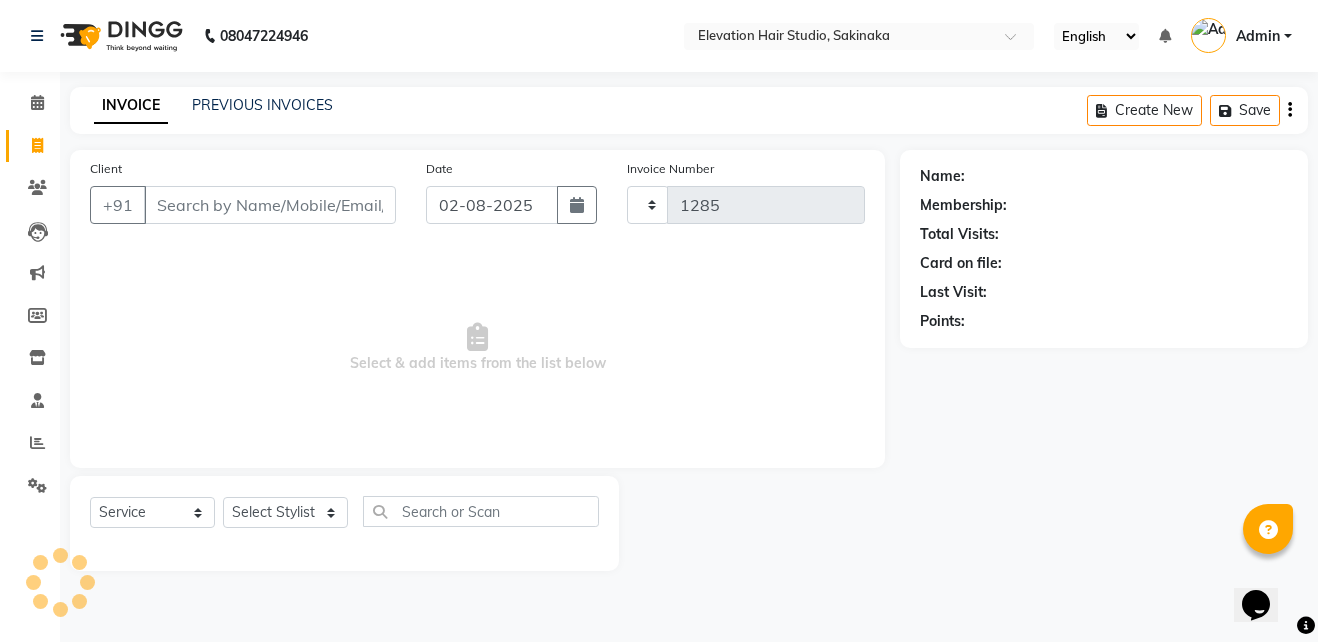 select on "4949" 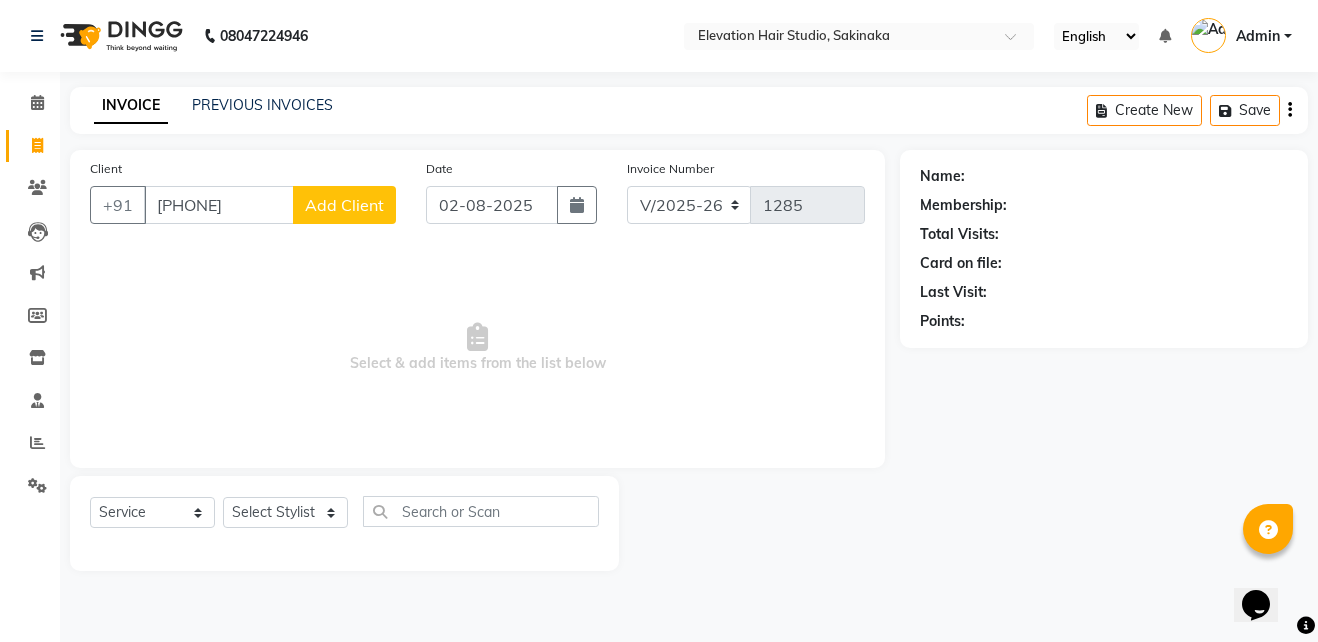 type on "8976066473" 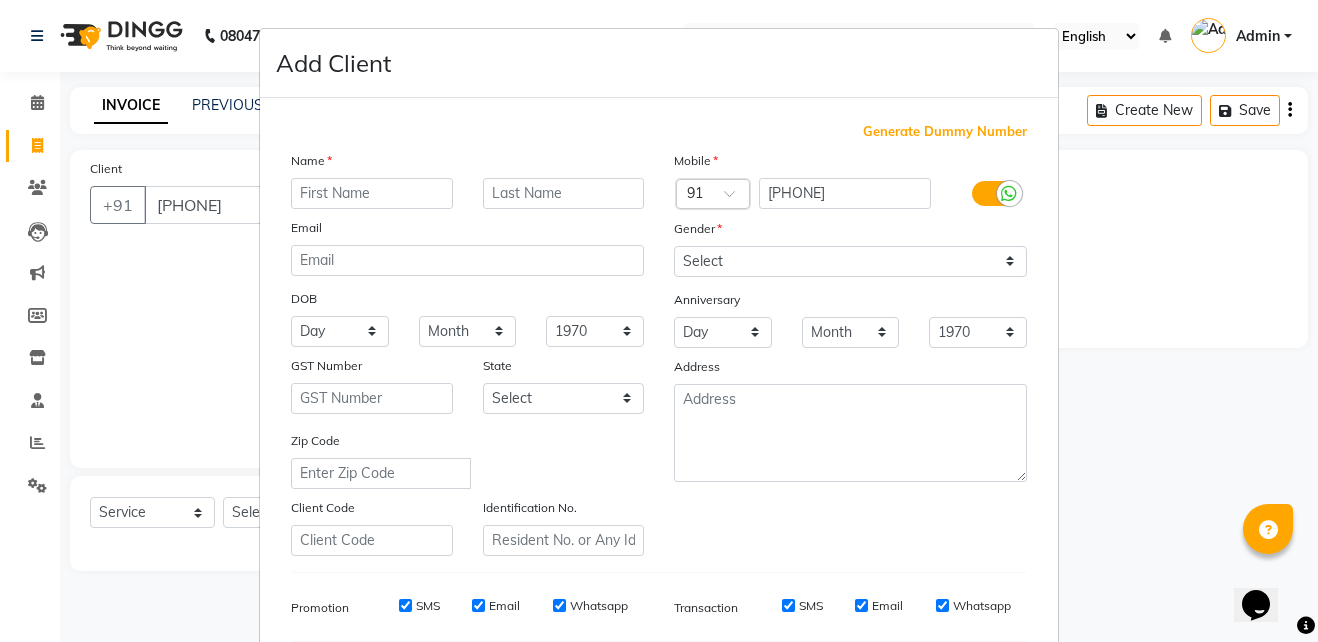 click at bounding box center [372, 193] 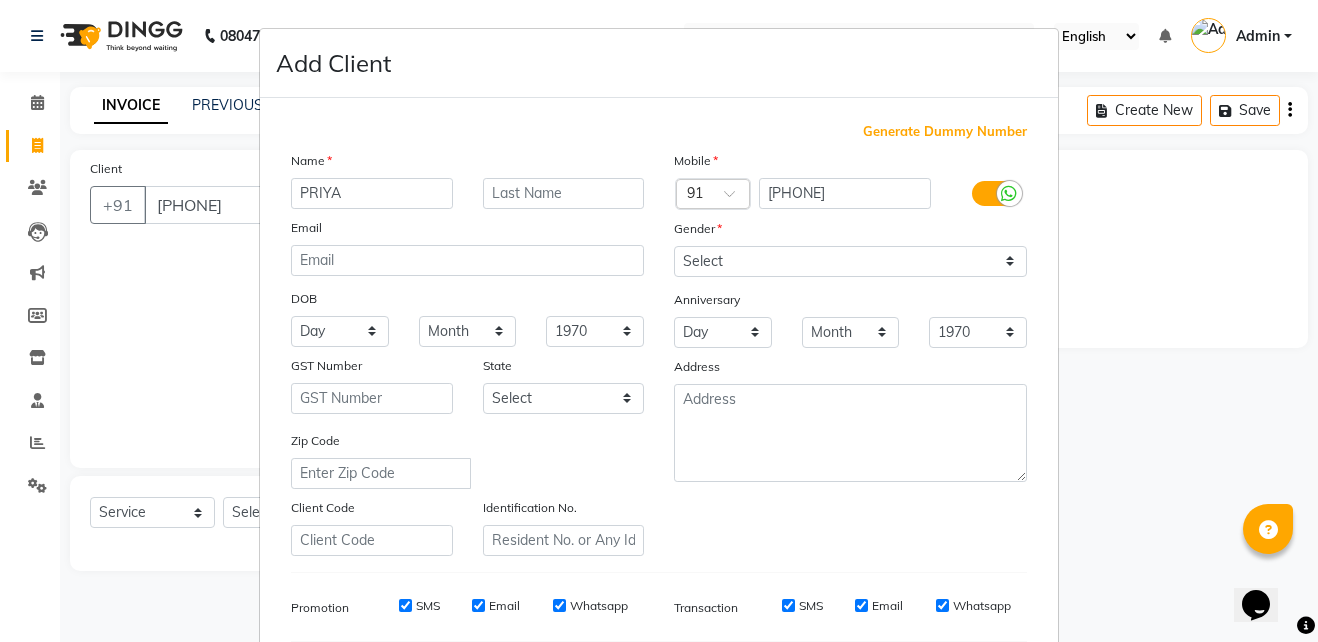 type on "PRIYA" 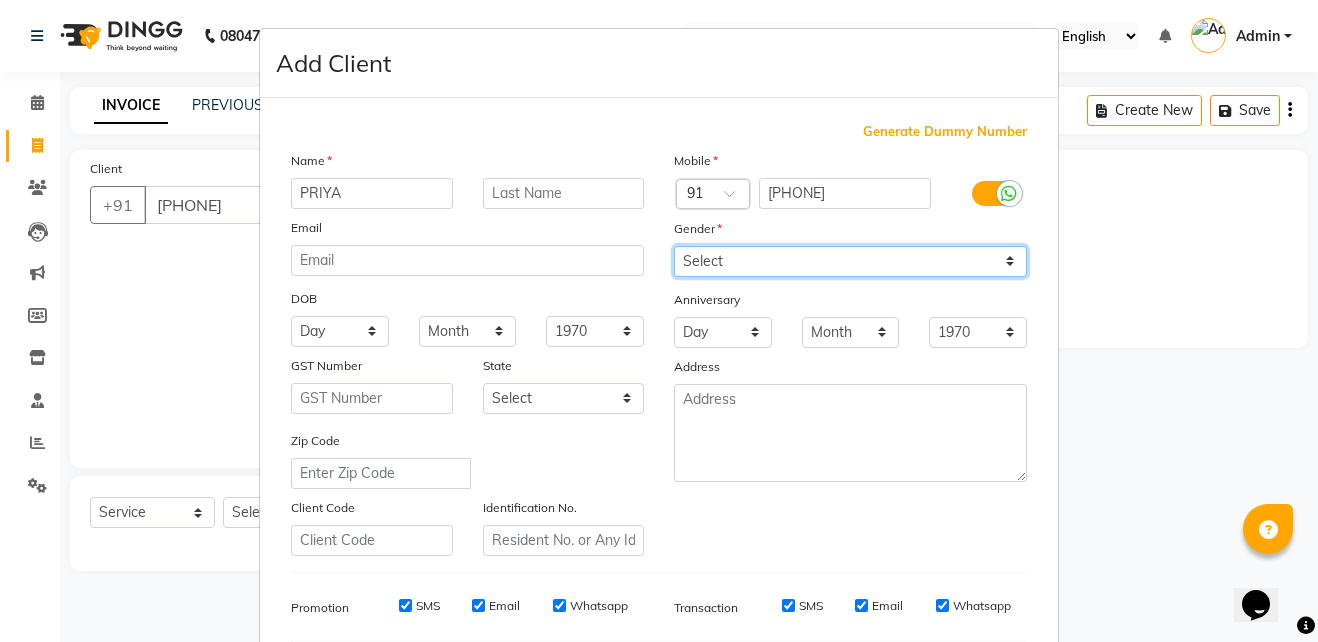 click on "Select Male Female Other Prefer Not To Say" at bounding box center (850, 261) 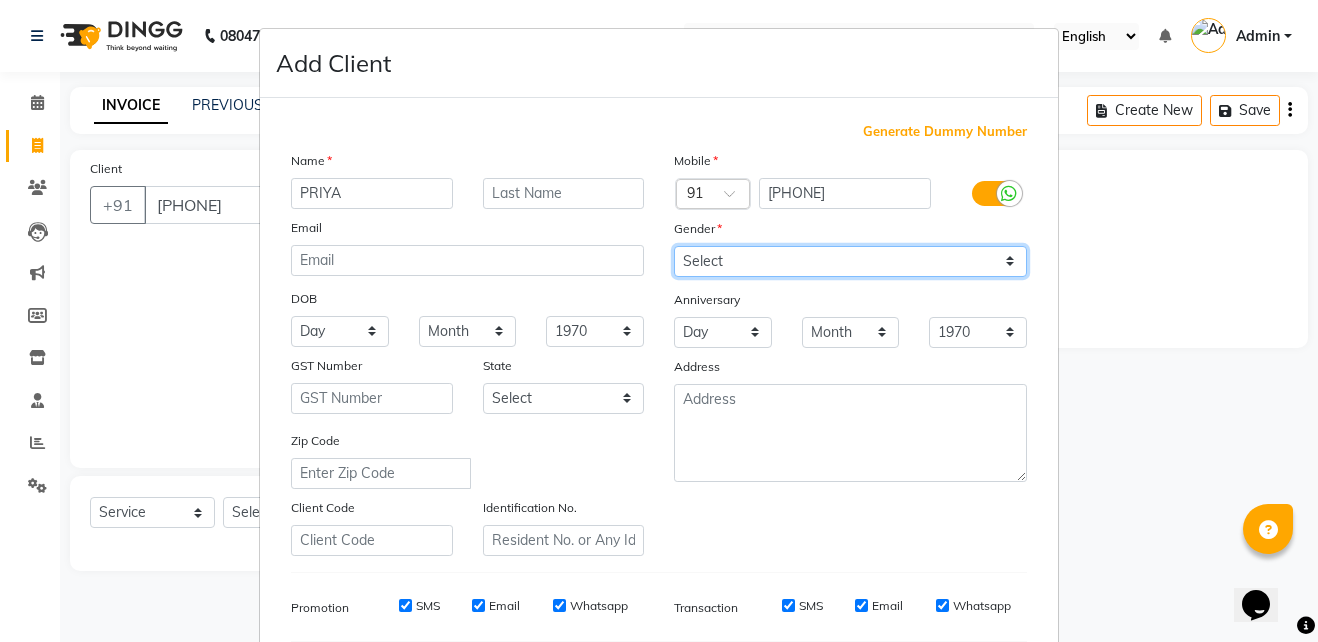 select on "female" 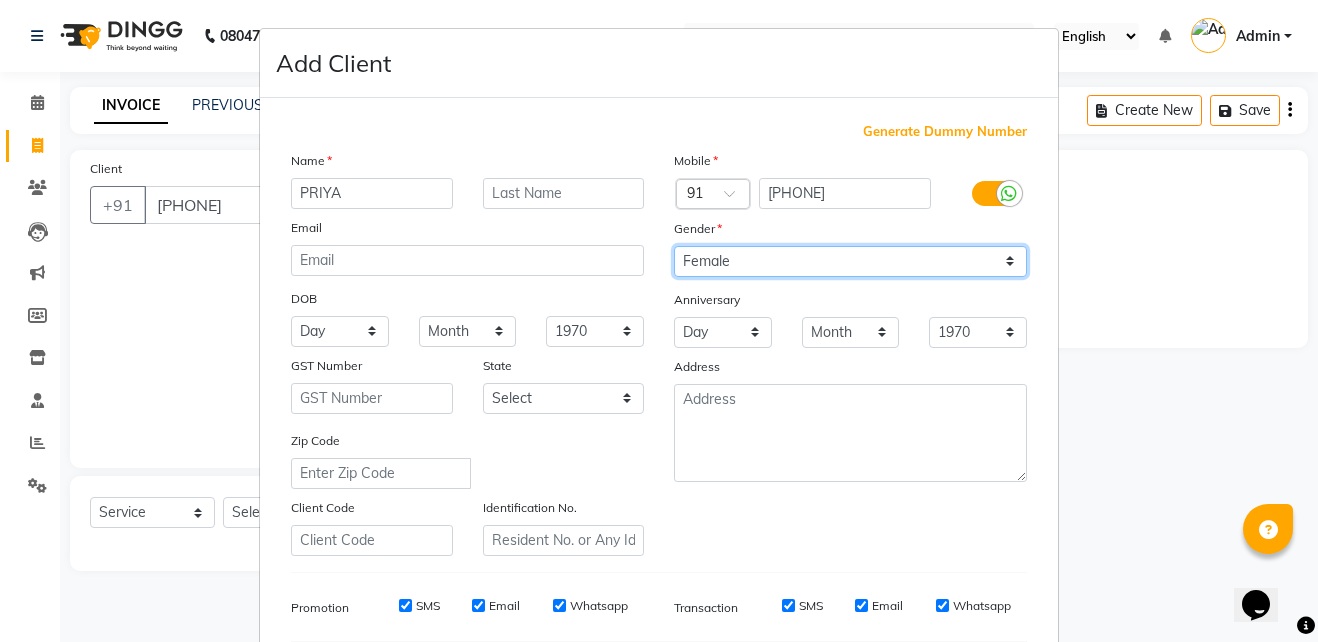 click on "Select Male Female Other Prefer Not To Say" at bounding box center [850, 261] 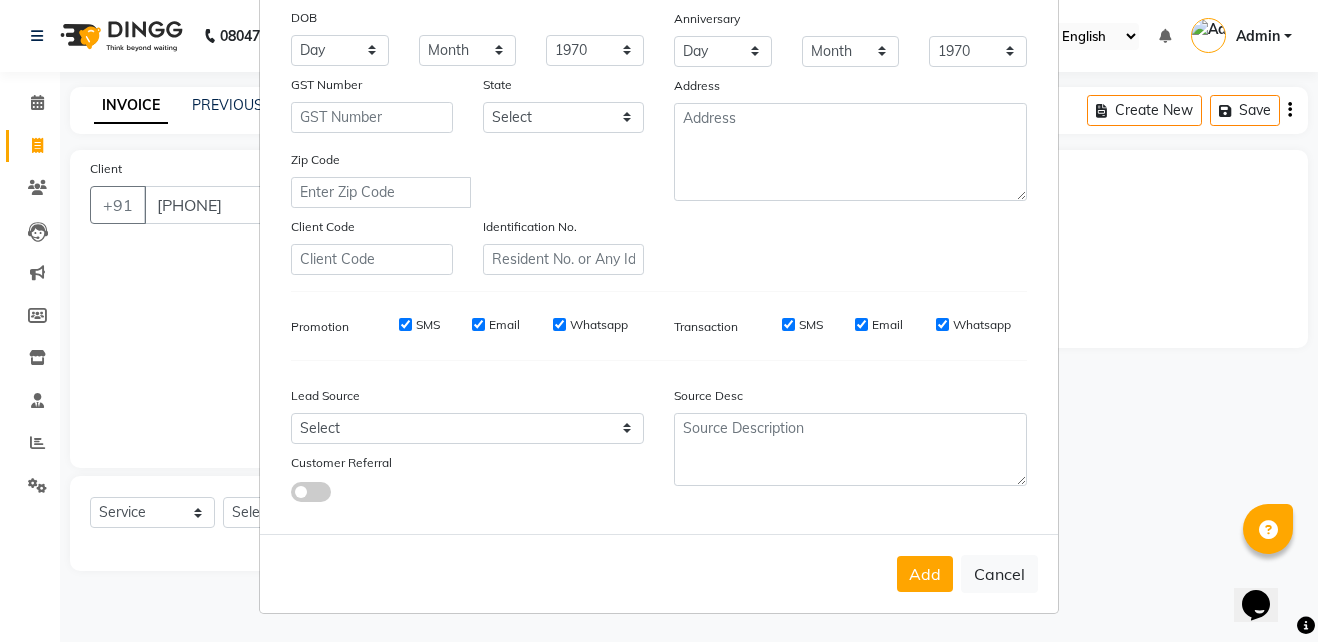 drag, startPoint x: 898, startPoint y: 575, endPoint x: 458, endPoint y: 467, distance: 453.0607 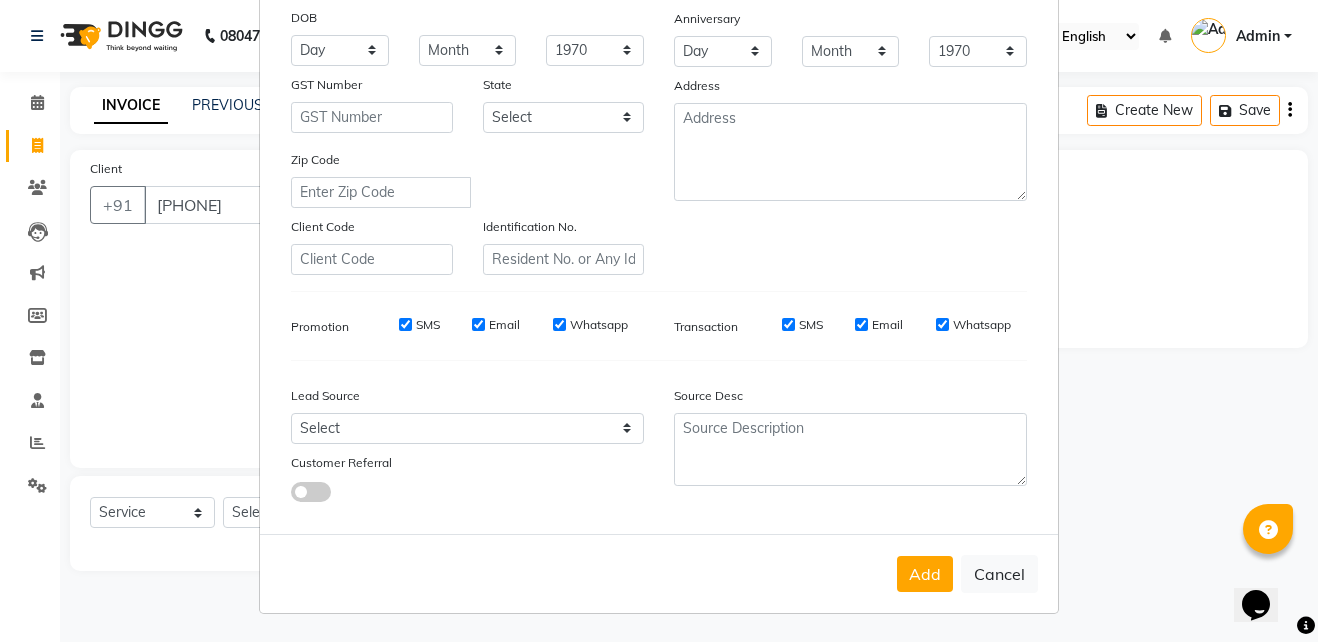 click on "Add Client Generate Dummy Number Name PRIYA Email DOB Day 01 02 03 04 05 06 07 08 09 10 11 12 13 14 15 16 17 18 19 20 21 22 23 24 25 26 27 28 29 30 31 Month January February March April May June July August September October November December 1940 1941 1942 1943 1944 1945 1946 1947 1948 1949 1950 1951 1952 1953 1954 1955 1956 1957 1958 1959 1960 1961 1962 1963 1964 1965 1966 1967 1968 1969 1970 1971 1972 1973 1974 1975 1976 1977 1978 1979 1980 1981 1982 1983 1984 1985 1986 1987 1988 1989 1990 1991 1992 1993 1994 1995 1996 1997 1998 1999 2000 2001 2002 2003 2004 2005 2006 2007 2008 2009 2010 2011 2012 2013 2014 2015 2016 2017 2018 2019 2020 2021 2022 2023 2024 GST Number State Select Andaman and Nicobar Islands Andhra Pradesh Arunachal Pradesh Assam Bihar Chandigarh Chhattisgarh Dadra and Nagar Haveli Daman and Diu Delhi Goa Gujarat Haryana Himachal Pradesh Jammu and Kashmir Jharkhand Karnataka Kerala Lakshadweep Madhya Pradesh Maharashtra Manipur Meghalaya Mizoram Nagaland Odisha Pondicherry Punjab Rajasthan" at bounding box center [659, 180] 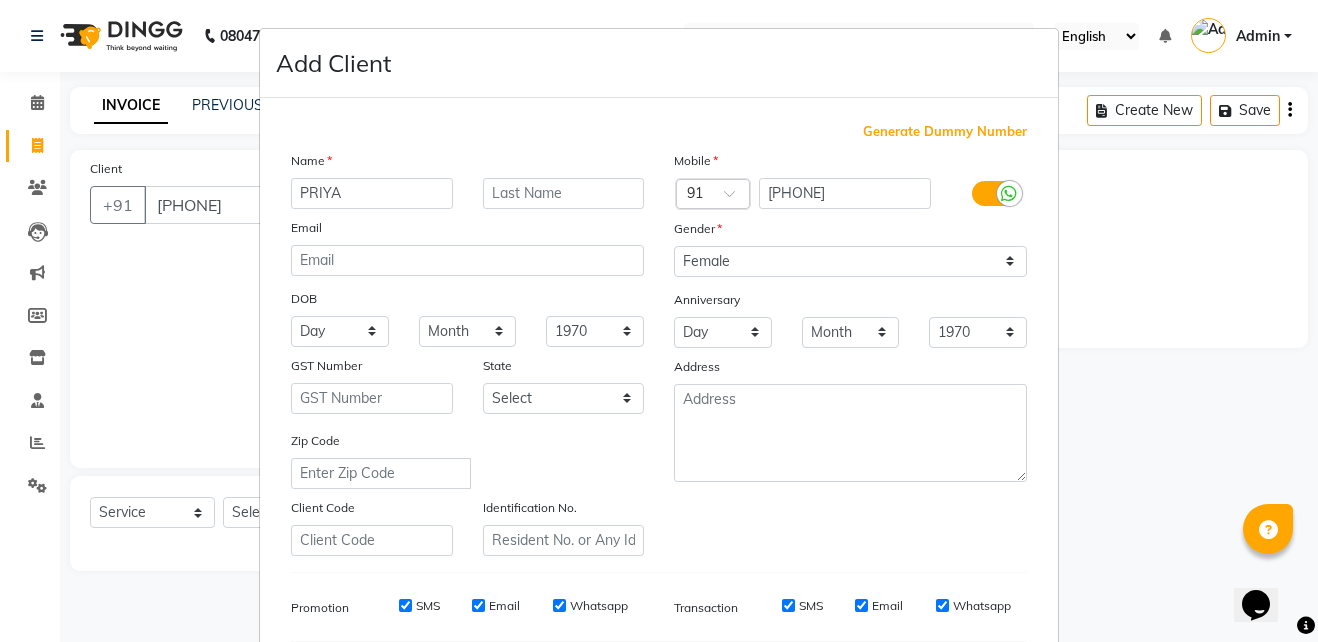 click on "Add Client Generate Dummy Number Name PRIYA Email DOB Day 01 02 03 04 05 06 07 08 09 10 11 12 13 14 15 16 17 18 19 20 21 22 23 24 25 26 27 28 29 30 31 Month January February March April May June July August September October November December 1940 1941 1942 1943 1944 1945 1946 1947 1948 1949 1950 1951 1952 1953 1954 1955 1956 1957 1958 1959 1960 1961 1962 1963 1964 1965 1966 1967 1968 1969 1970 1971 1972 1973 1974 1975 1976 1977 1978 1979 1980 1981 1982 1983 1984 1985 1986 1987 1988 1989 1990 1991 1992 1993 1994 1995 1996 1997 1998 1999 2000 2001 2002 2003 2004 2005 2006 2007 2008 2009 2010 2011 2012 2013 2014 2015 2016 2017 2018 2019 2020 2021 2022 2023 2024 GST Number State Select Andaman and Nicobar Islands Andhra Pradesh Arunachal Pradesh Assam Bihar Chandigarh Chhattisgarh Dadra and Nagar Haveli Daman and Diu Delhi Goa Gujarat Haryana Himachal Pradesh Jammu and Kashmir Jharkhand Karnataka Kerala Lakshadweep Madhya Pradesh Maharashtra Manipur Meghalaya Mizoram Nagaland Odisha Pondicherry Punjab Rajasthan" at bounding box center (659, 321) 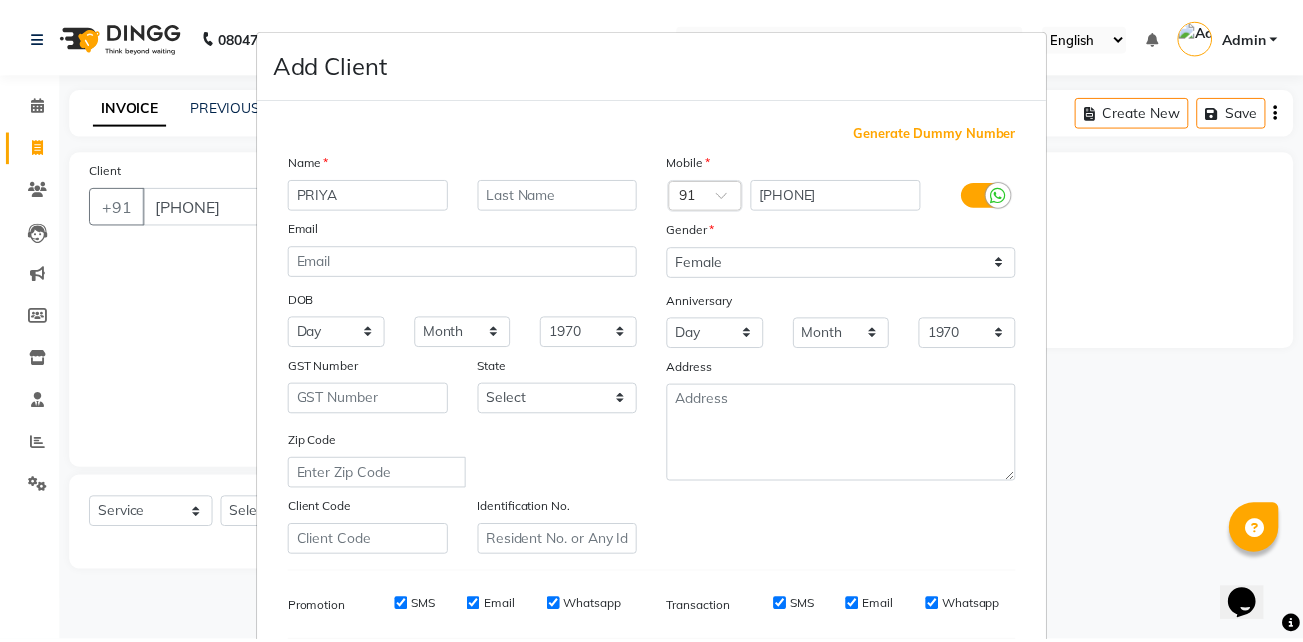 scroll, scrollTop: 281, scrollLeft: 0, axis: vertical 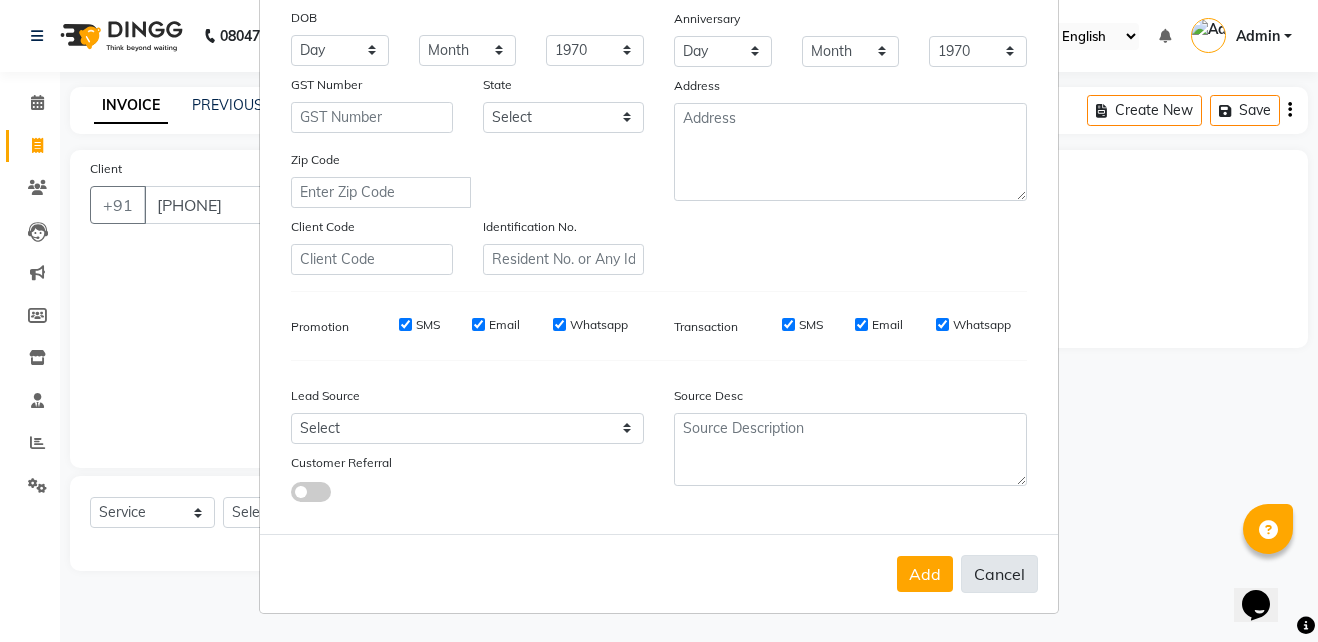 click on "Cancel" at bounding box center (999, 574) 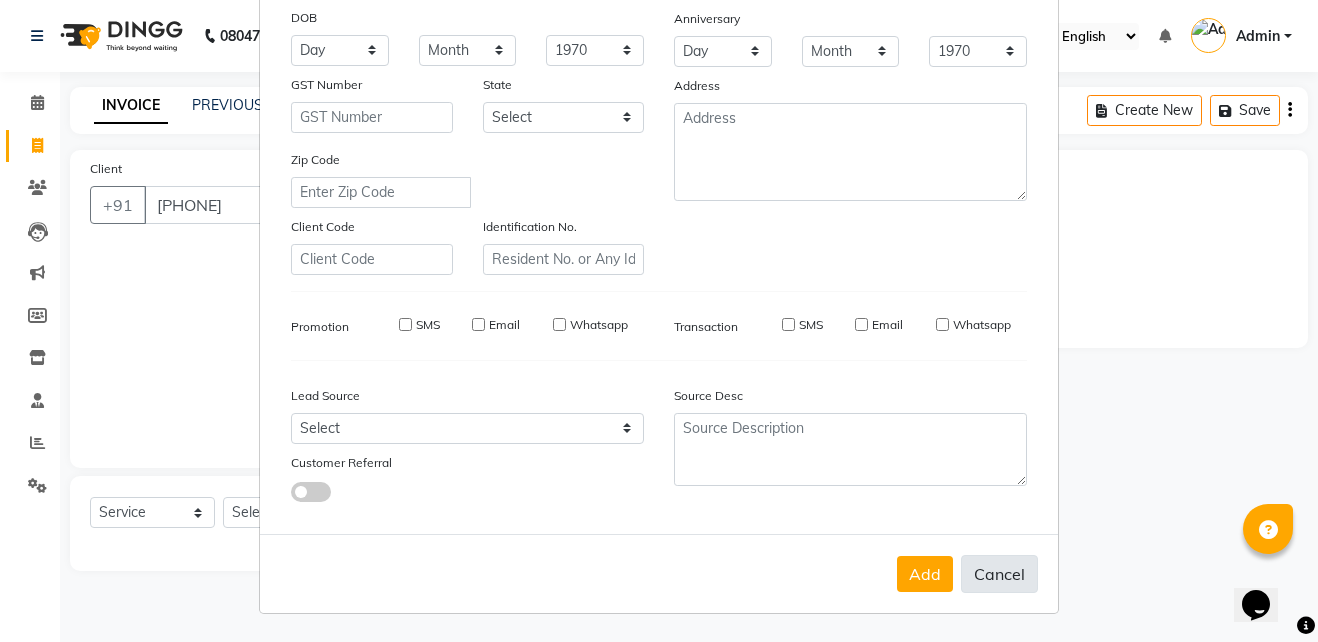 type 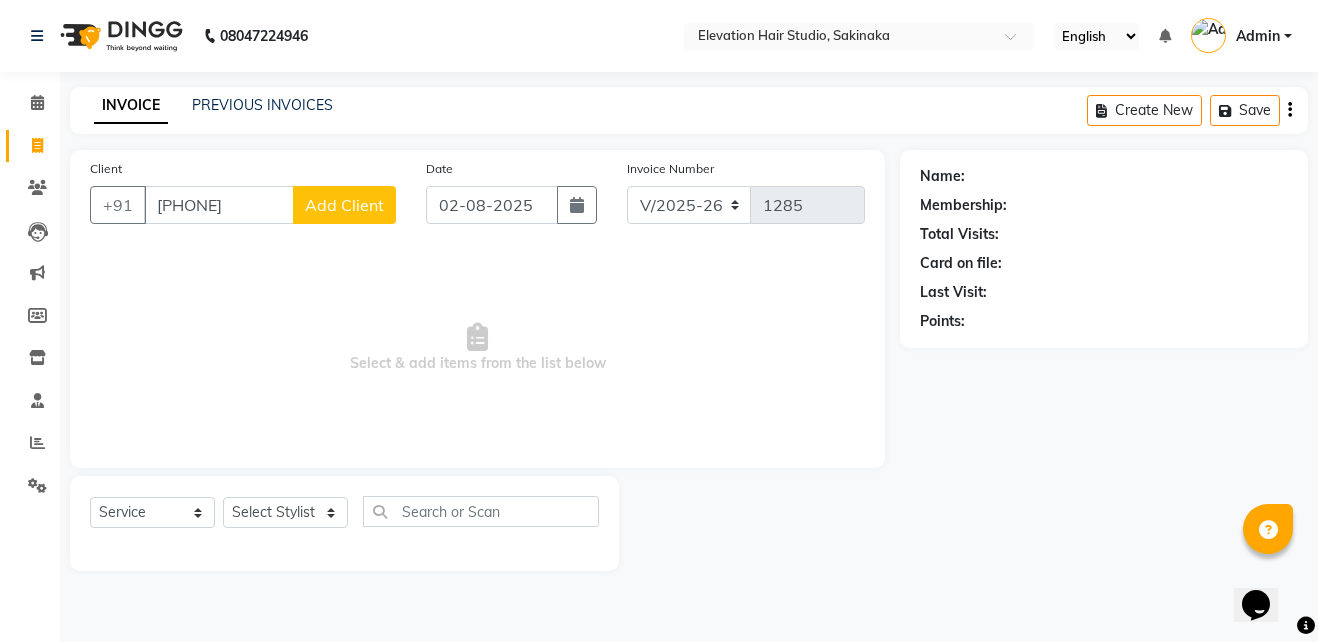 click on "Client +91 8976066473 Add Client" 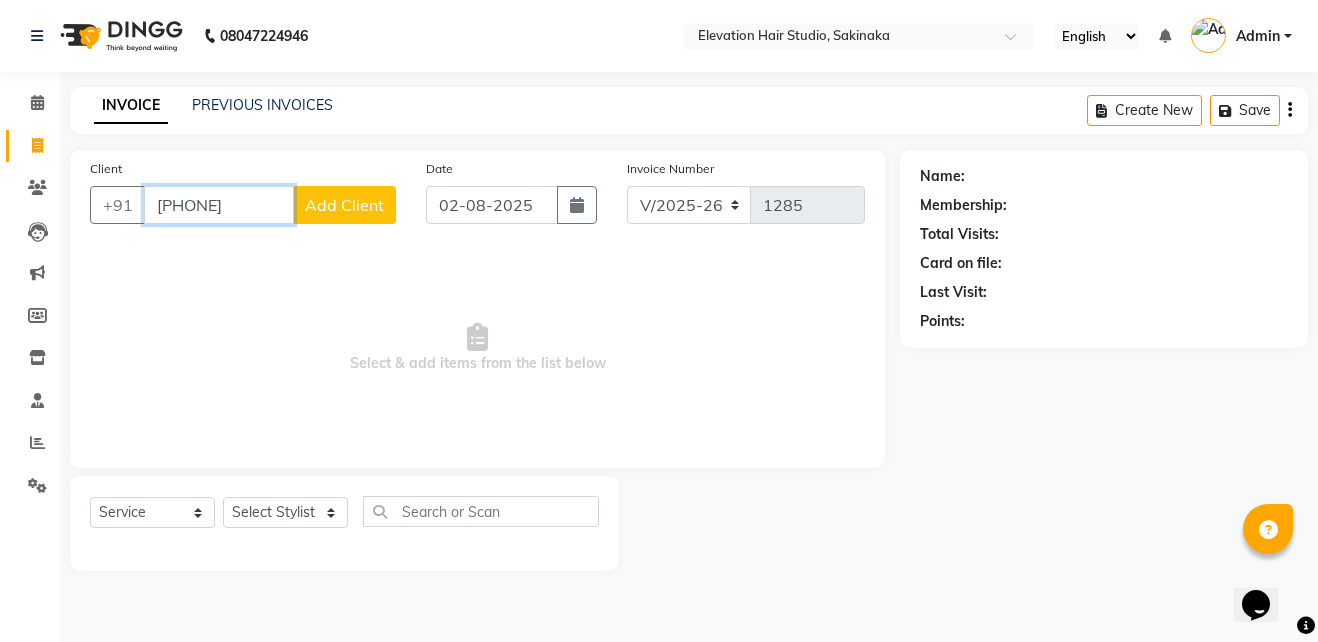 click on "8976066473" at bounding box center (219, 205) 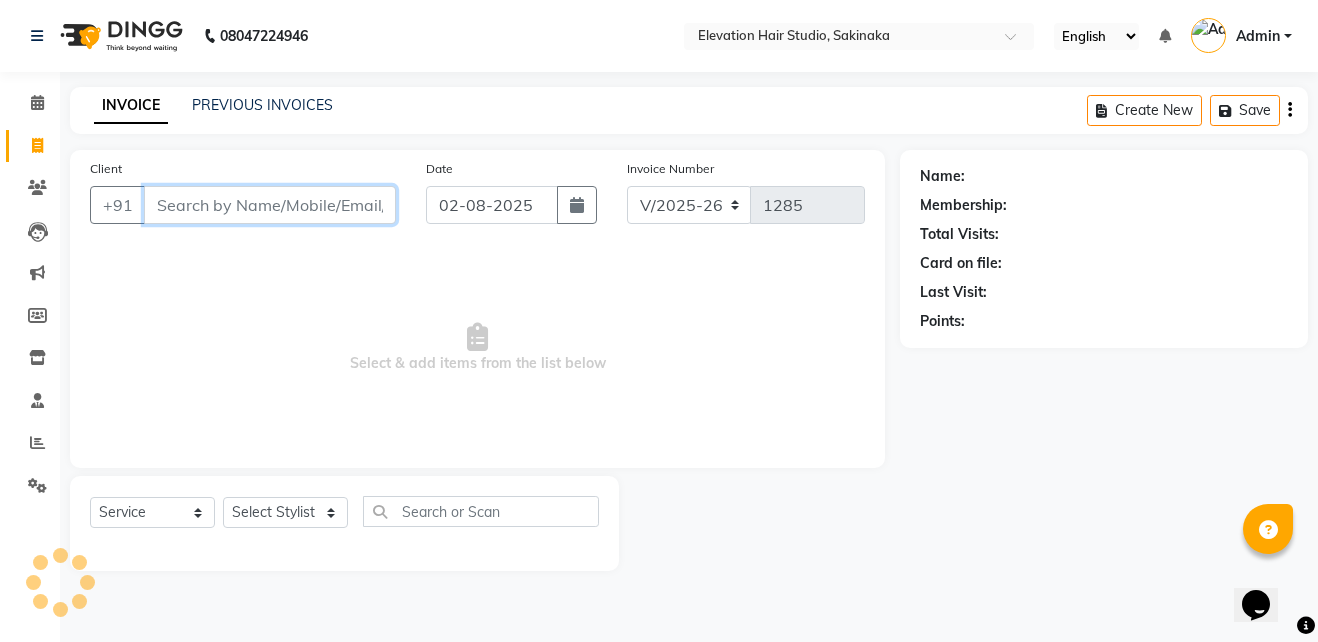 click on "Client" at bounding box center [270, 205] 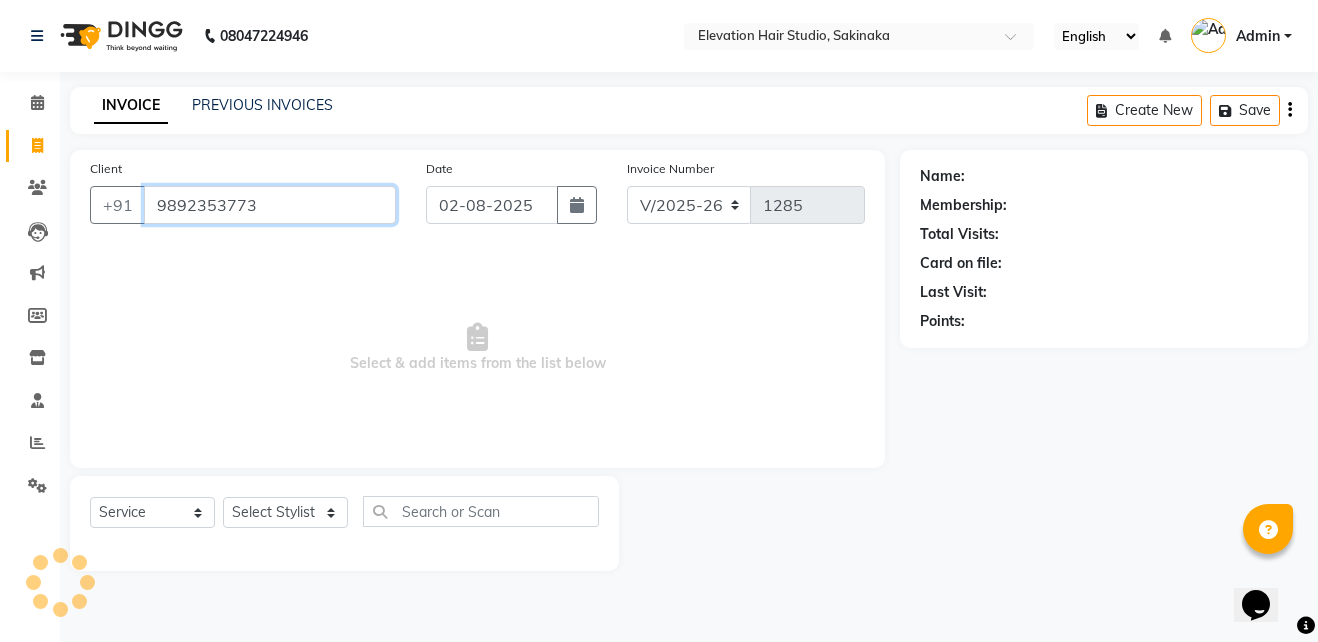type on "9892353773" 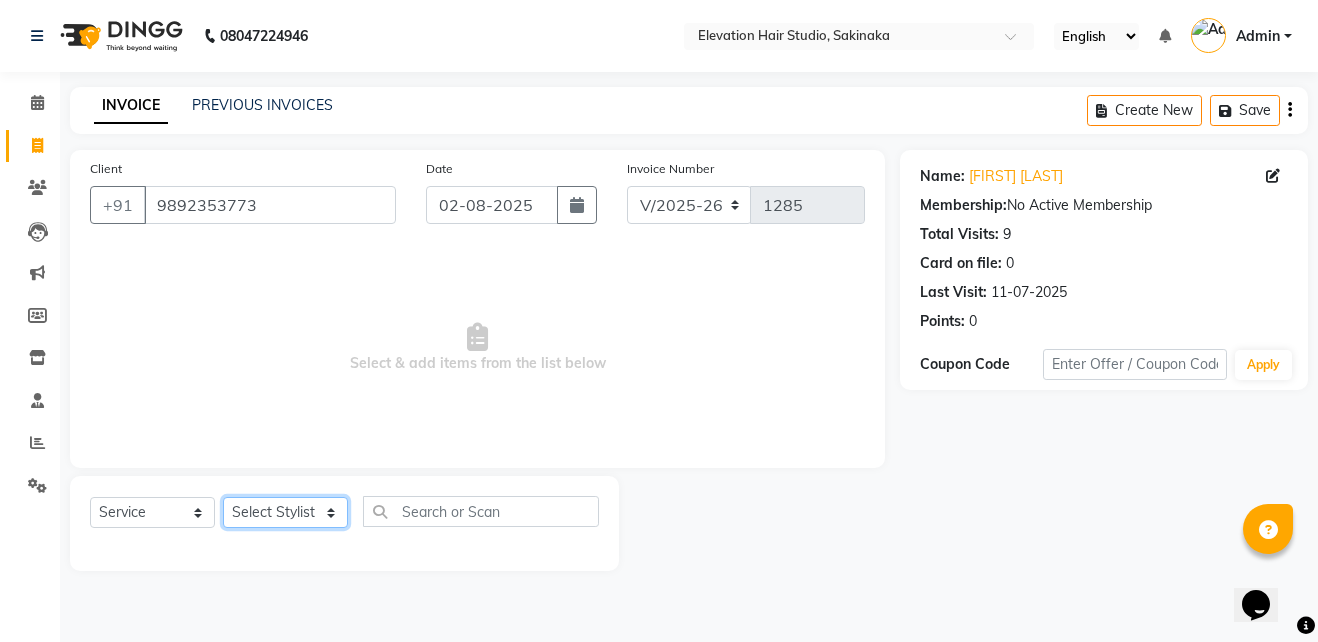 click on "Select Stylist Admin (EHS Thane) ANEES  DILIP KAPIL  PRIYA RUPESH SAHIL  Sarfaraz SHAHEENA SHAIKH  ZEESHAN" 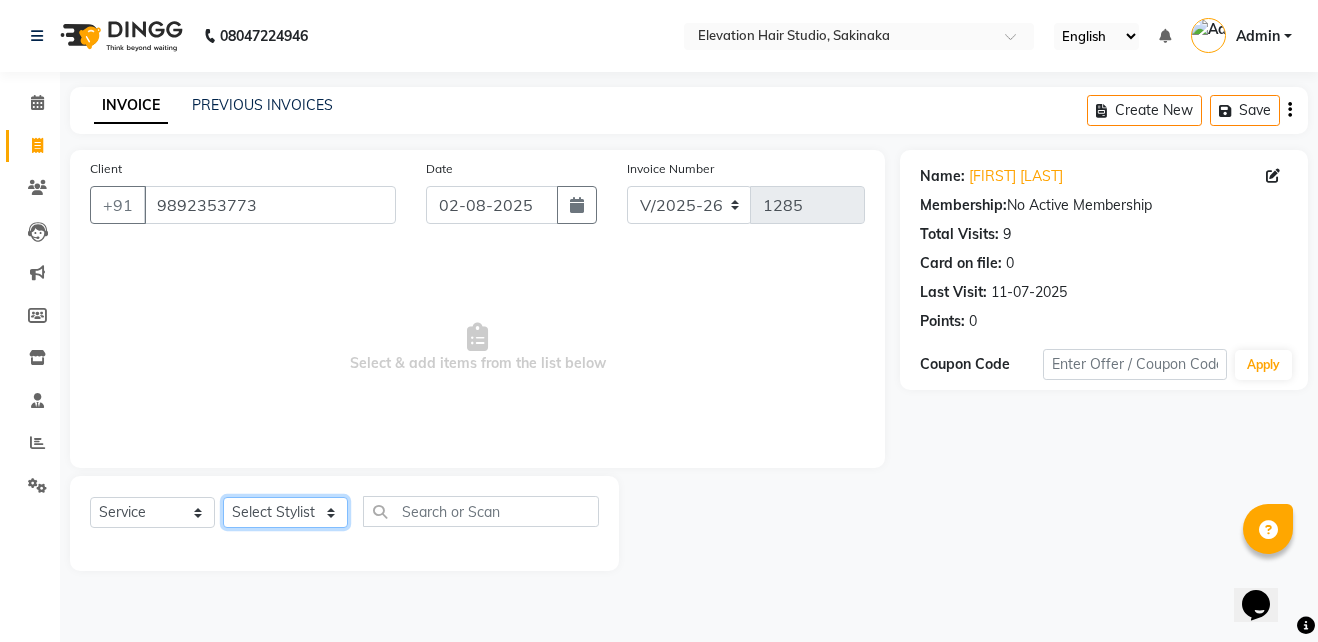 select on "84316" 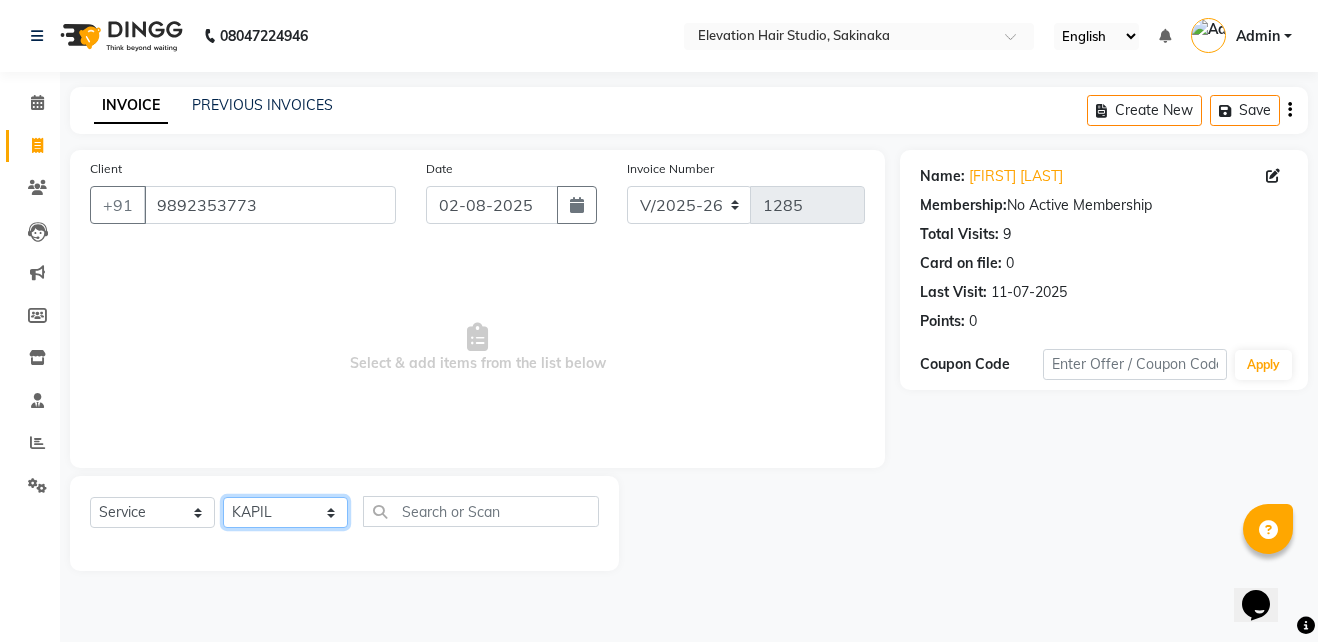 click on "Select Stylist Admin (EHS Thane) ANEES  DILIP KAPIL  PRIYA RUPESH SAHIL  Sarfaraz SHAHEENA SHAIKH  ZEESHAN" 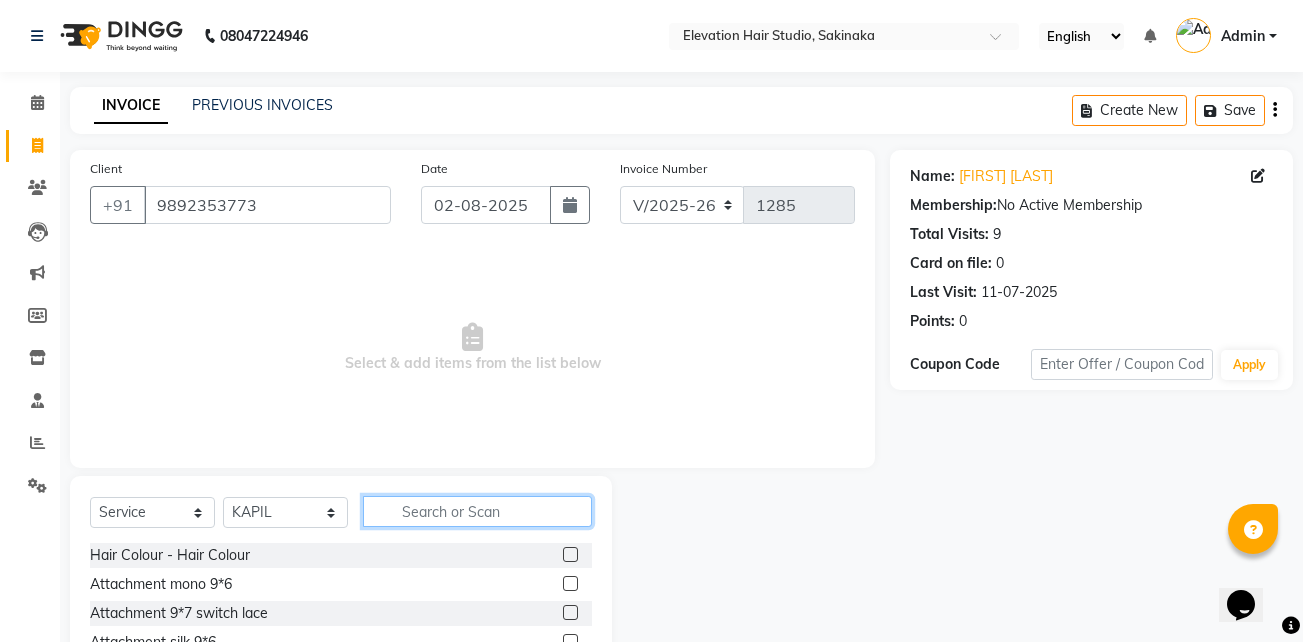 click 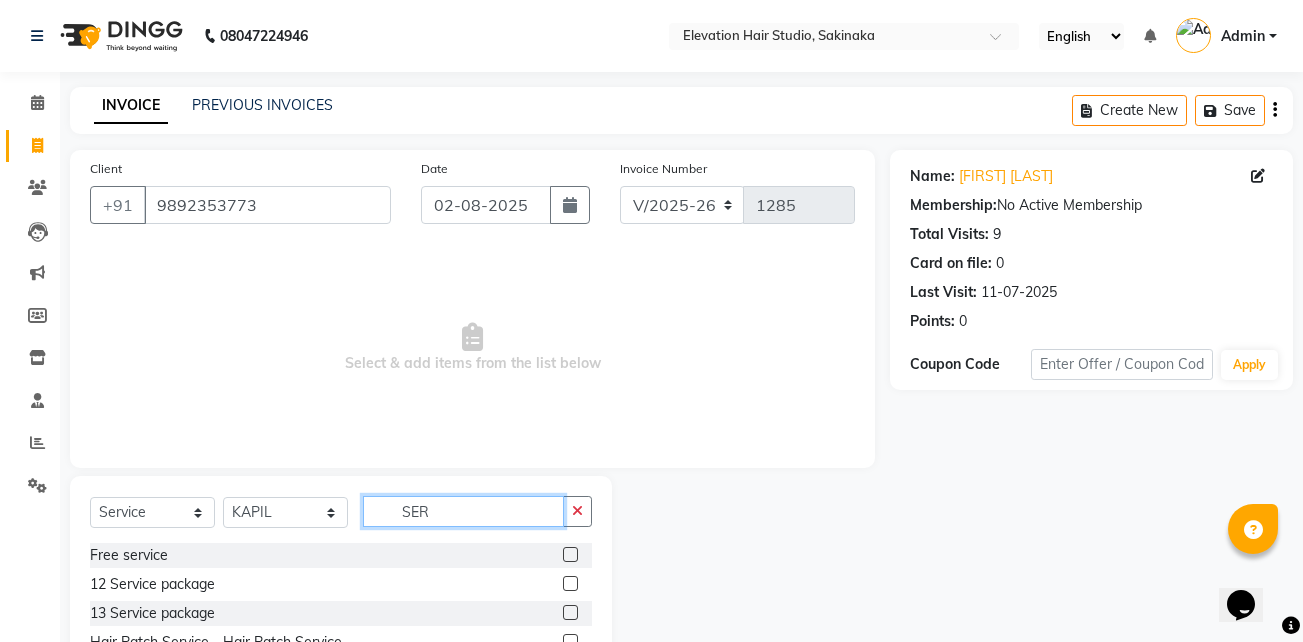 scroll, scrollTop: 104, scrollLeft: 0, axis: vertical 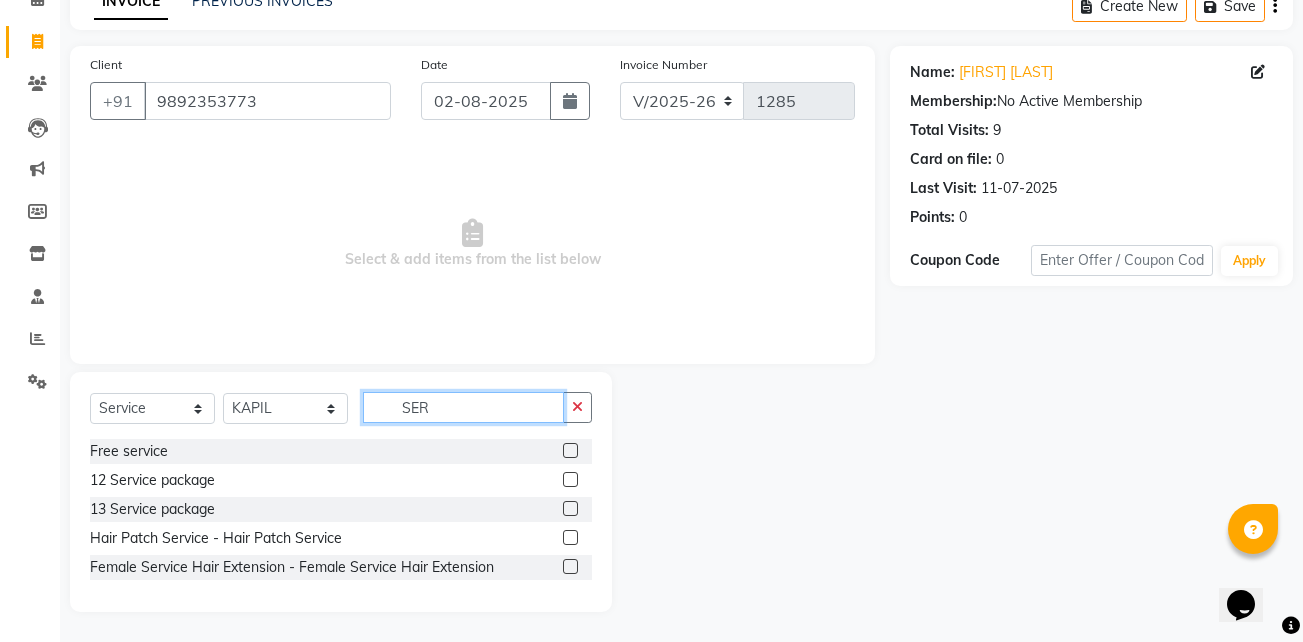 type on "SER" 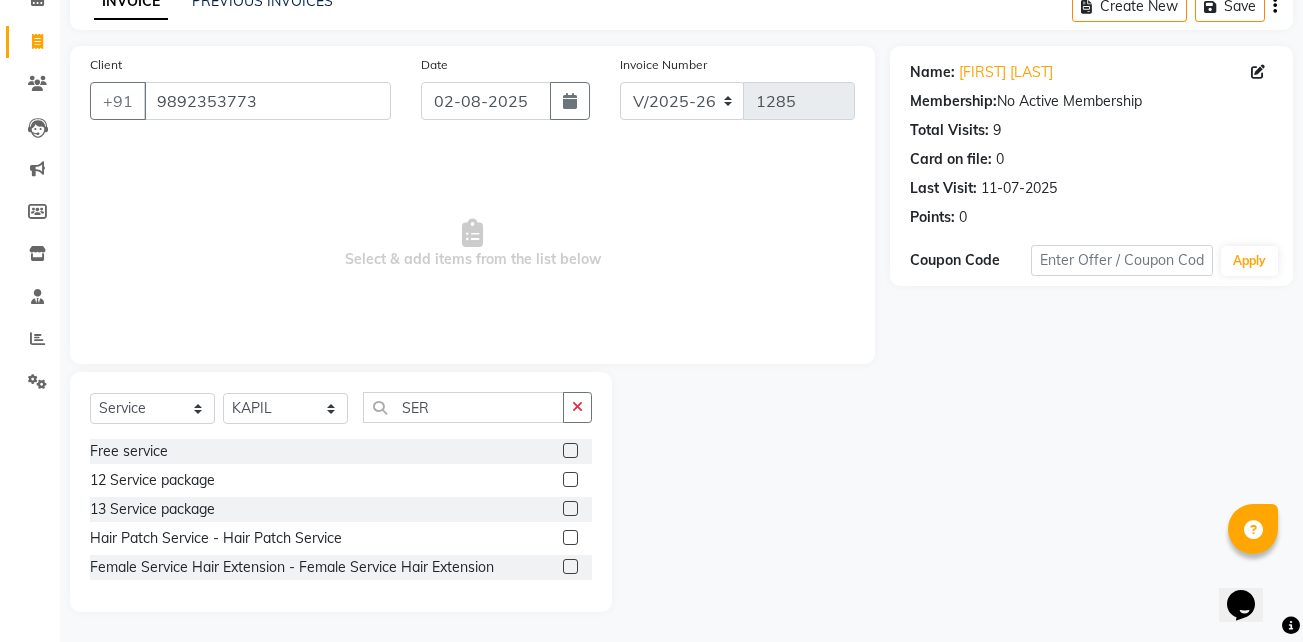 click 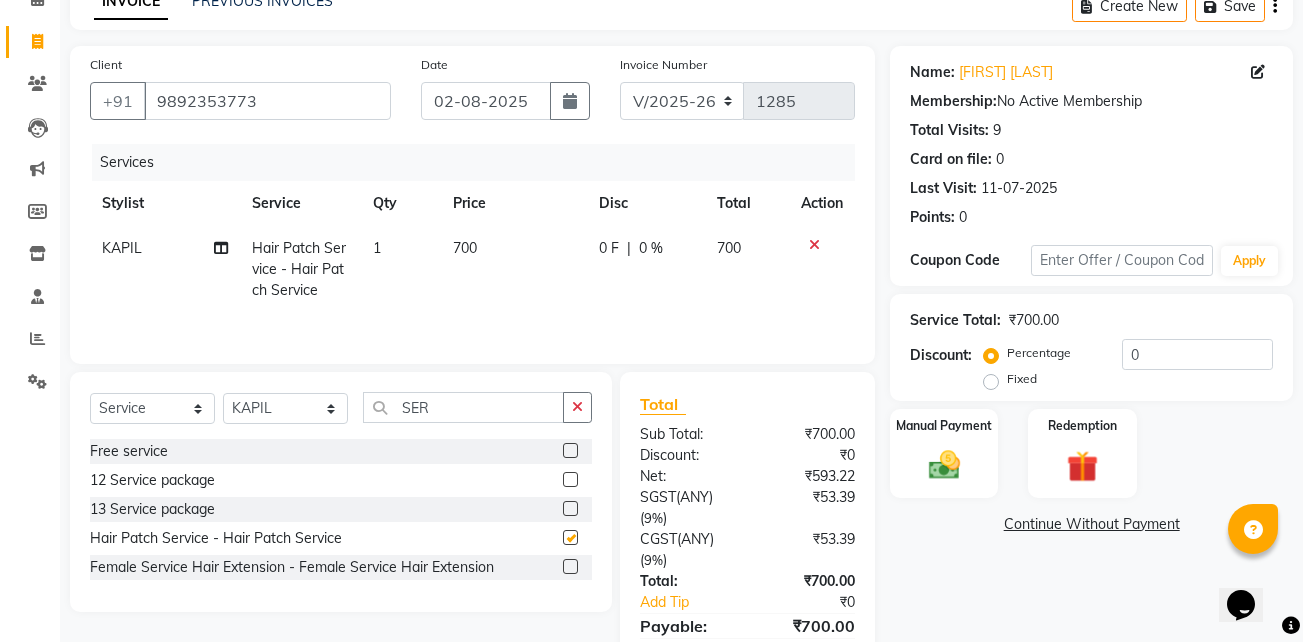 checkbox on "false" 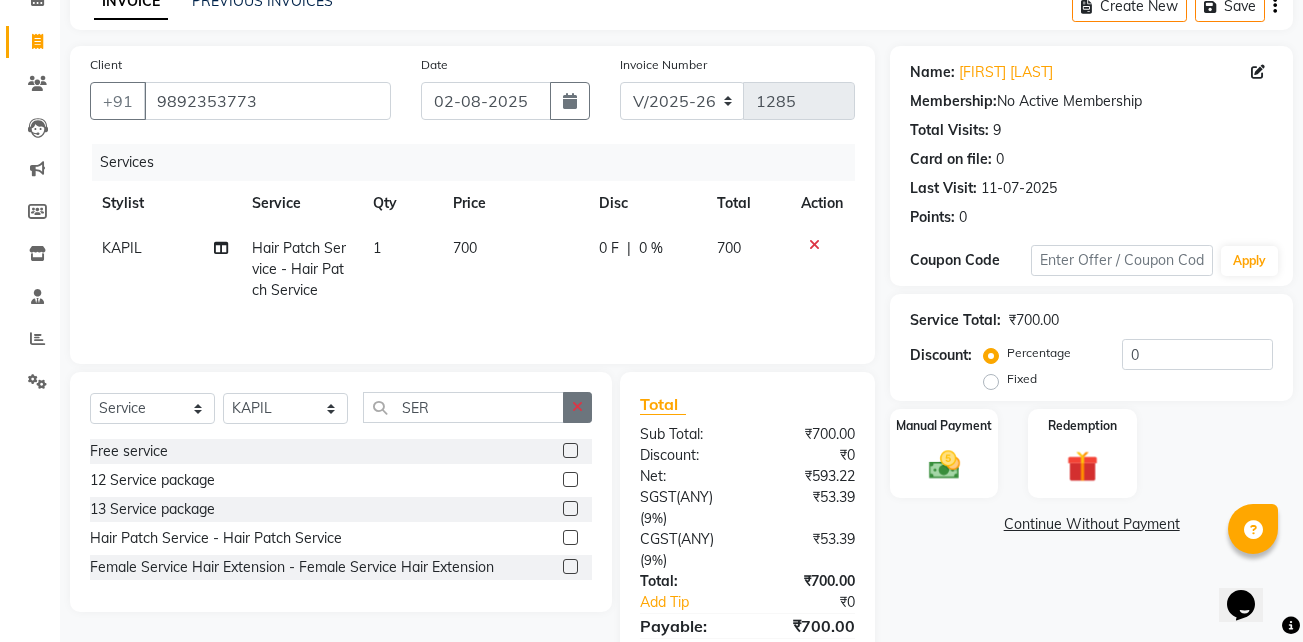click 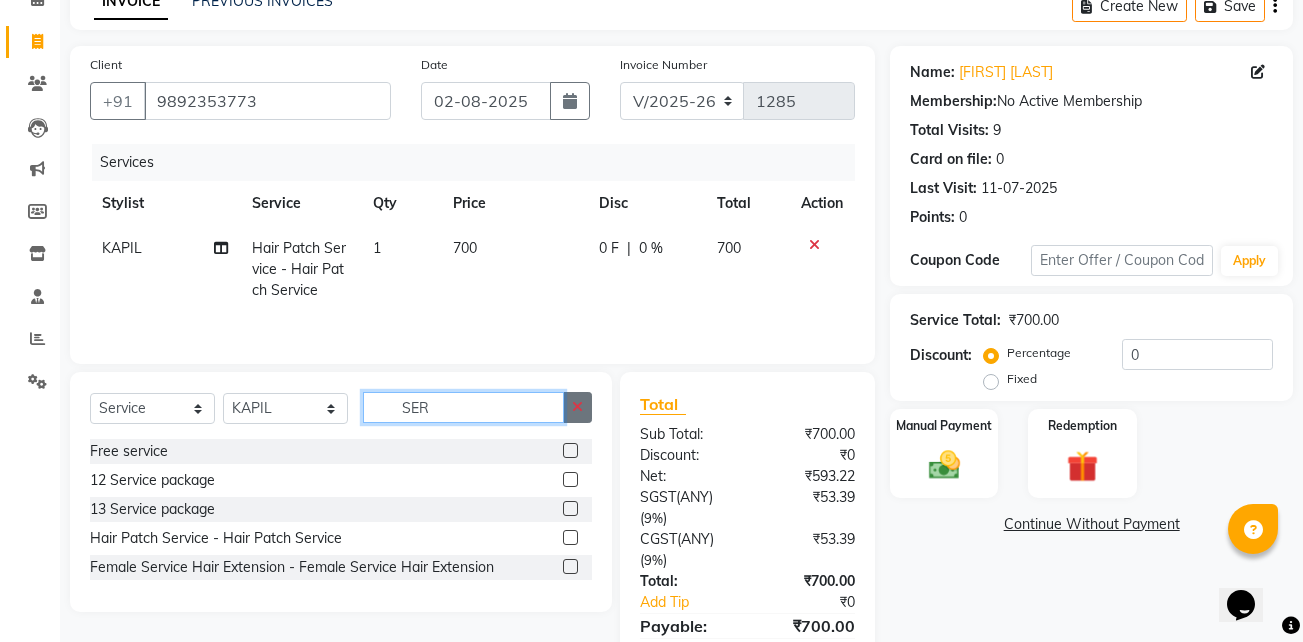 type 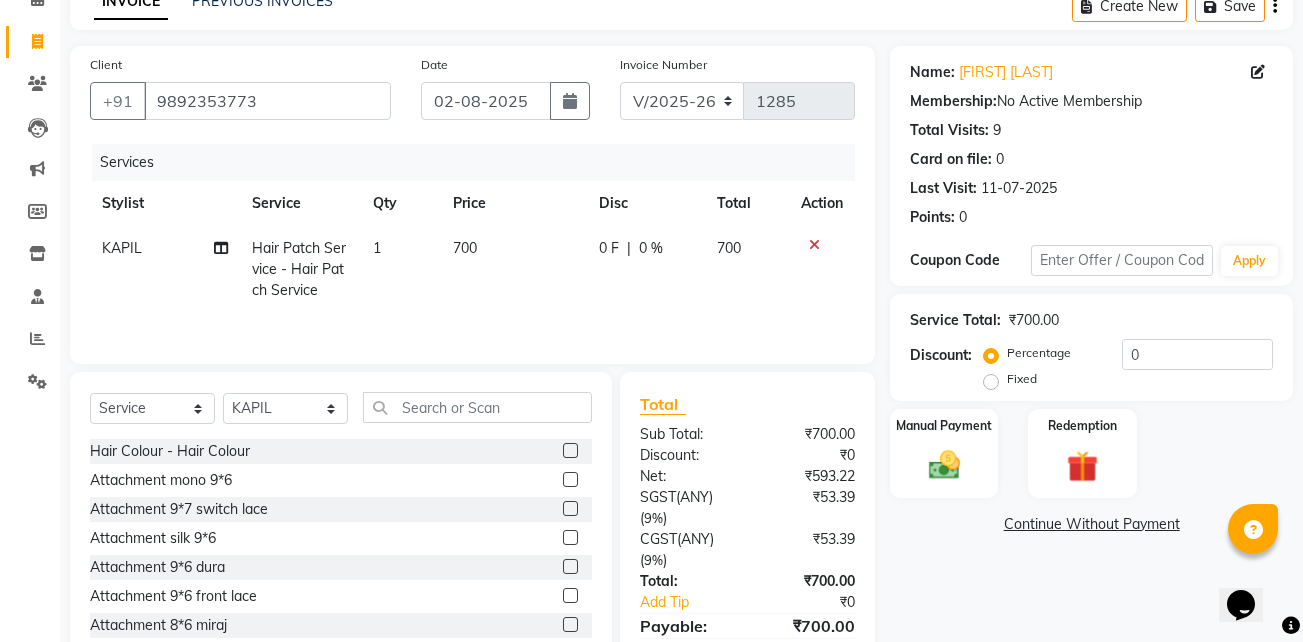 click 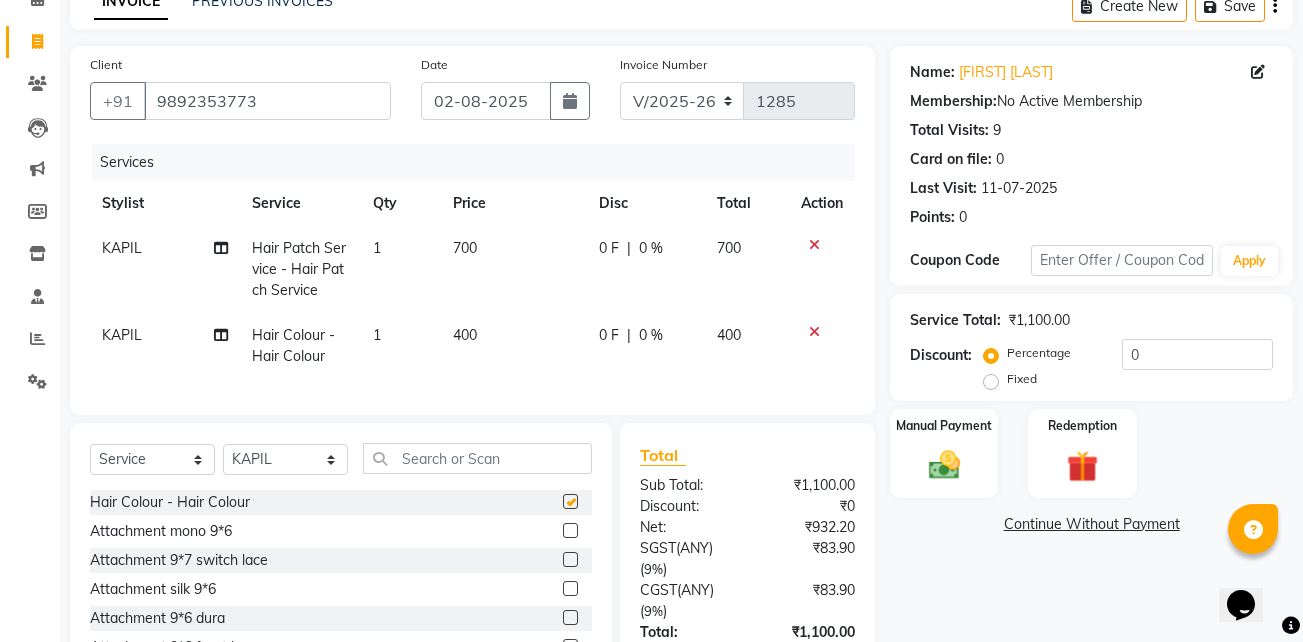 checkbox on "false" 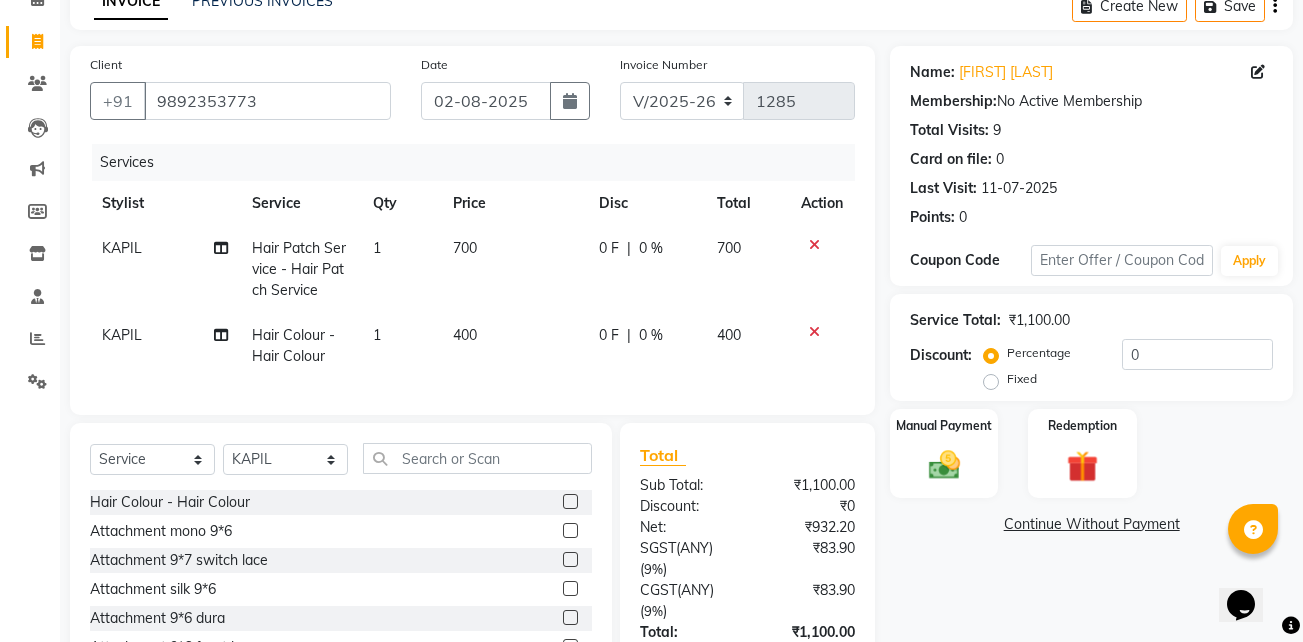 scroll, scrollTop: 266, scrollLeft: 0, axis: vertical 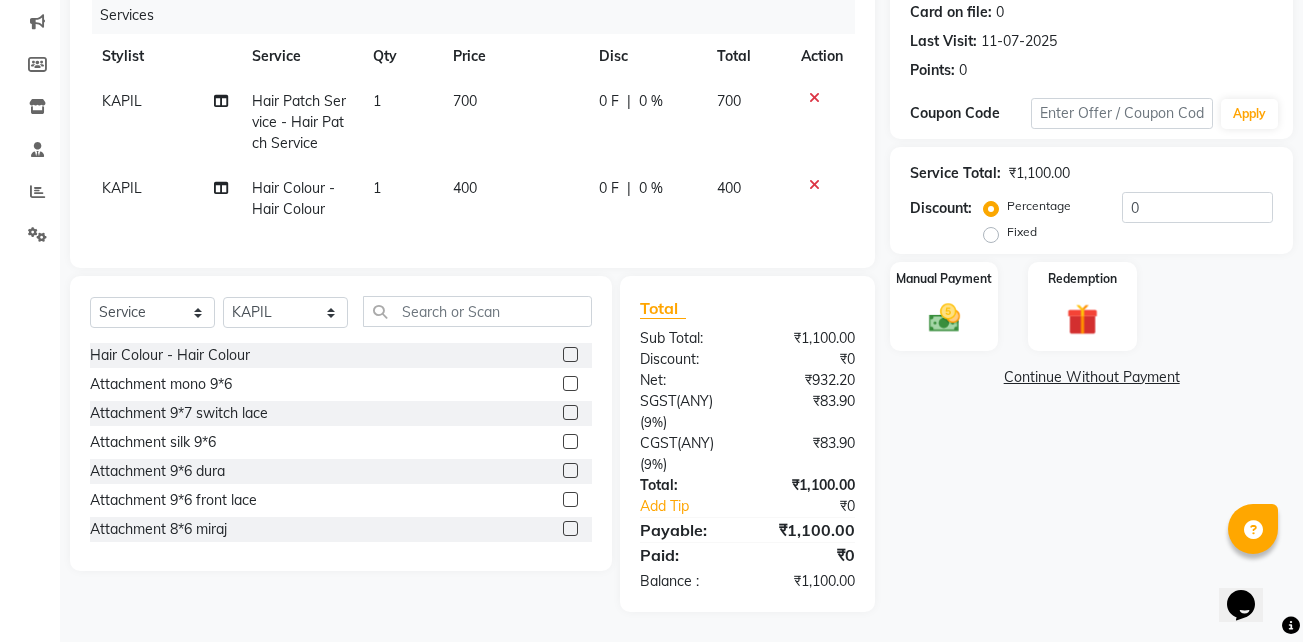 click on "700" 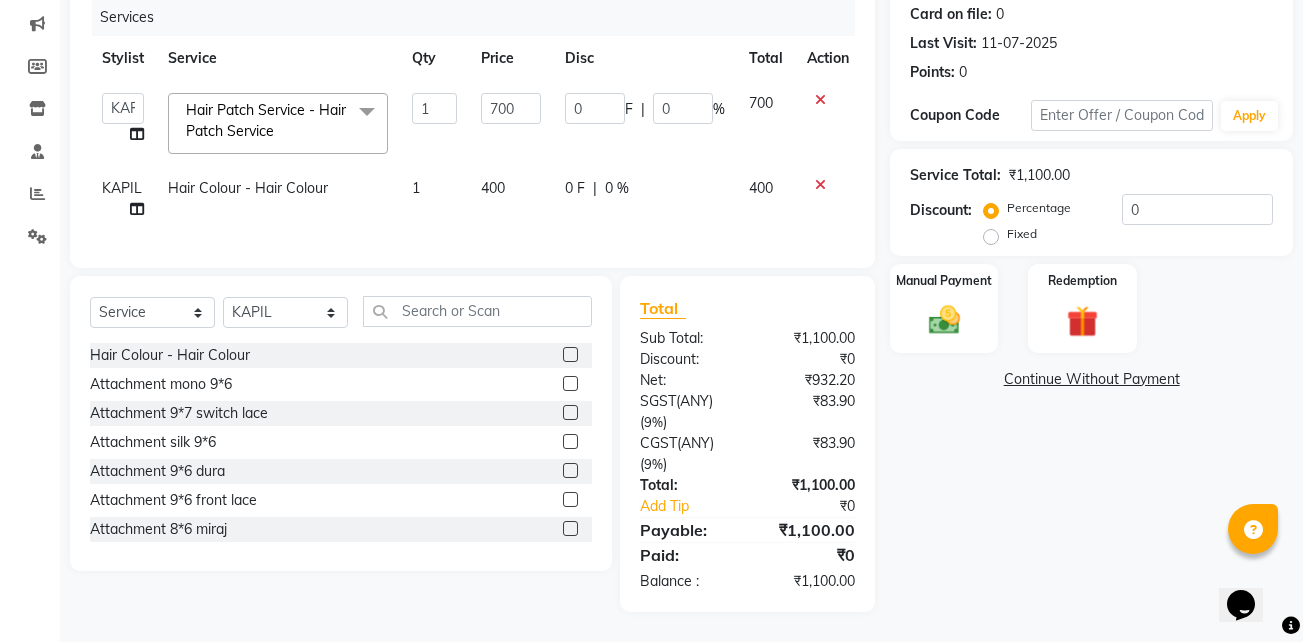 scroll, scrollTop: 264, scrollLeft: 0, axis: vertical 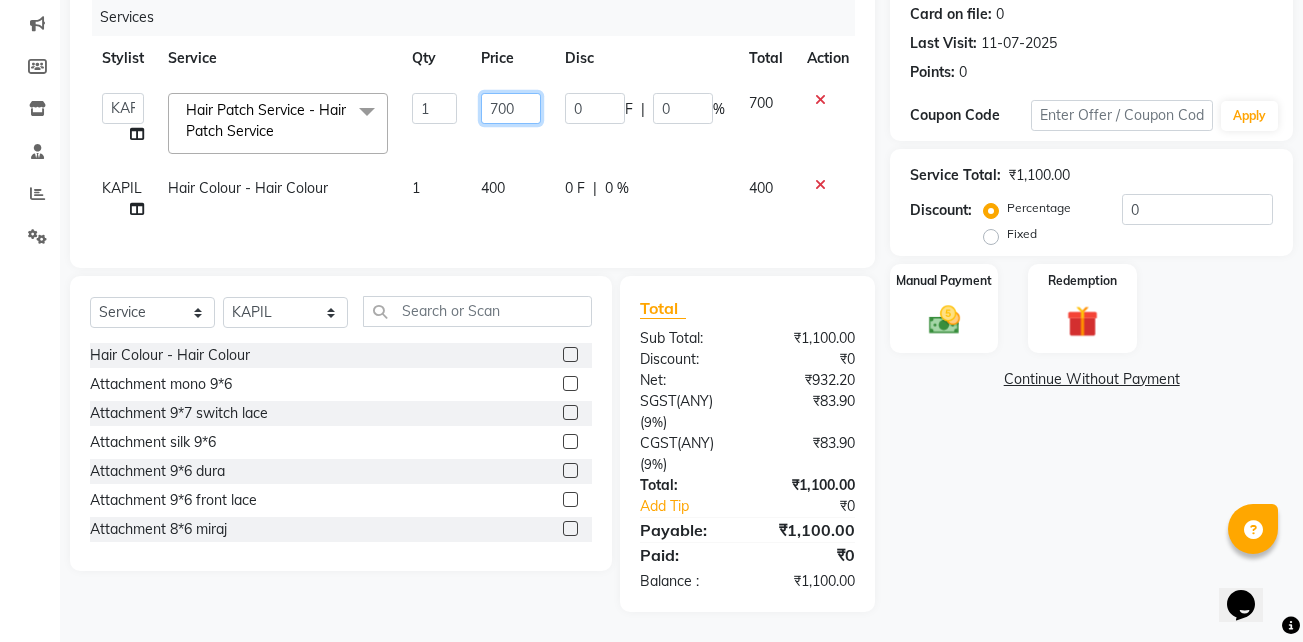 click on "700" 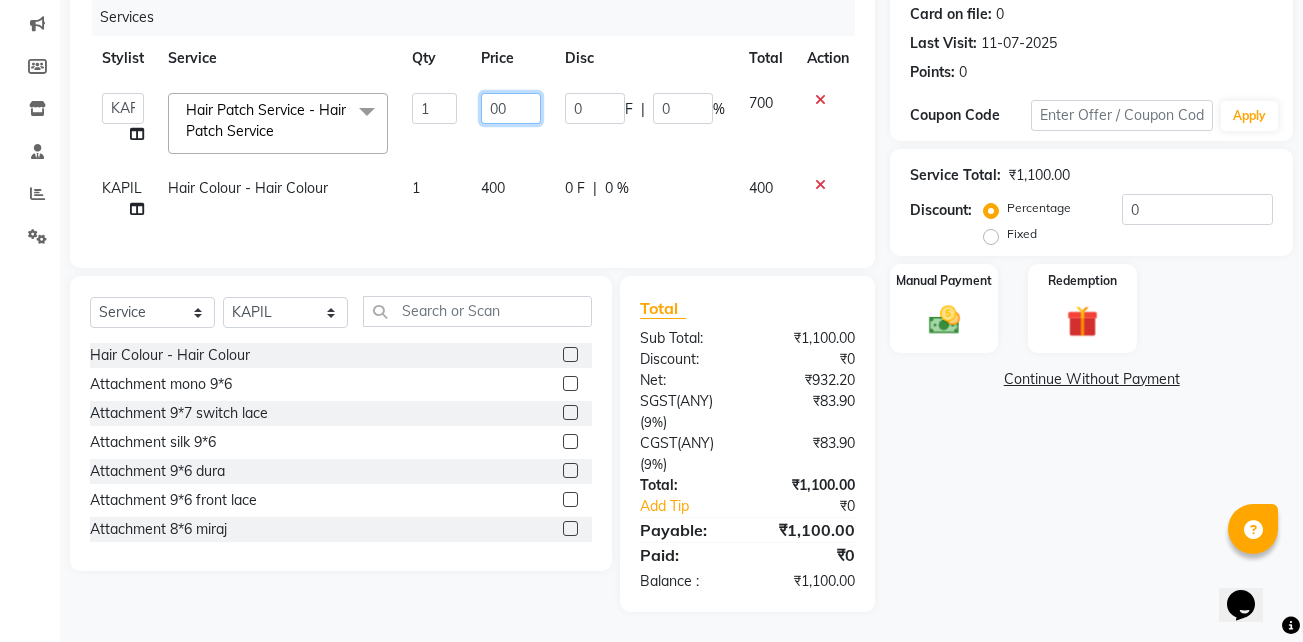 type on "600" 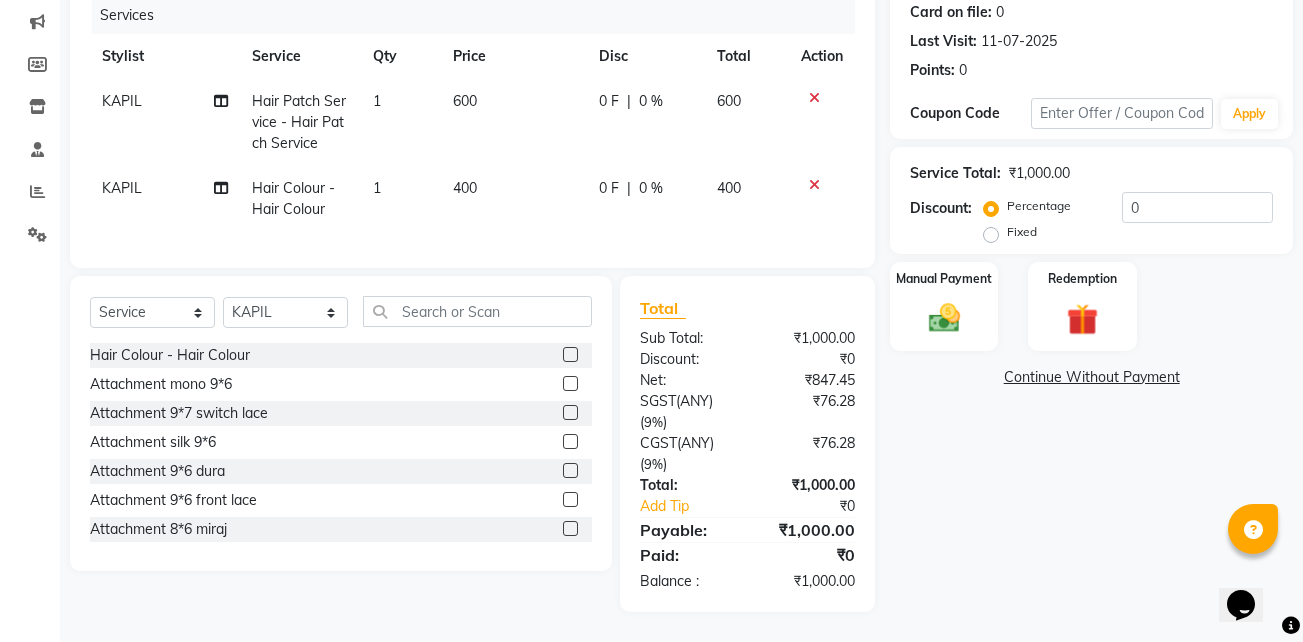 click on "0 F | 0 %" 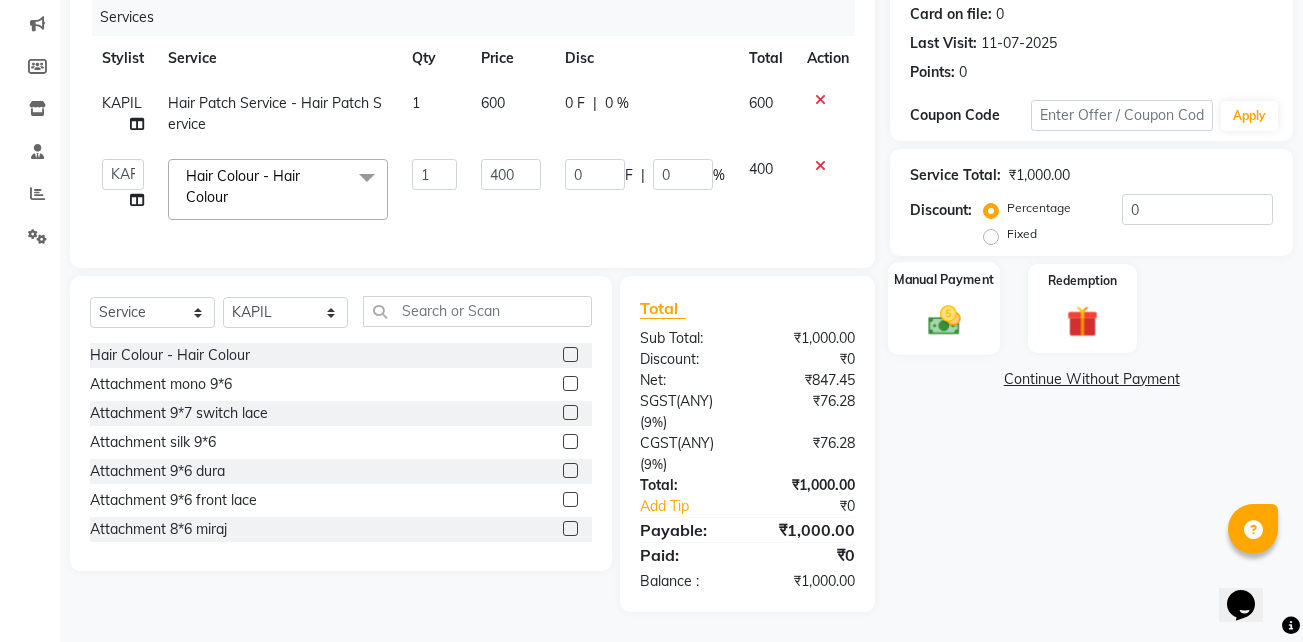 click 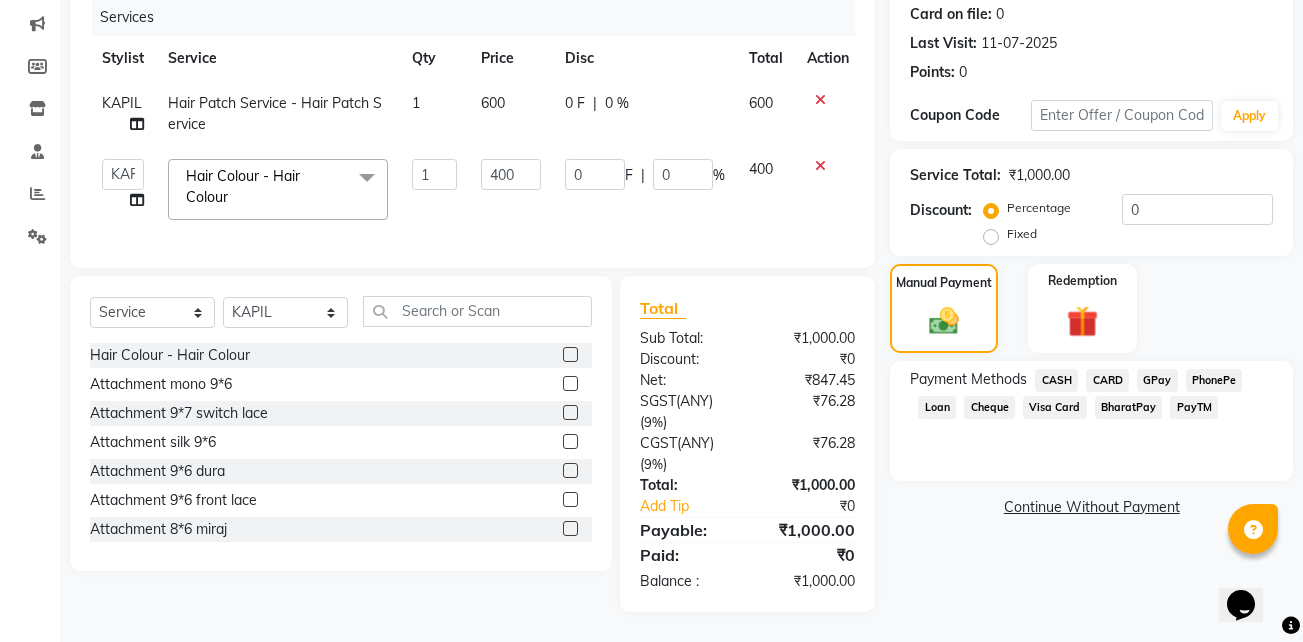 click on "CARD" 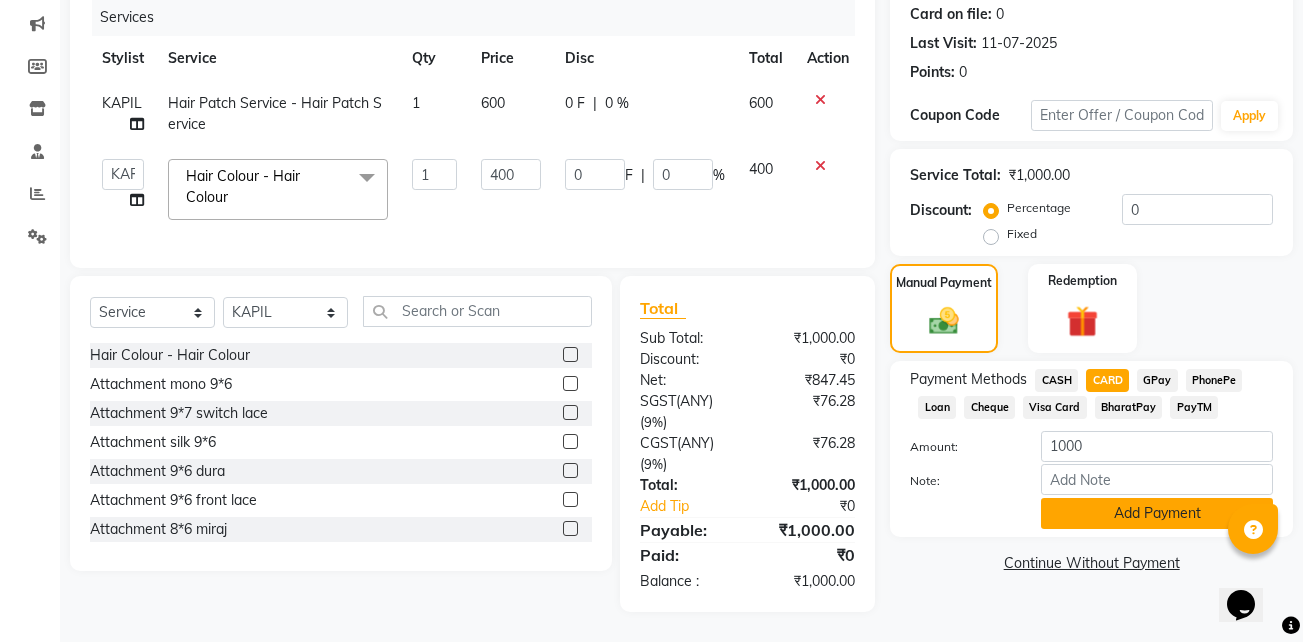 click on "Add Payment" 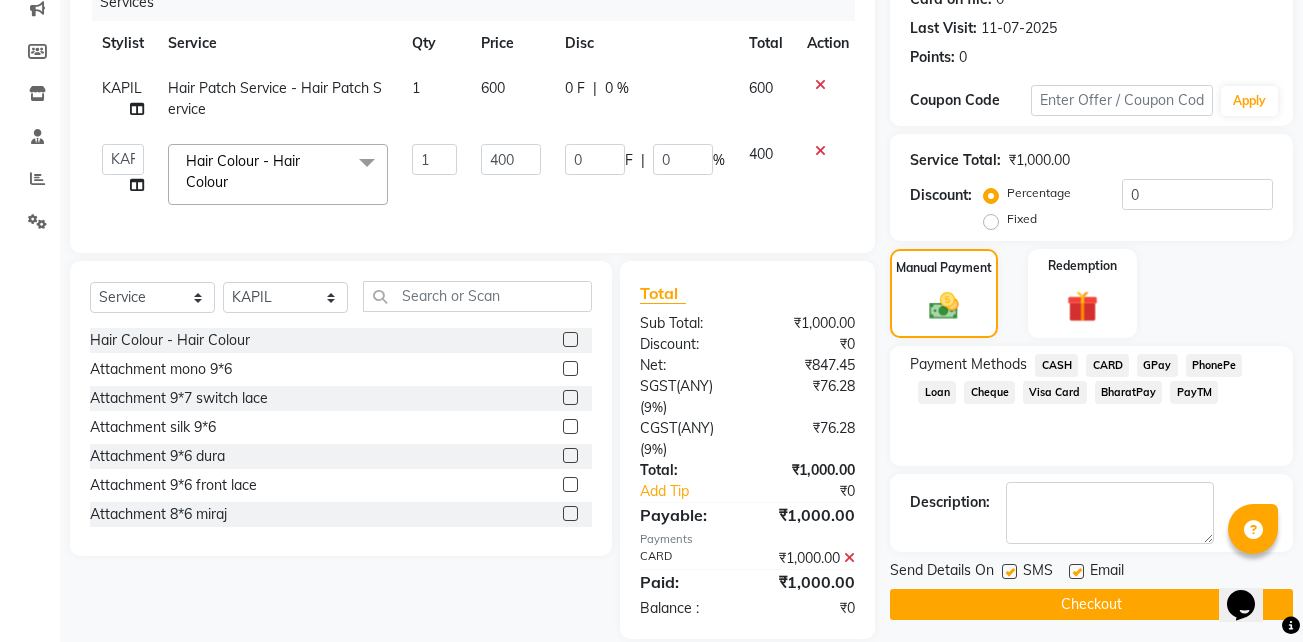 scroll, scrollTop: 306, scrollLeft: 0, axis: vertical 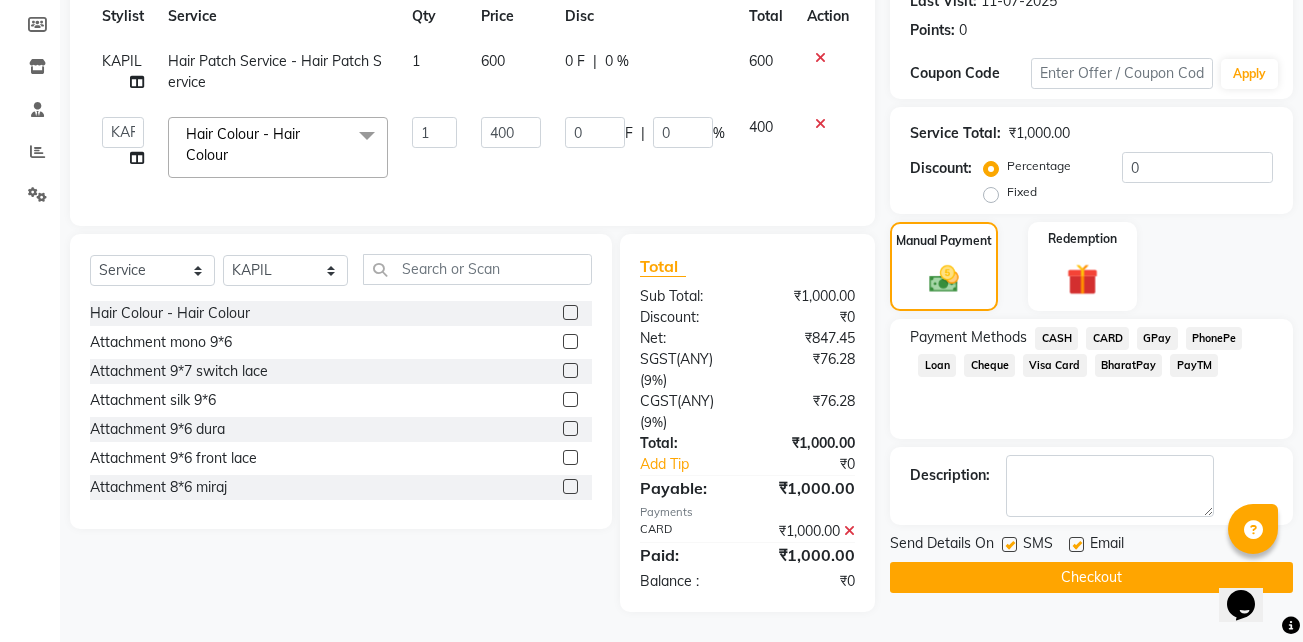 click 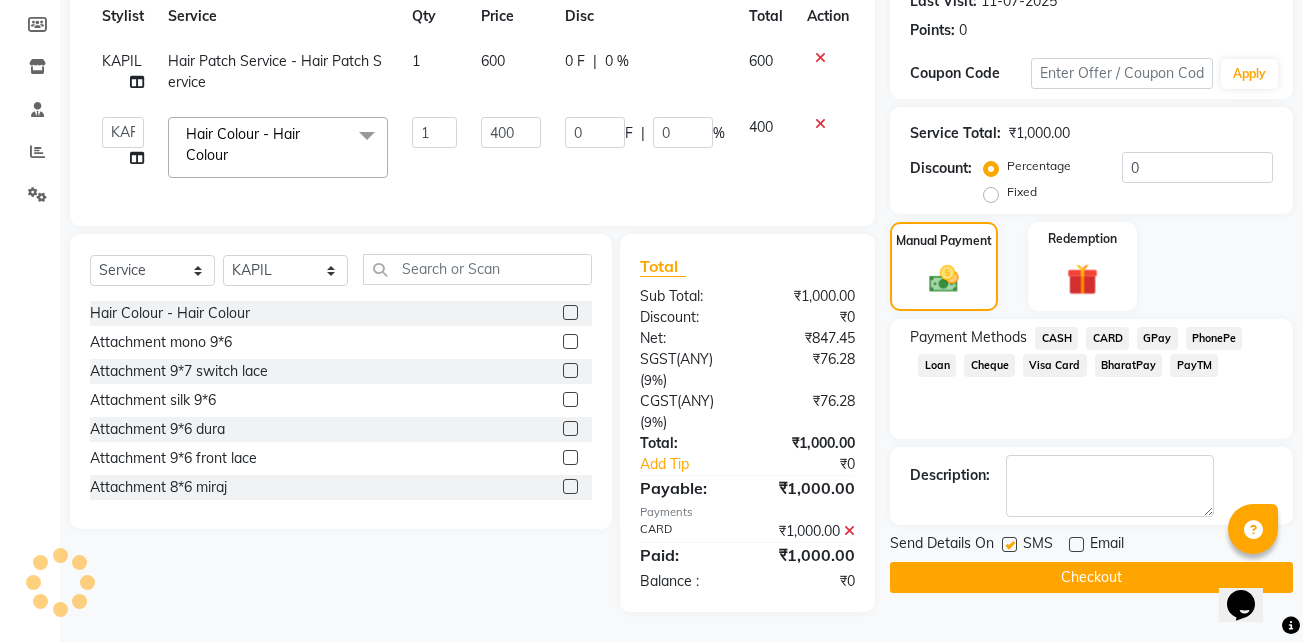 click 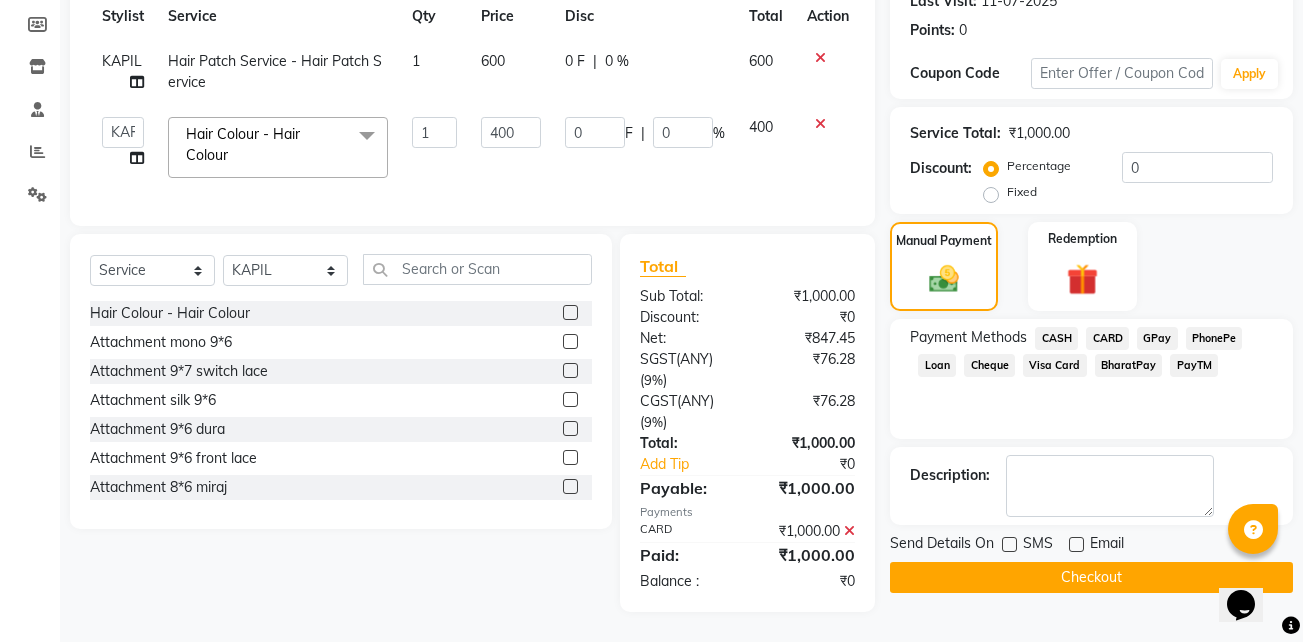 click on "Name: Wilfred Anthony Dsilva Membership:  No Active Membership  Total Visits:  9 Card on file:  0 Last Visit:   11-07-2025 Points:   0  Coupon Code Apply Service Total:  ₹1,000.00  Discount:  Percentage   Fixed  0 Manual Payment Redemption Payment Methods  CASH   CARD   GPay   PhonePe   Loan   Cheque   Visa Card   BharatPay   PayTM  Description:                  Send Details On SMS Email  Checkout" 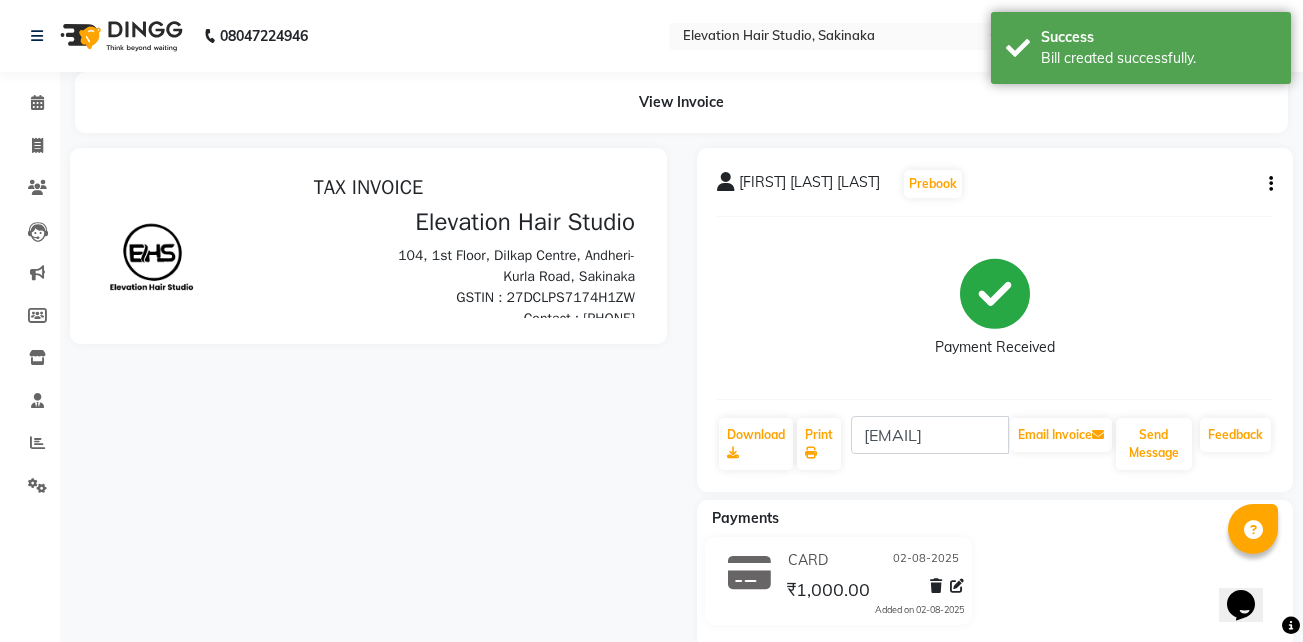 scroll, scrollTop: 0, scrollLeft: 0, axis: both 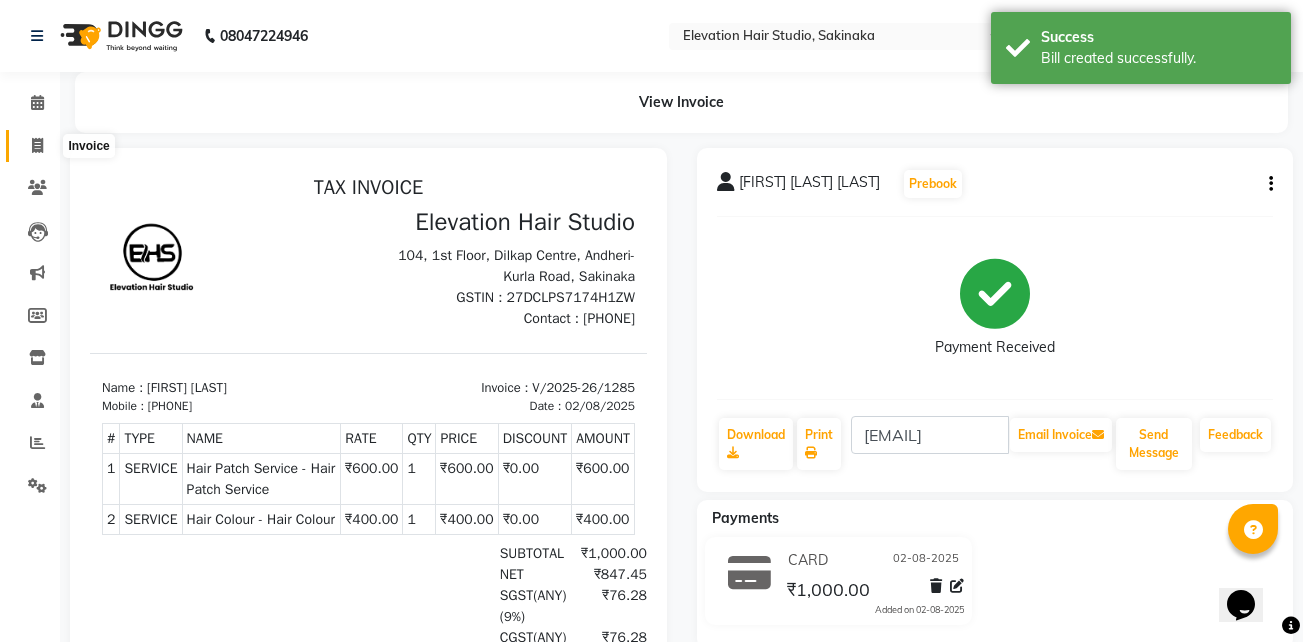 click 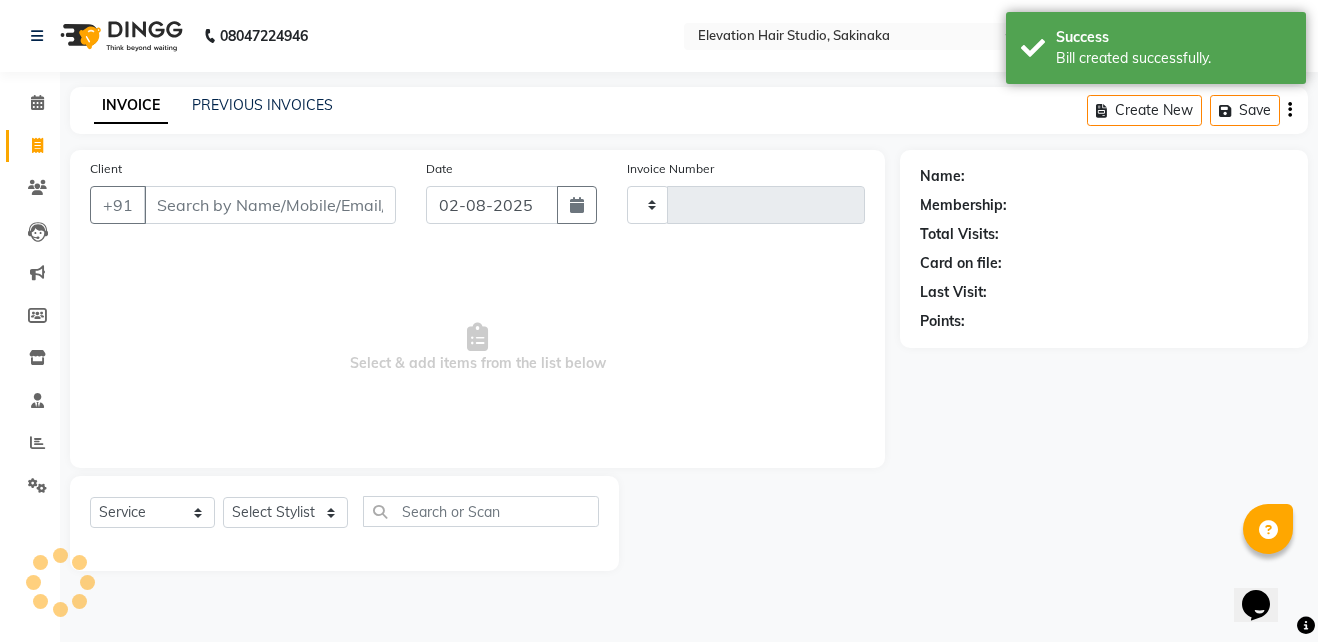 type on "1286" 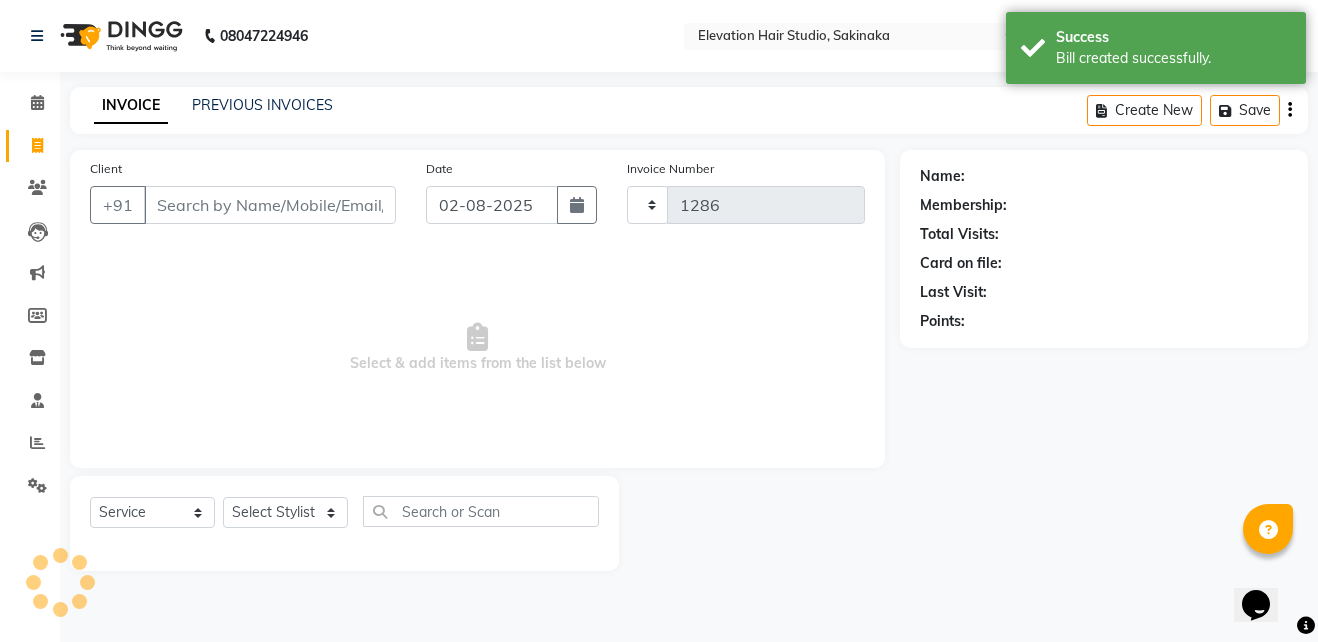select on "4949" 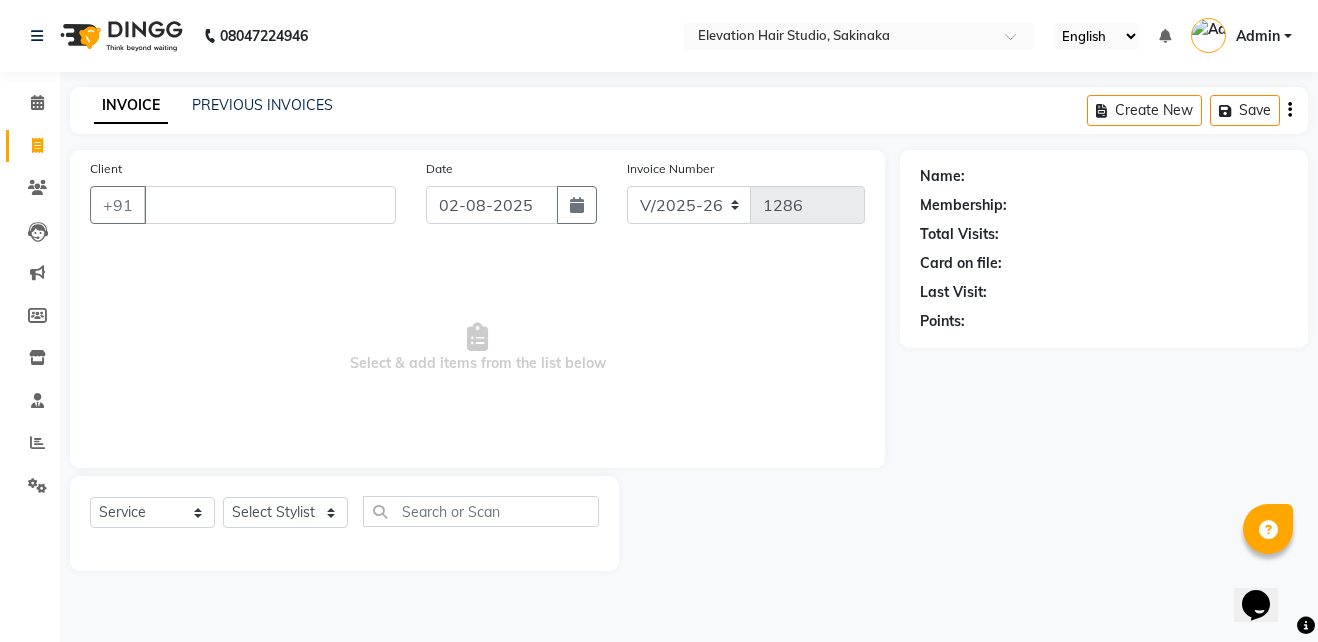 type 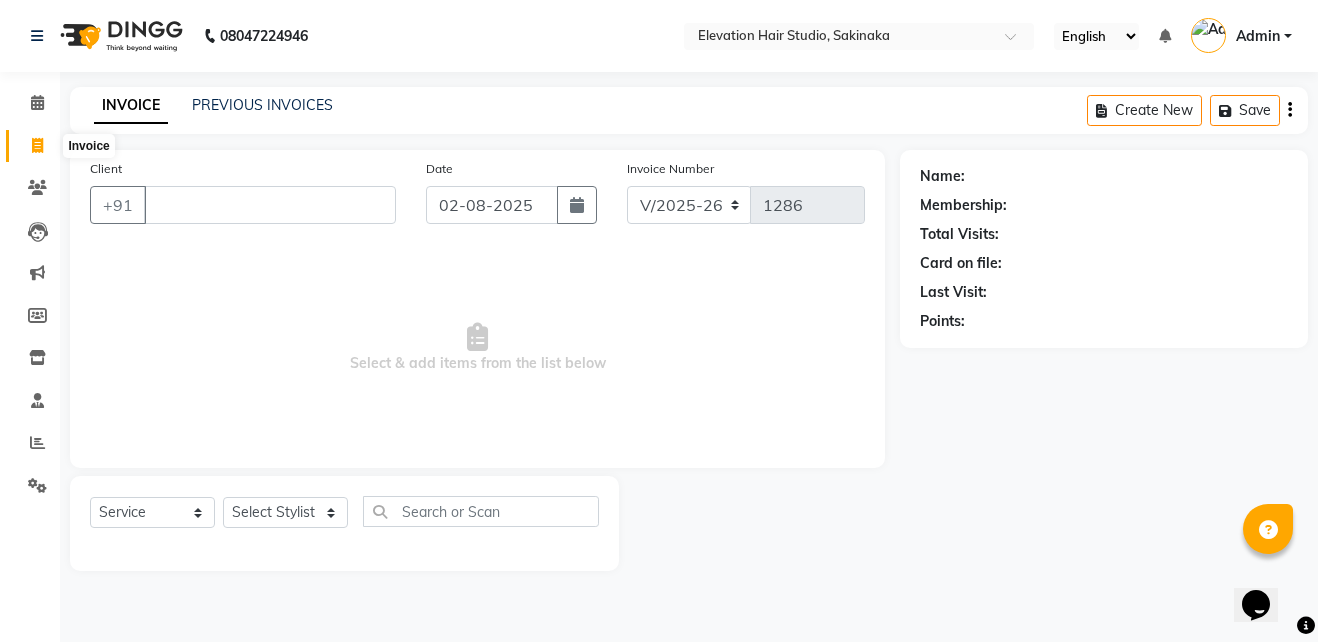 click 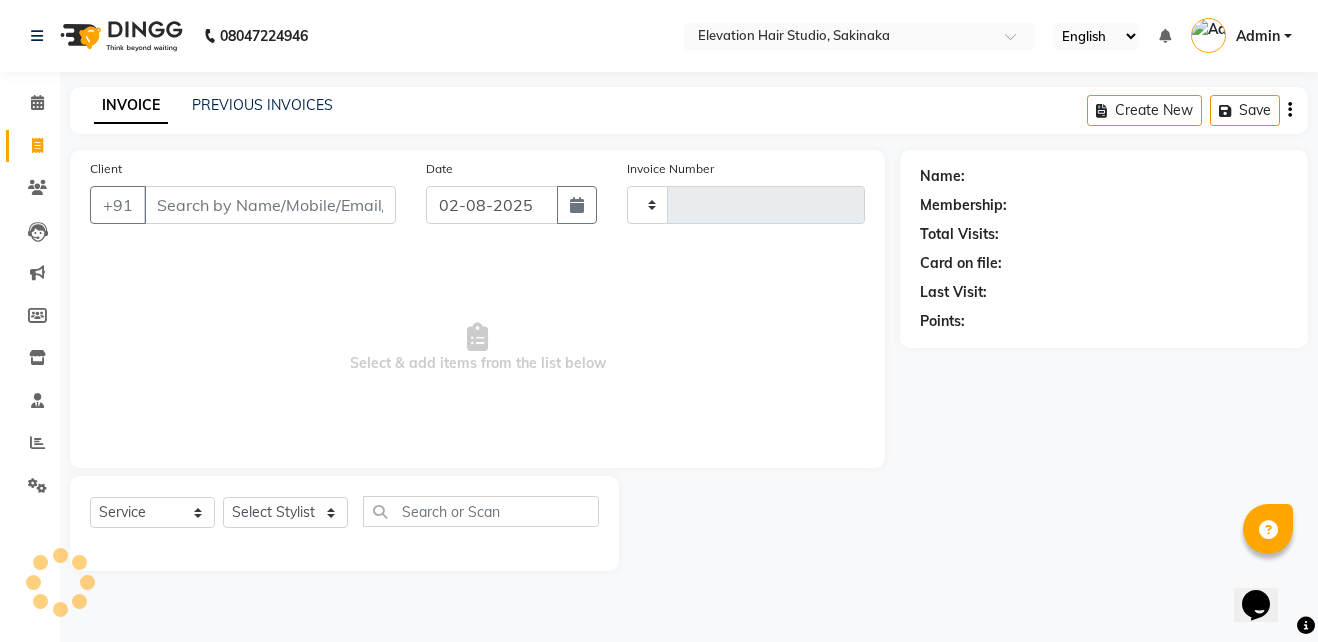 type on "1286" 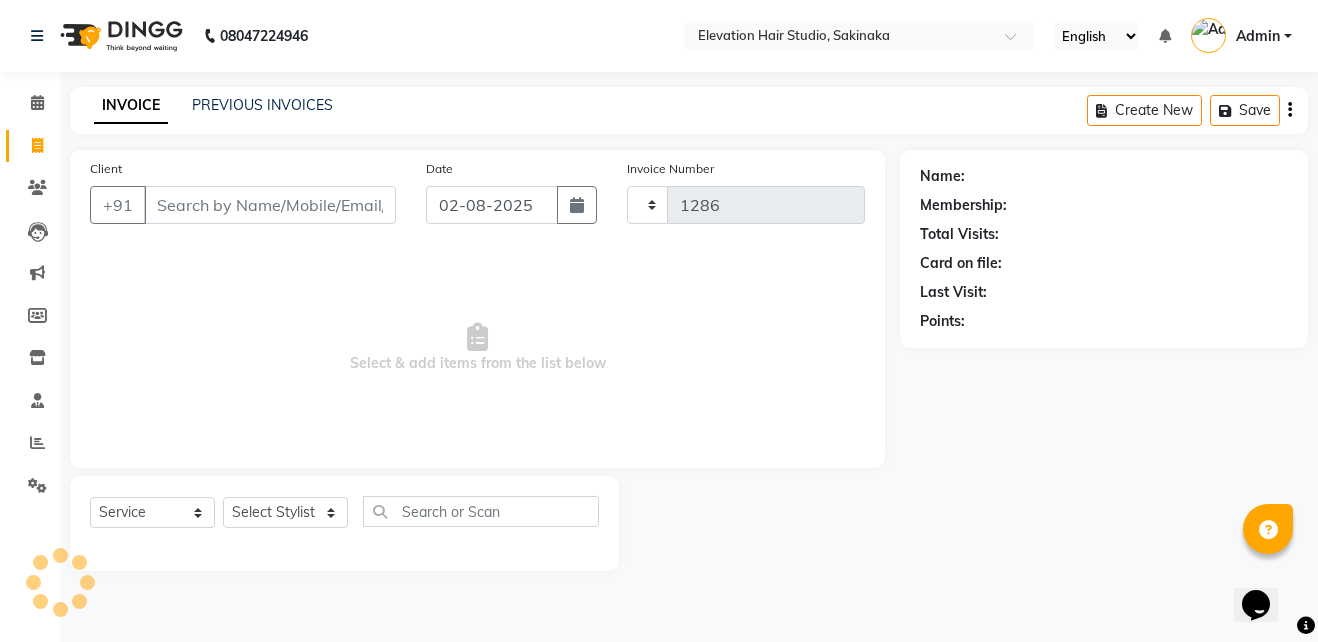 select on "4949" 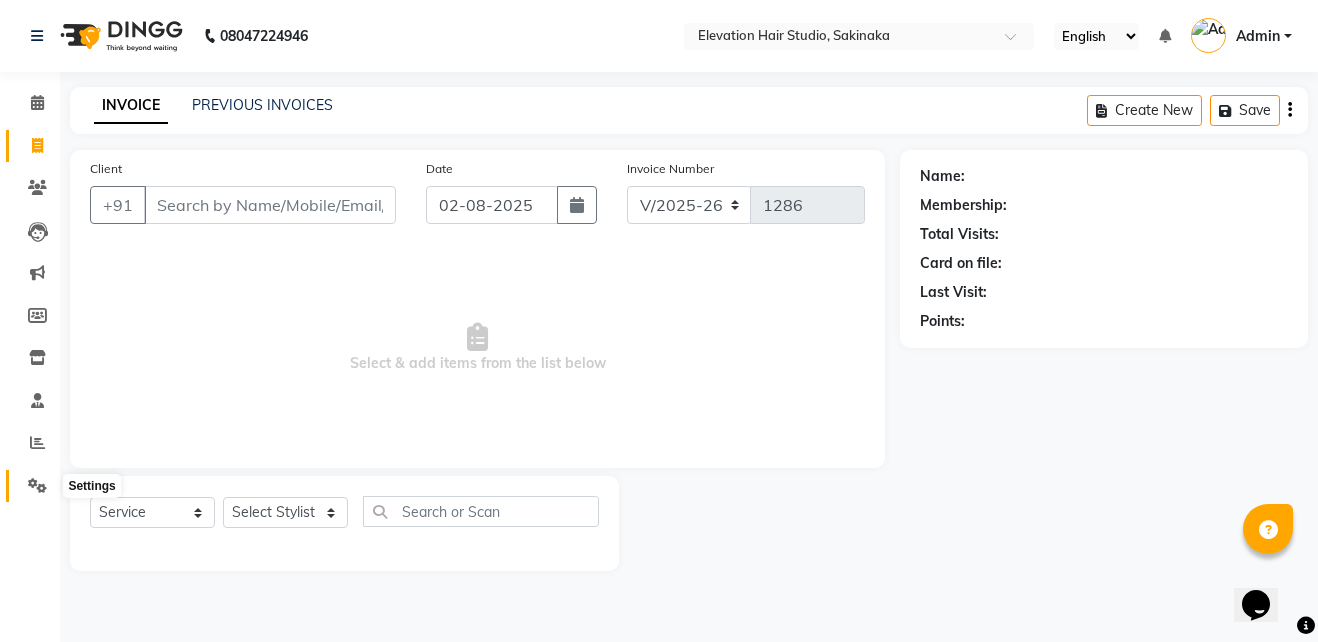click 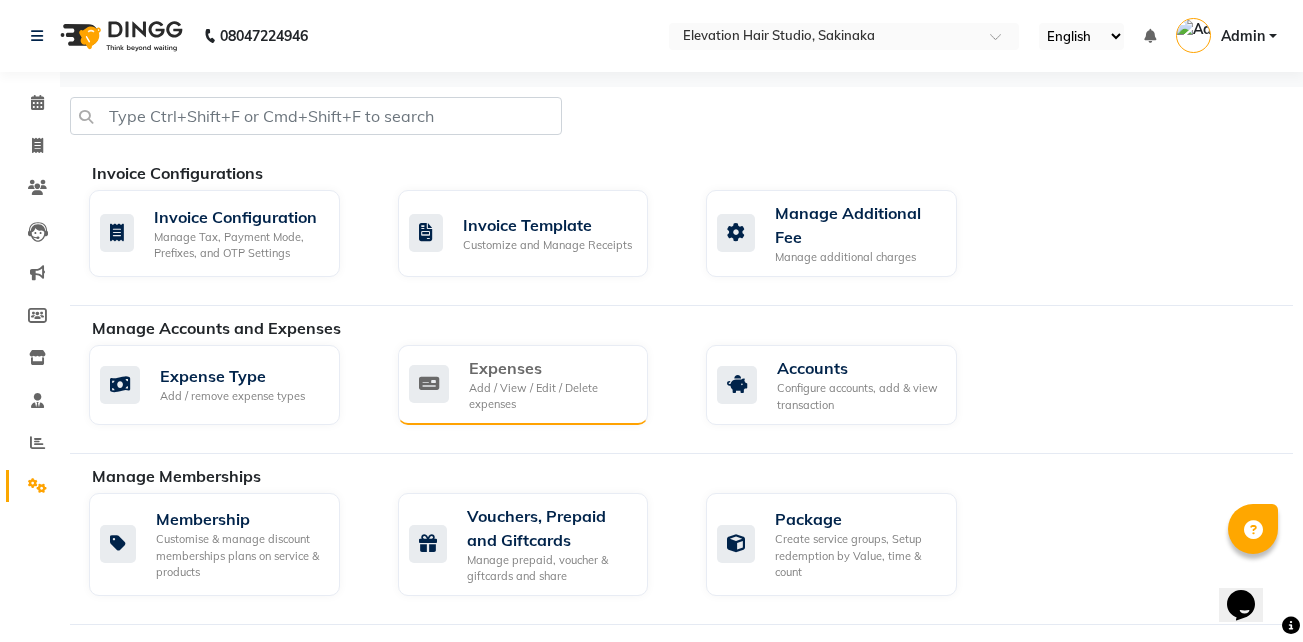 click on "Expenses Add / View / Edit / Delete expenses" 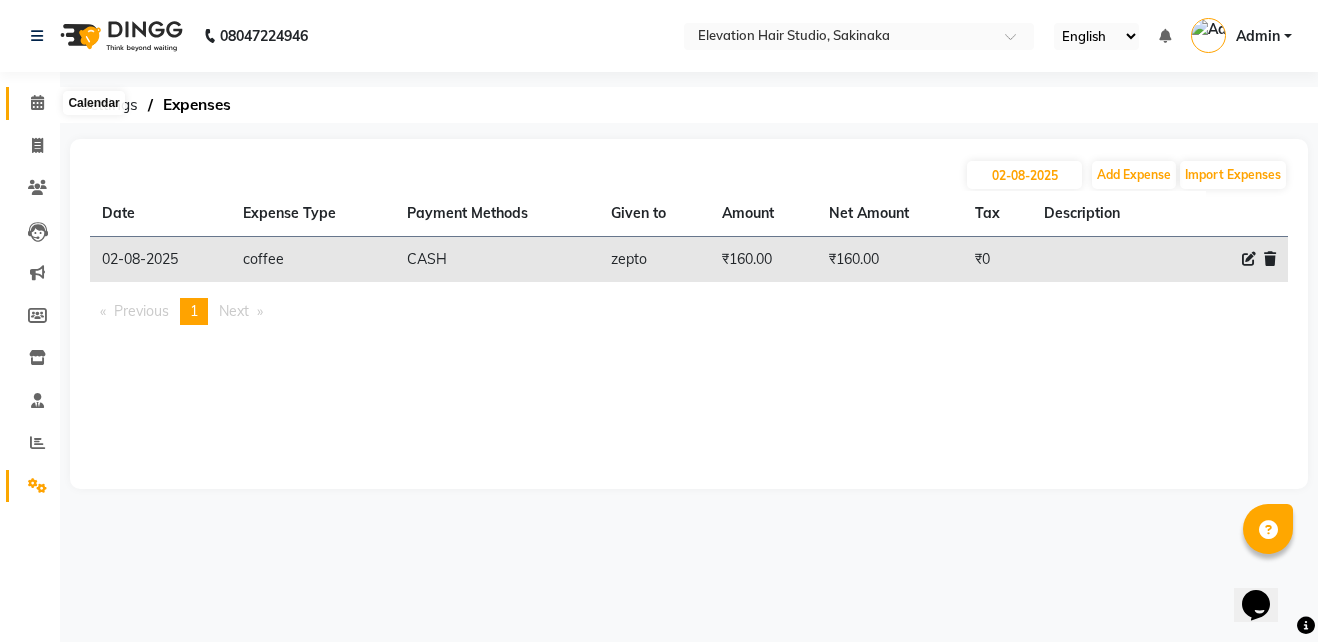 click 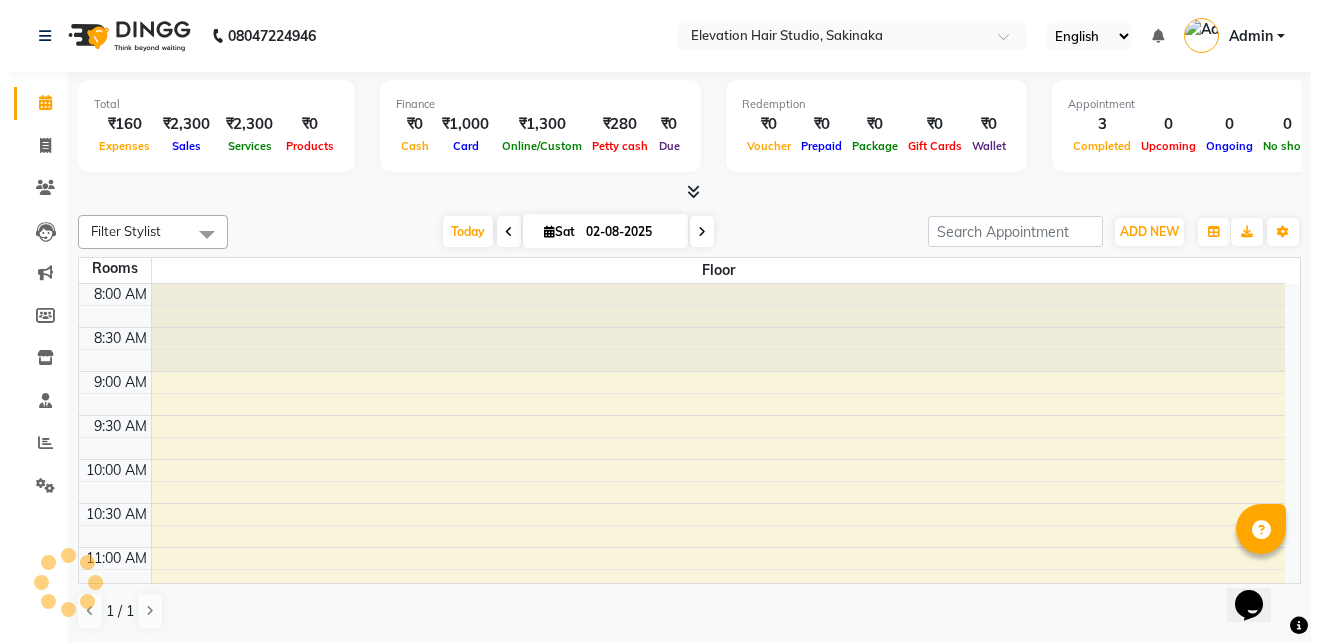 scroll, scrollTop: 529, scrollLeft: 0, axis: vertical 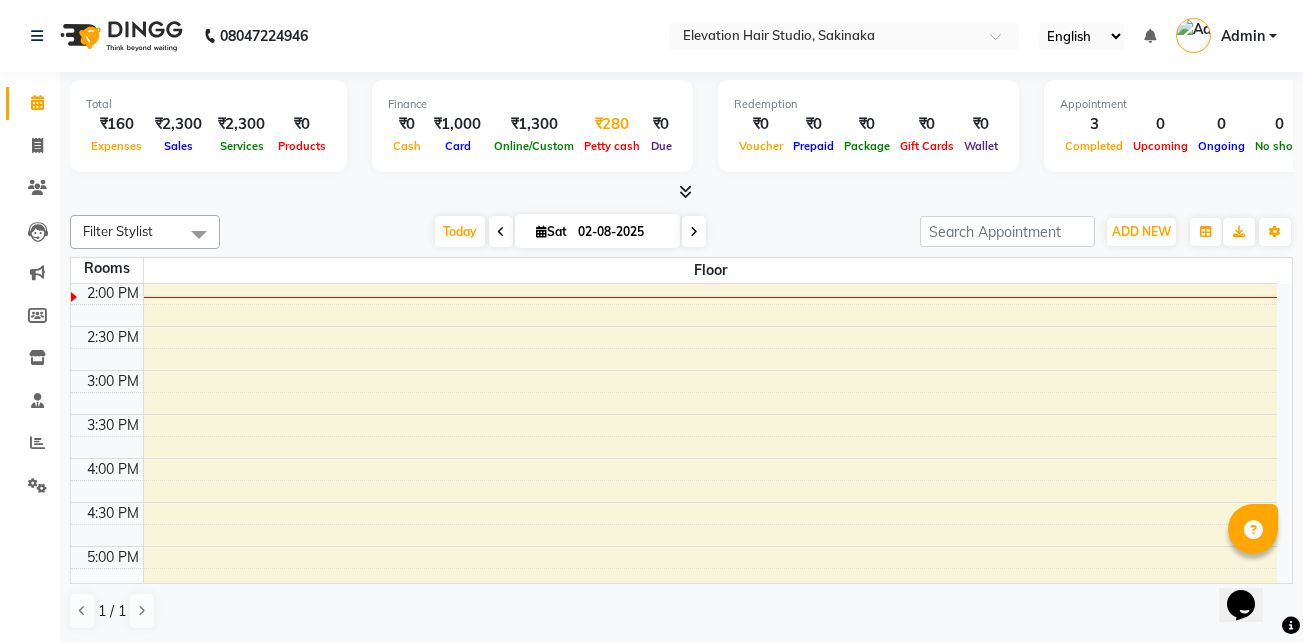 click on "₹280" at bounding box center (612, 124) 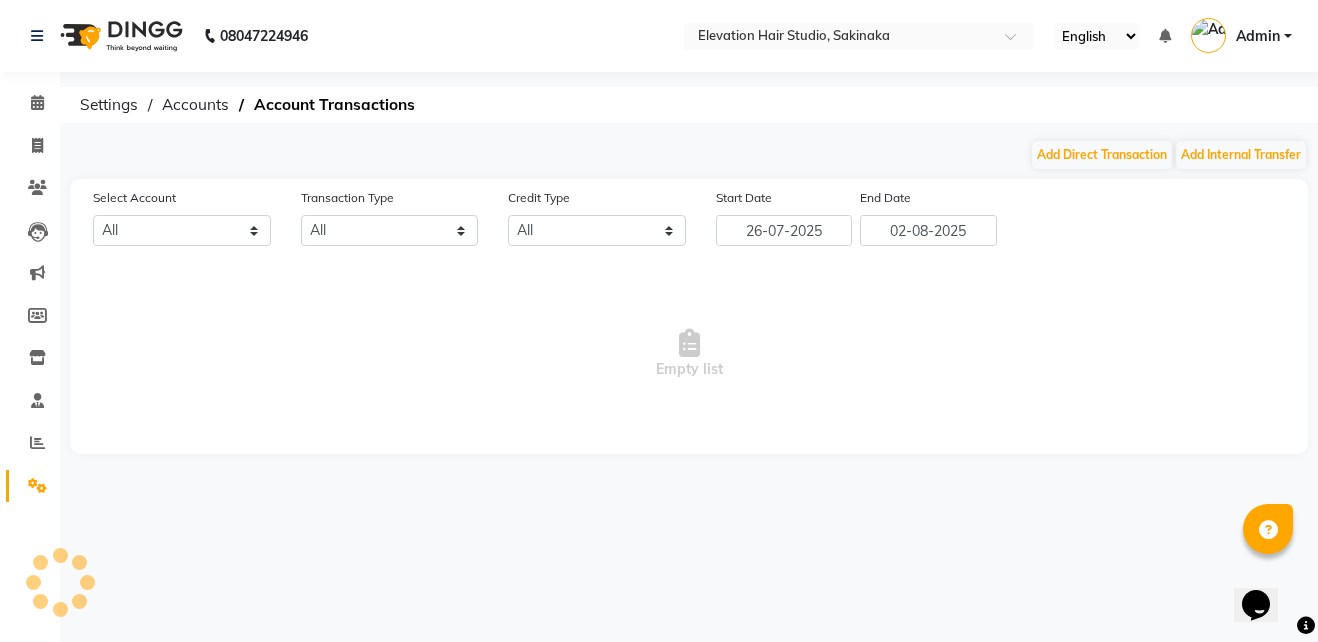 select on "3831" 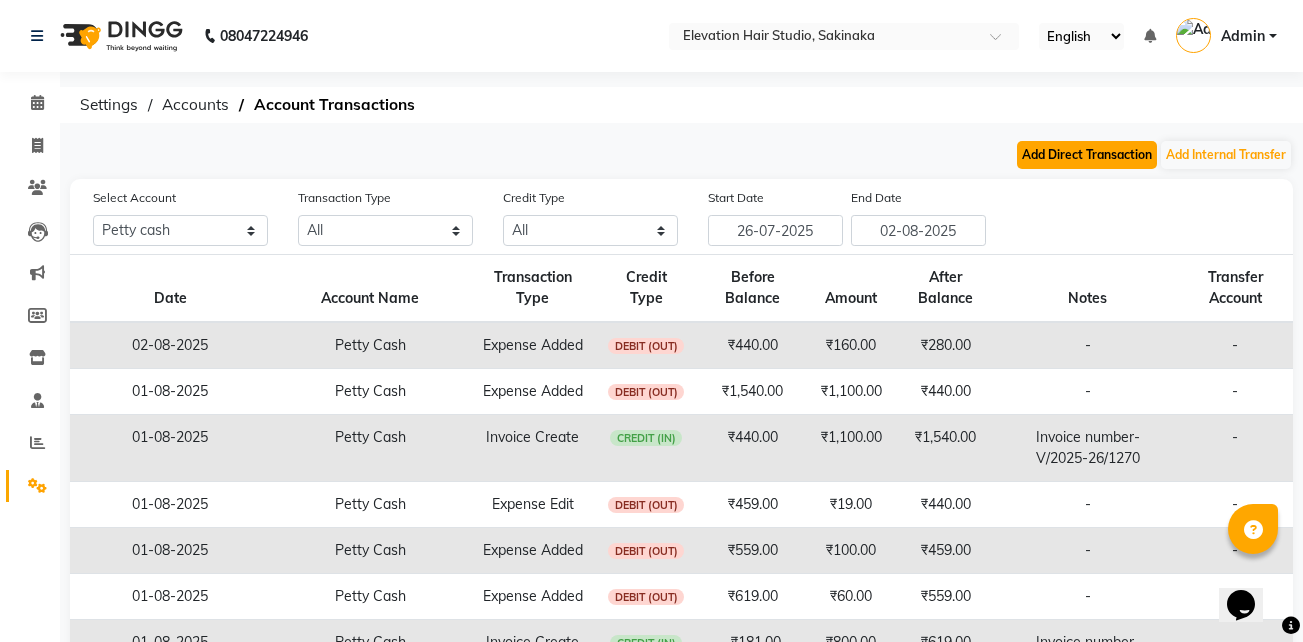 click on "Add Direct Transaction" 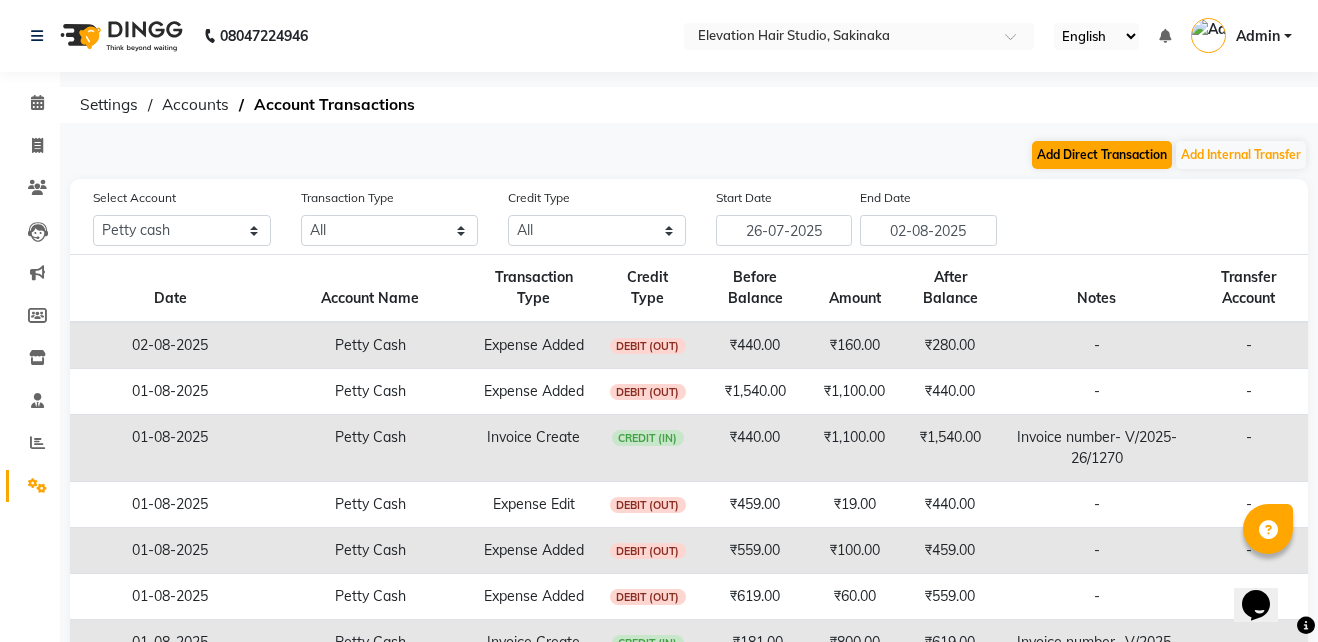 select on "direct" 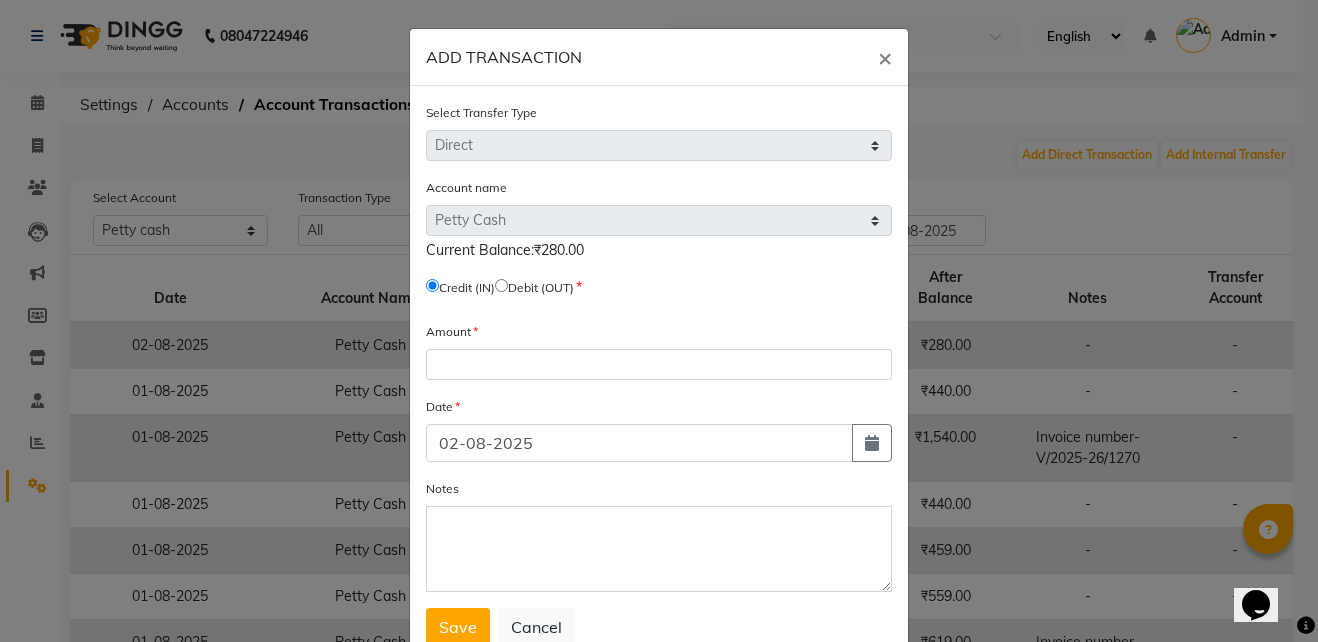 click 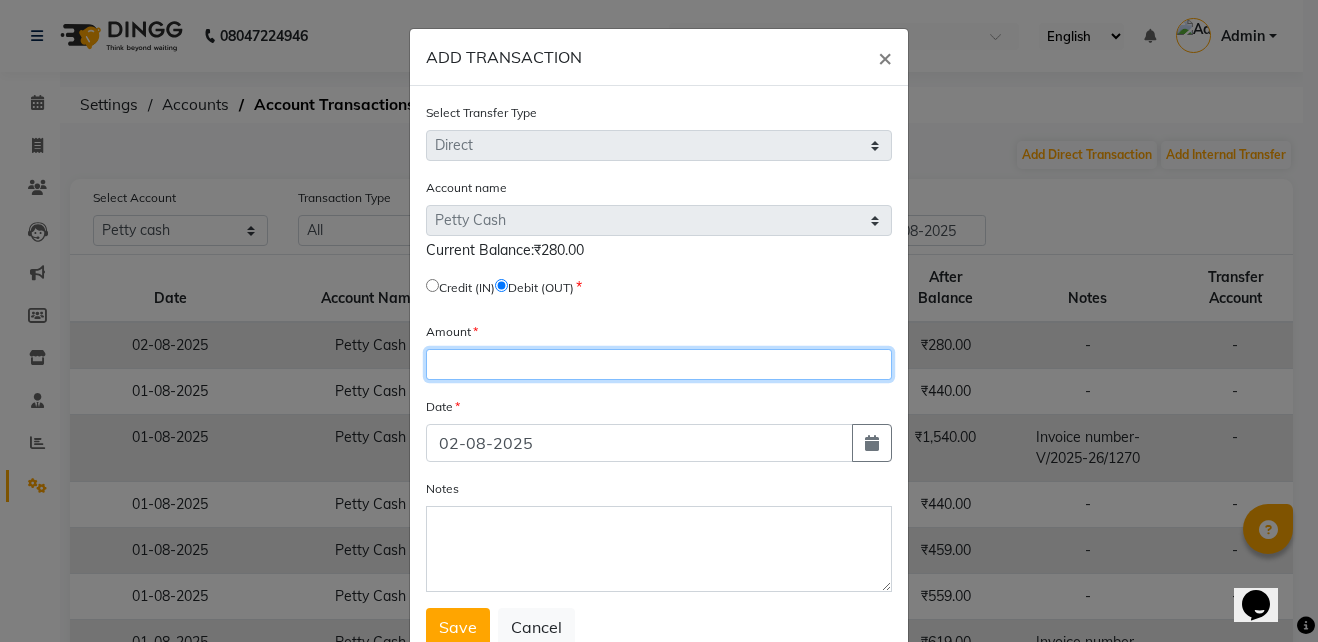 click 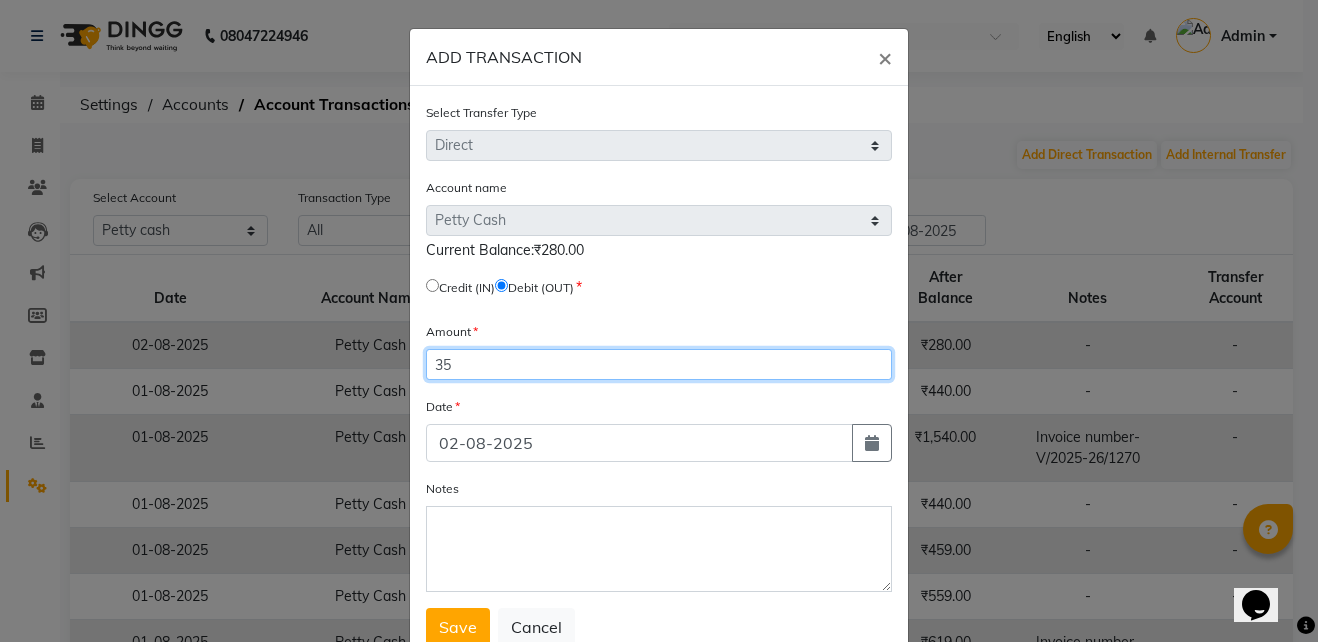 type on "35" 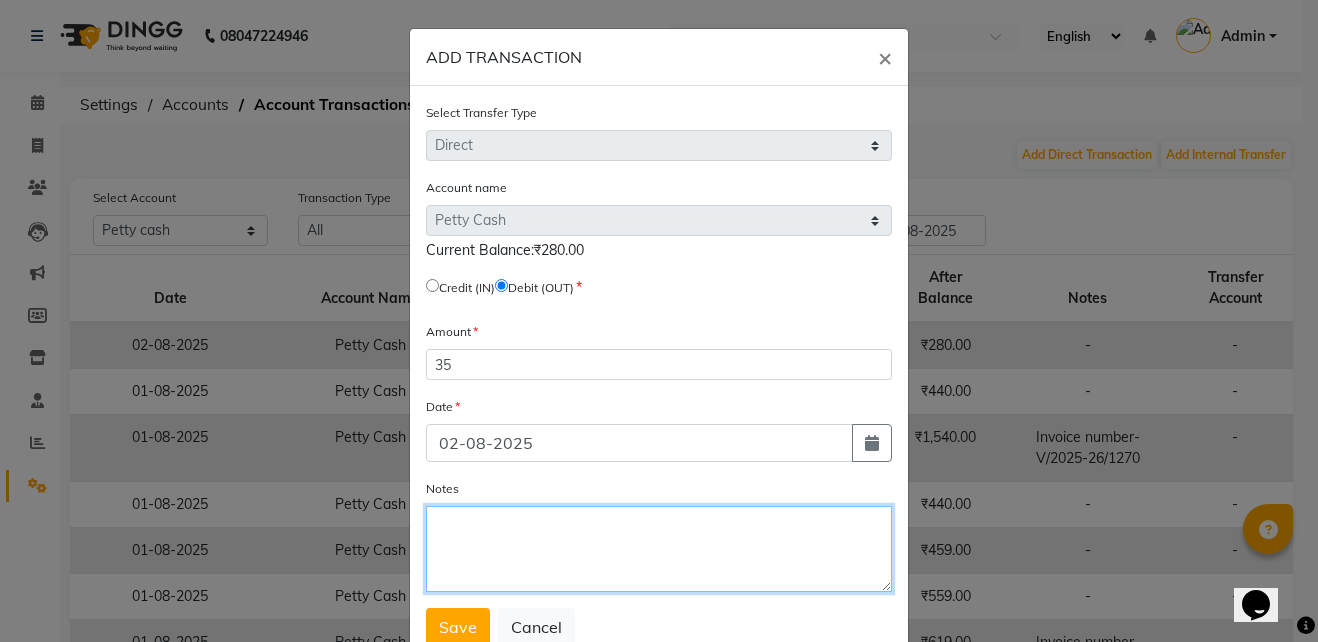 click on "Notes" at bounding box center [659, 549] 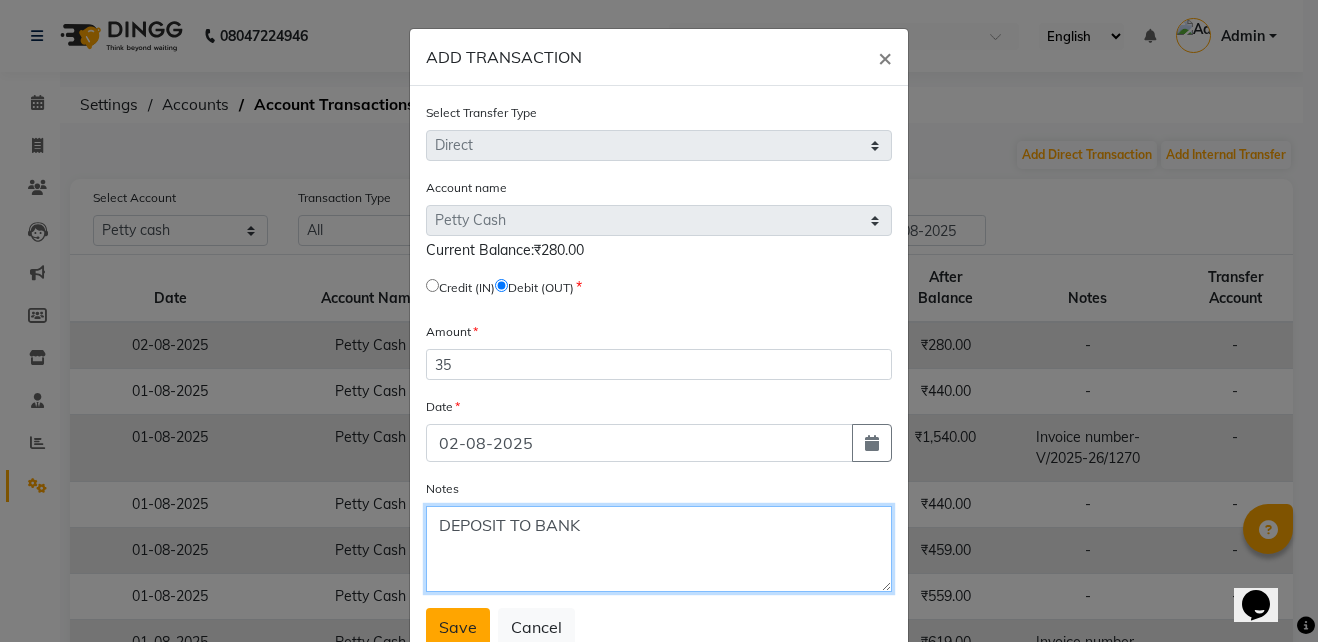 type on "DEPOSIT TO BANK" 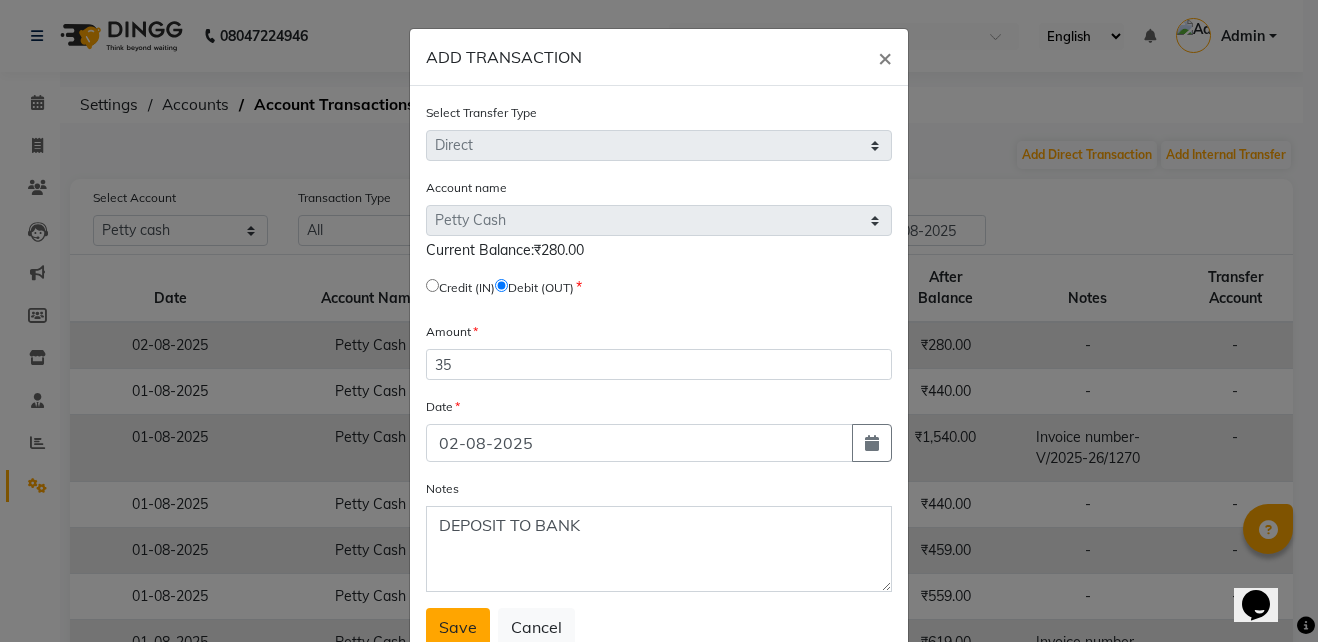click on "Save" at bounding box center (458, 627) 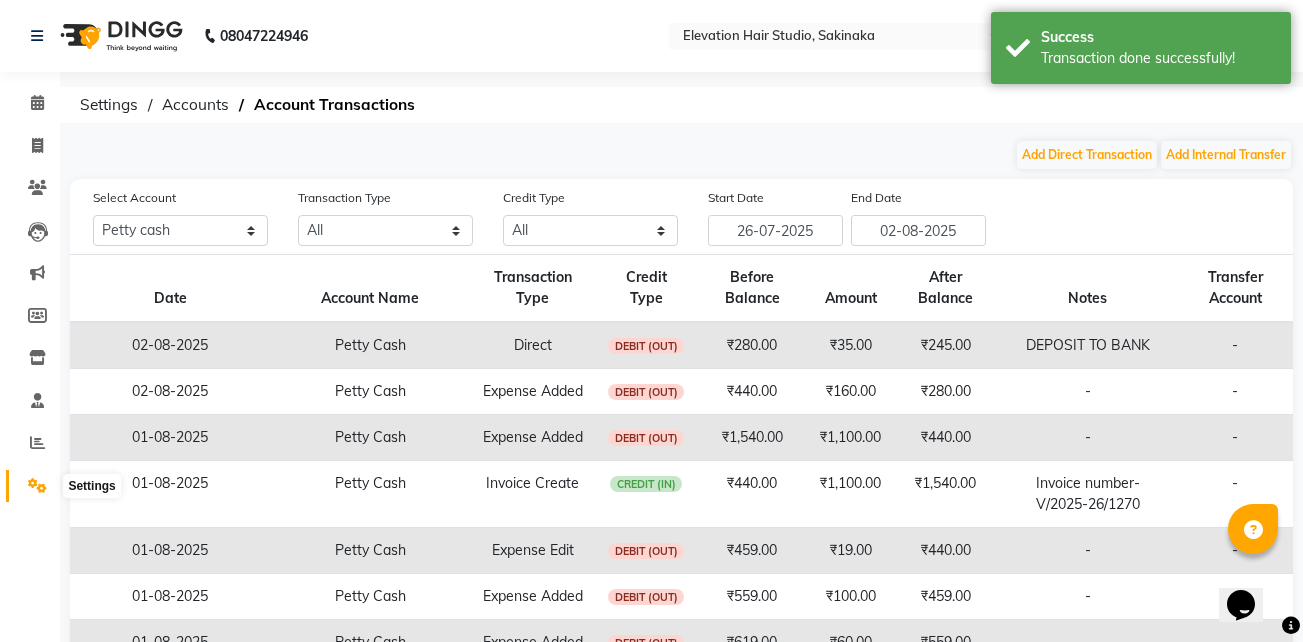 click 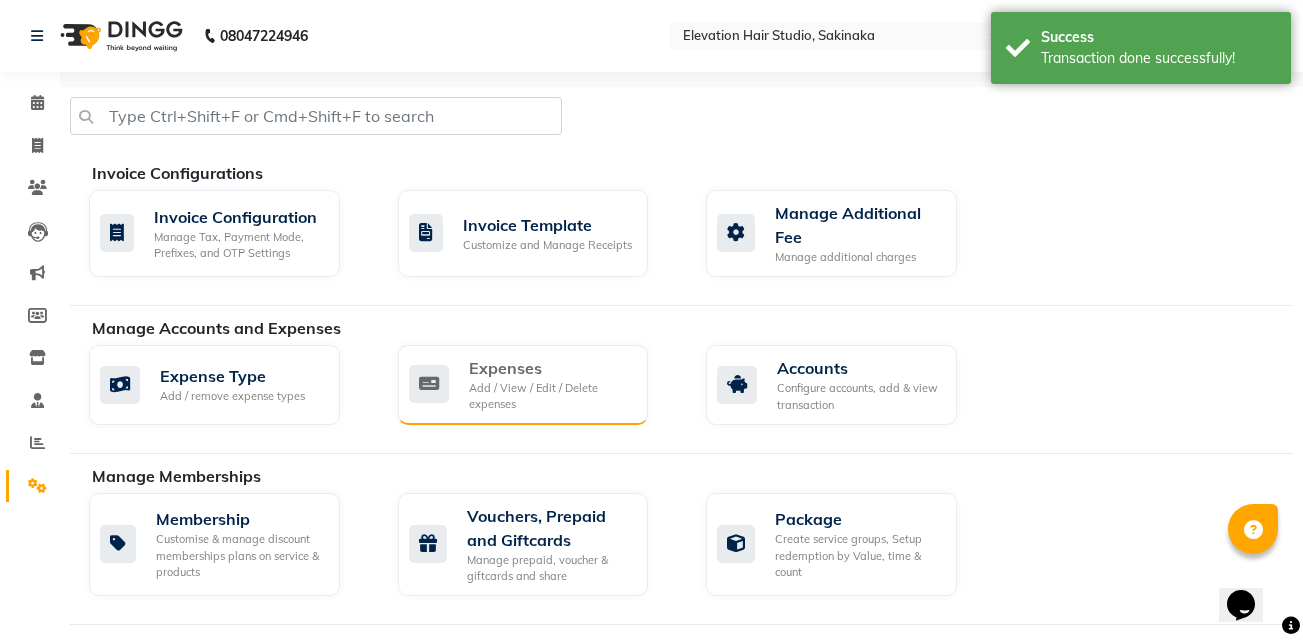 click on "Expenses Add / View / Edit / Delete expenses" 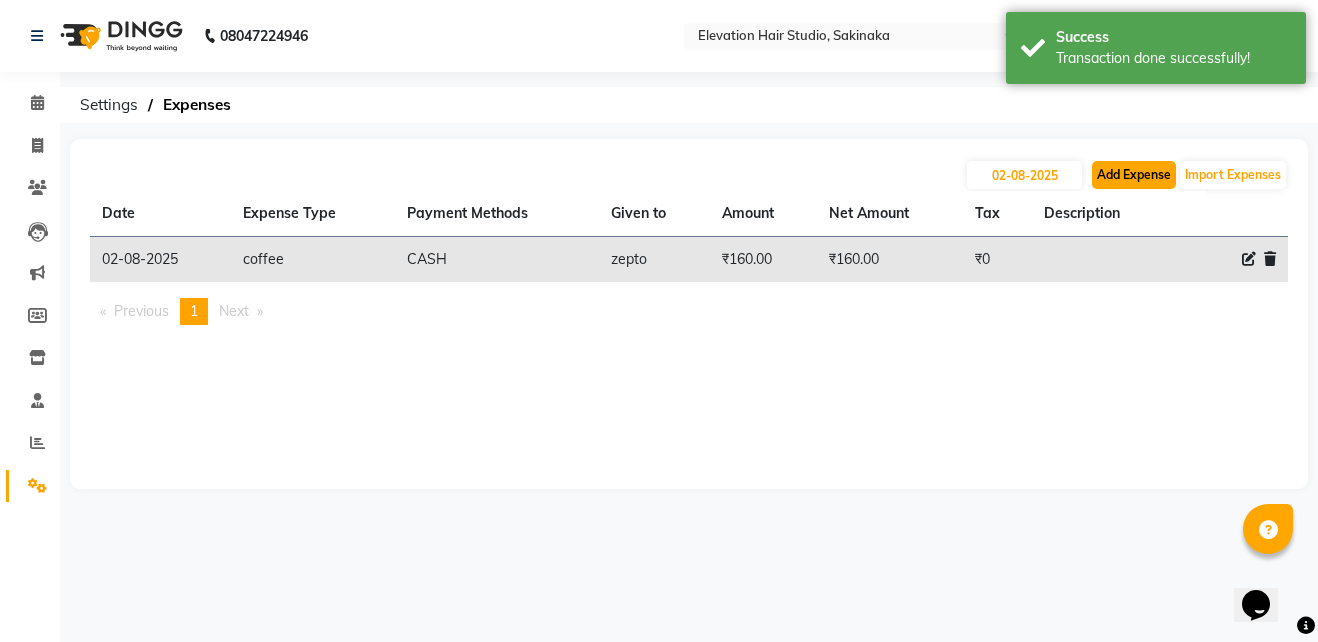 click on "Add Expense" 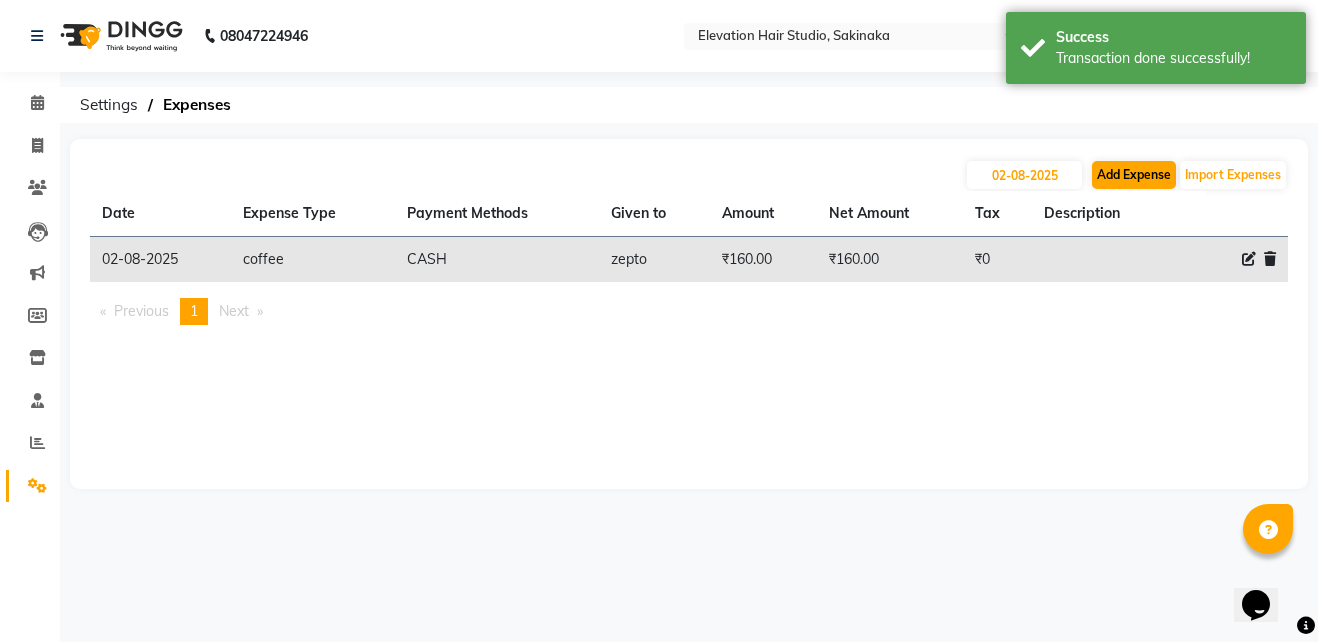 select on "1" 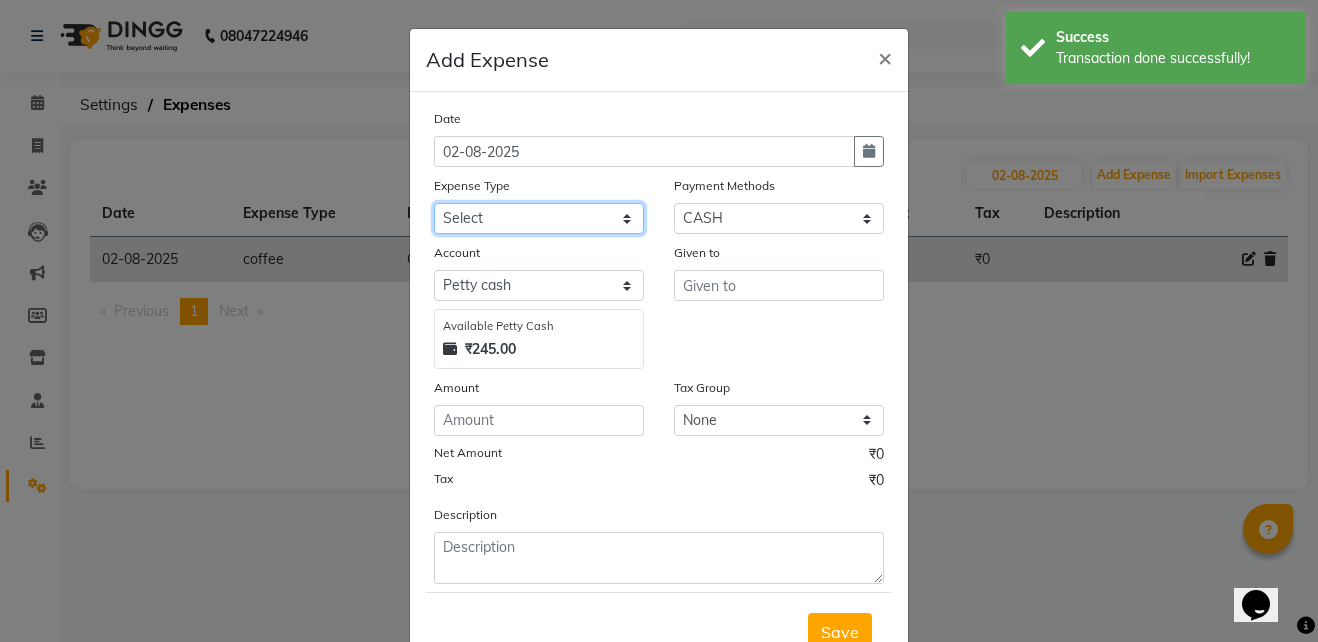 click on "Select AC Adrak Advance Salary agarbatti anees Appron asmoul advance salary Bank charges Car maintenance  CARPENTER Cash Deposited to bank Cash Handed over to Owner cellphone Client Snacks Clinical charges coffee conditioner courier diliptip dustbinplatebottle Equipment extrastuff fridge Fuel glue Govt fee greaser hairpatch hardware Incentive Insurance International purchase israil key lead light bill Loan Repayment Maintenance Marketing medicine milk Miscellaneous MRA ola Other paddlebrush PAINTER Pantry plumber Product product recharge rehman Rent Salary salary salary sandwich shampoo Staff Snacks sugar TAPE Tax Tea & Refreshment tissue towel trolly Utilities velocity VIDEO water web side WEFAST wireboard xerox" 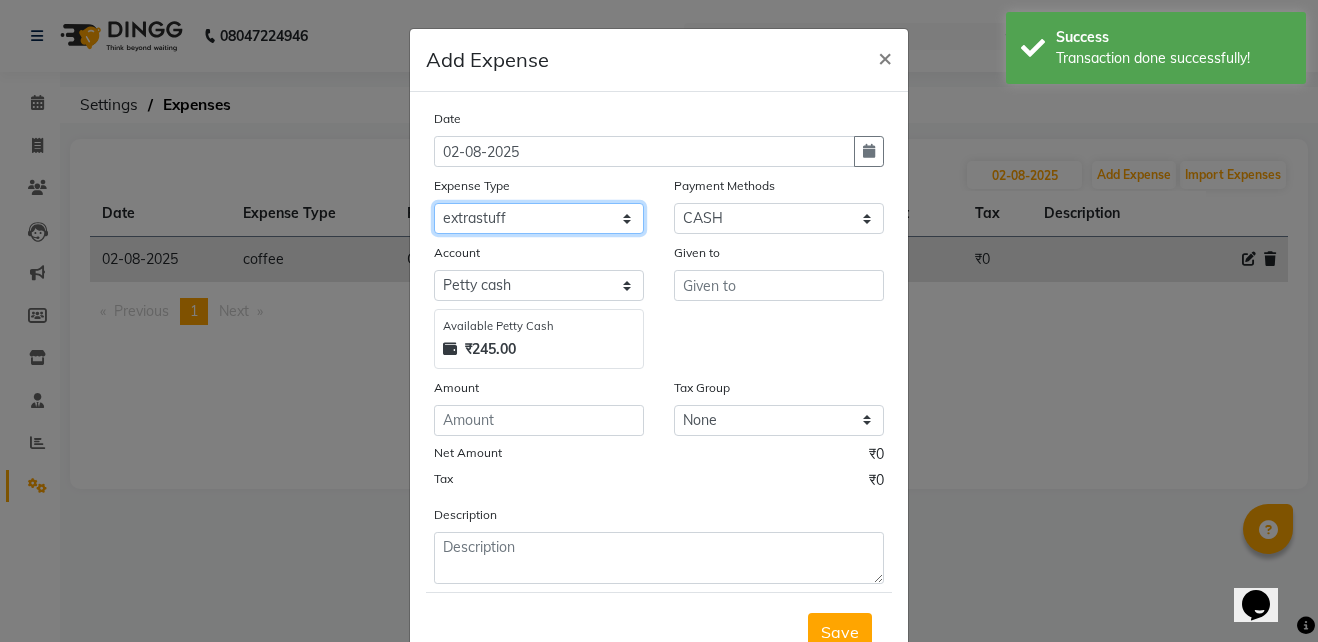 click on "Select AC Adrak Advance Salary agarbatti anees Appron asmoul advance salary Bank charges Car maintenance  CARPENTER Cash Deposited to bank Cash Handed over to Owner cellphone Client Snacks Clinical charges coffee conditioner courier diliptip dustbinplatebottle Equipment extrastuff fridge Fuel glue Govt fee greaser hairpatch hardware Incentive Insurance International purchase israil key lead light bill Loan Repayment Maintenance Marketing medicine milk Miscellaneous MRA ola Other paddlebrush PAINTER Pantry plumber Product product recharge rehman Rent Salary salary salary sandwich shampoo Staff Snacks sugar TAPE Tax Tea & Refreshment tissue towel trolly Utilities velocity VIDEO water web side WEFAST wireboard xerox" 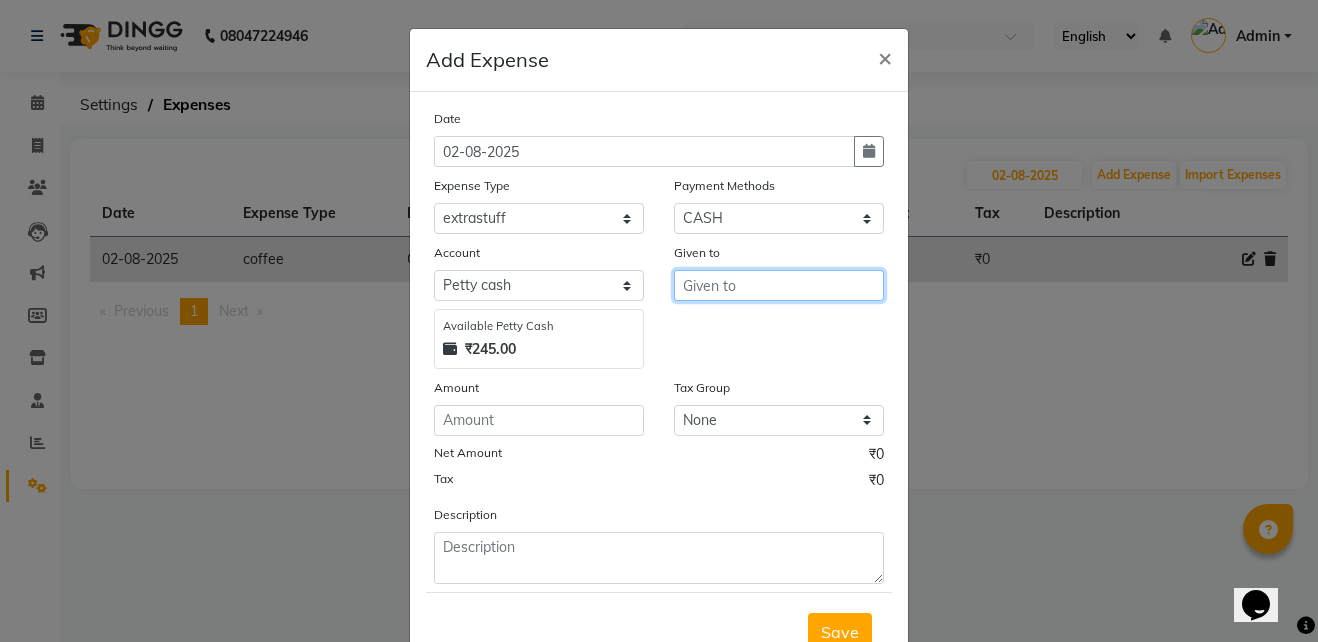 click at bounding box center (779, 285) 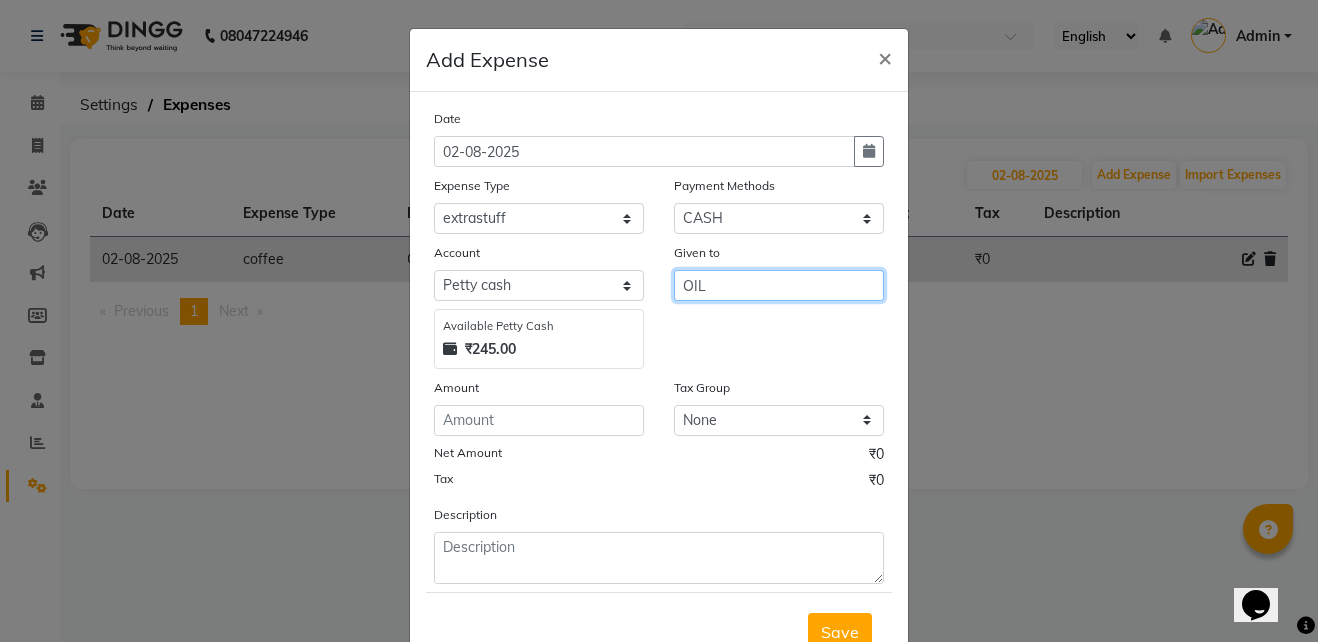 type on "OIL" 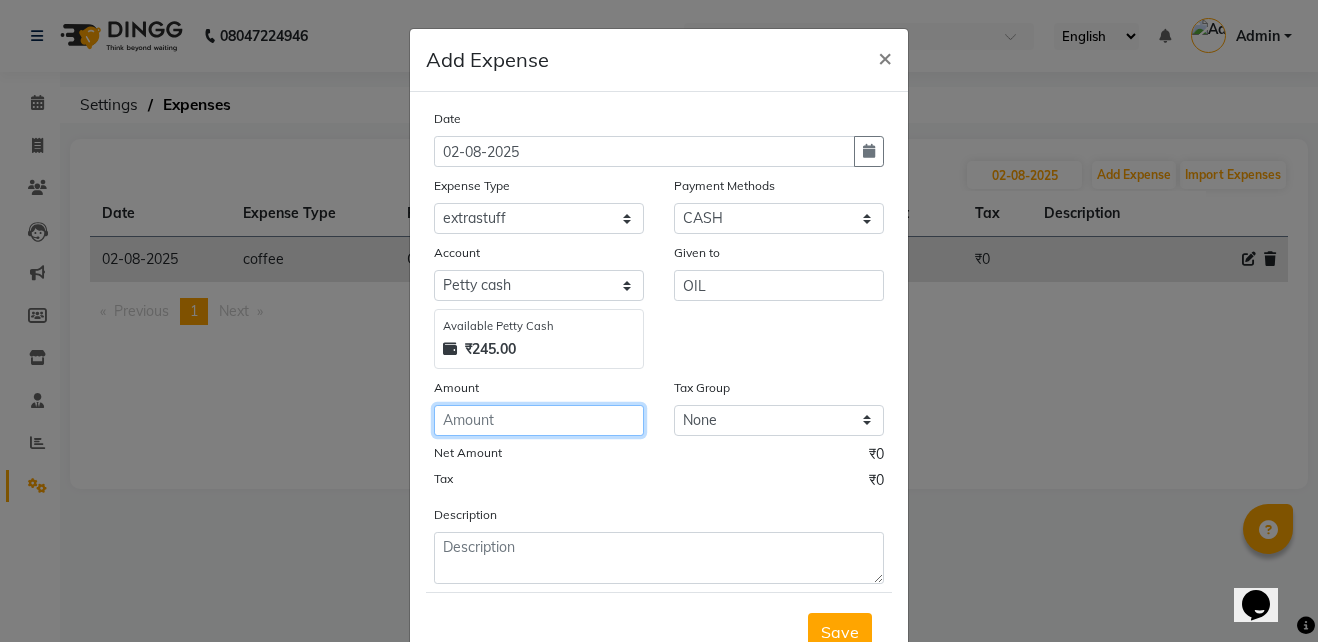 click 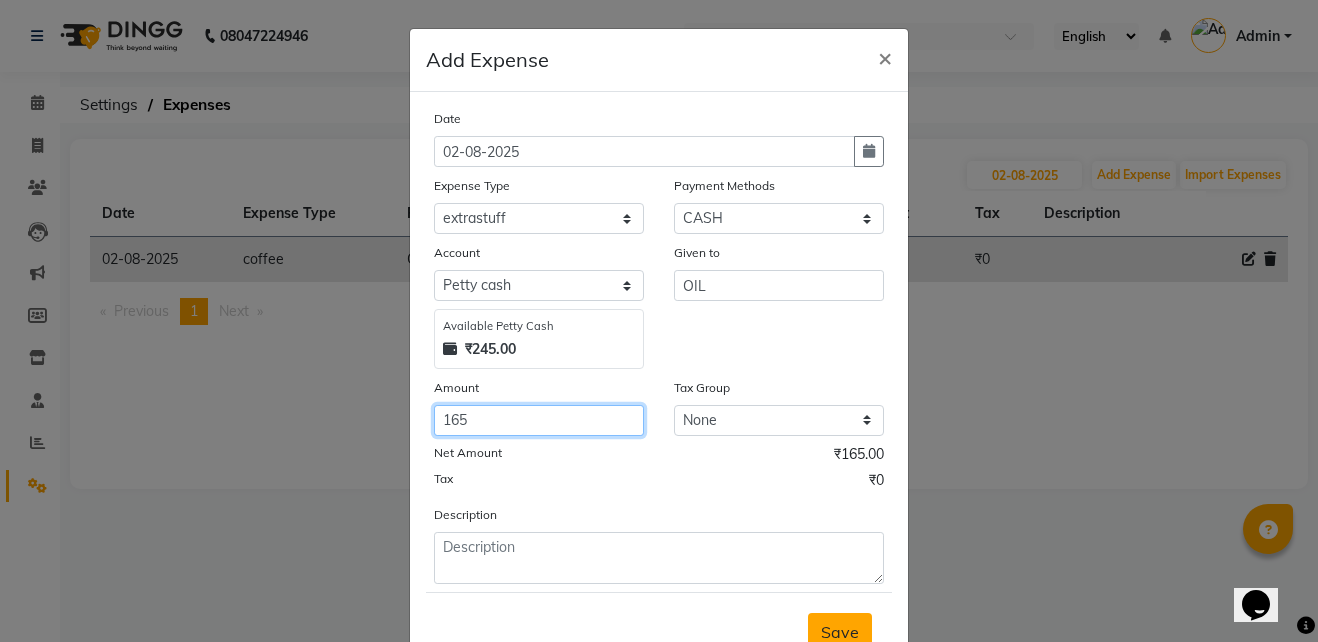 type on "165" 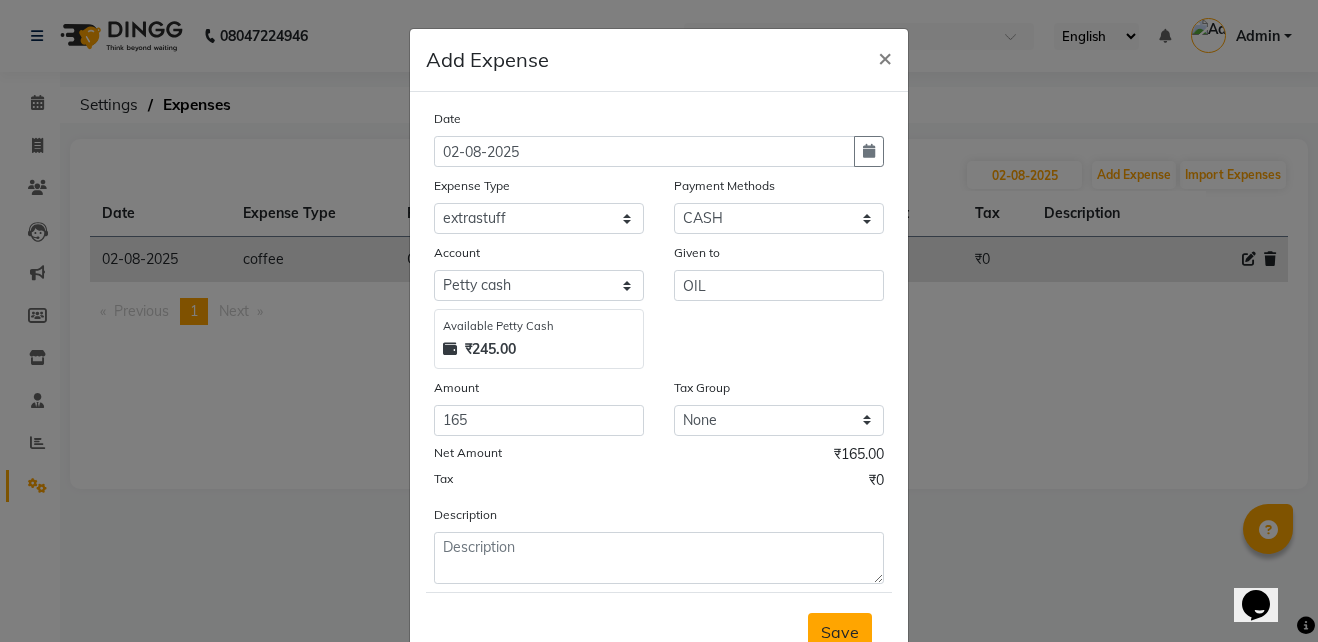 click on "Save" at bounding box center (840, 632) 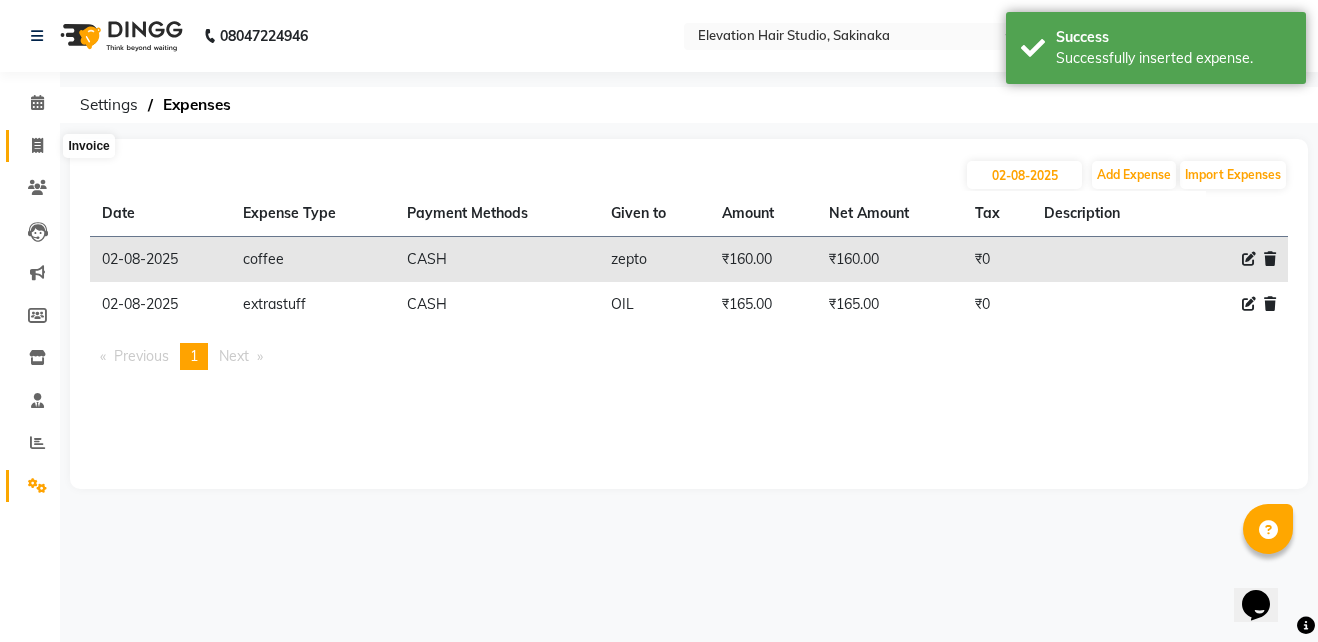 click 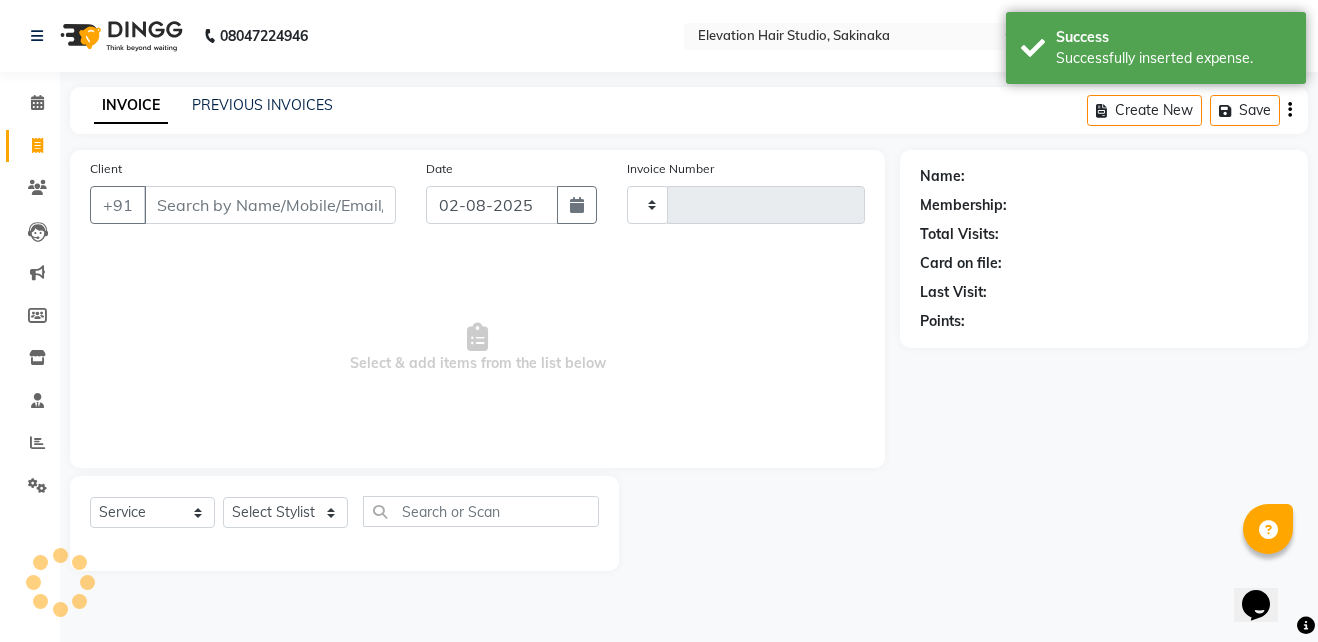 type on "1286" 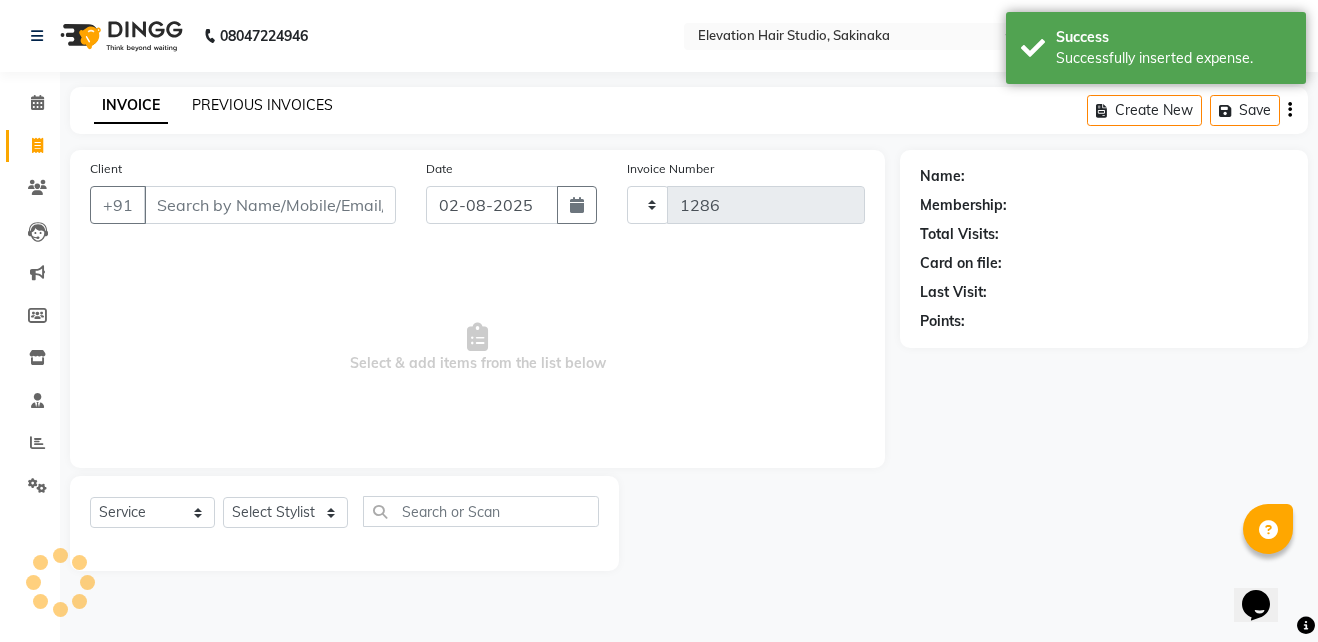 select on "4949" 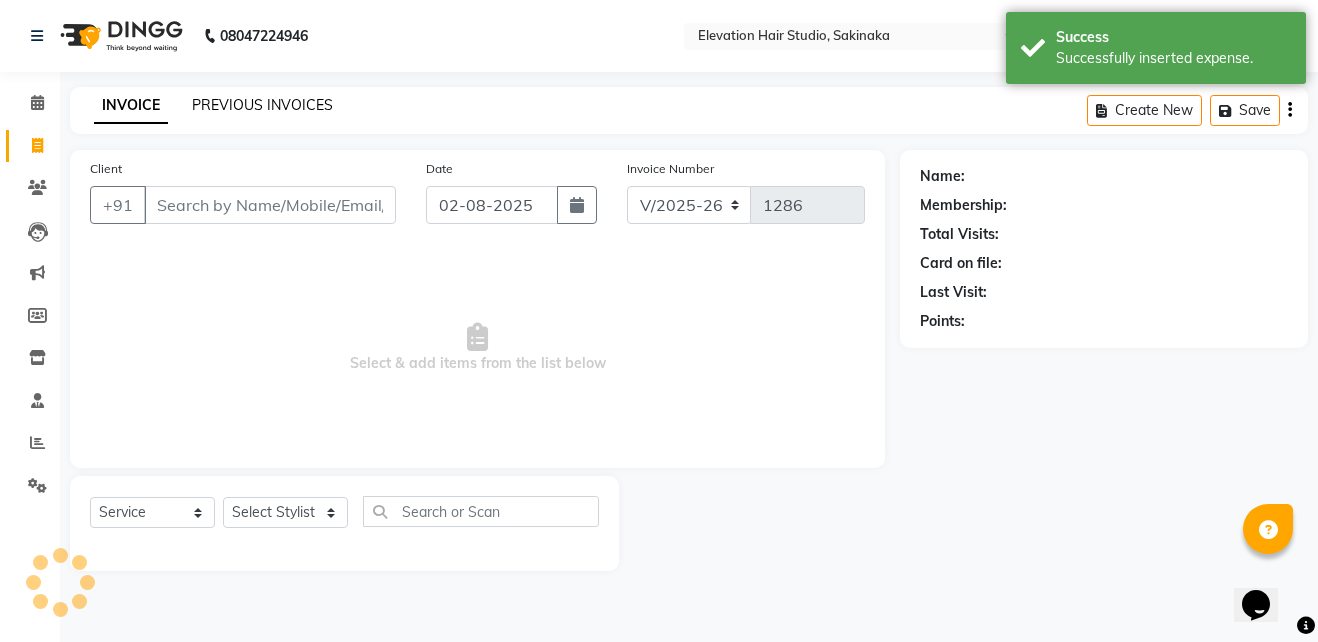 click on "PREVIOUS INVOICES" 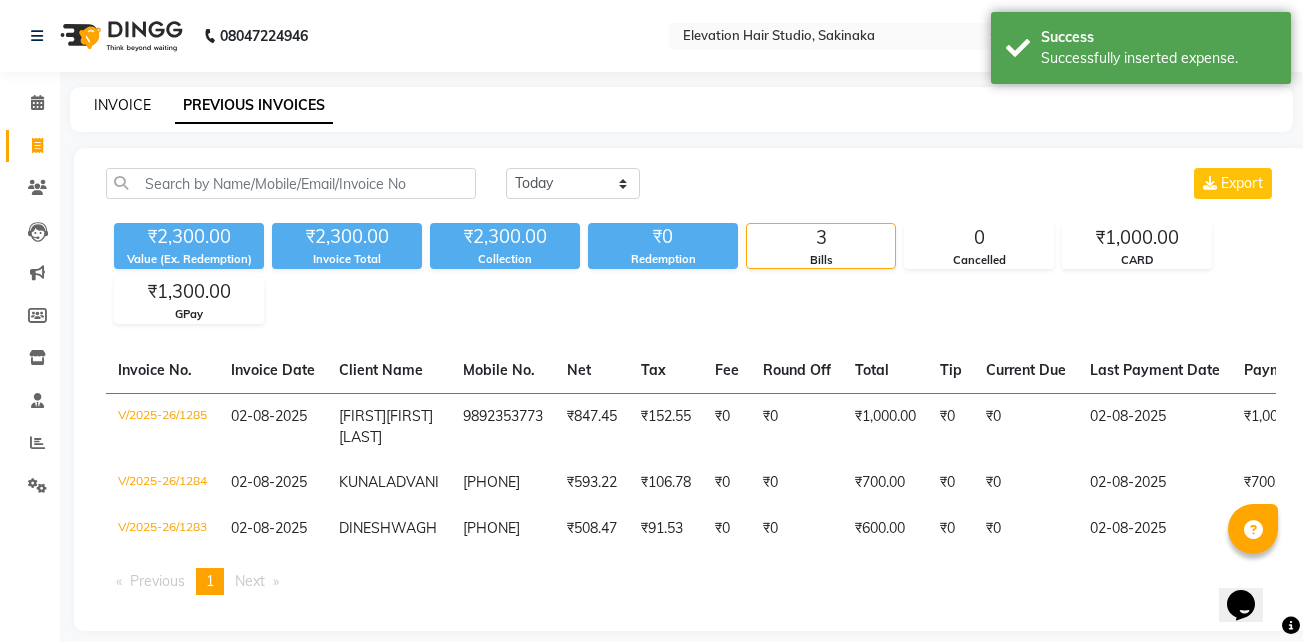 click on "INVOICE" 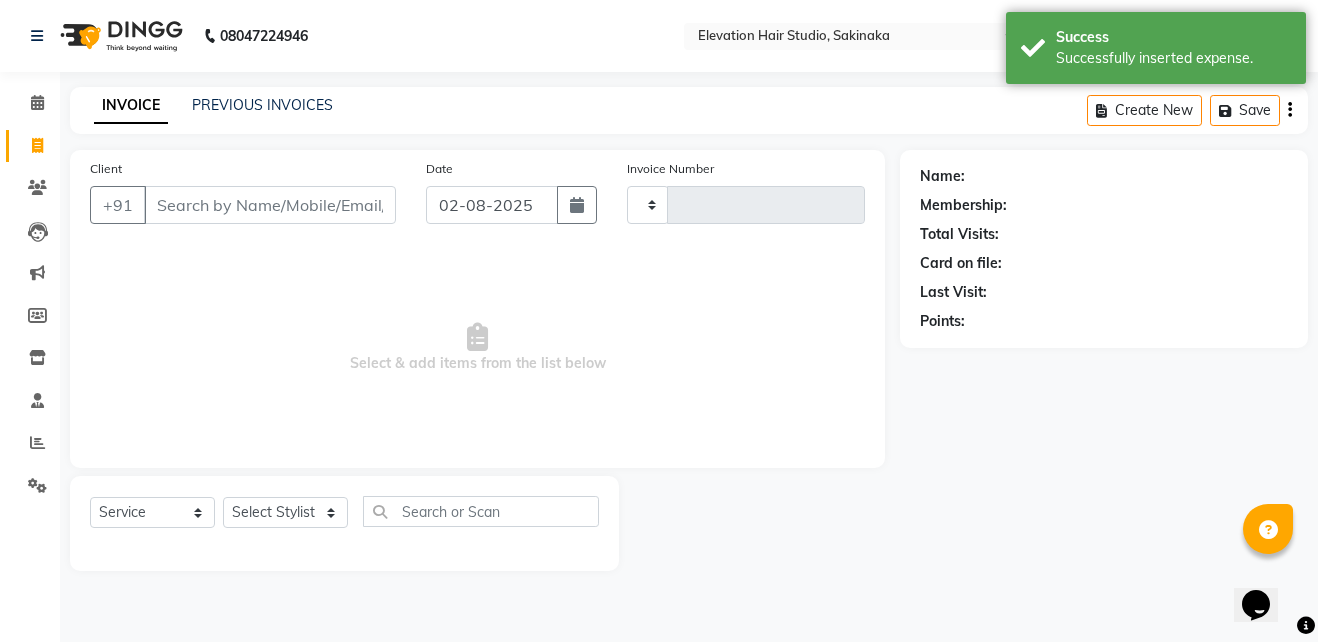 type on "1286" 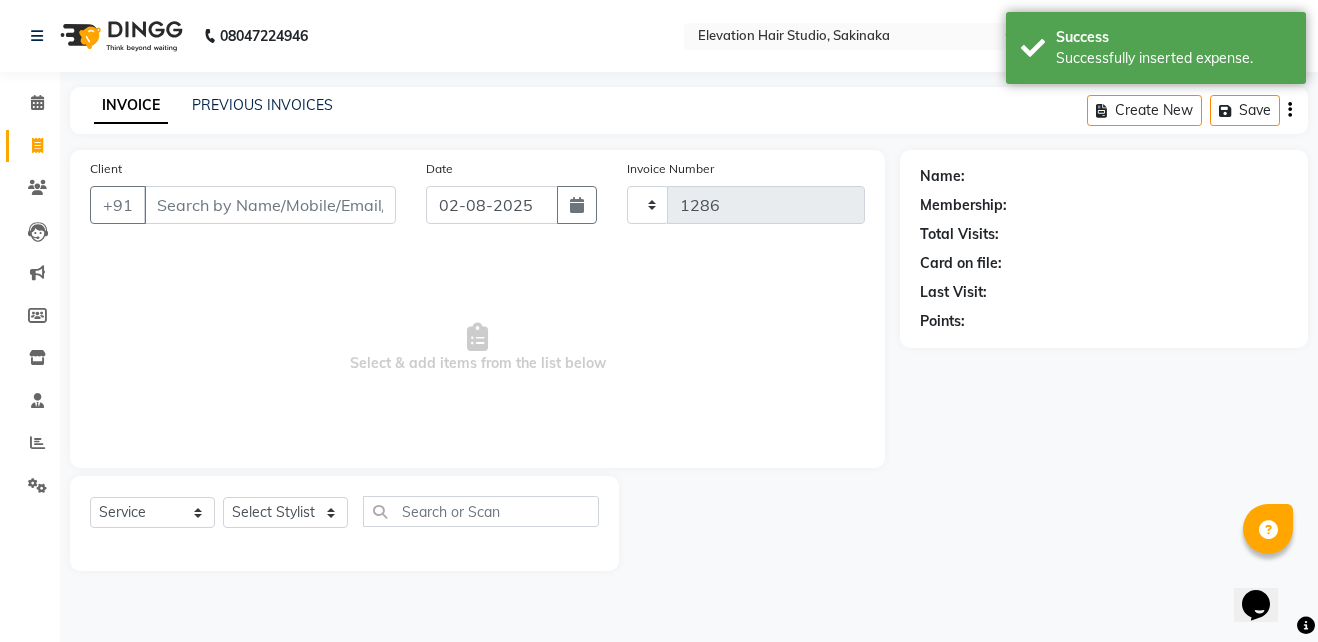 select on "4949" 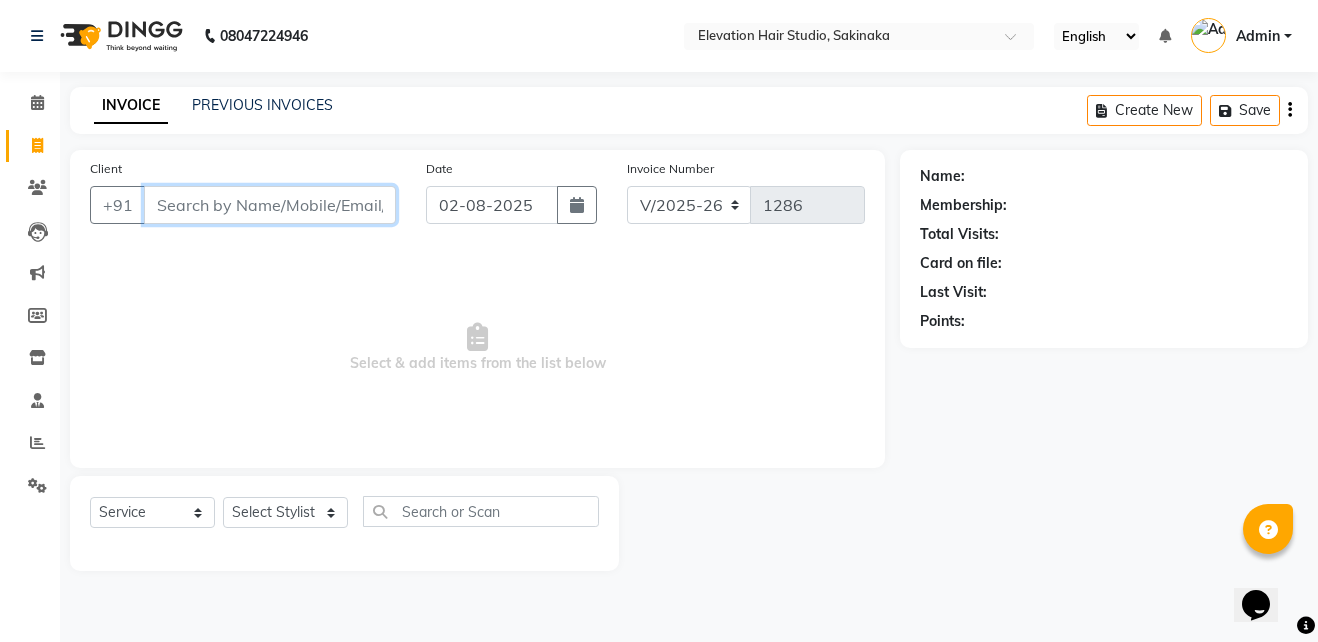 type on "X" 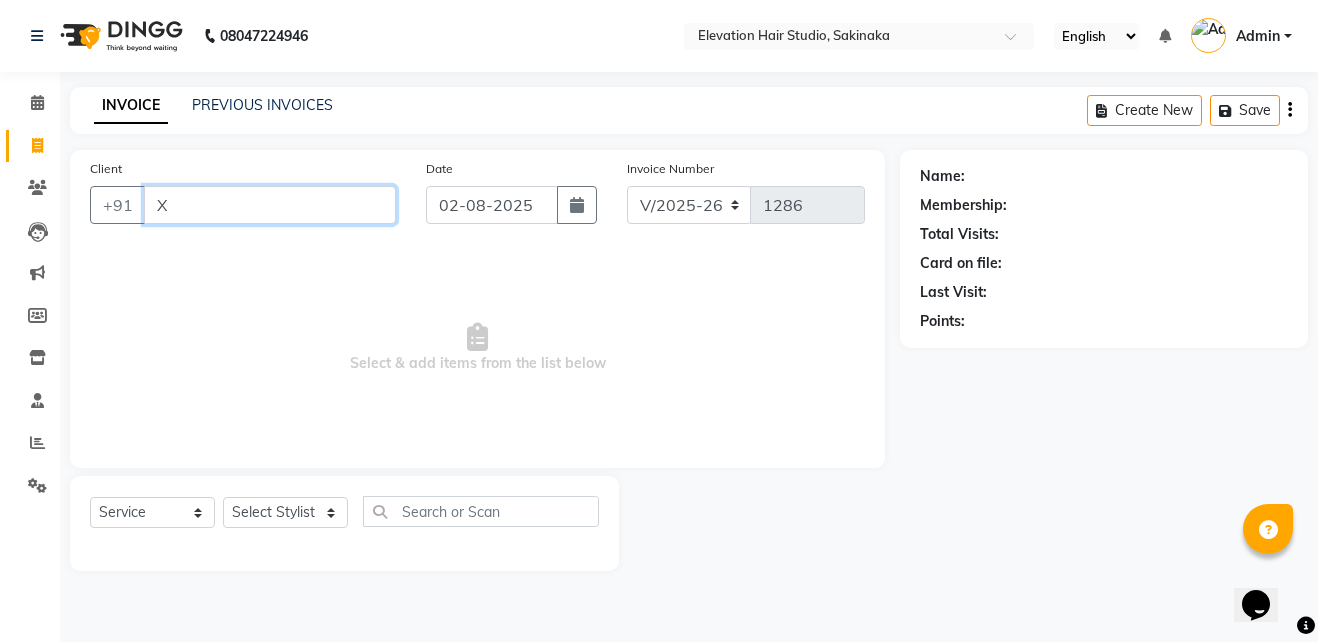 click on "X" at bounding box center [270, 205] 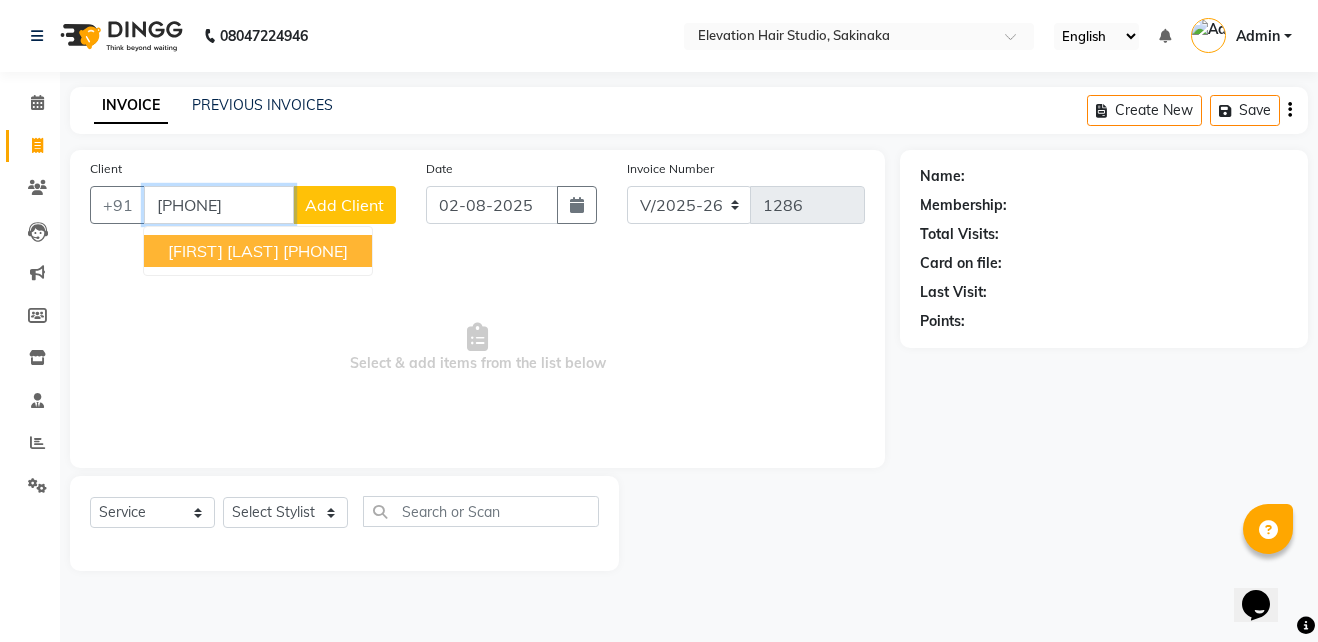 type on "[PHONE]" 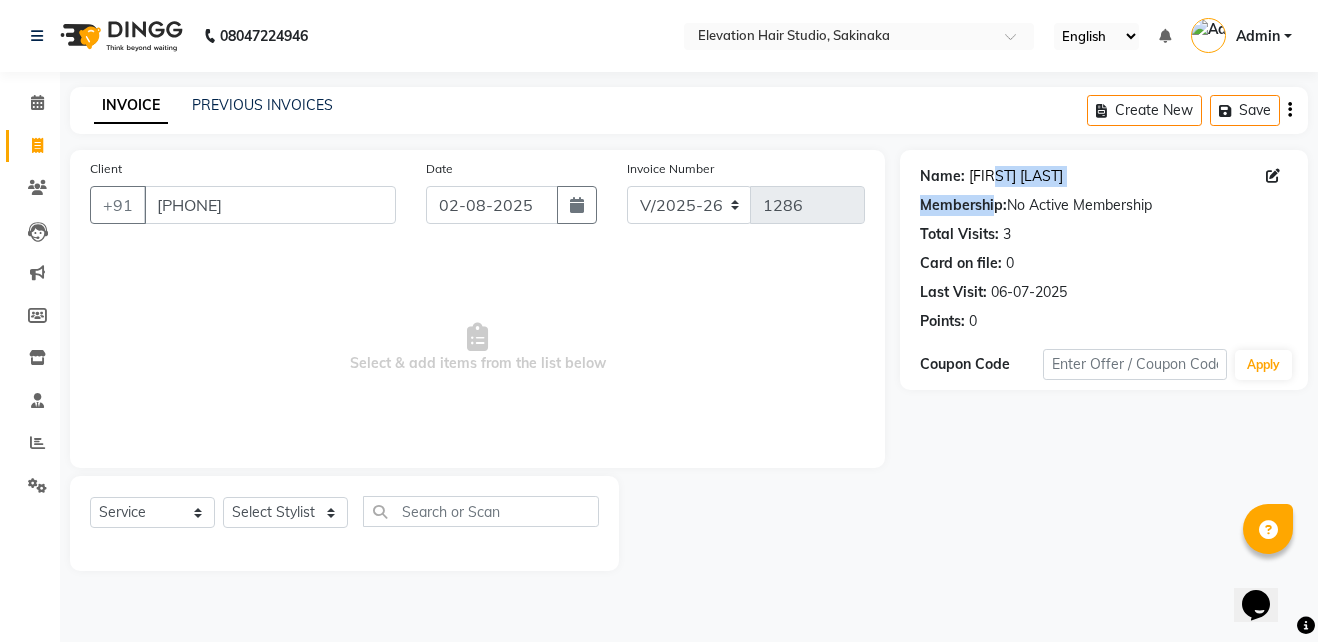 drag, startPoint x: 992, startPoint y: 189, endPoint x: 999, endPoint y: 174, distance: 16.552946 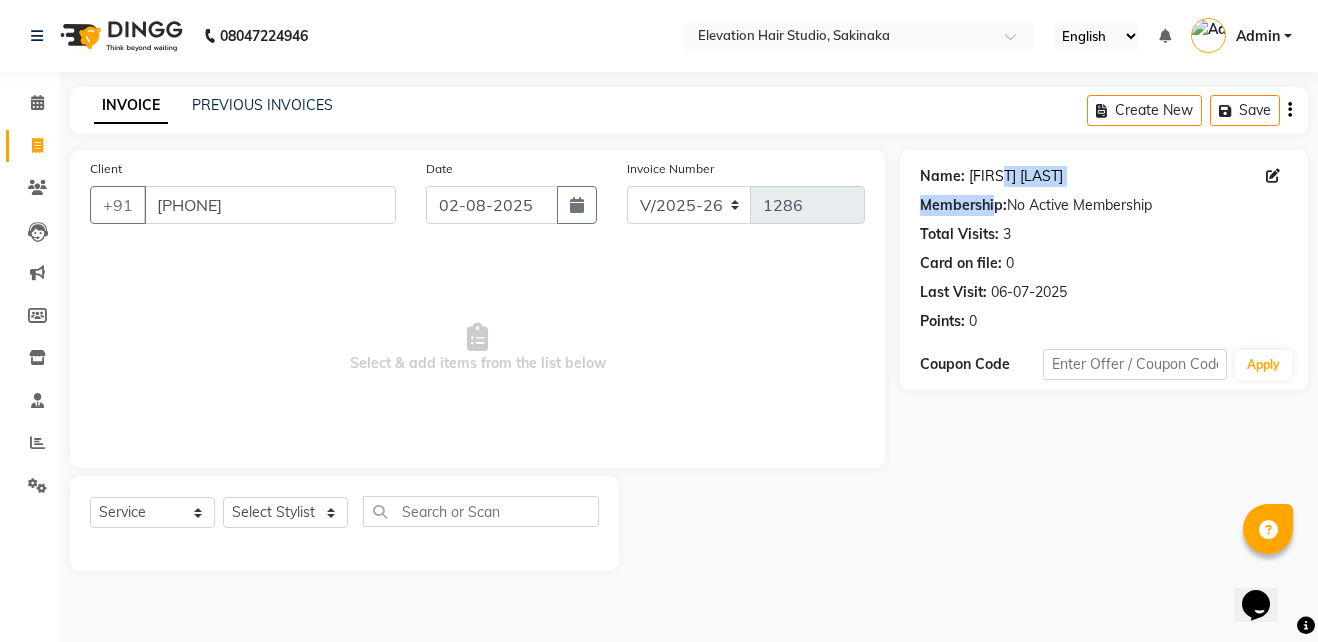 click on "Ajay Kinnikar" 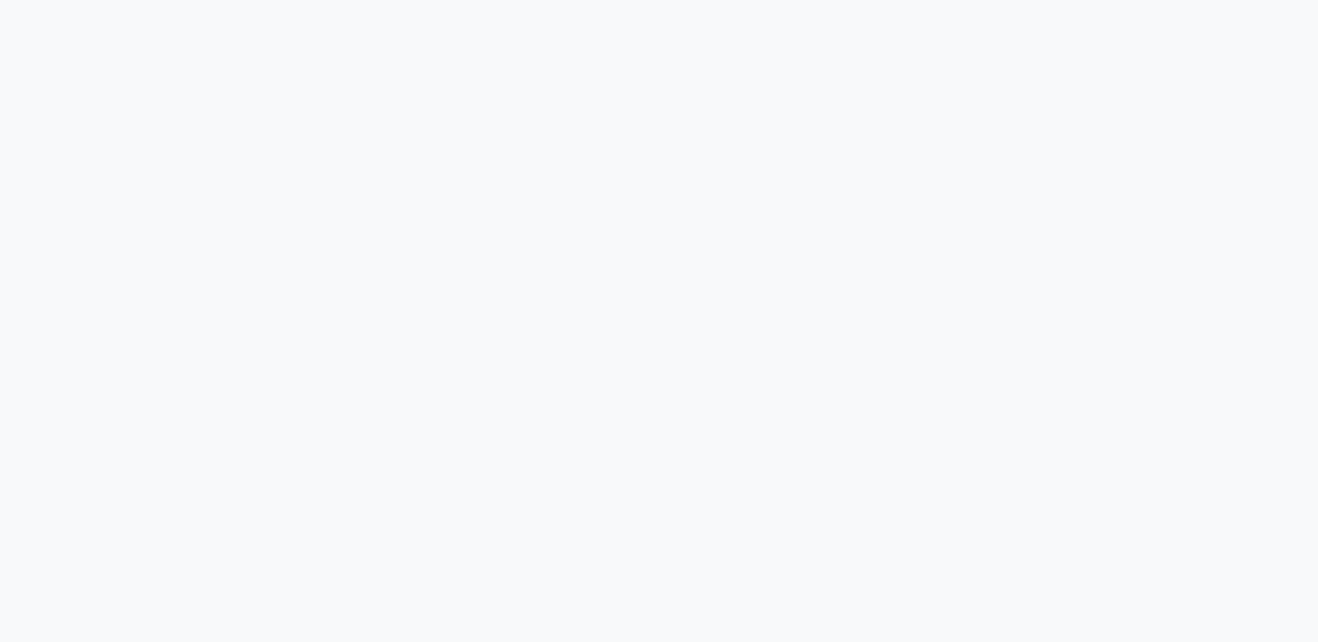 scroll, scrollTop: 0, scrollLeft: 0, axis: both 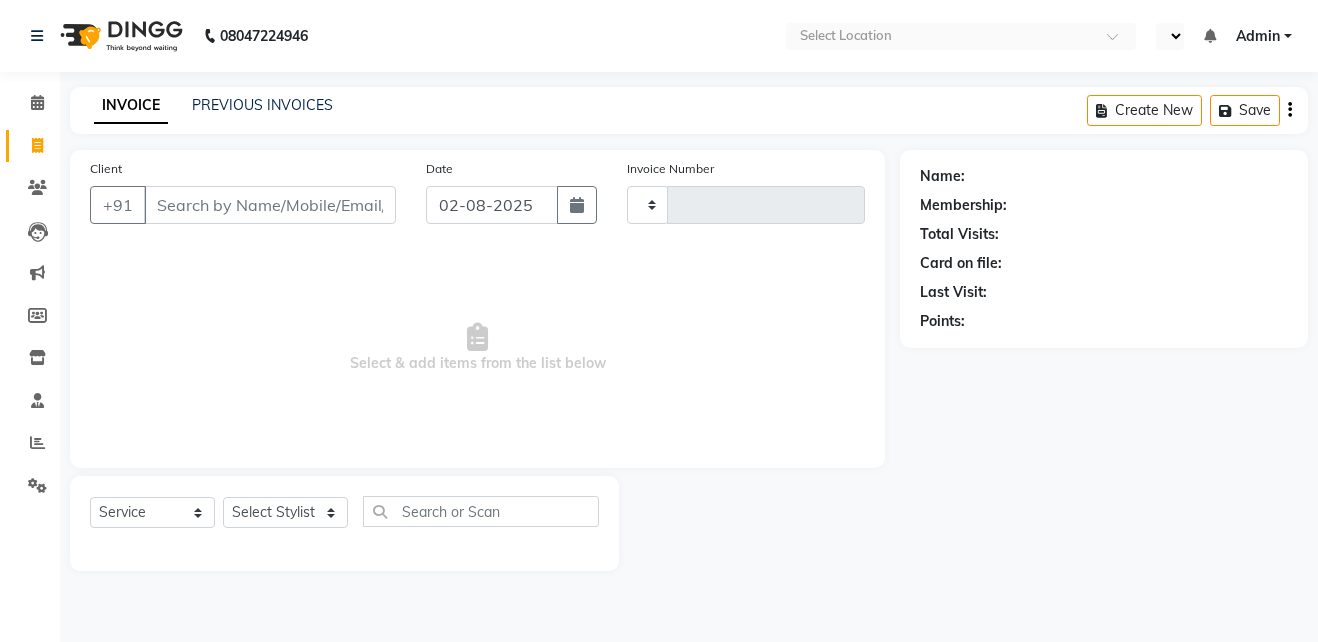 type on "1283" 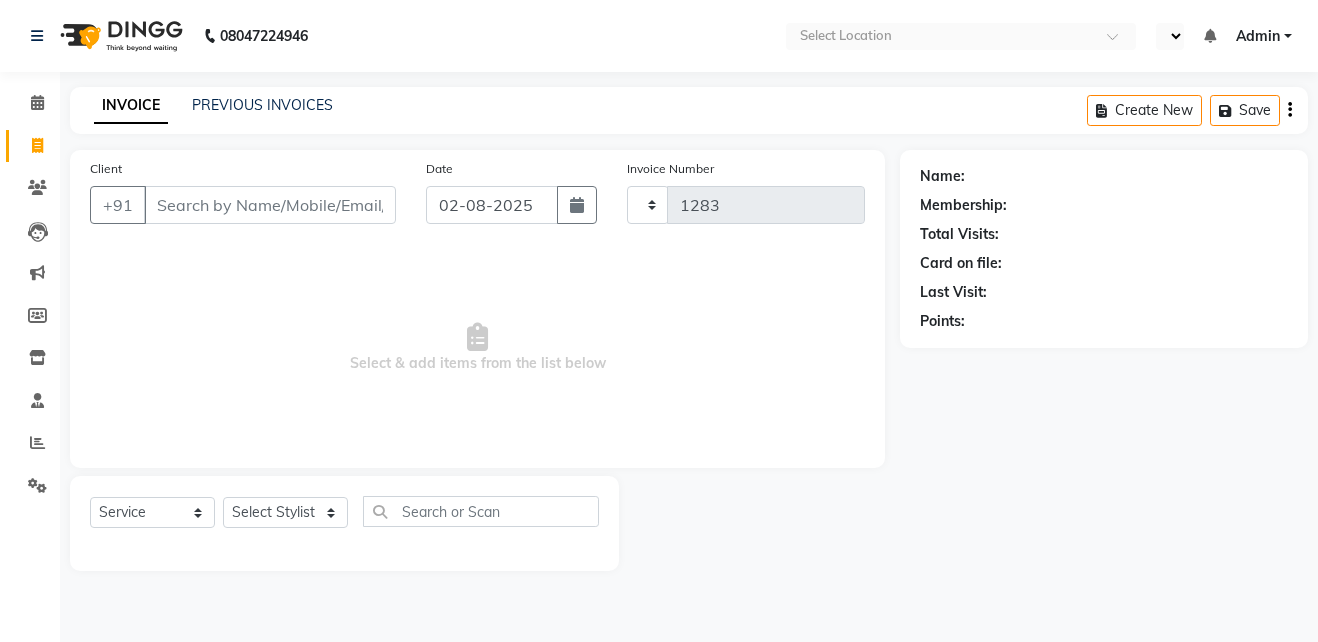select on "en" 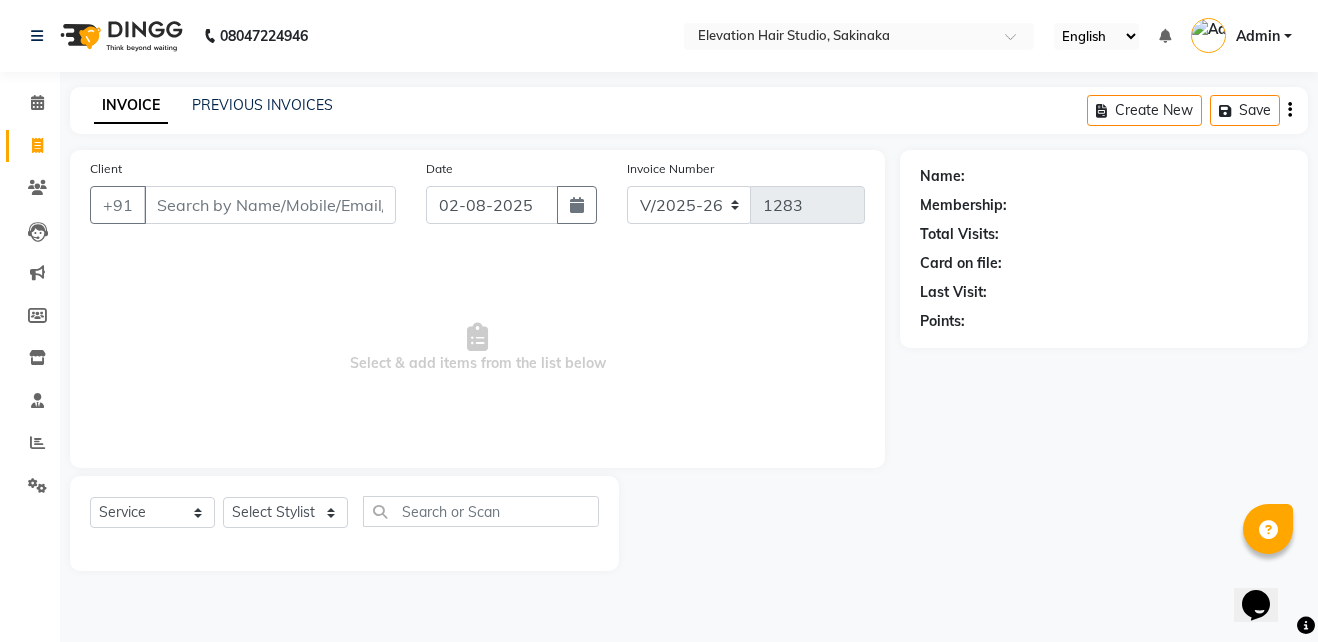 scroll, scrollTop: 0, scrollLeft: 0, axis: both 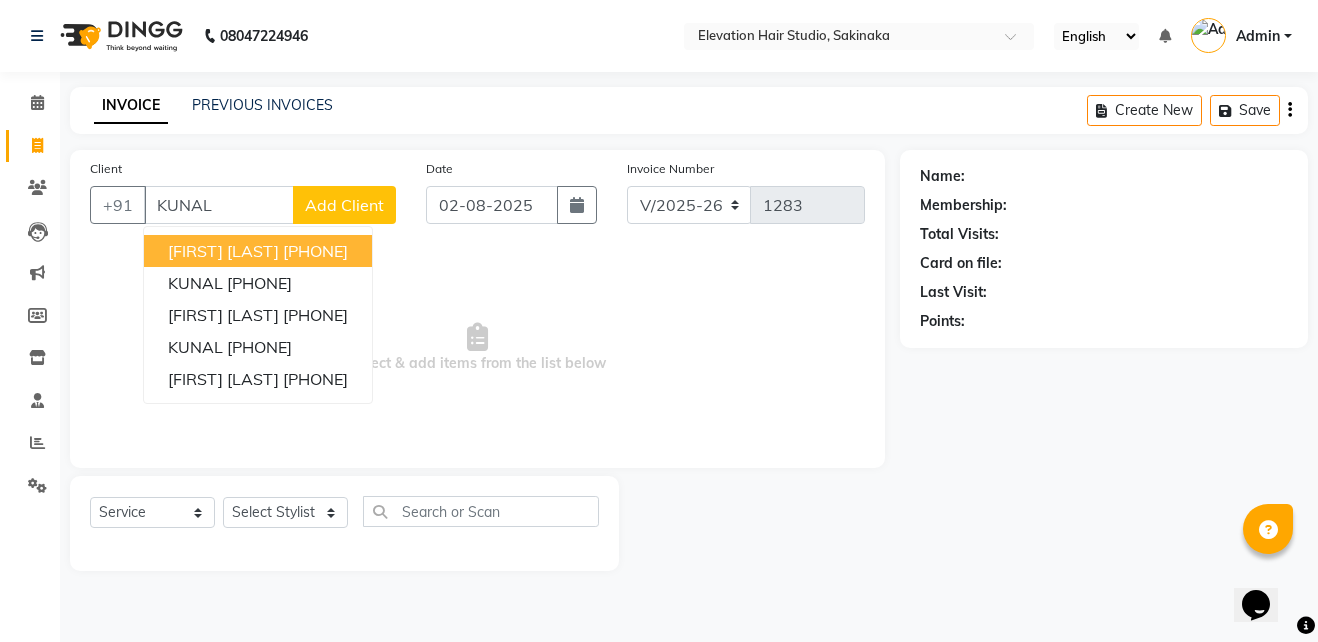 click on "KUNAL ADVANI  8769049594" at bounding box center [258, 251] 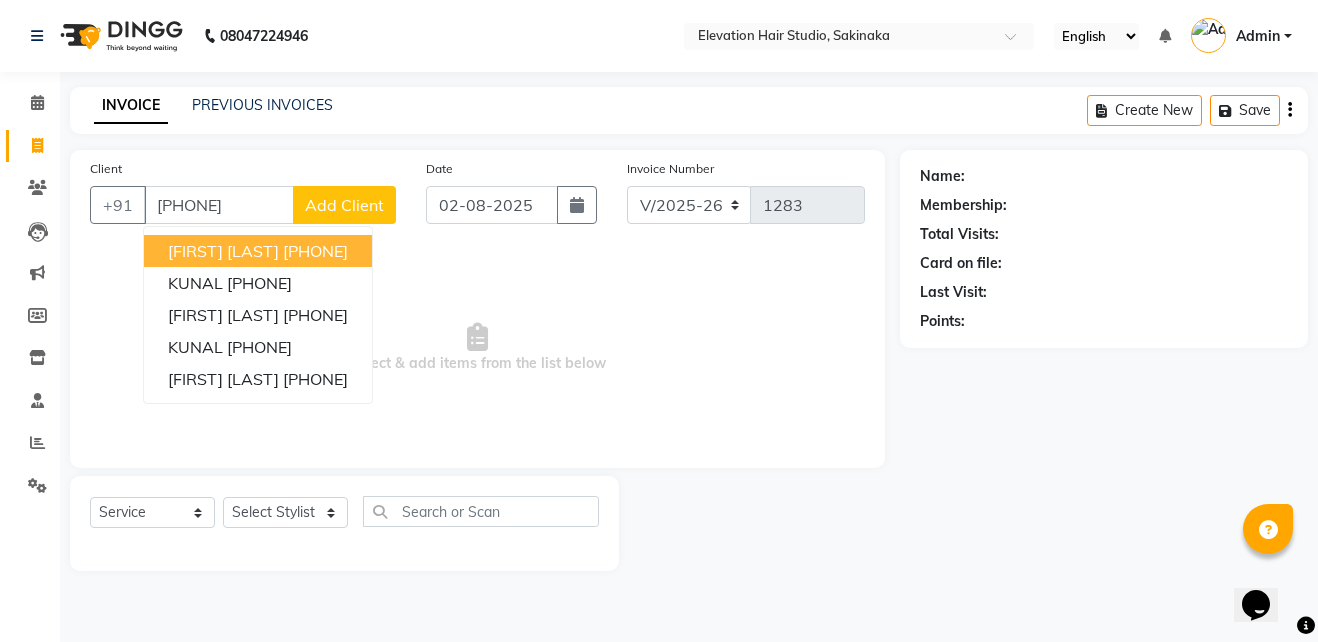 type on "[PHONE]" 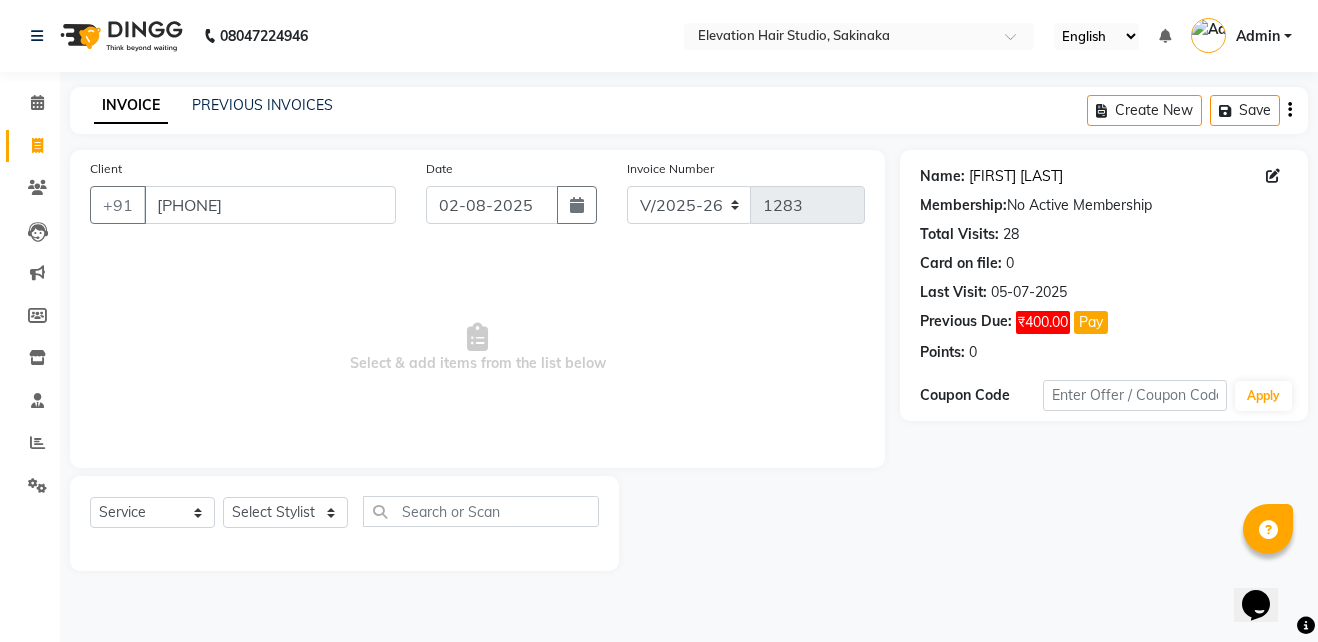 click on "Kunal Advani" 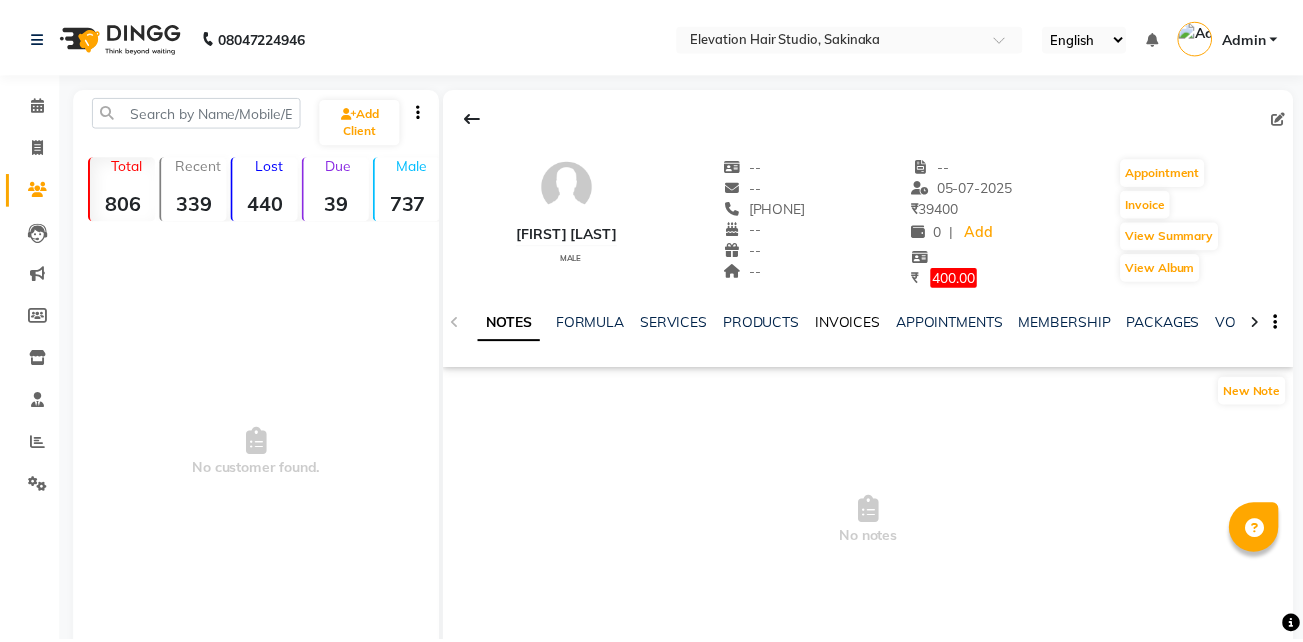 scroll, scrollTop: 0, scrollLeft: 0, axis: both 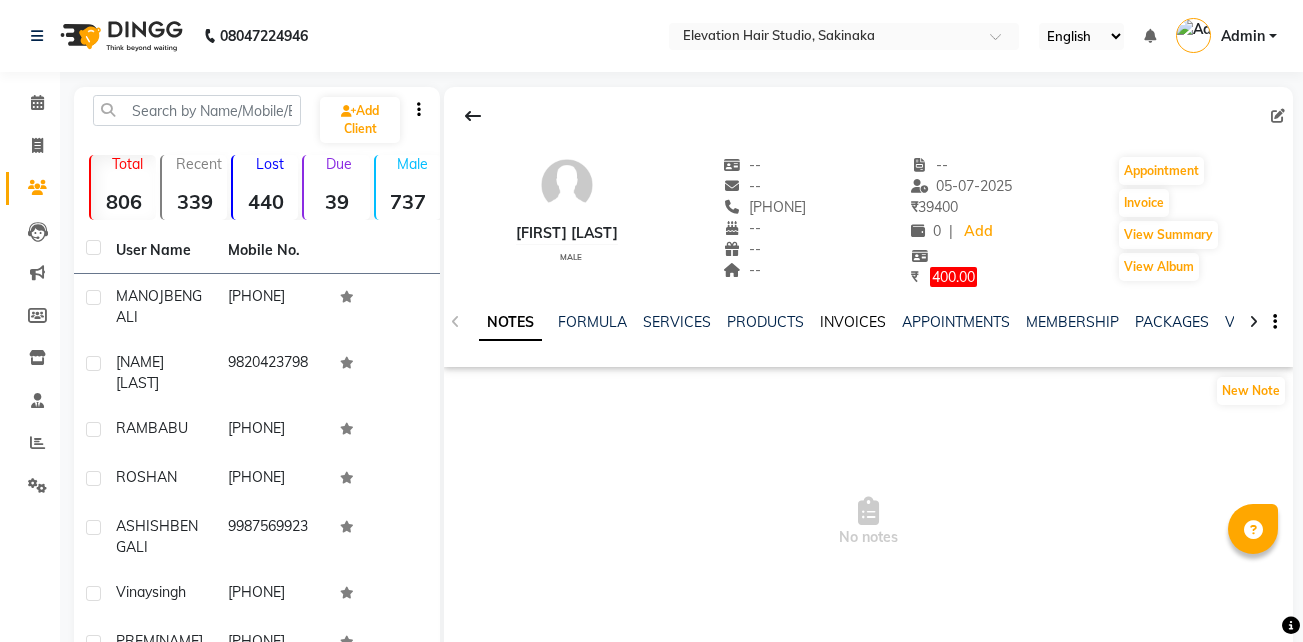 click on "INVOICES" 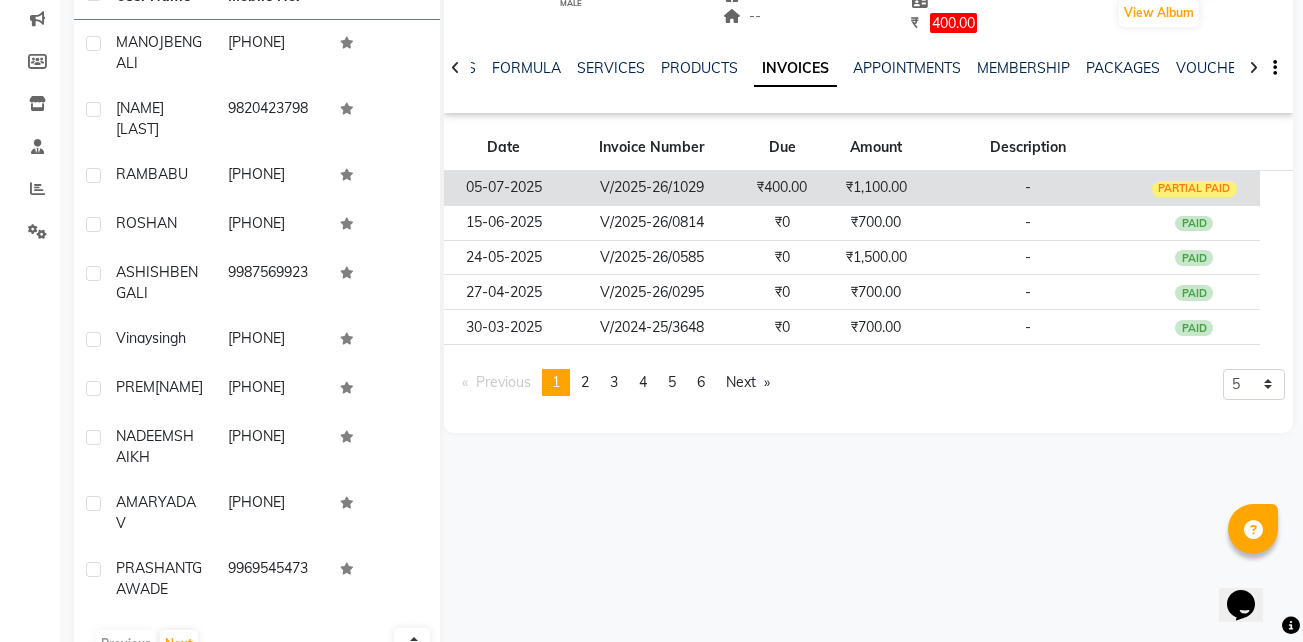 scroll, scrollTop: 0, scrollLeft: 0, axis: both 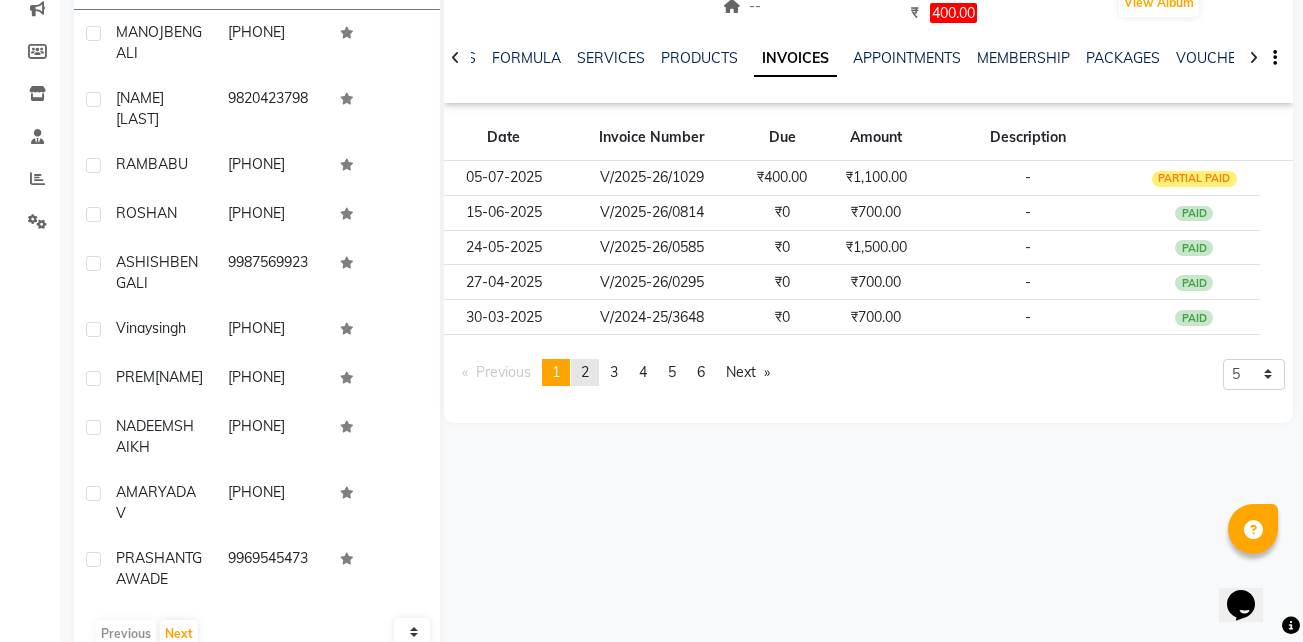 click on "page  2" 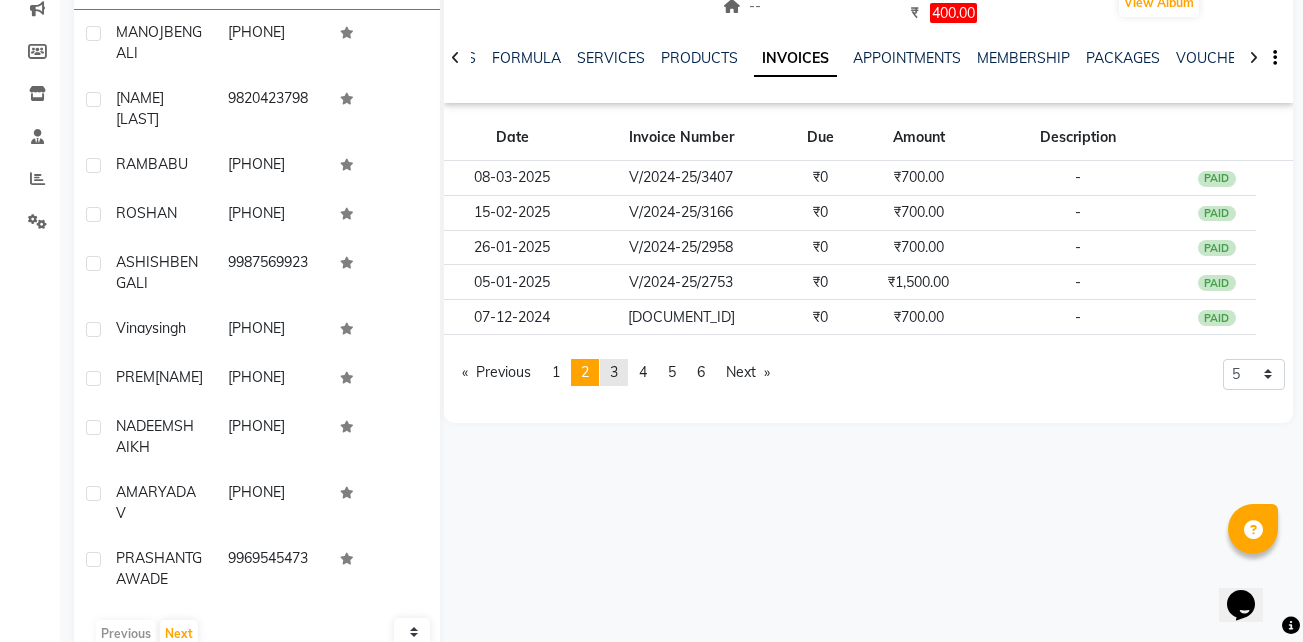 click on "page  3" 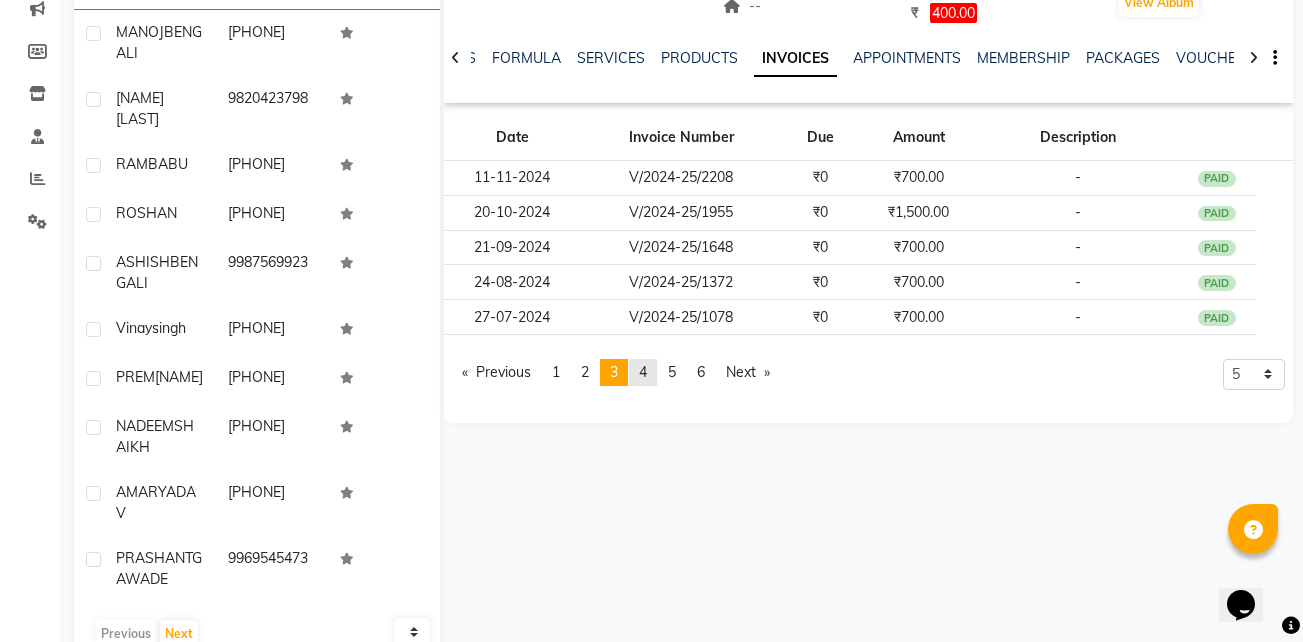 click on "page  4" 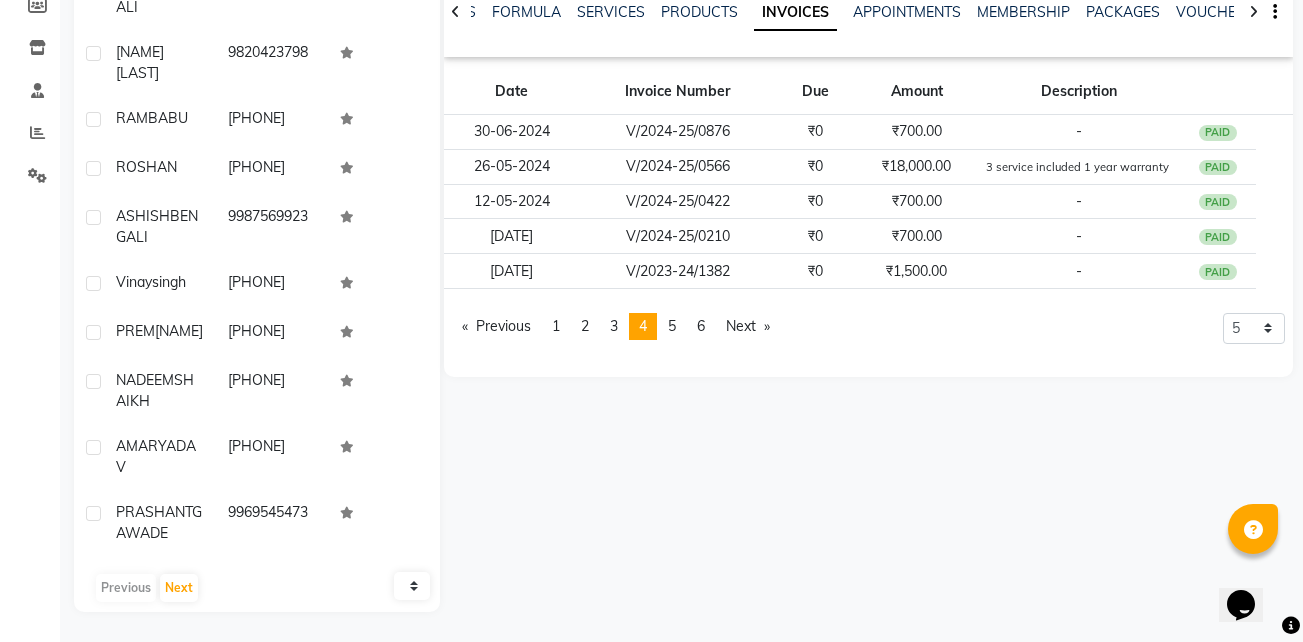 scroll, scrollTop: 0, scrollLeft: 0, axis: both 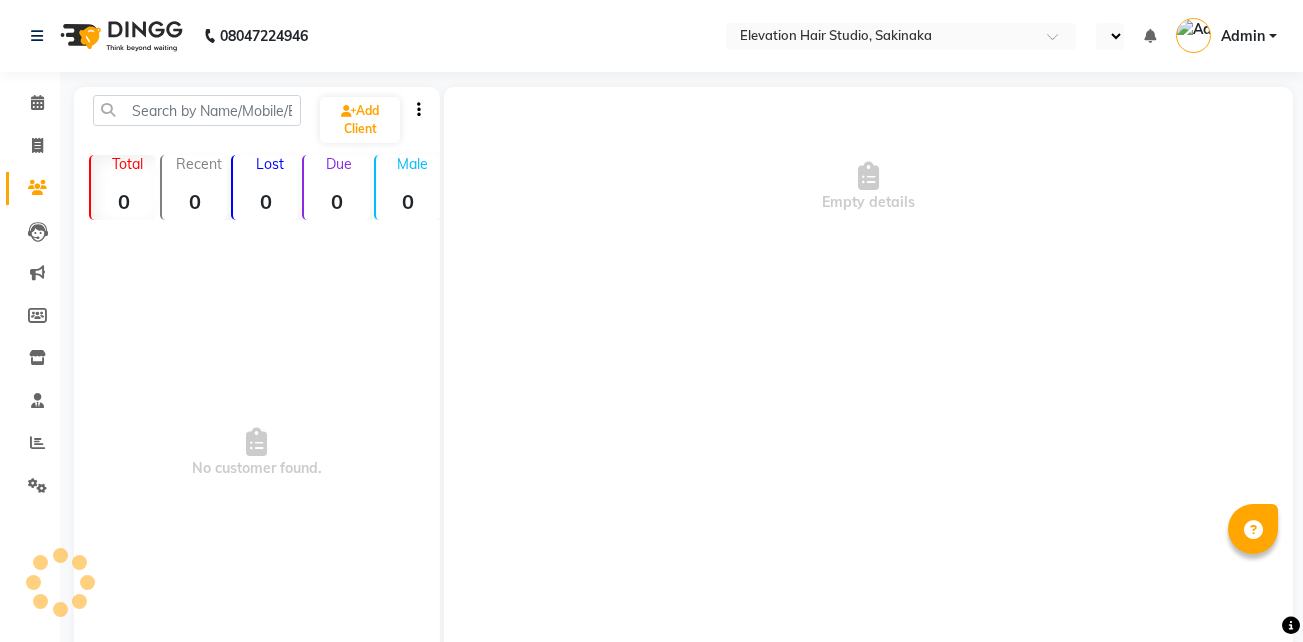 select on "en" 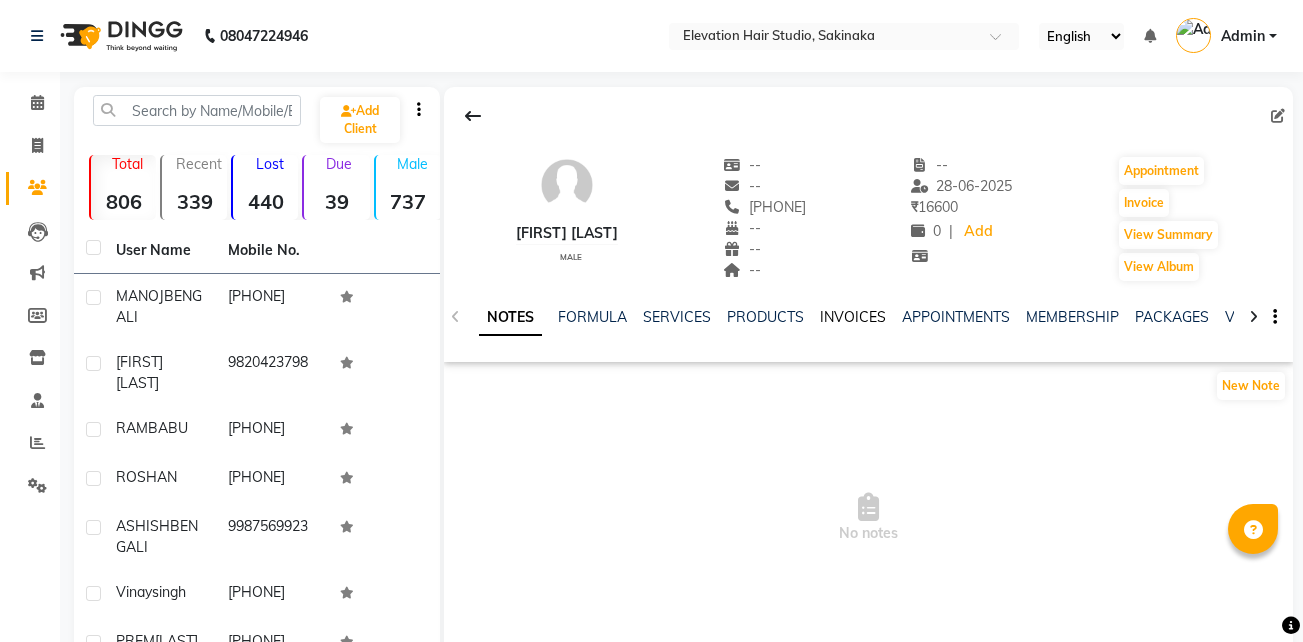 click on "INVOICES" 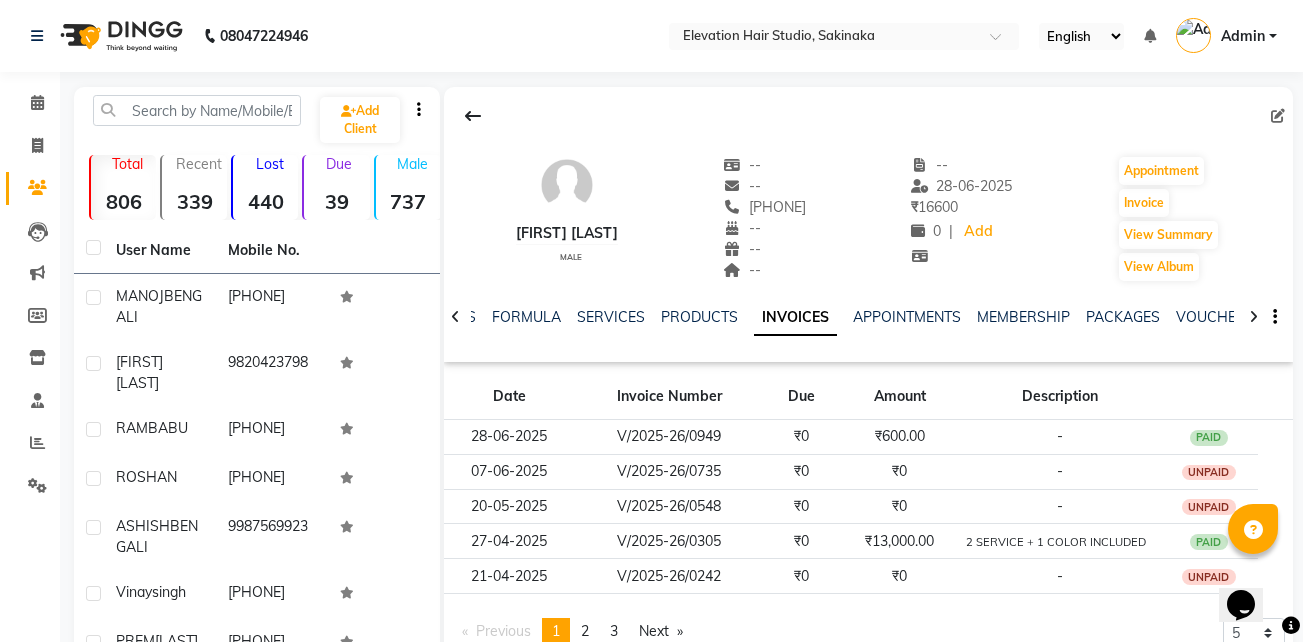 scroll, scrollTop: 0, scrollLeft: 0, axis: both 